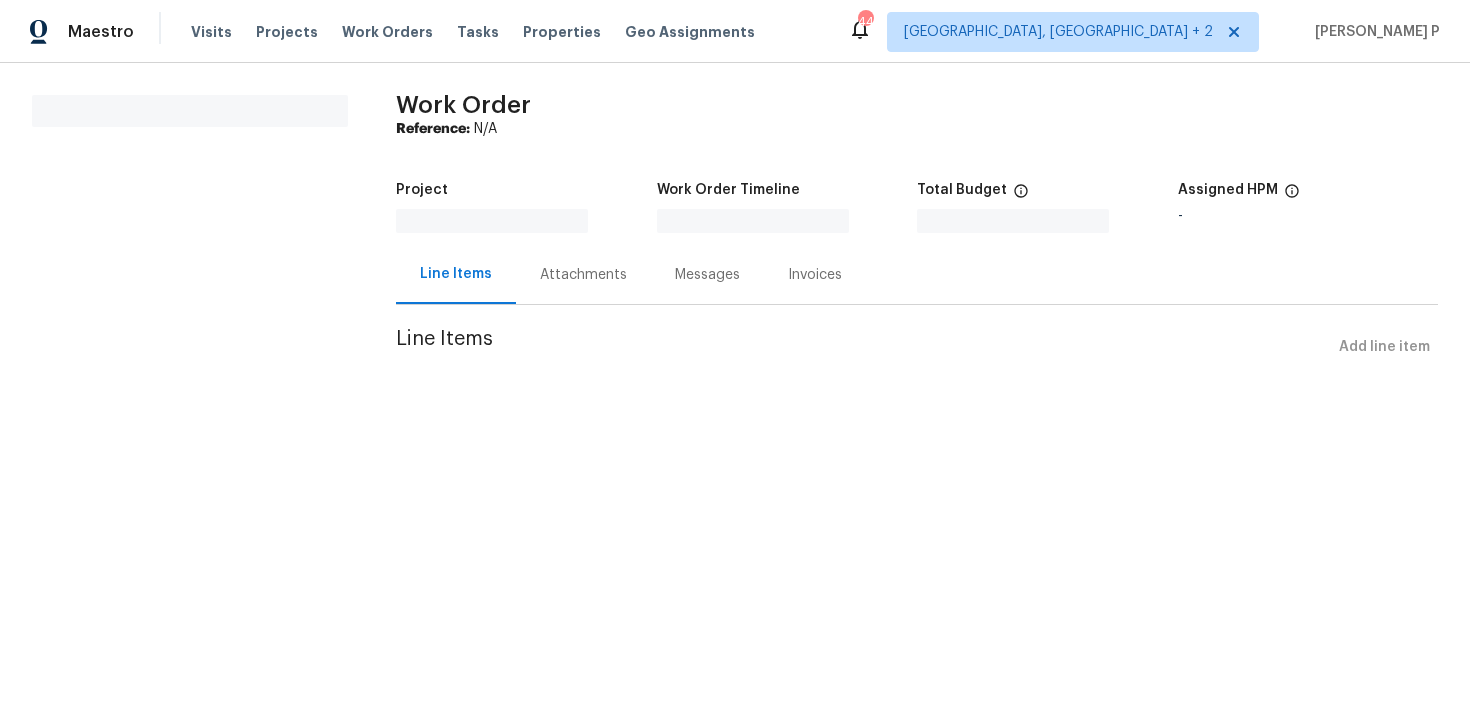 scroll, scrollTop: 0, scrollLeft: 0, axis: both 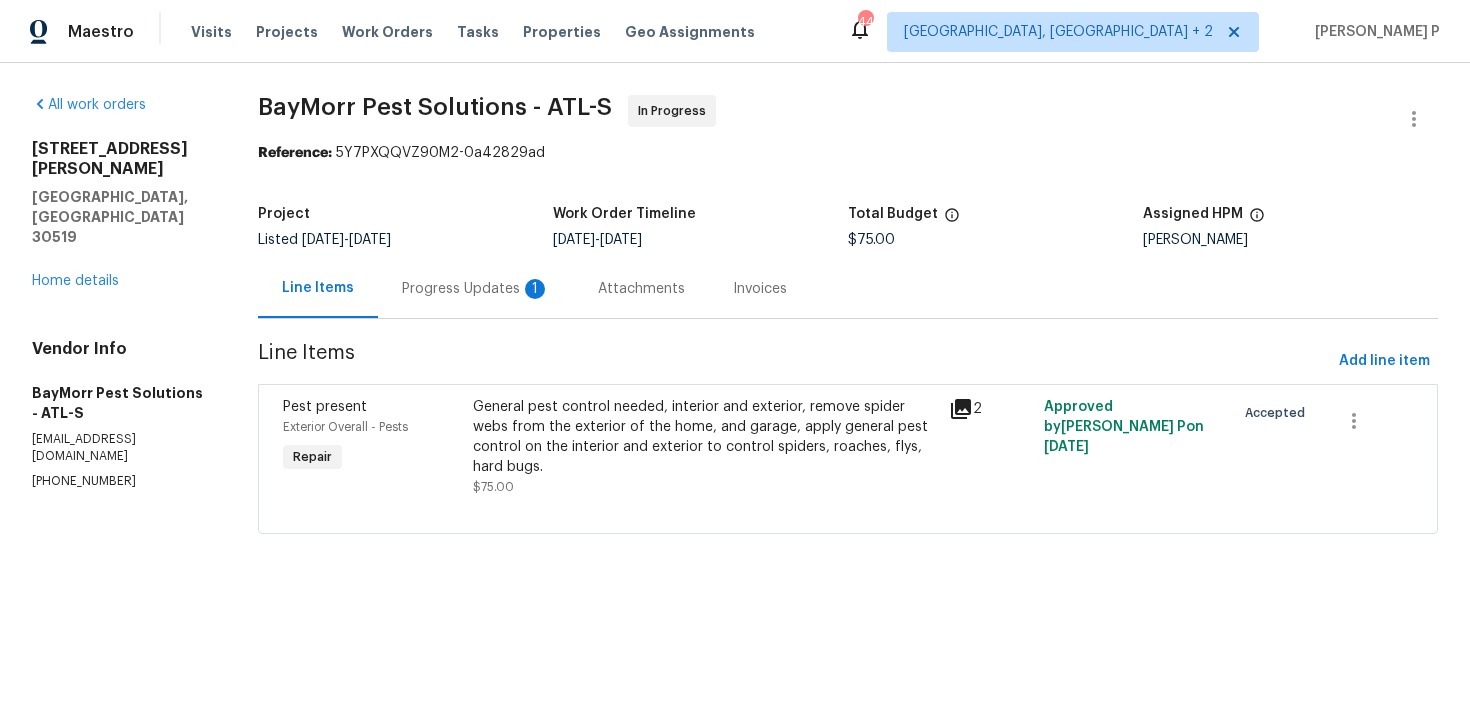 click on "Progress Updates 1" at bounding box center [476, 288] 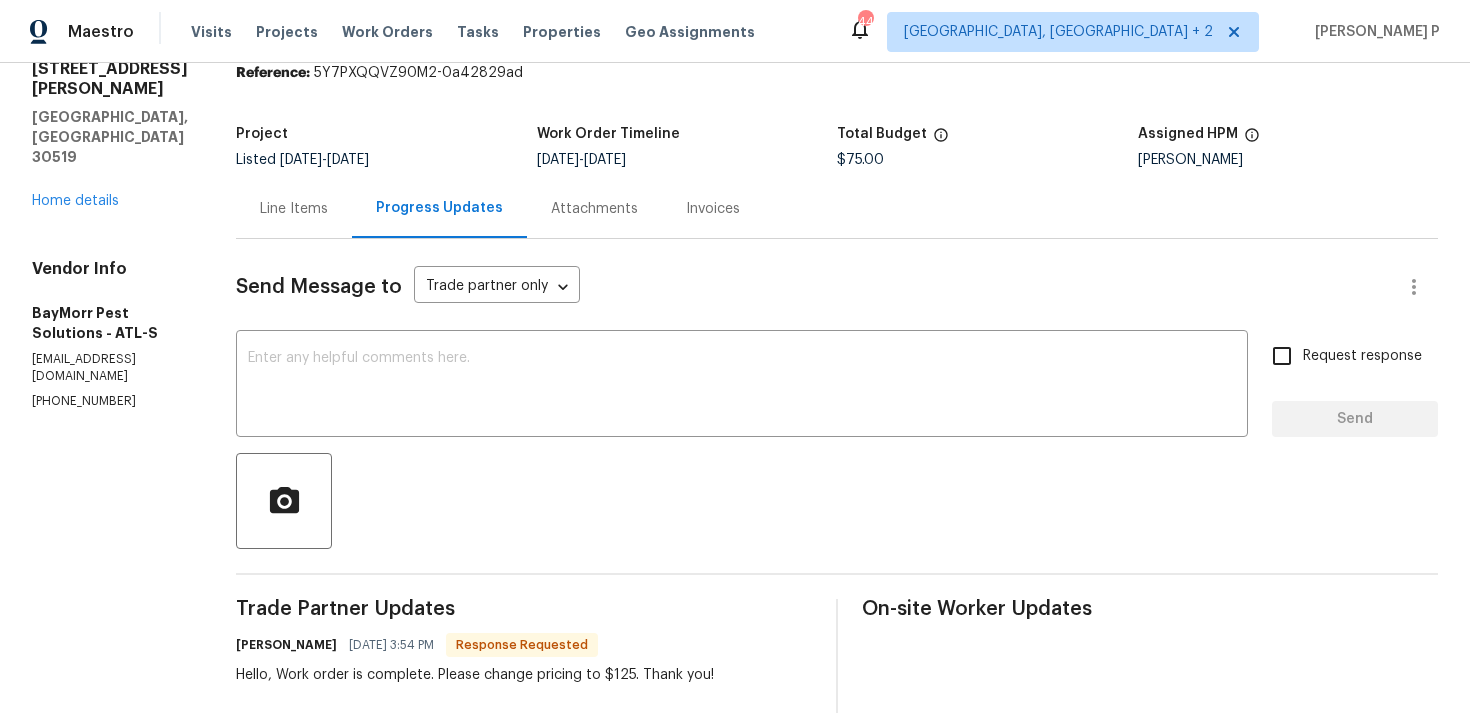 scroll, scrollTop: 0, scrollLeft: 0, axis: both 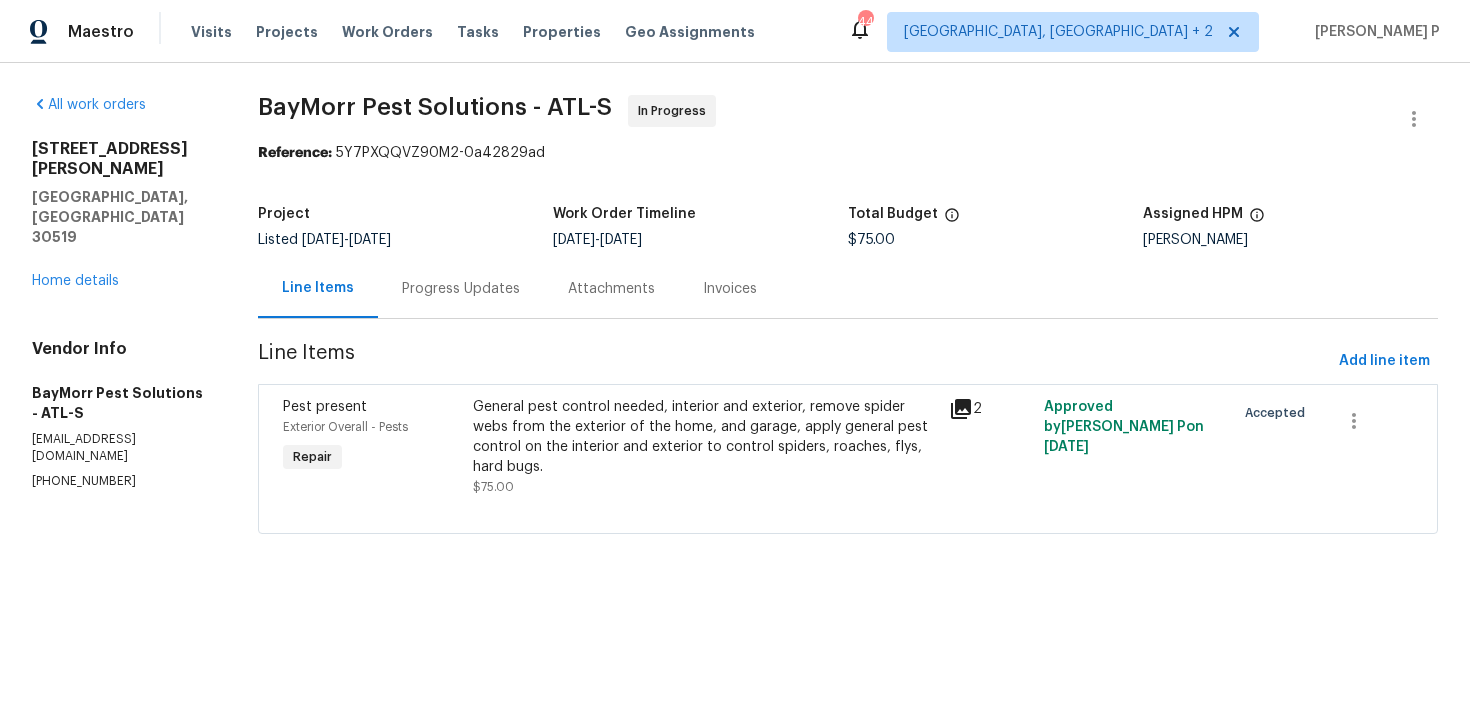 click on "Progress Updates" at bounding box center [461, 289] 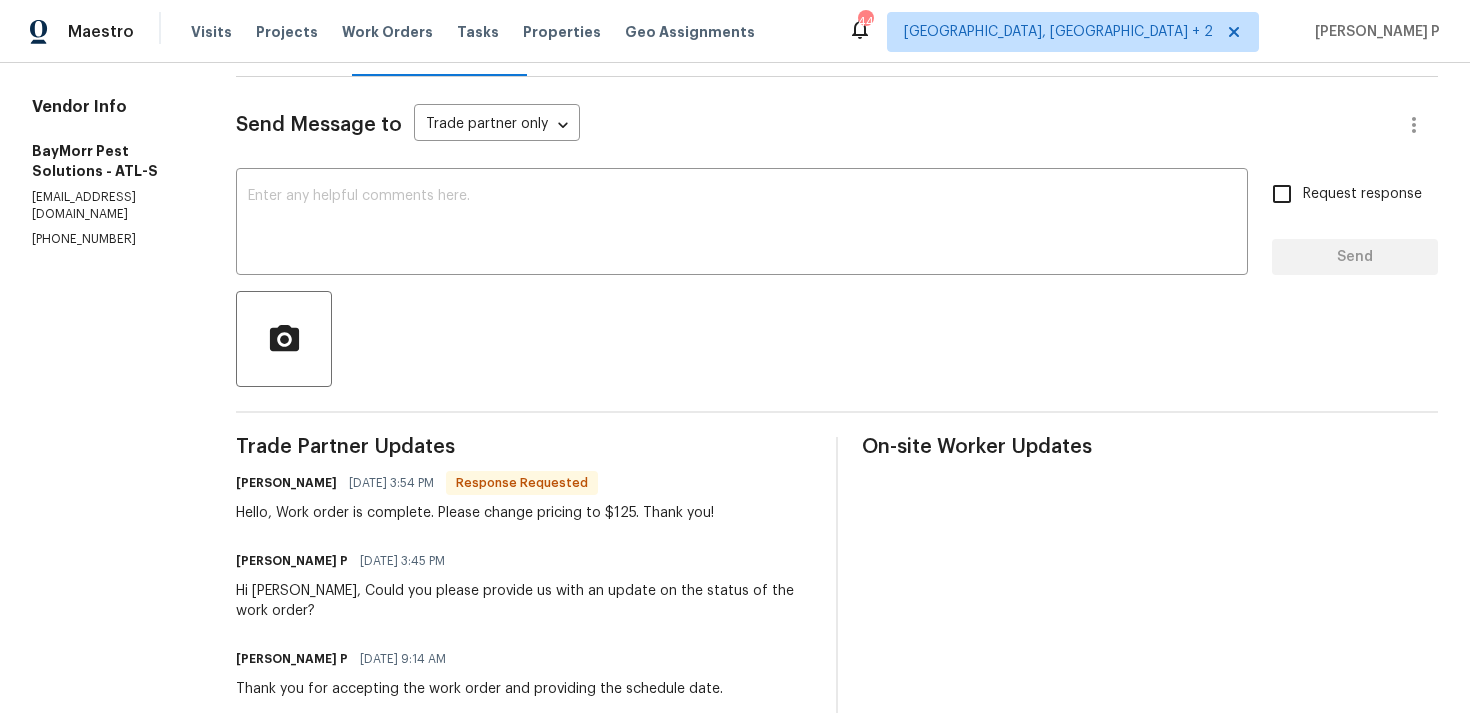scroll, scrollTop: 163, scrollLeft: 0, axis: vertical 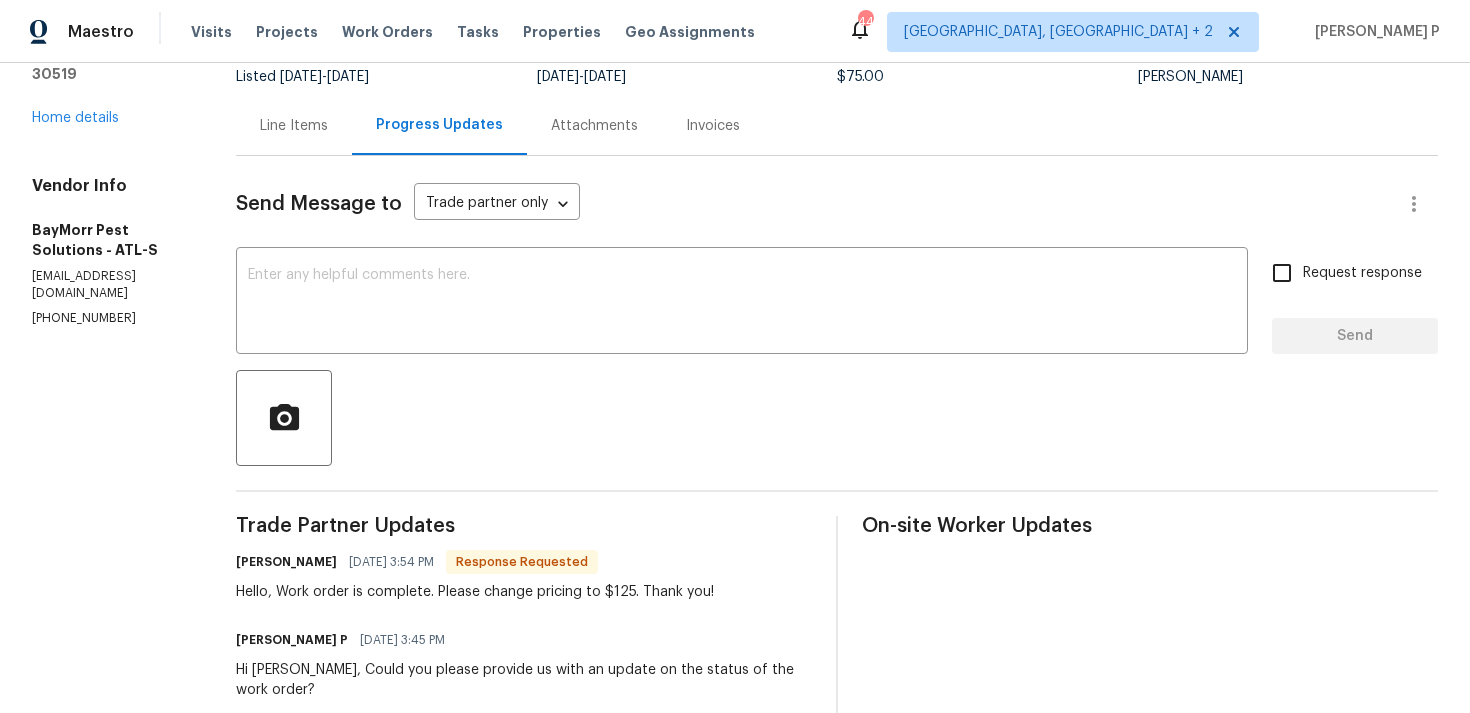 click on "Line Items" at bounding box center (294, 126) 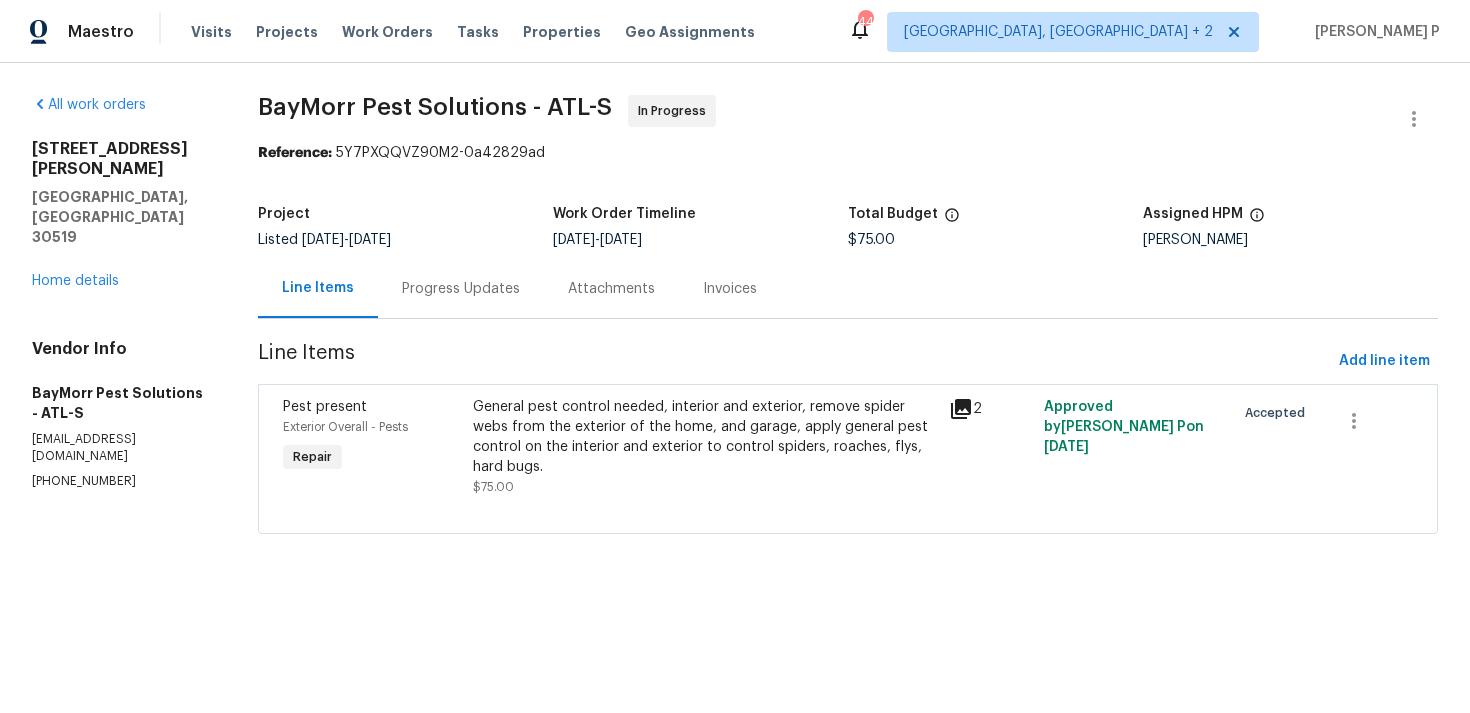 scroll, scrollTop: 0, scrollLeft: 0, axis: both 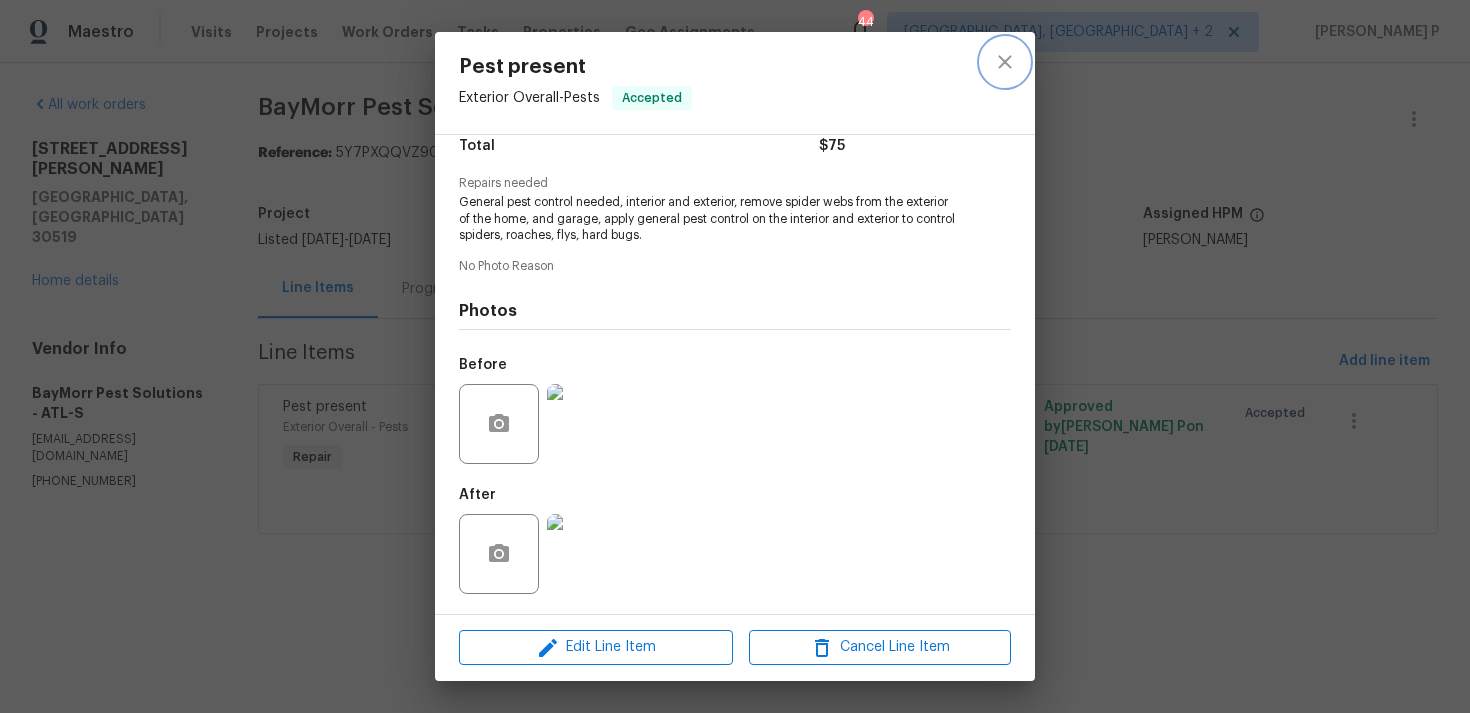 click 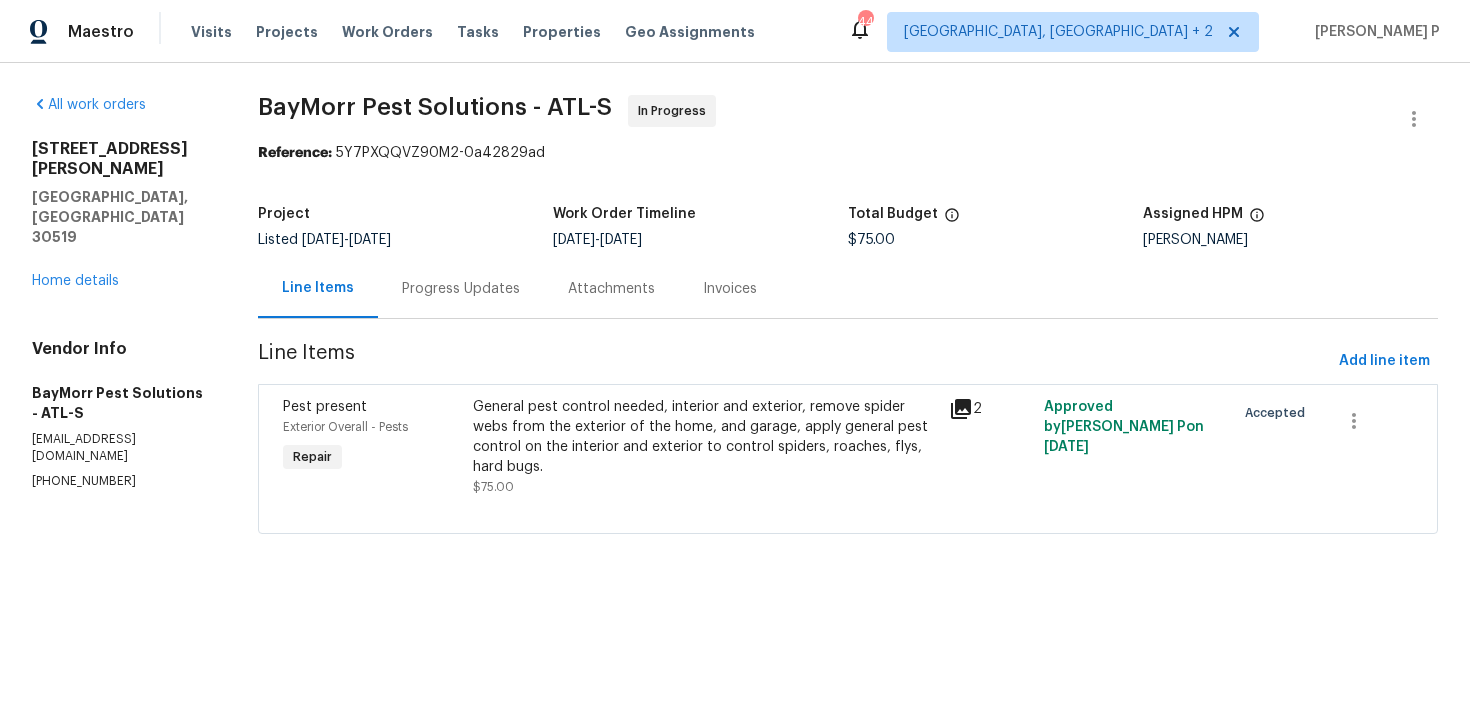 click on "General pest control needed, interior and exterior, remove spider webs from the exterior of the home, and garage, apply general pest control on the interior and exterior to control spiders, roaches, flys, hard bugs." at bounding box center [705, 437] 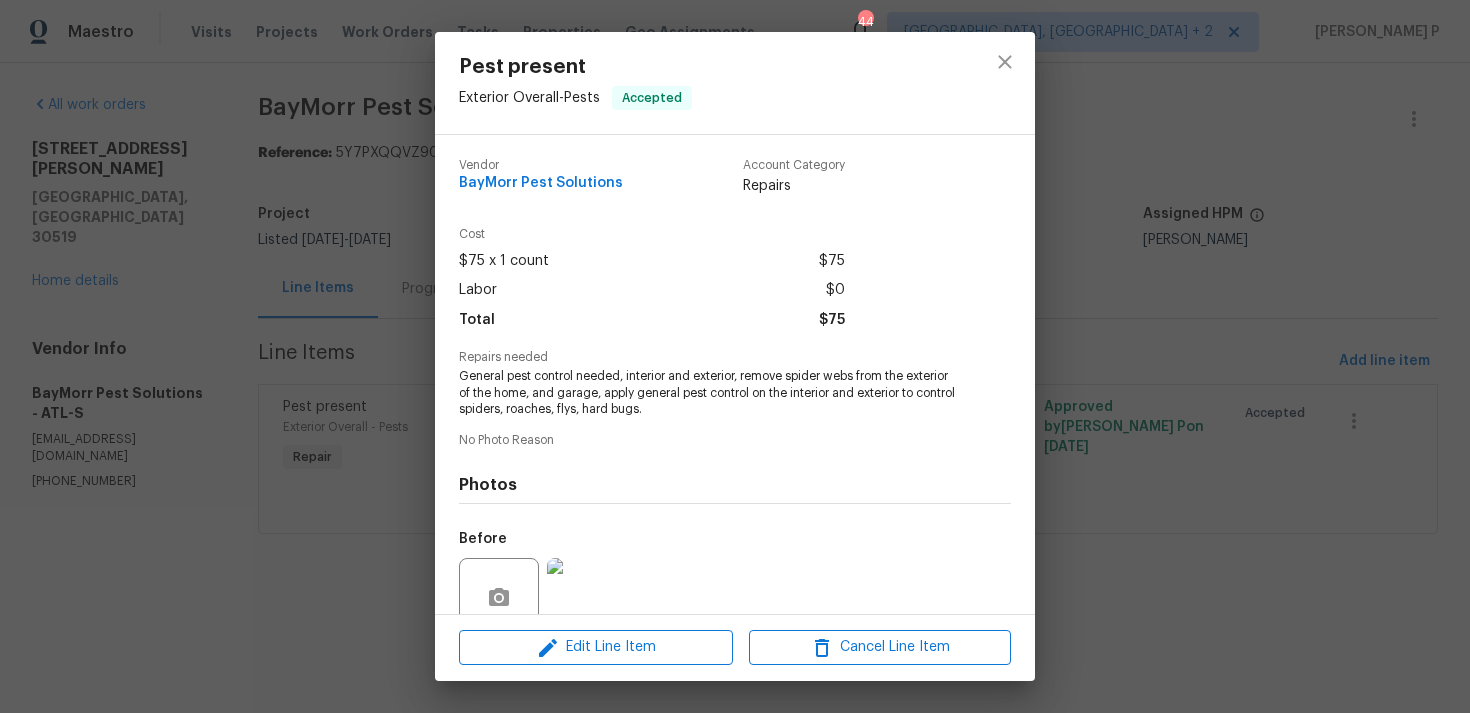 scroll, scrollTop: 174, scrollLeft: 0, axis: vertical 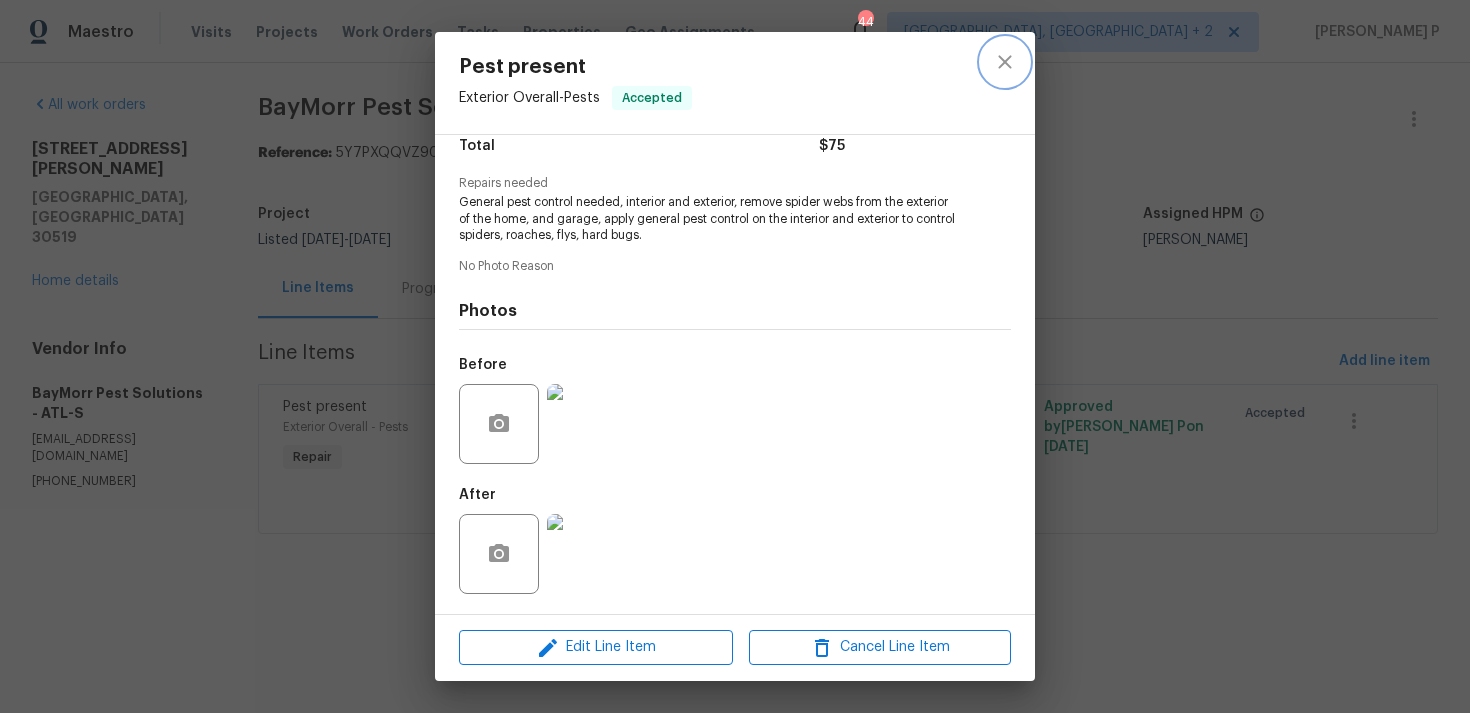 click 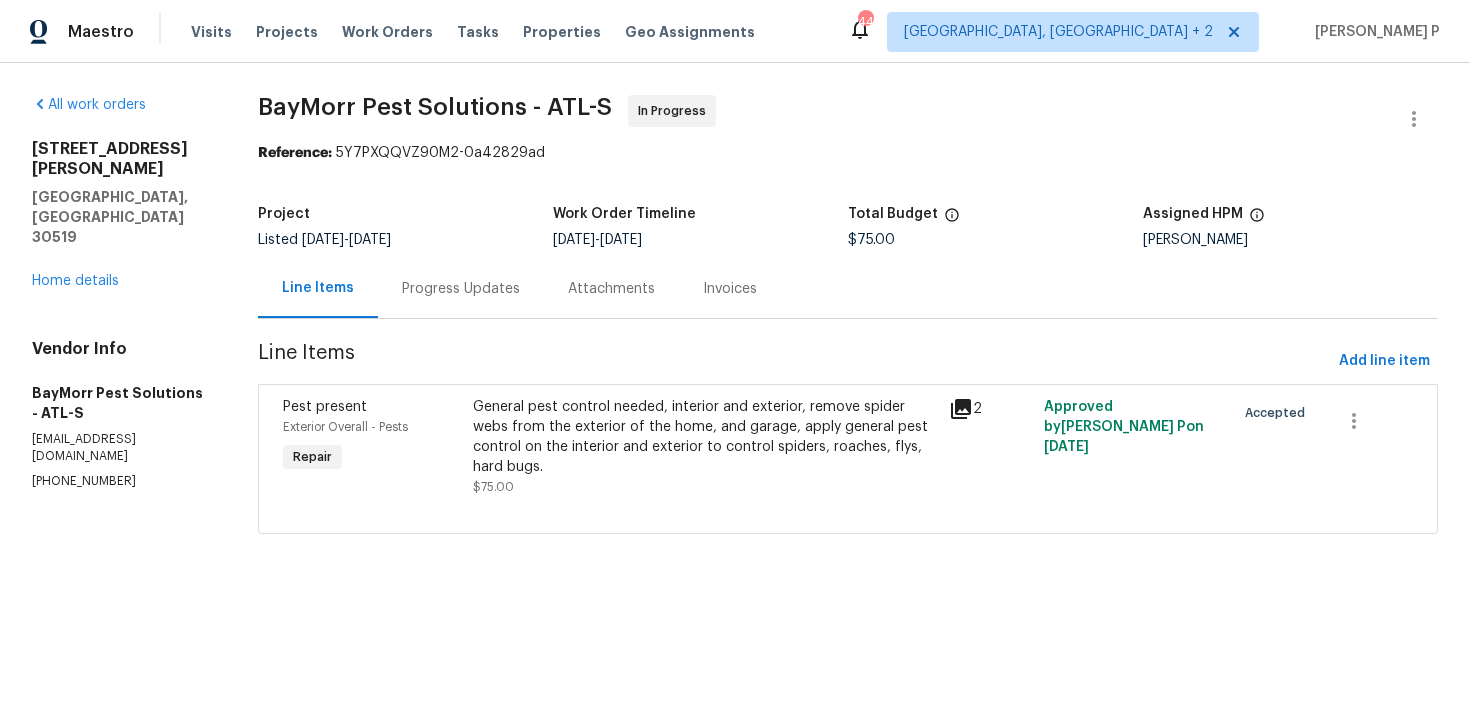 click on "Progress Updates" at bounding box center [461, 289] 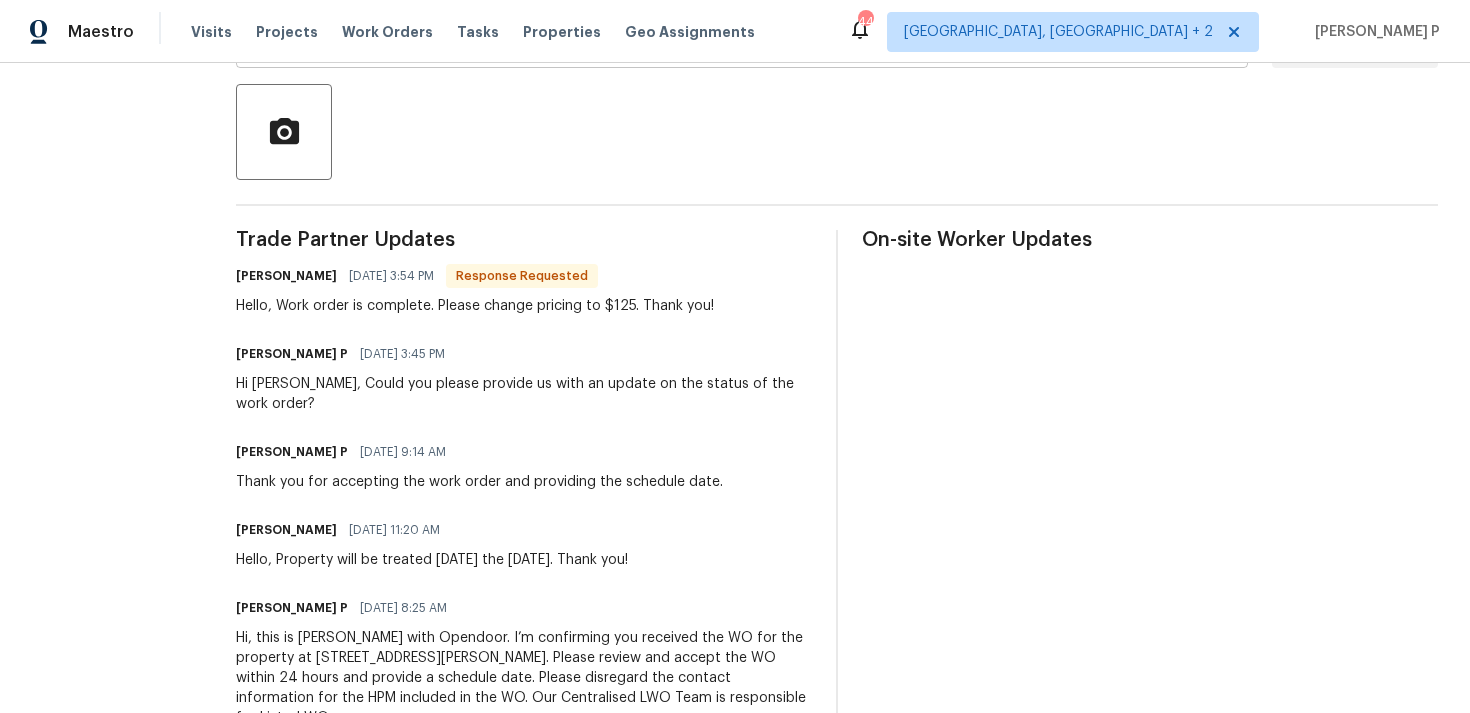 scroll, scrollTop: 0, scrollLeft: 0, axis: both 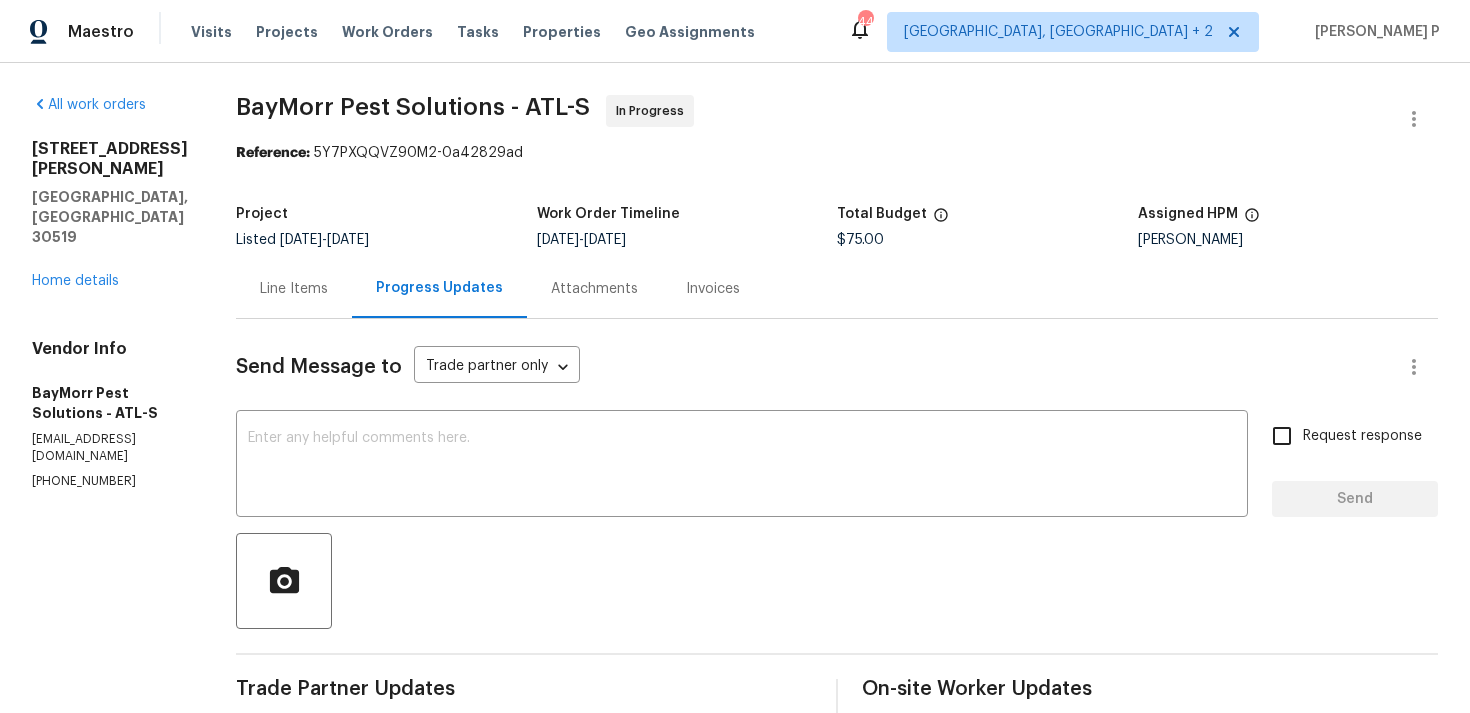 click on "Line Items" at bounding box center [294, 289] 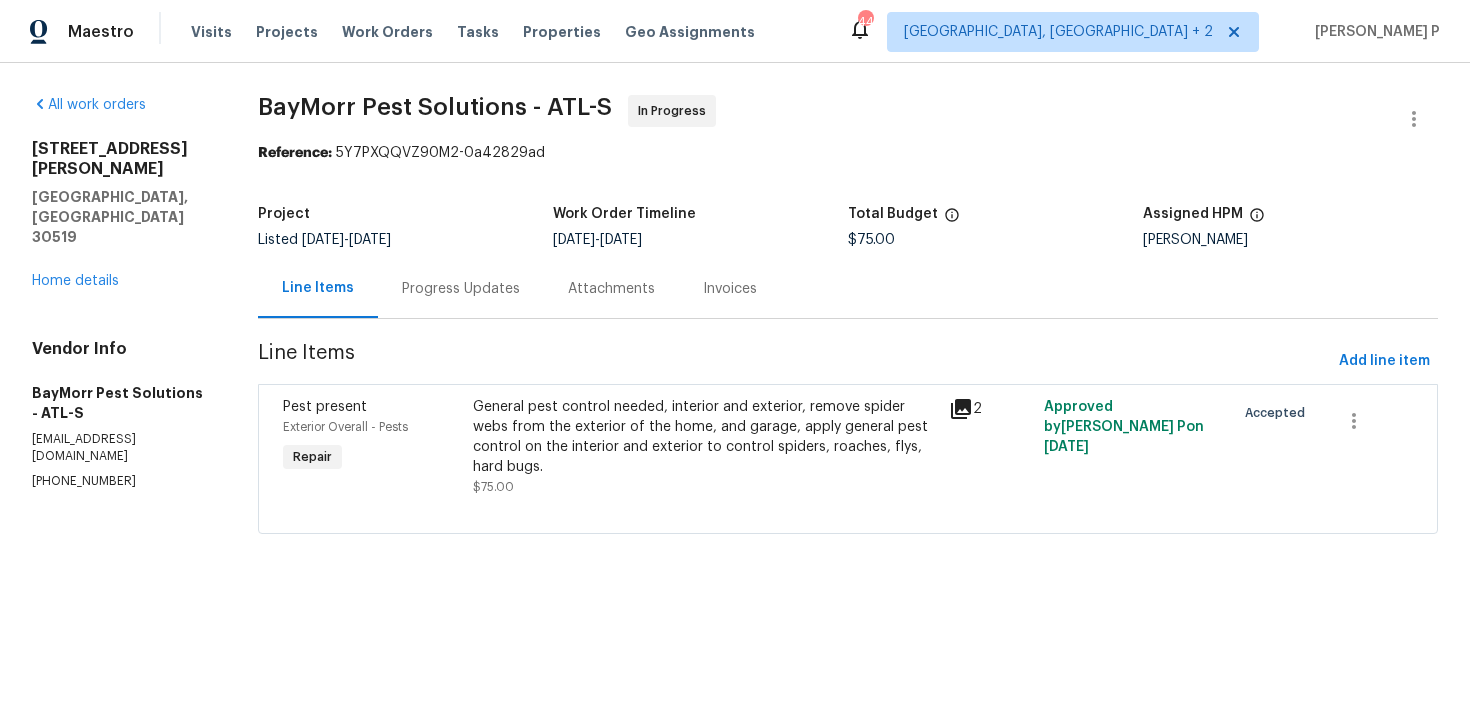 click on "General pest control needed, interior and exterior, remove spider webs from the exterior of the home, and garage, apply general pest control on the interior and exterior to control spiders, roaches, flys, hard bugs." at bounding box center (705, 437) 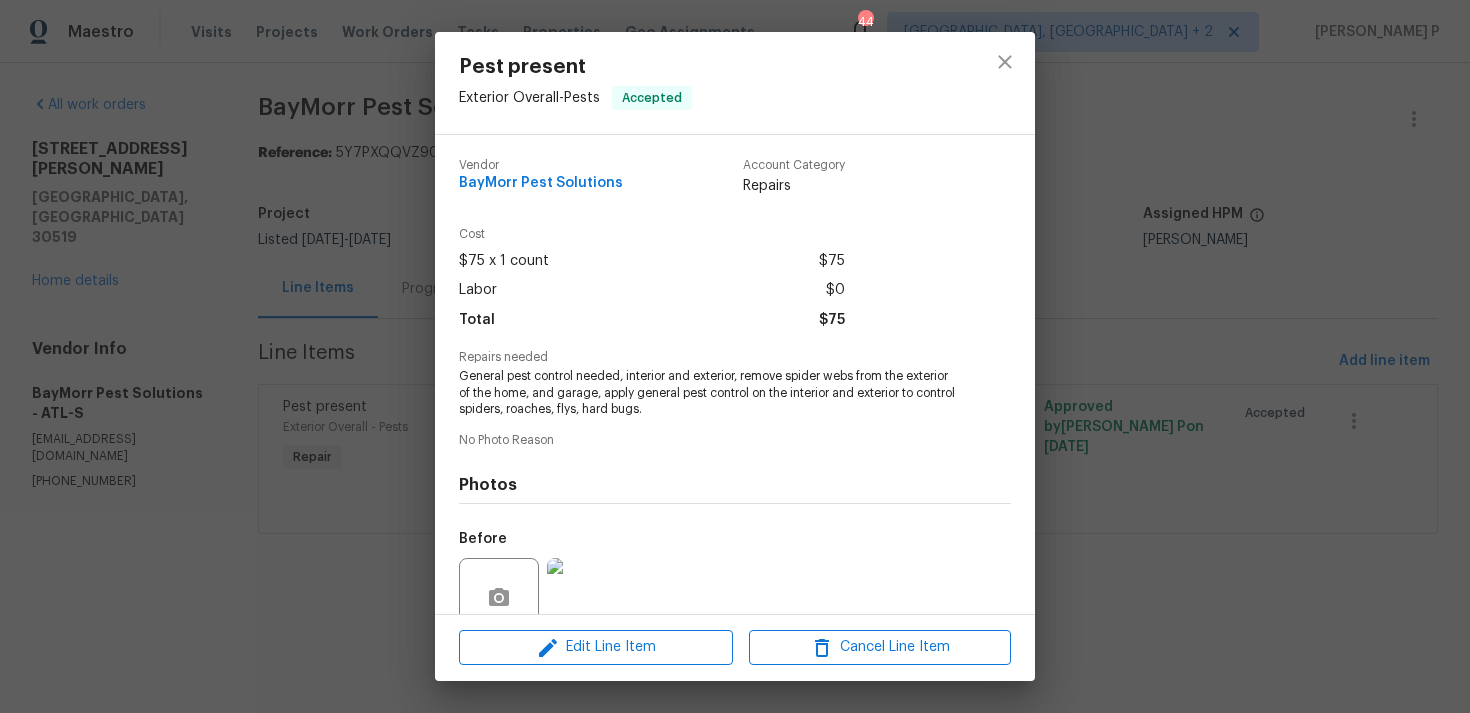 scroll, scrollTop: 174, scrollLeft: 0, axis: vertical 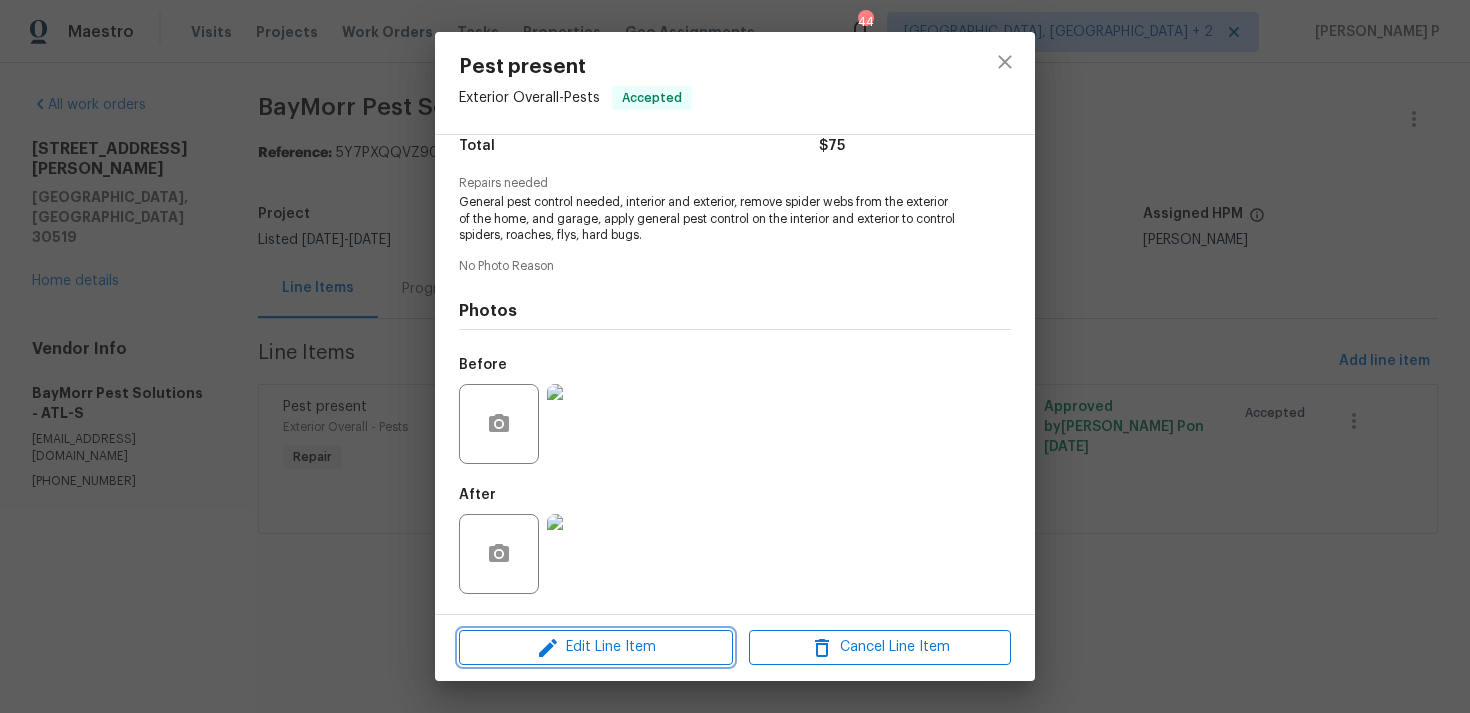 click on "Edit Line Item" at bounding box center (596, 647) 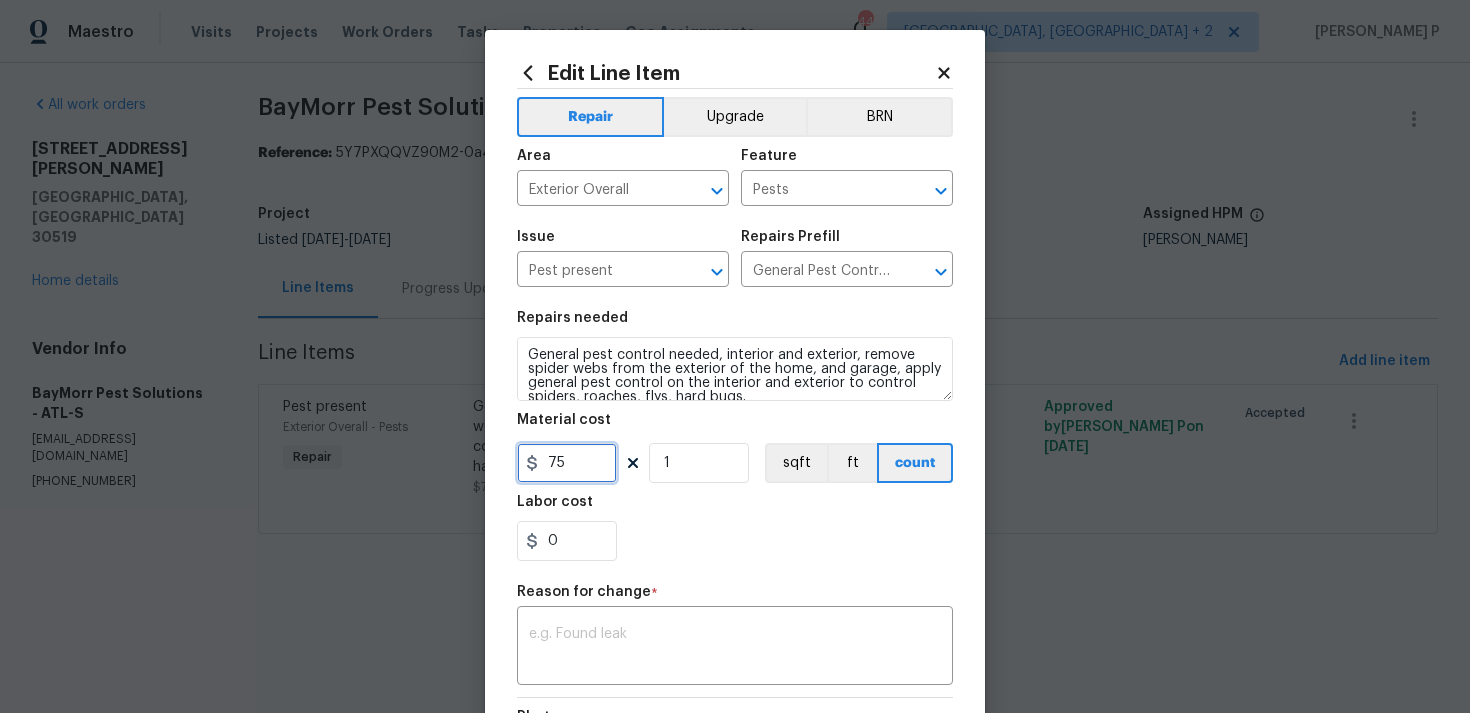 click on "75" at bounding box center [567, 463] 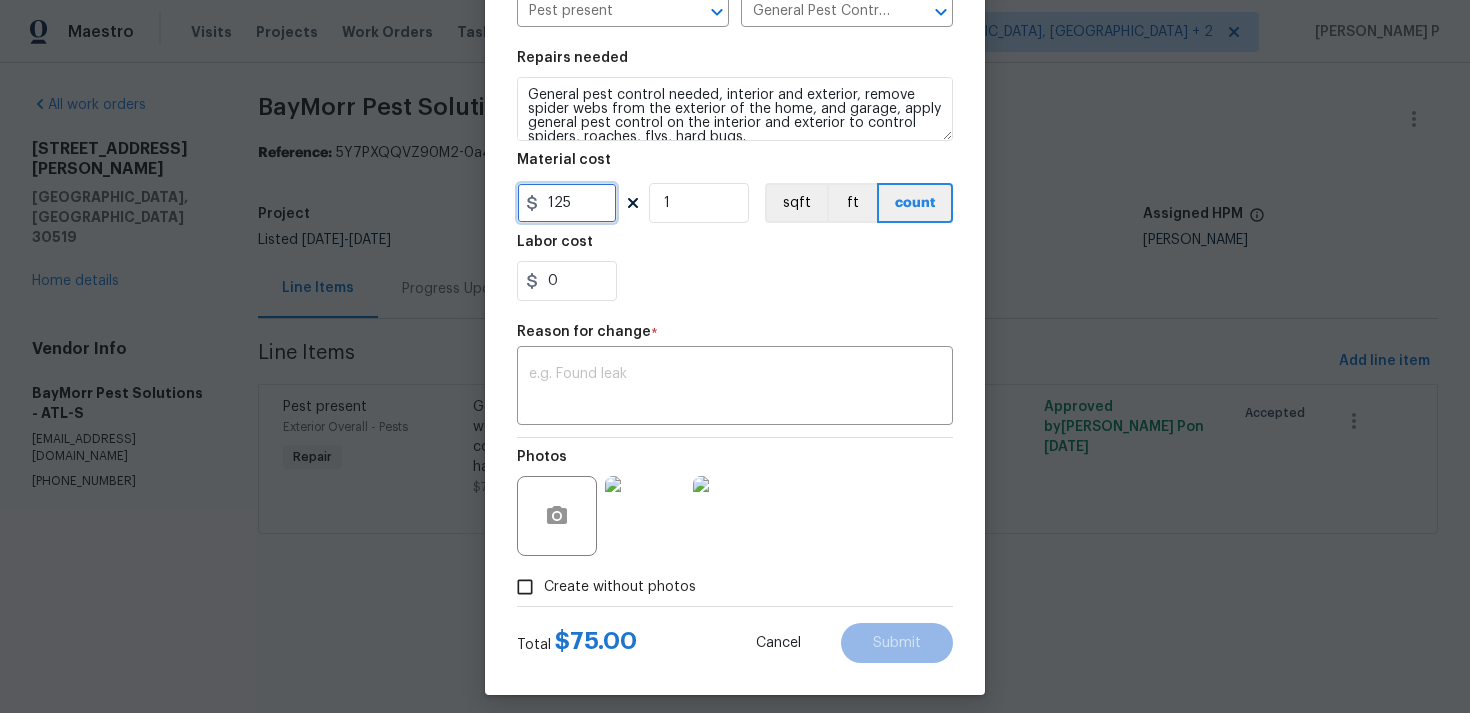 scroll, scrollTop: 273, scrollLeft: 0, axis: vertical 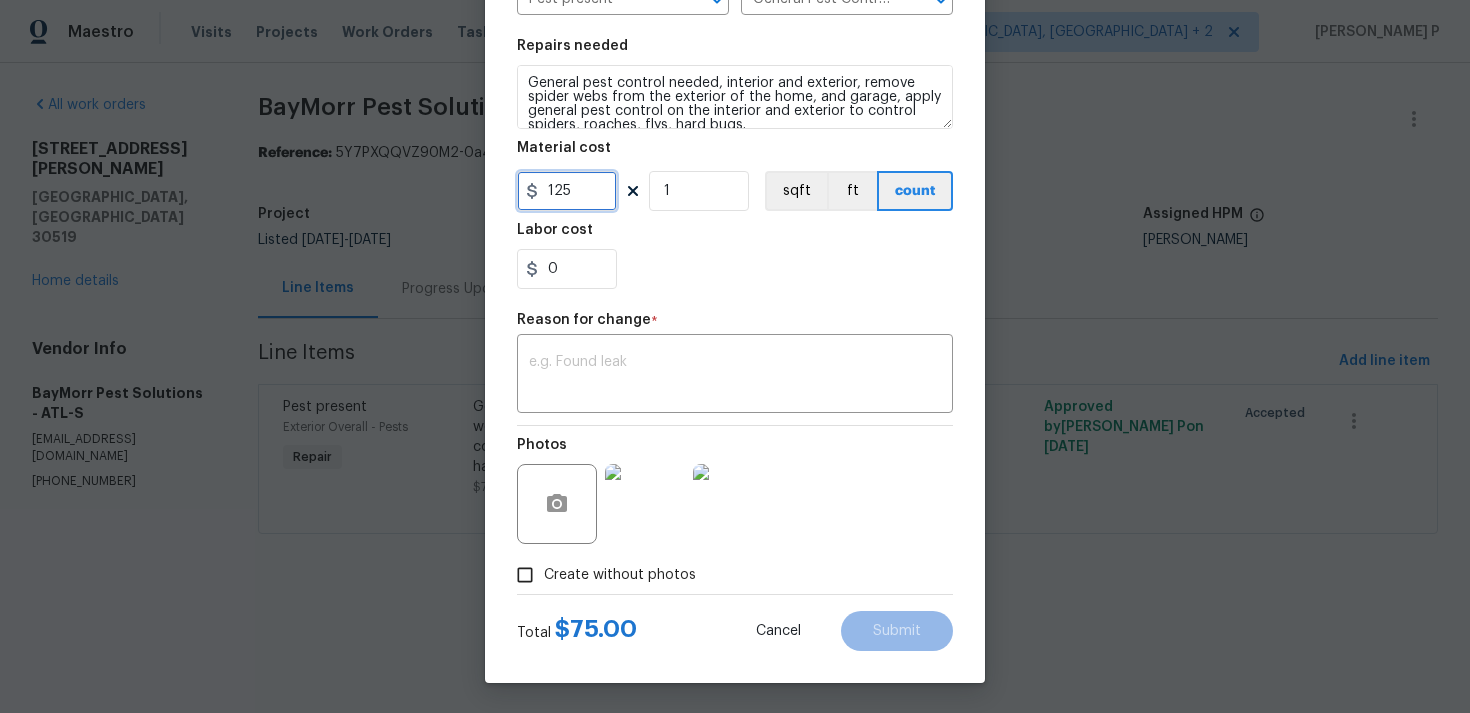 type on "125" 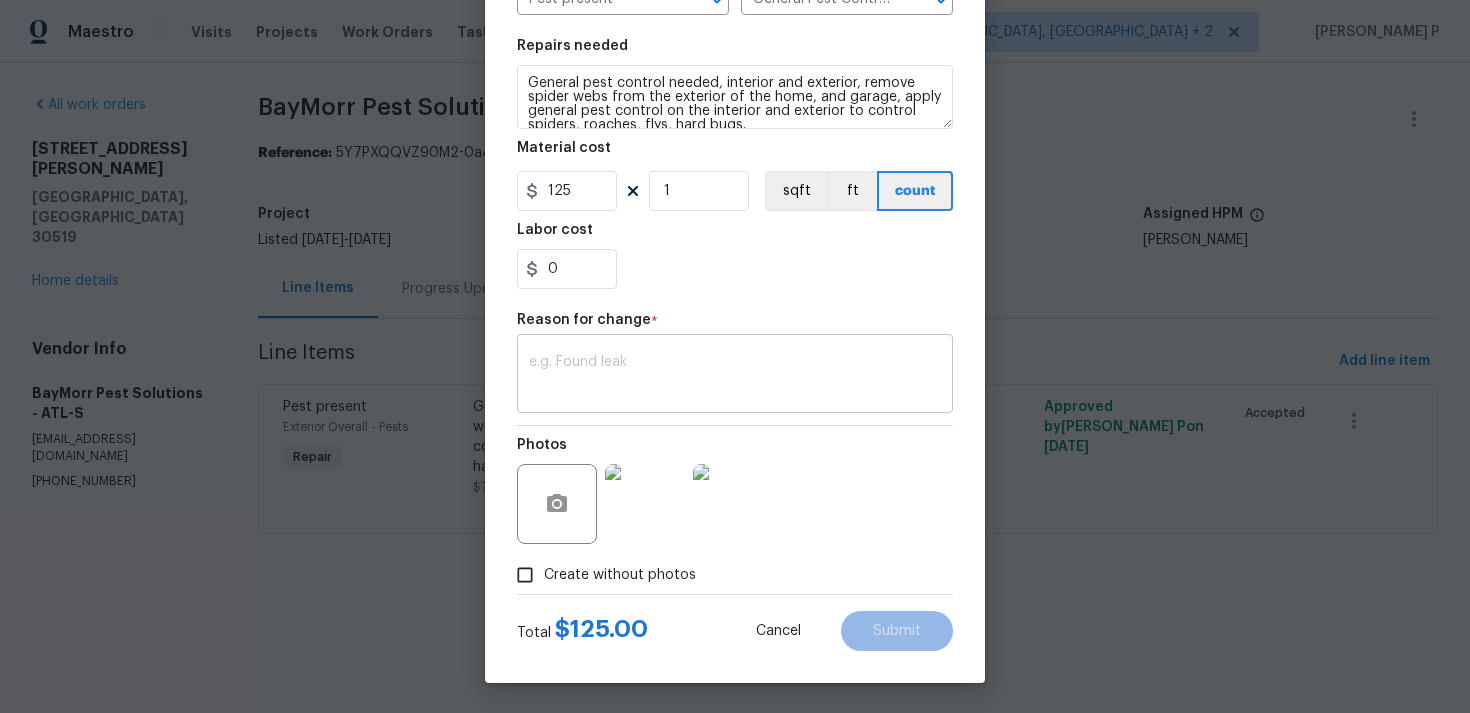 click at bounding box center [735, 376] 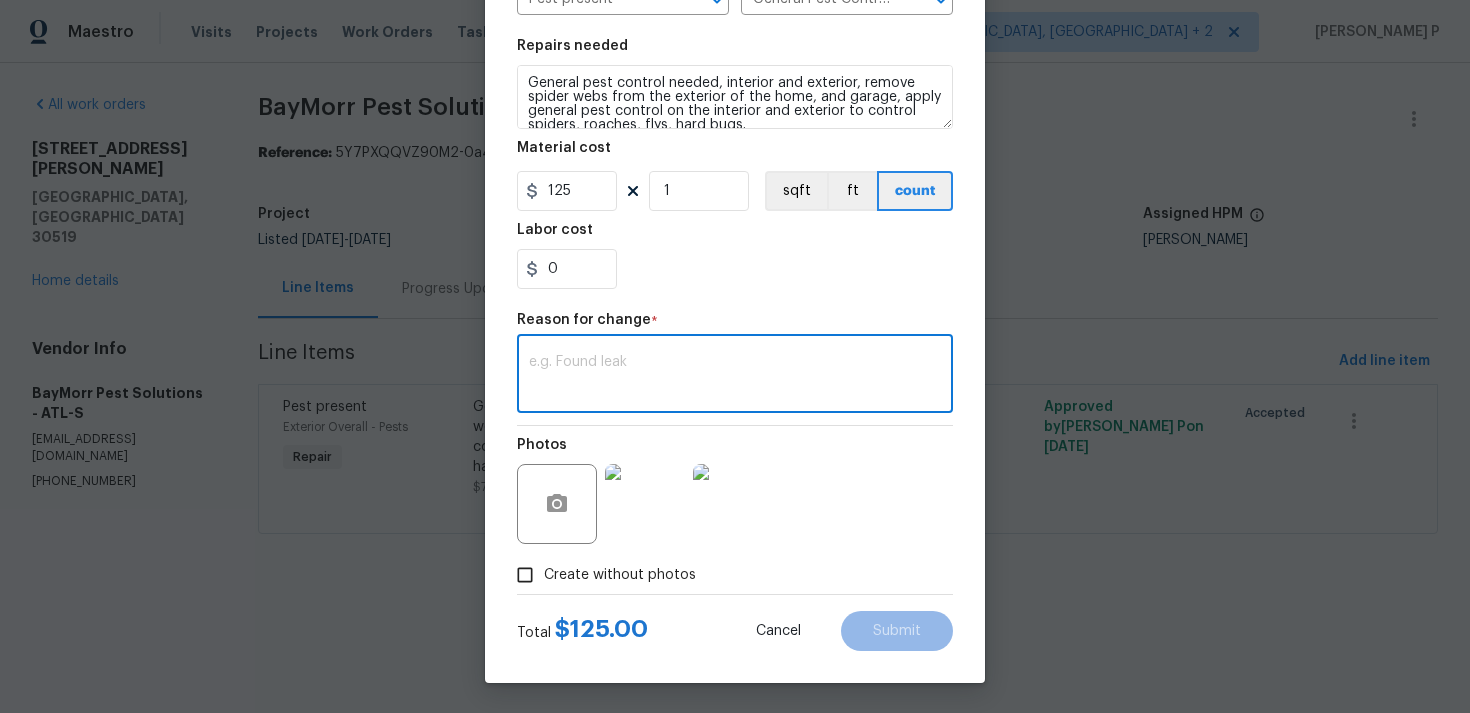 paste on "(RP) Updated per vendor’s final cost." 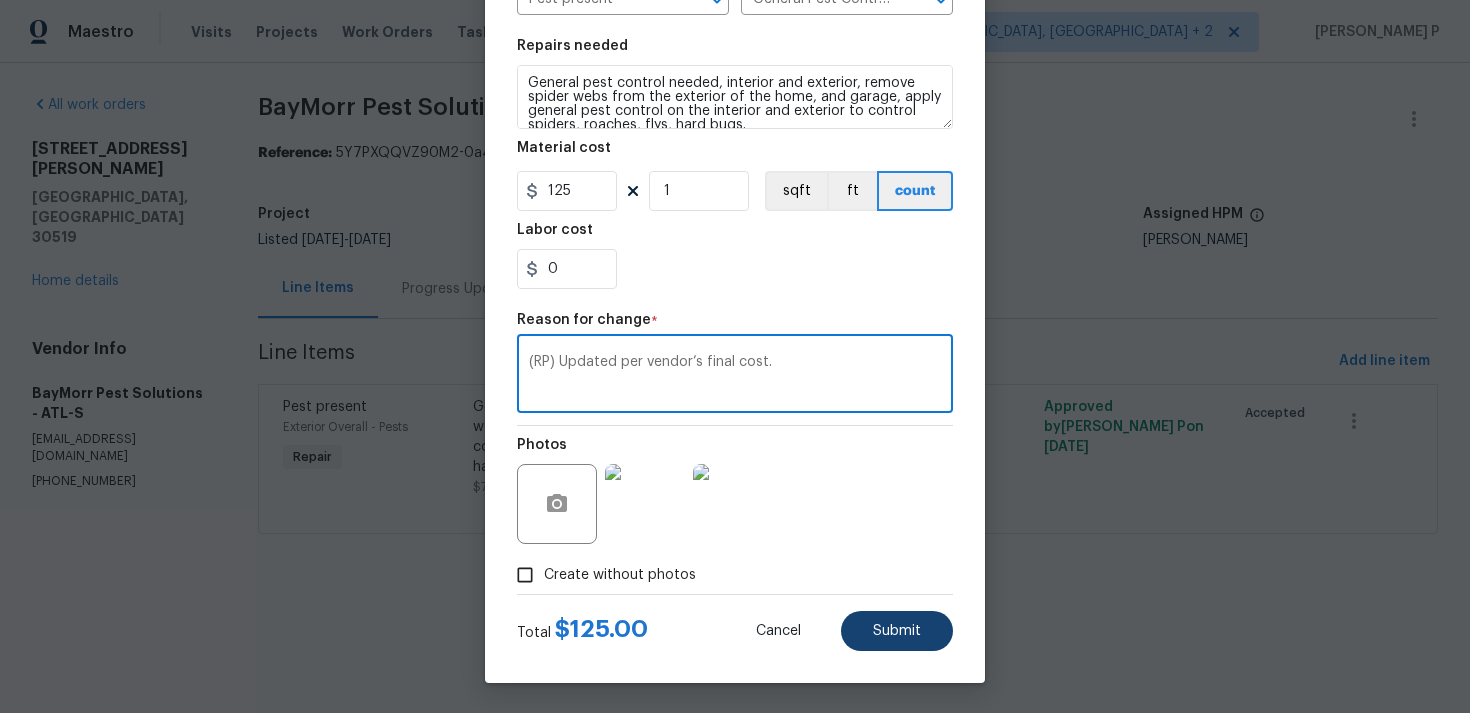 type on "(RP) Updated per vendor’s final cost." 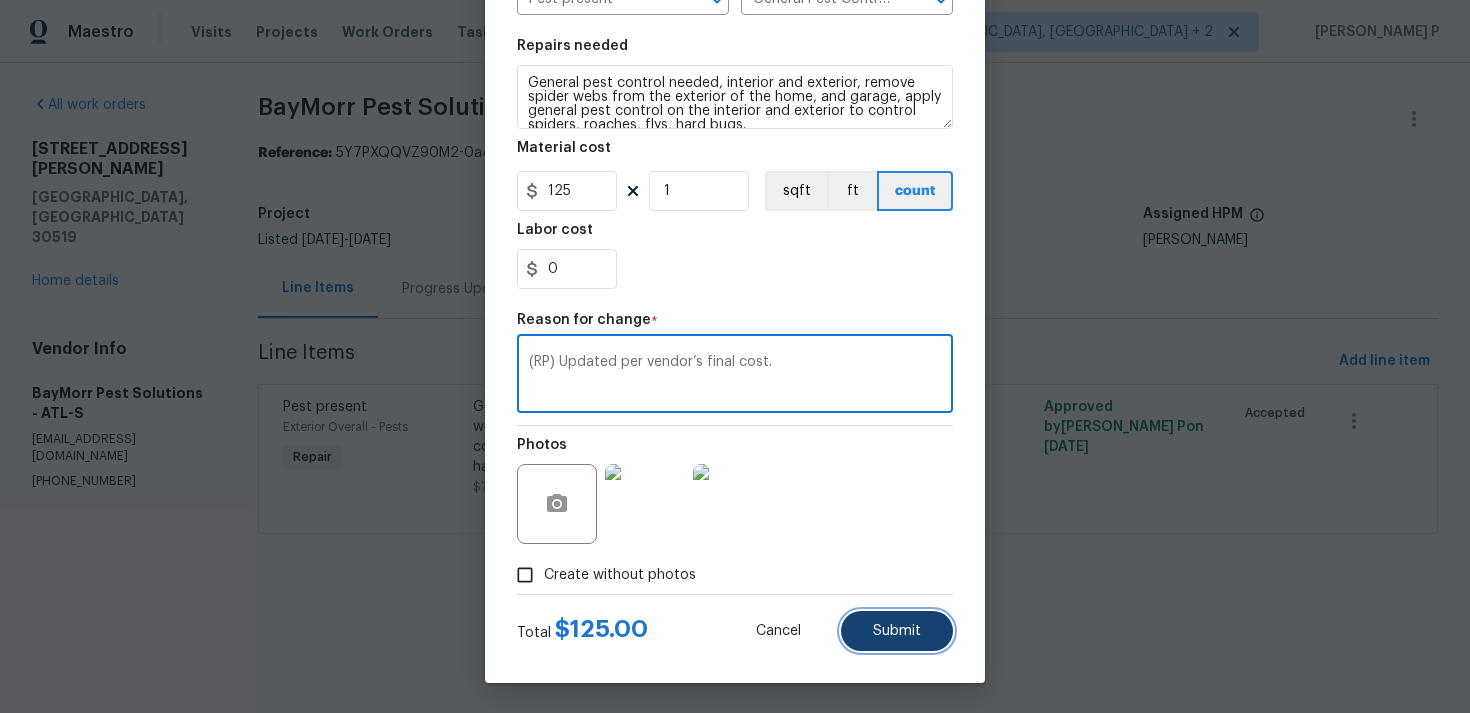 click on "Submit" at bounding box center [897, 631] 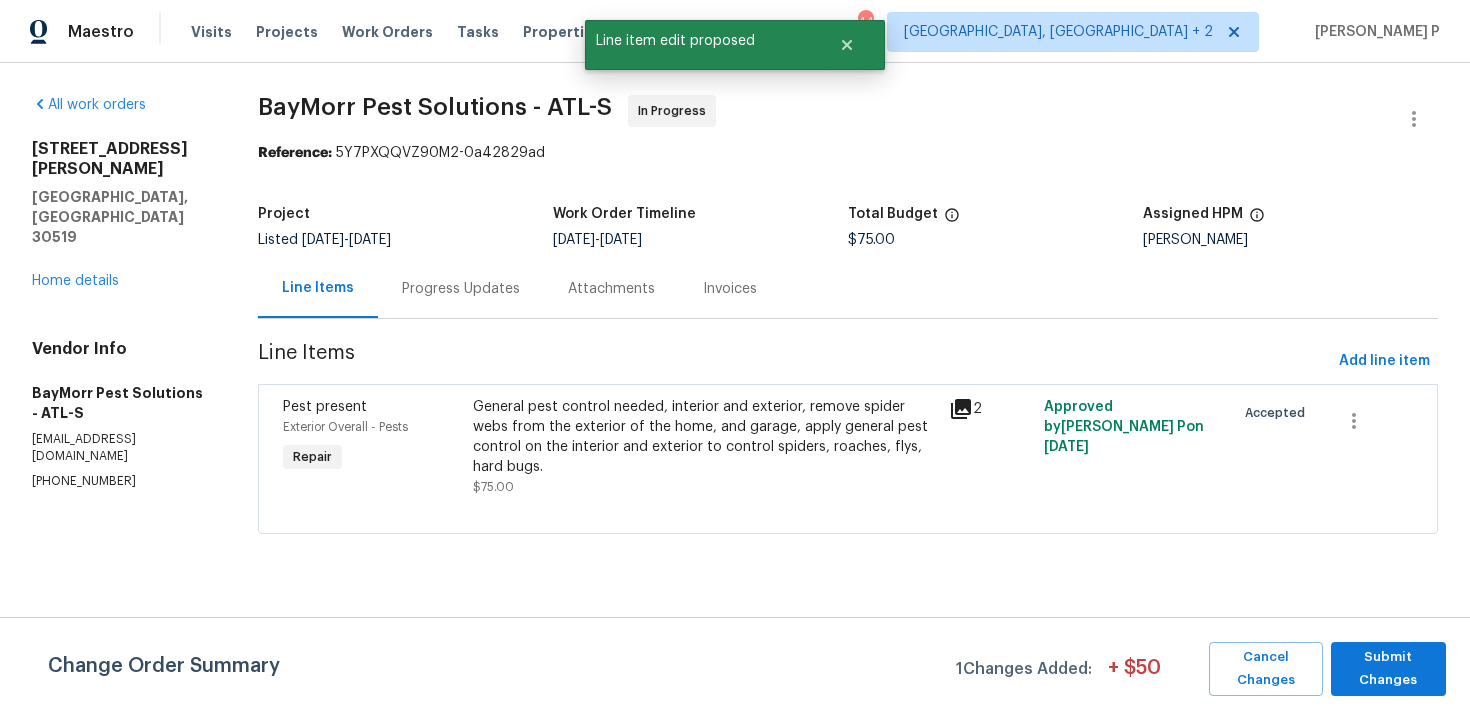scroll, scrollTop: 0, scrollLeft: 0, axis: both 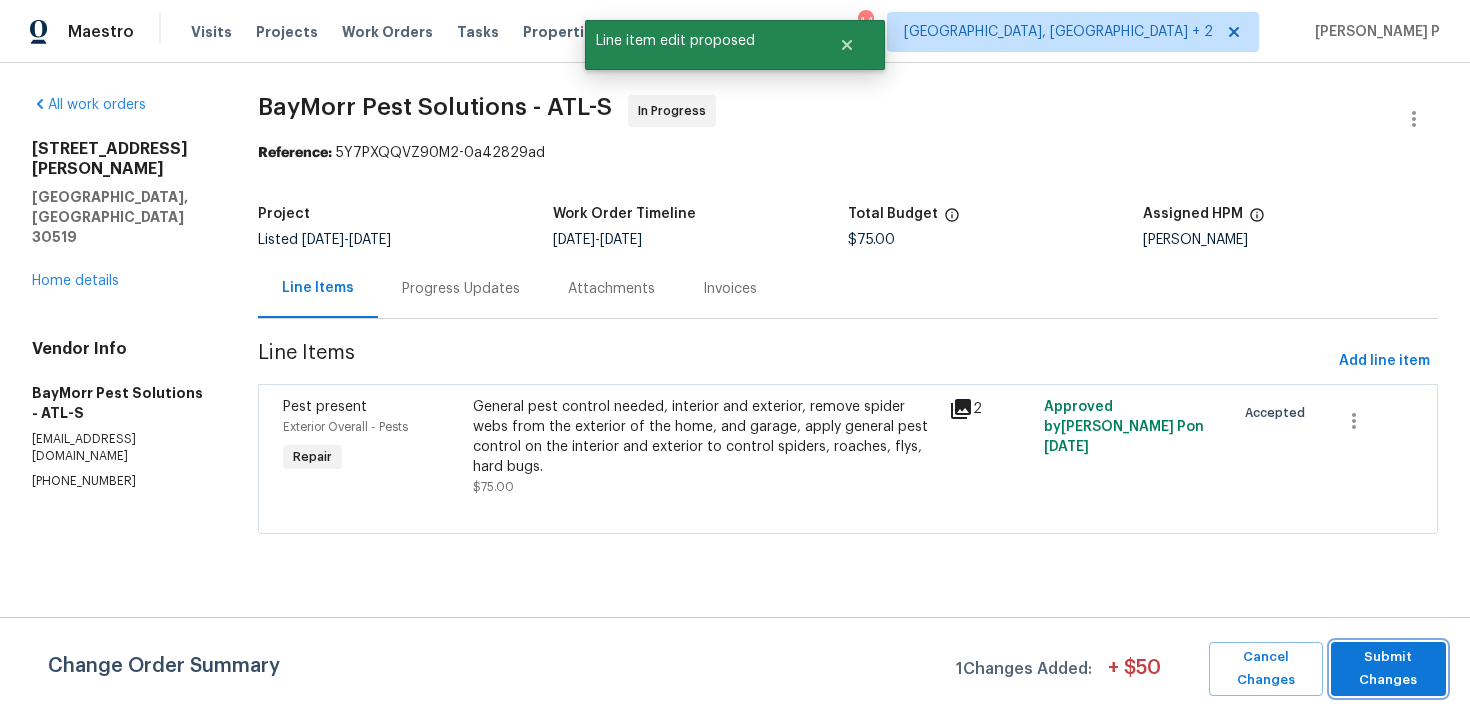 click on "Submit Changes" at bounding box center [1388, 669] 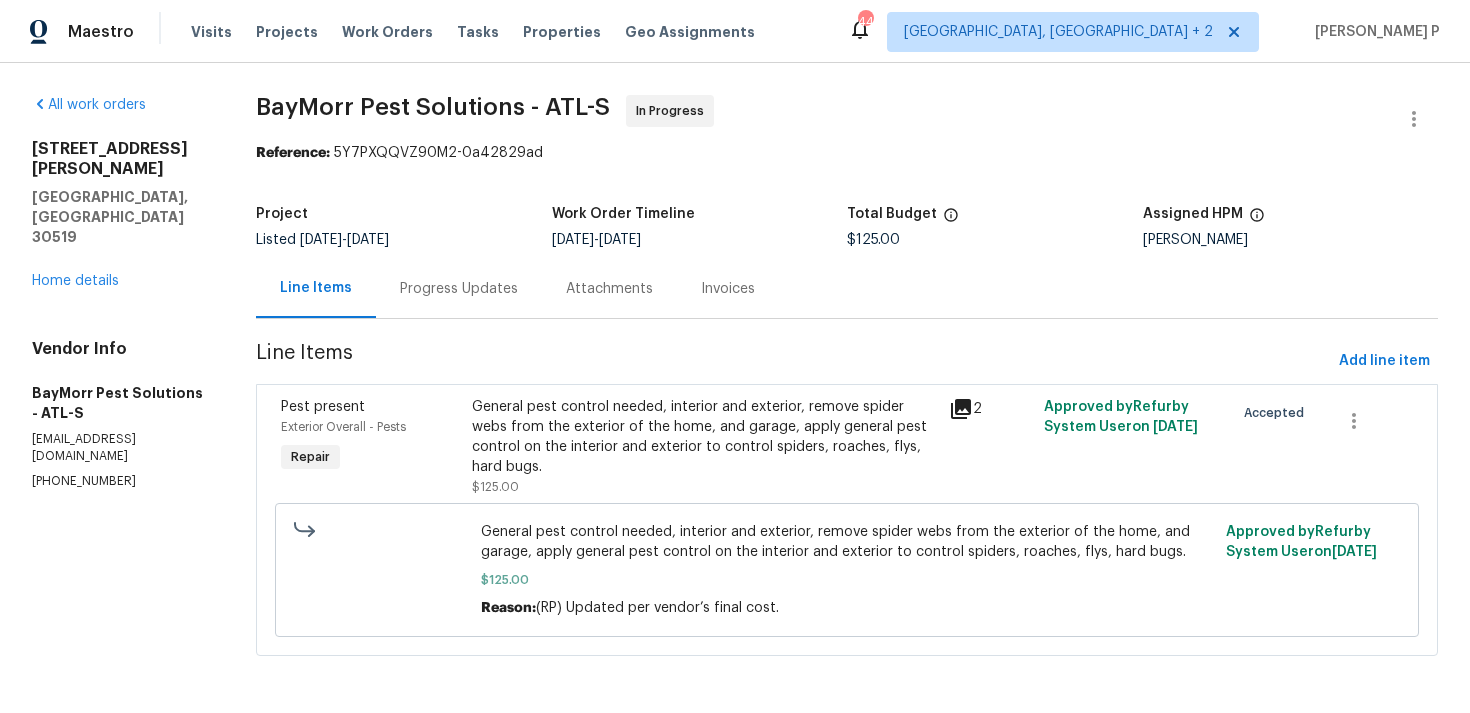 click on "Progress Updates" at bounding box center (459, 289) 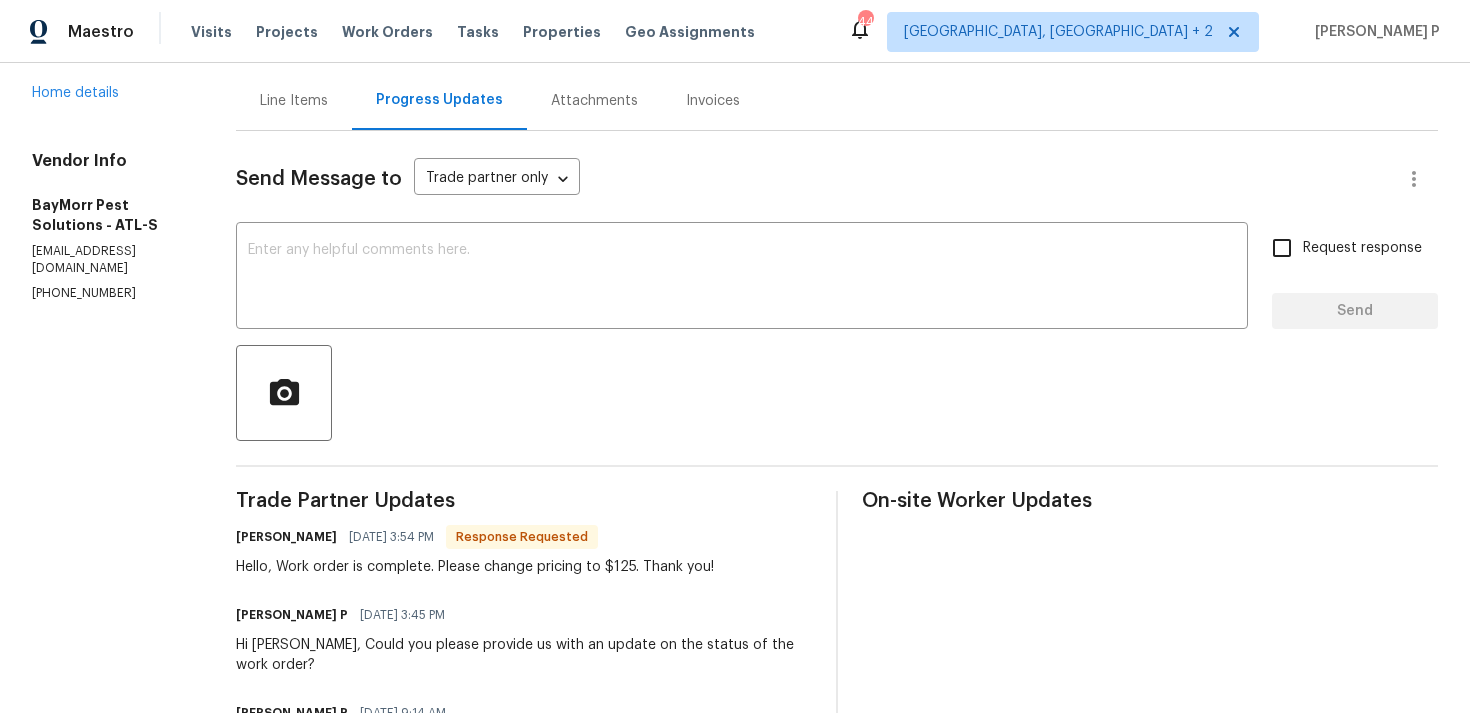 scroll, scrollTop: 221, scrollLeft: 0, axis: vertical 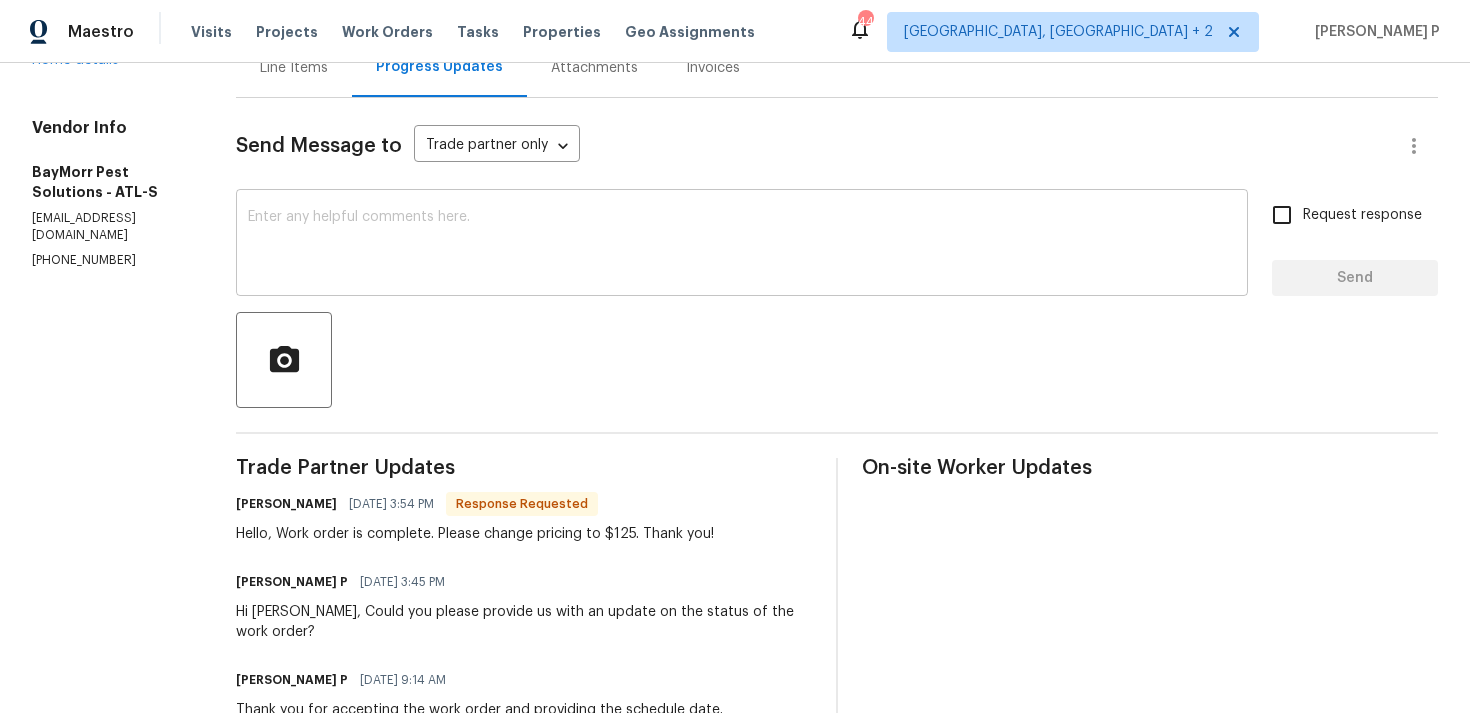 click at bounding box center (742, 245) 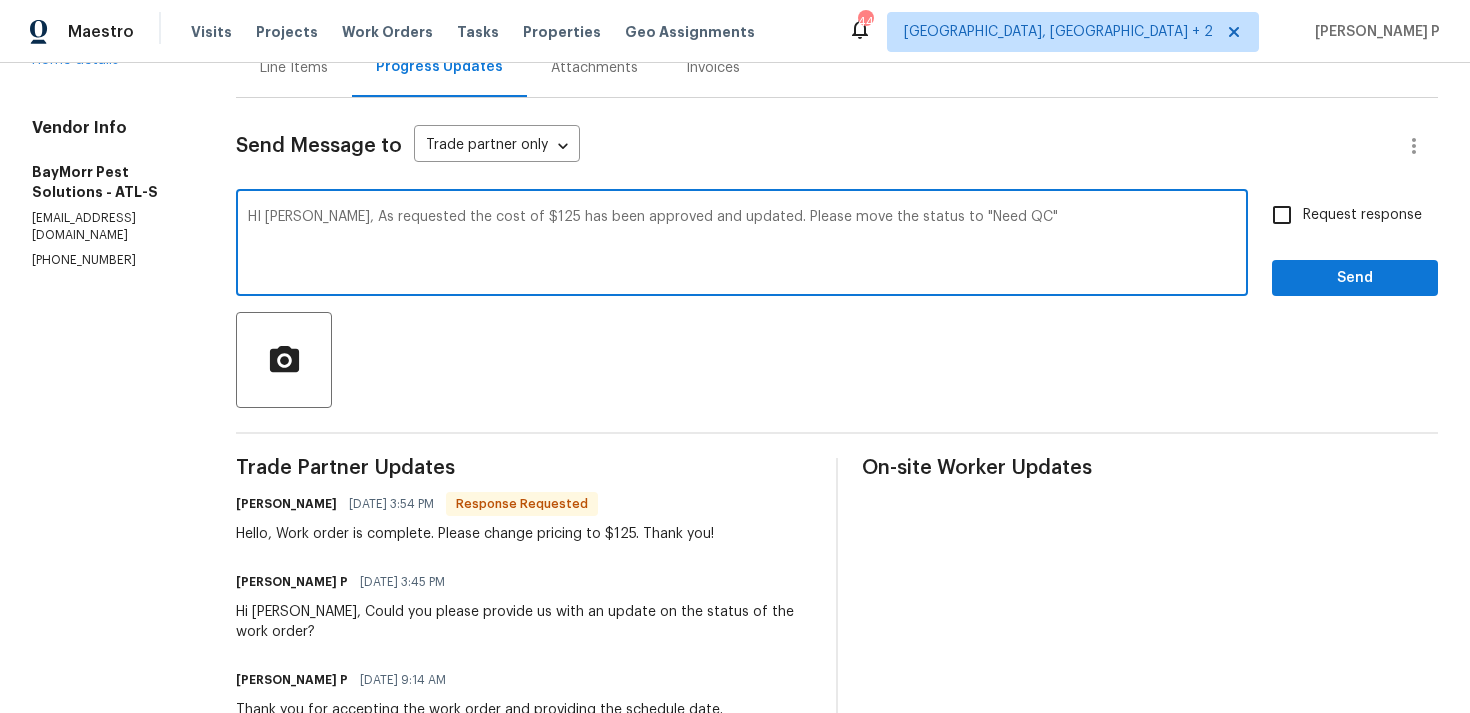 click on "HI [PERSON_NAME], As requested the cost of $125 has been approved and updated. Please move the status to "Need QC"" at bounding box center (742, 245) 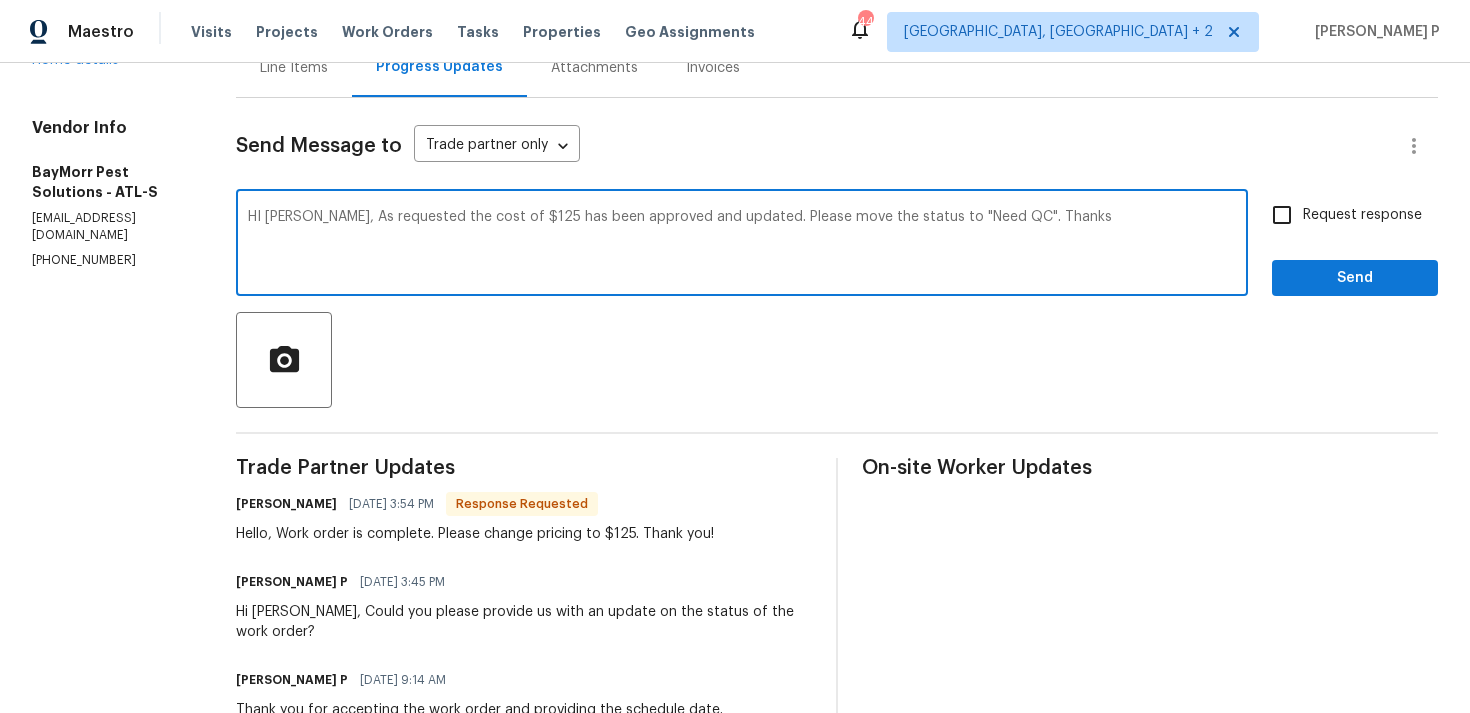 type on "HI [PERSON_NAME], As requested the cost of $125 has been approved and updated. Please move the status to "Need QC". Thanks" 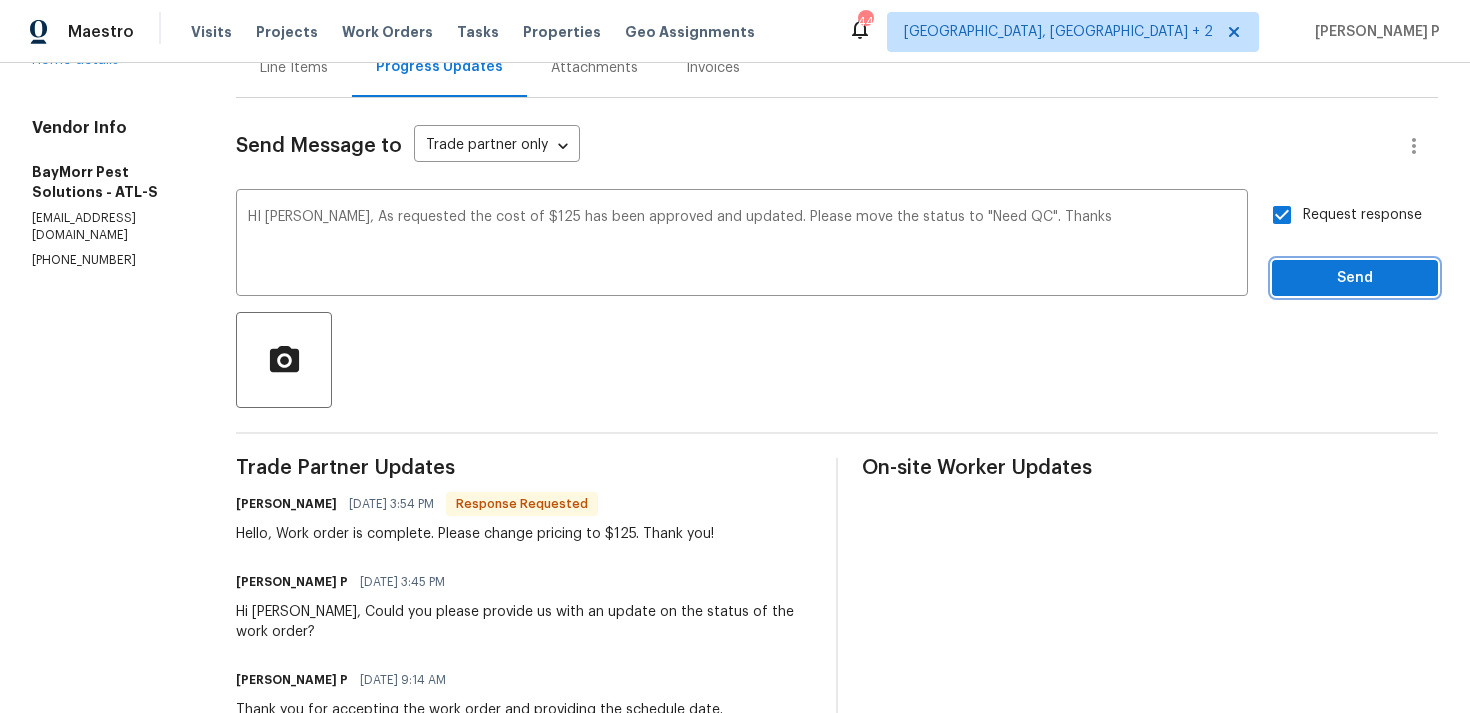 click on "Send" at bounding box center [1355, 278] 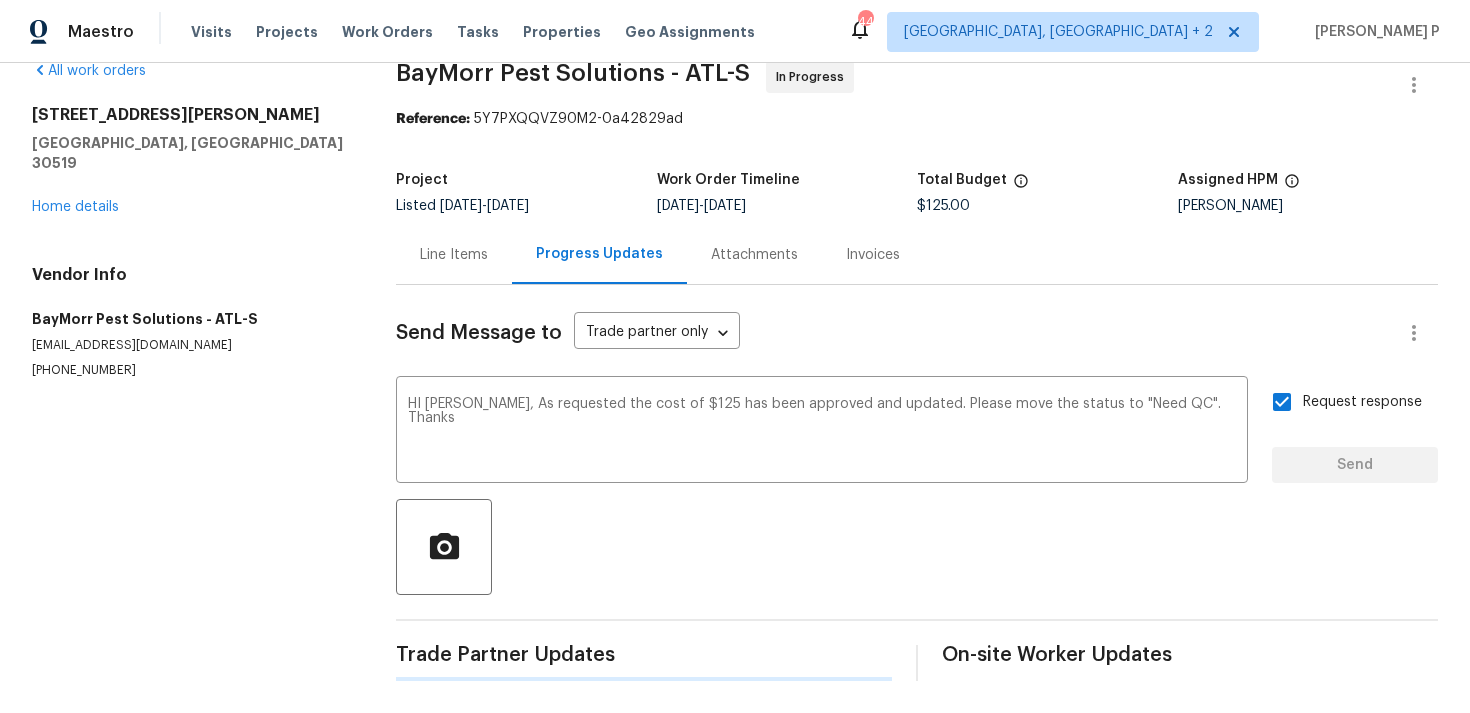 type 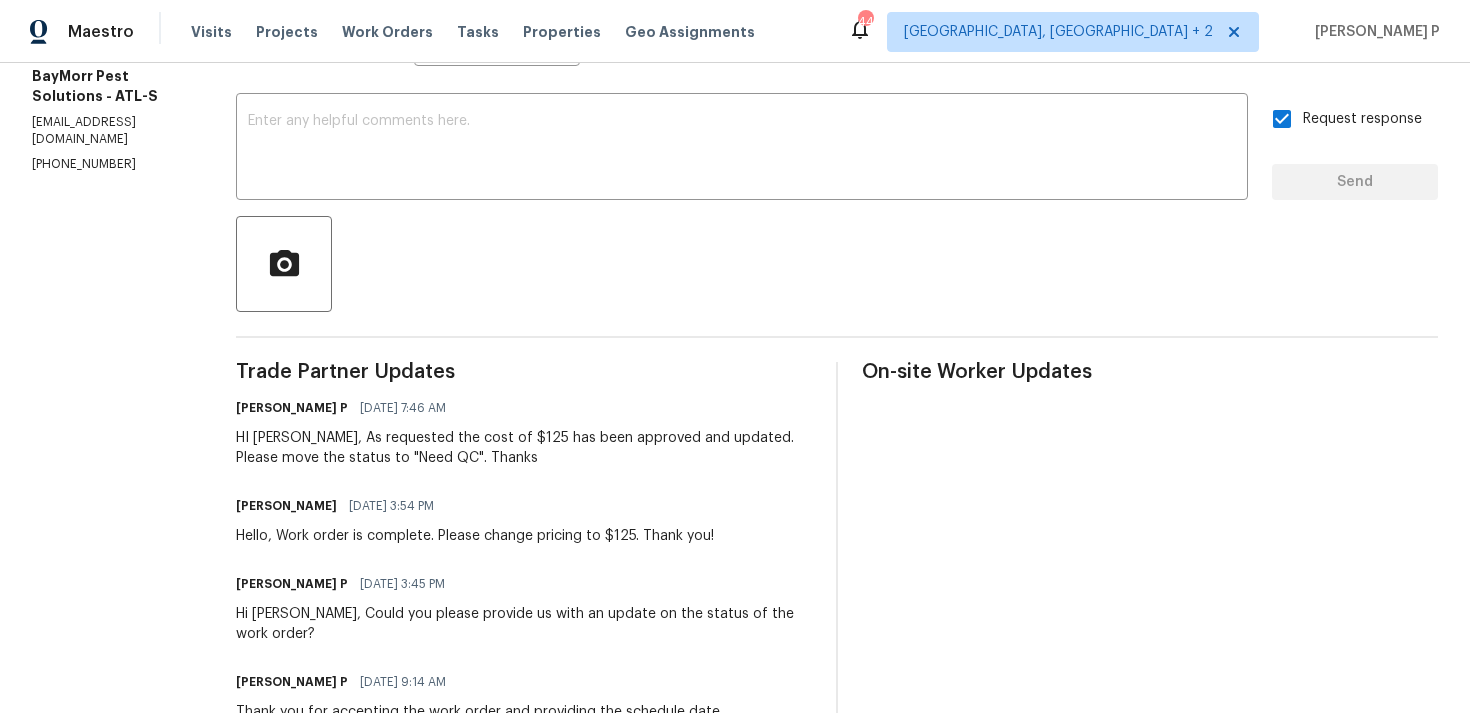 scroll, scrollTop: 320, scrollLeft: 0, axis: vertical 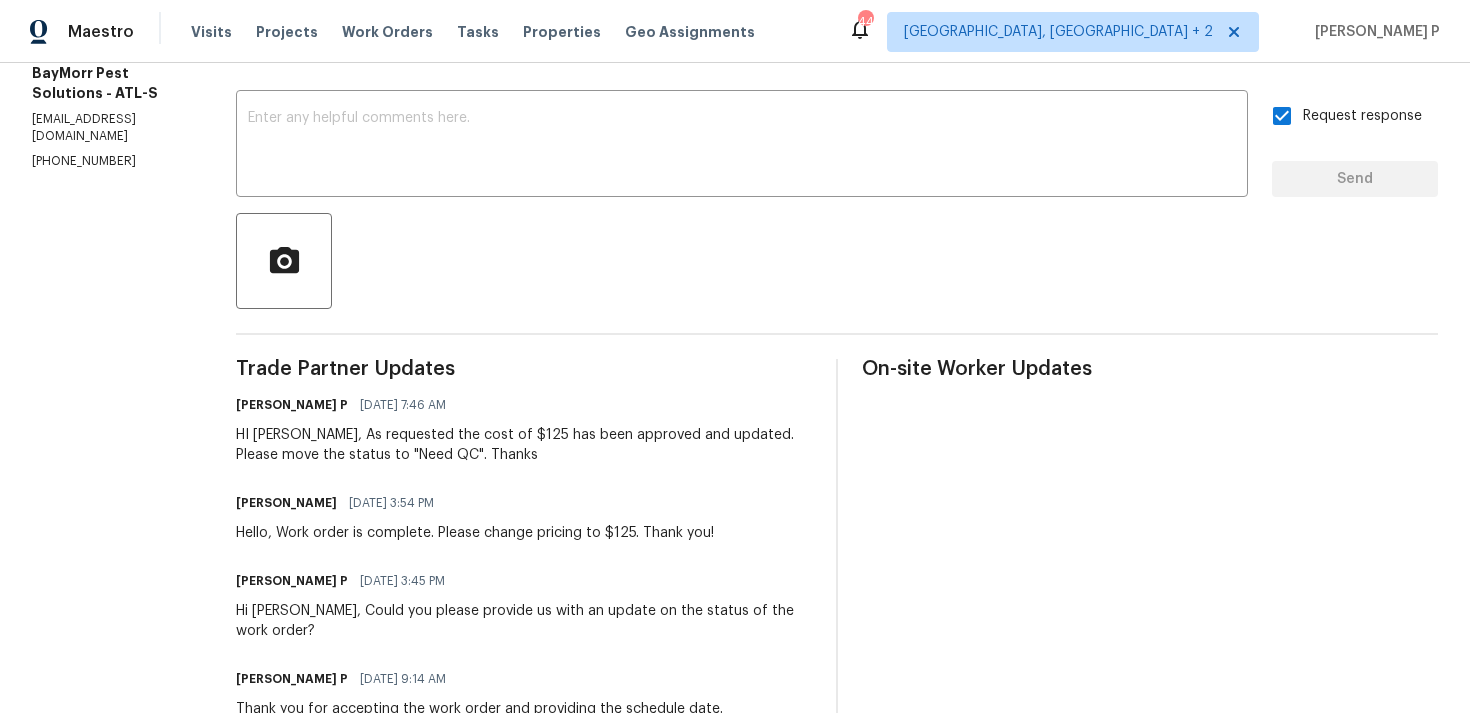 click on "HI [PERSON_NAME], As requested the cost of $125 has been approved and updated. Please move the status to "Need QC". Thanks" at bounding box center (524, 445) 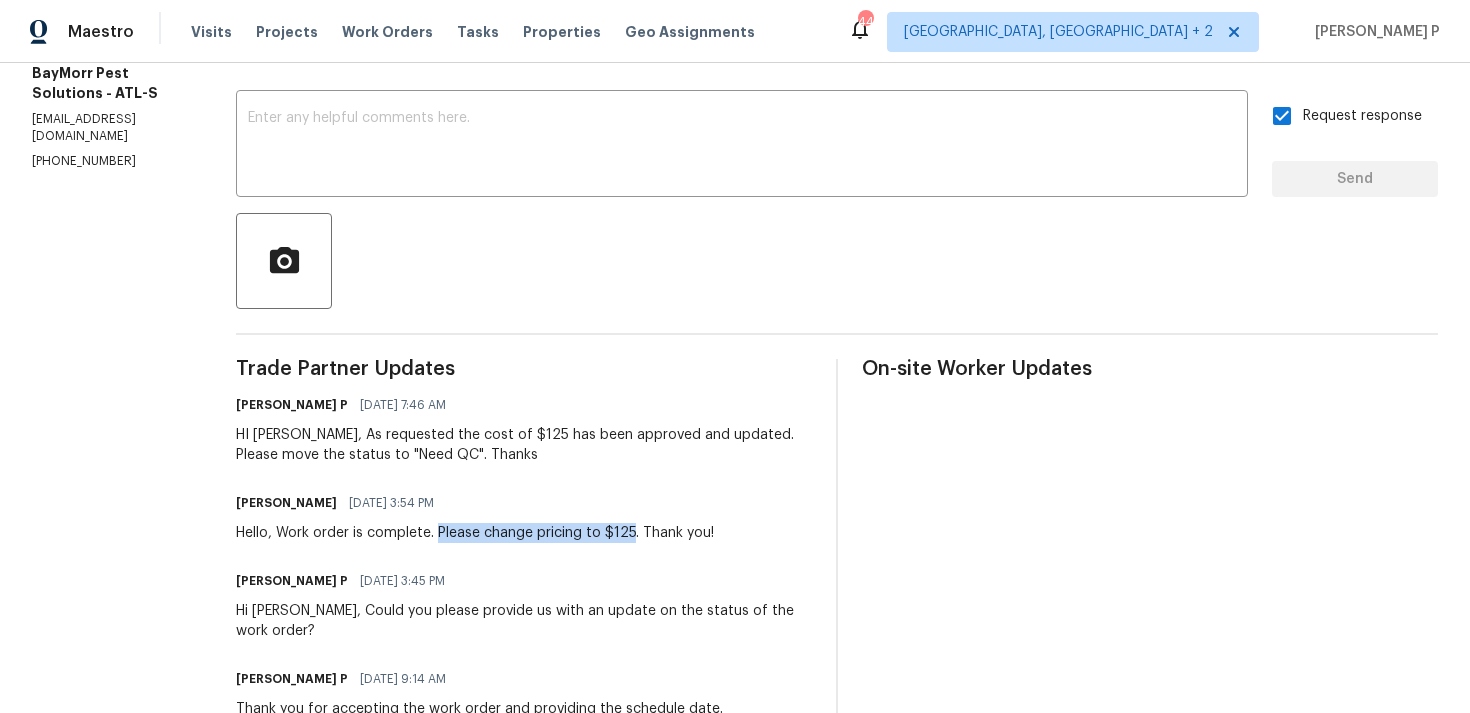 drag, startPoint x: 434, startPoint y: 539, endPoint x: 629, endPoint y: 533, distance: 195.09229 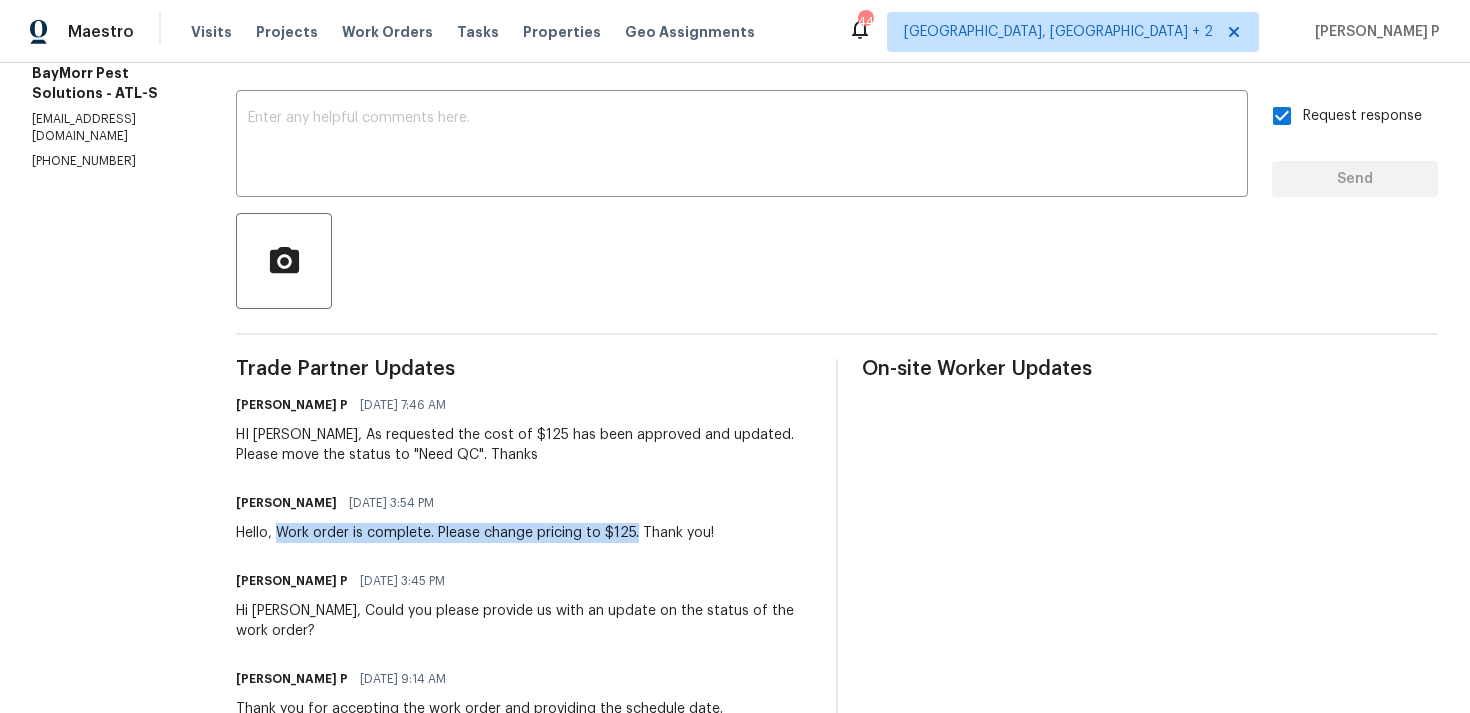 drag, startPoint x: 271, startPoint y: 531, endPoint x: 631, endPoint y: 529, distance: 360.00555 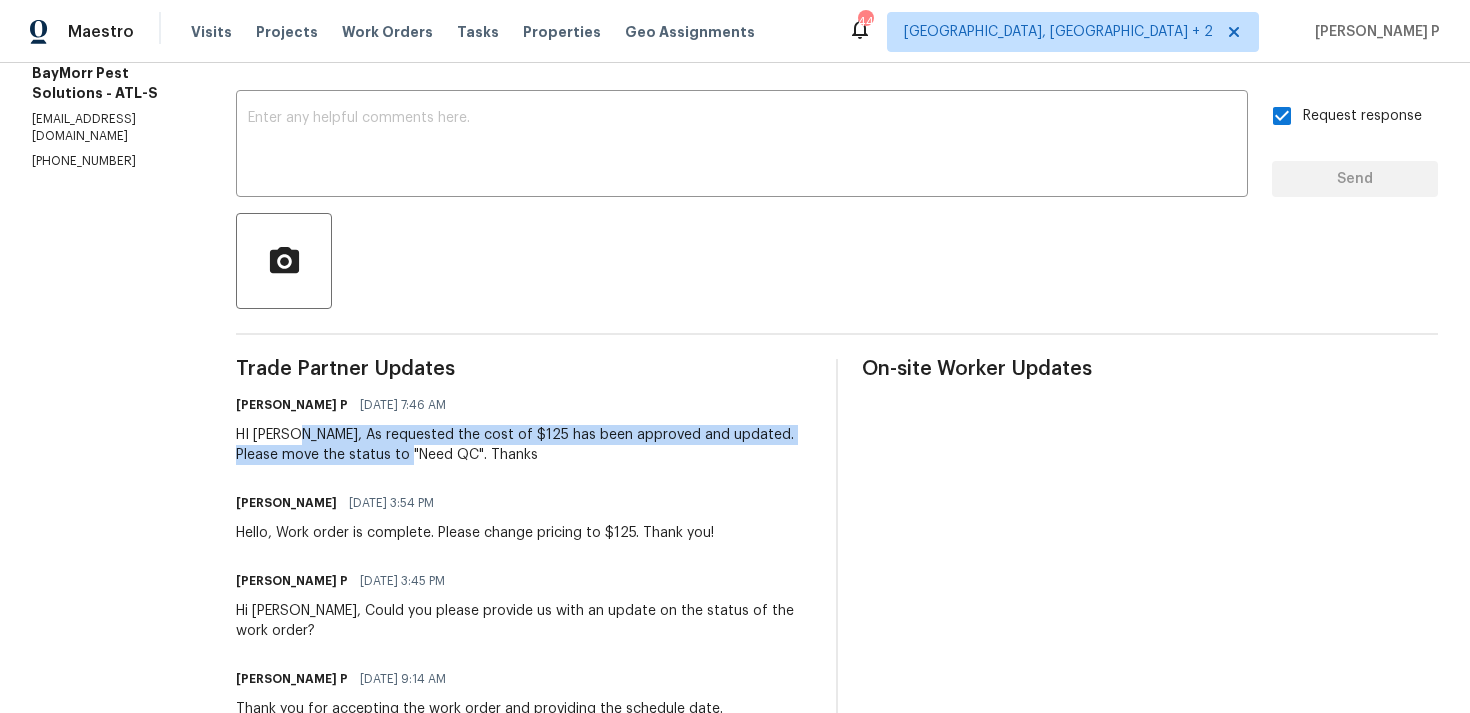 drag, startPoint x: 290, startPoint y: 434, endPoint x: 389, endPoint y: 455, distance: 101.20277 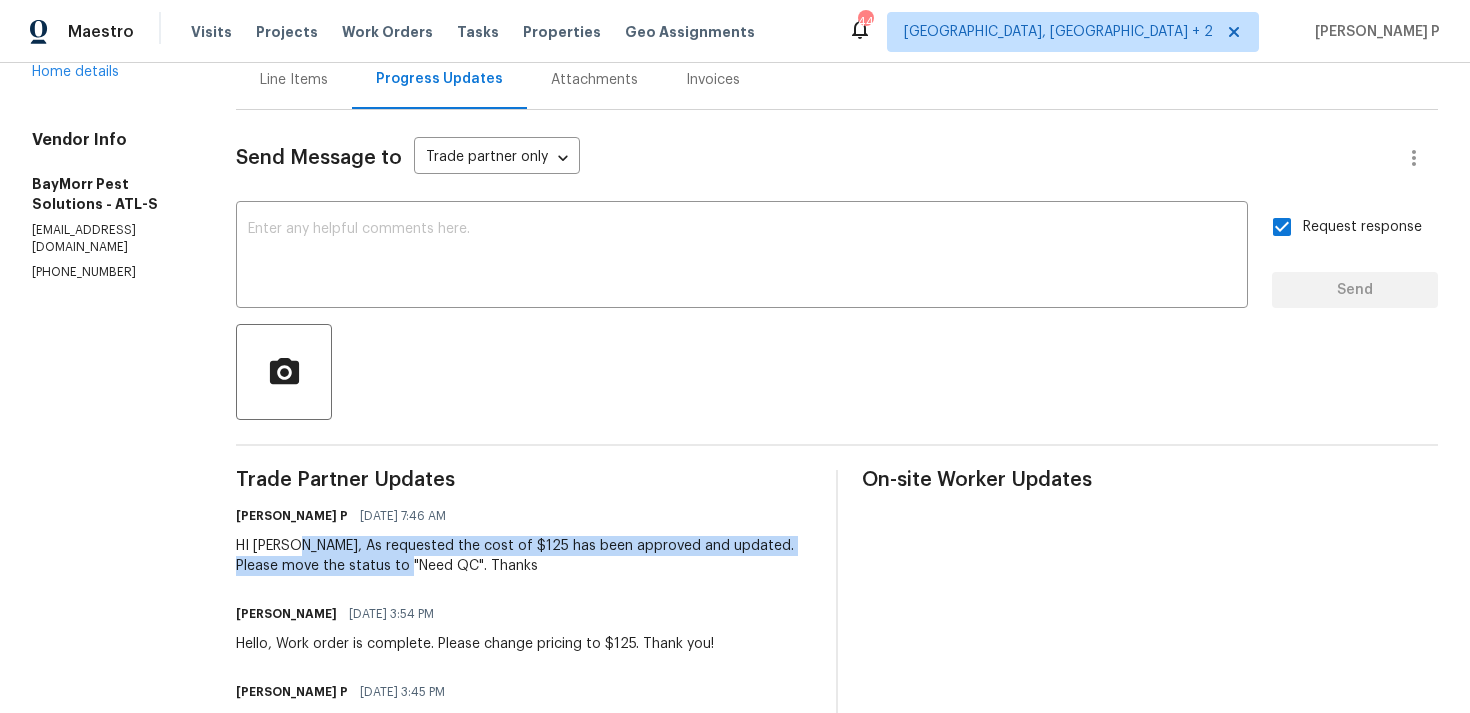 scroll, scrollTop: 0, scrollLeft: 0, axis: both 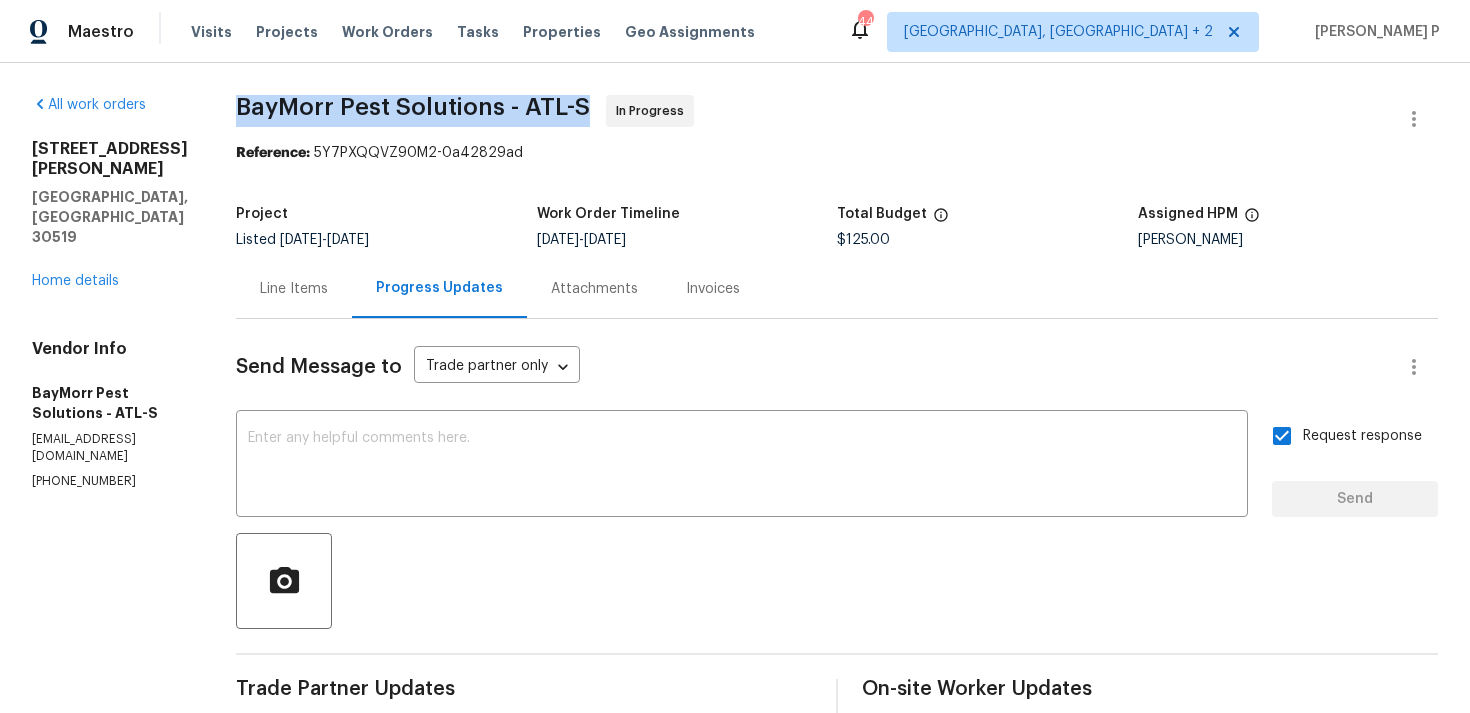 drag, startPoint x: 230, startPoint y: 104, endPoint x: 594, endPoint y: 99, distance: 364.03433 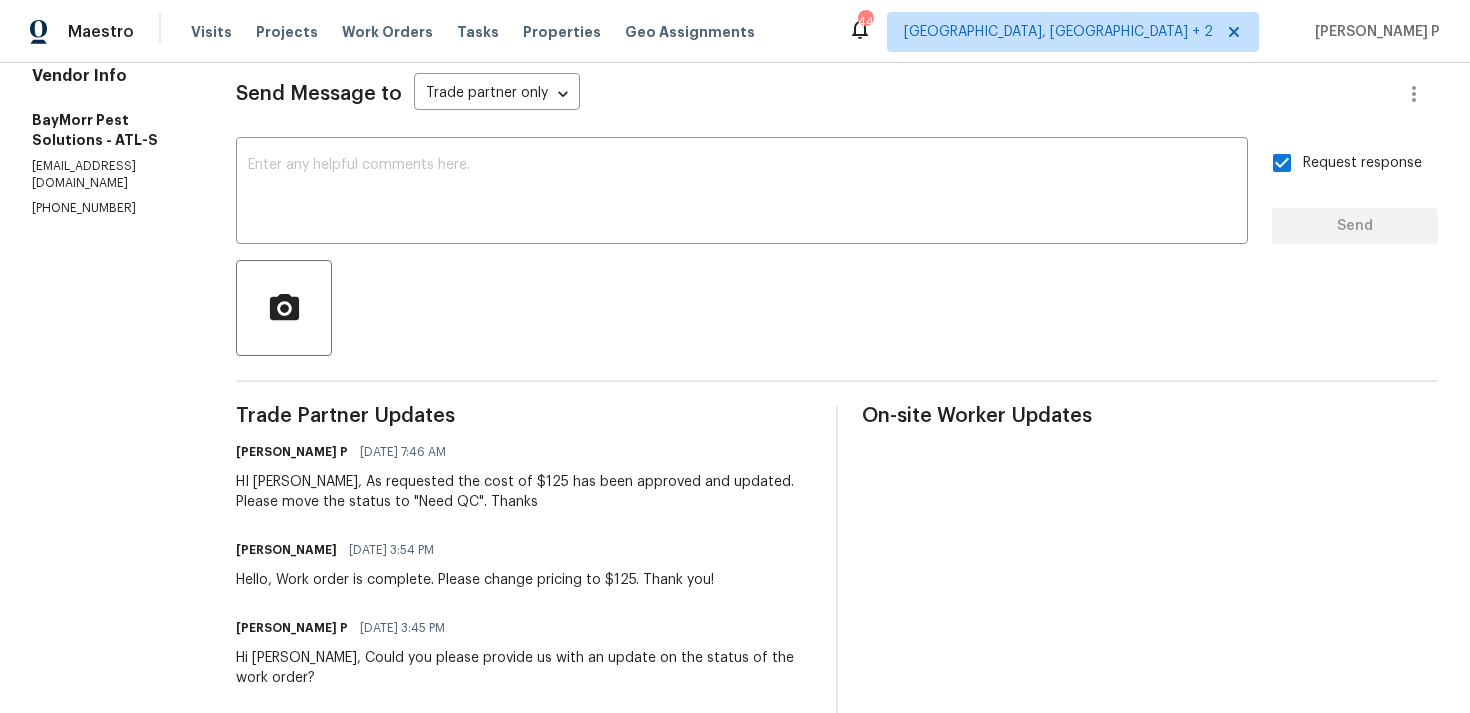 scroll, scrollTop: 0, scrollLeft: 0, axis: both 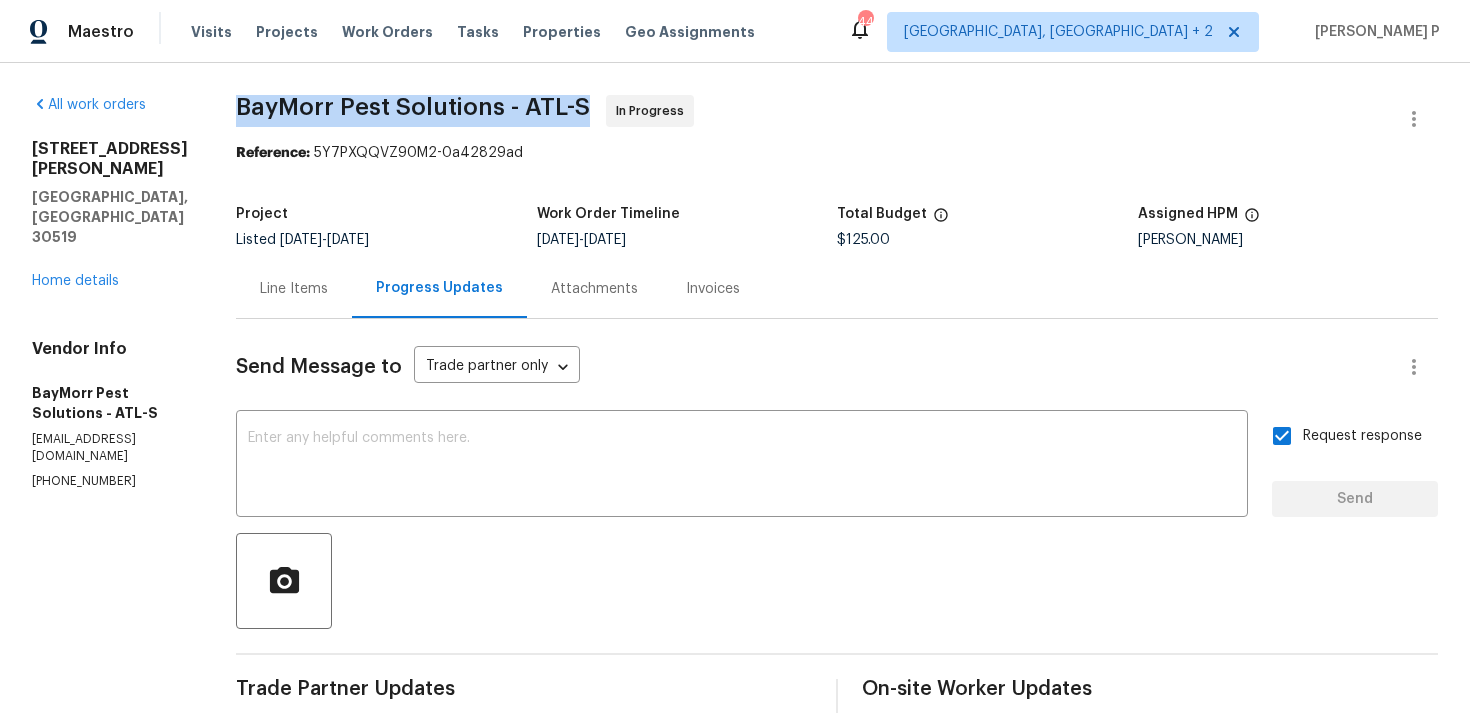 click on "Reference:   5Y7PXQQVZ90M2-0a42829ad" at bounding box center (837, 153) 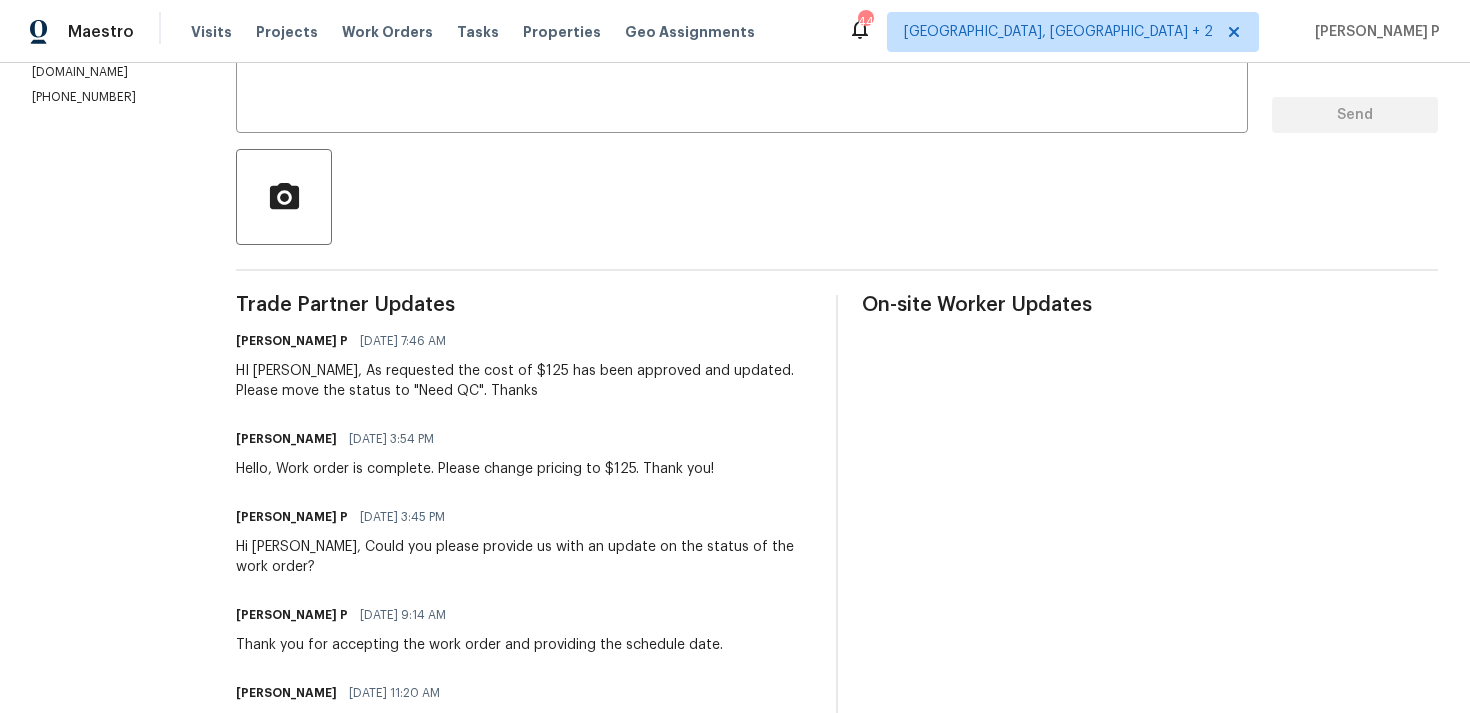 scroll, scrollTop: 356, scrollLeft: 0, axis: vertical 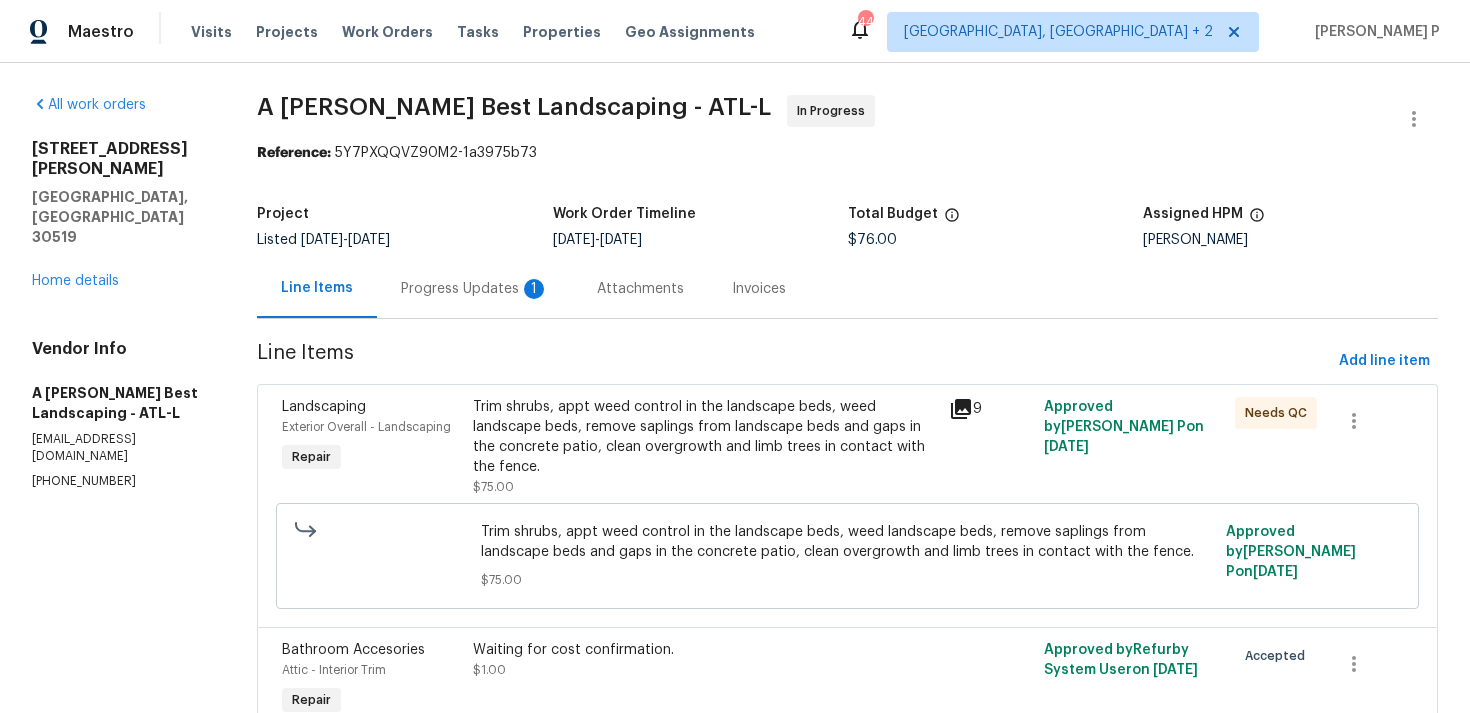 click on "Progress Updates 1" at bounding box center [475, 289] 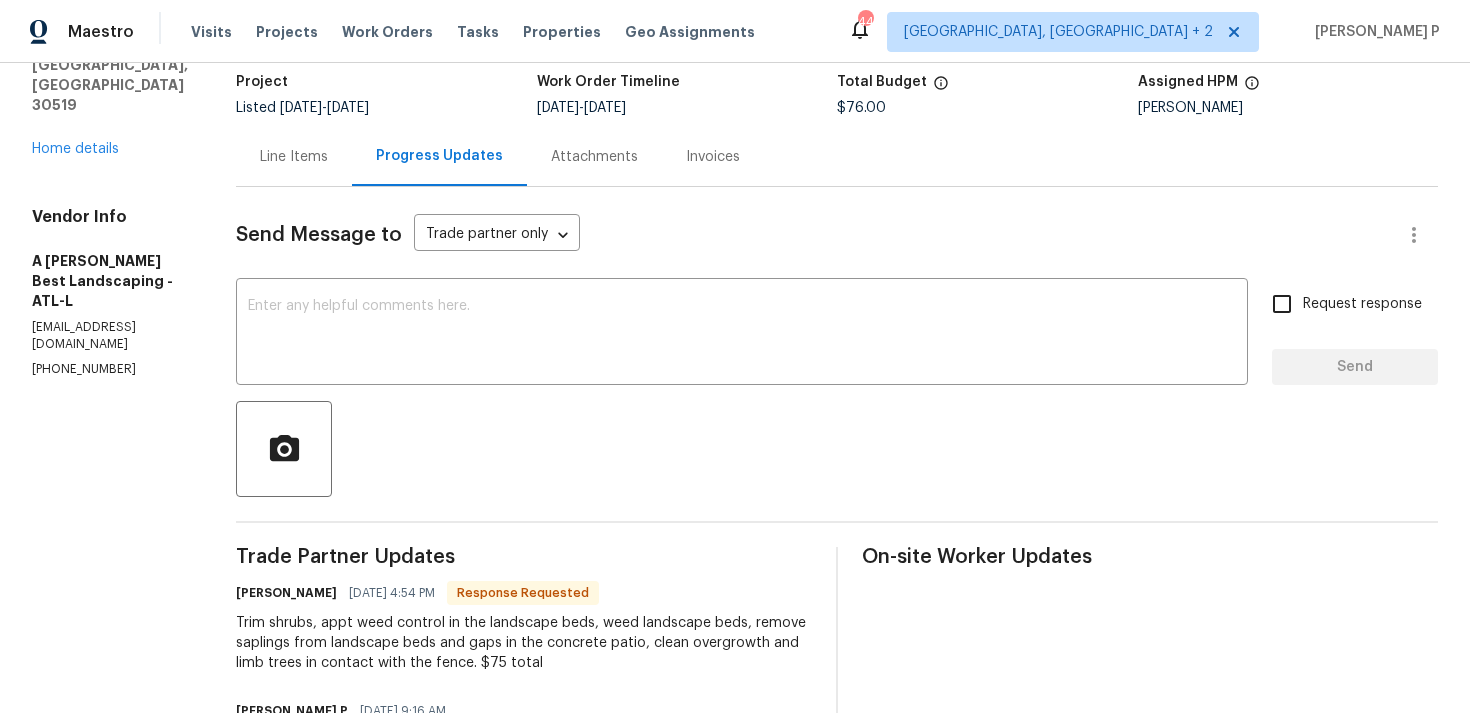 scroll, scrollTop: 110, scrollLeft: 0, axis: vertical 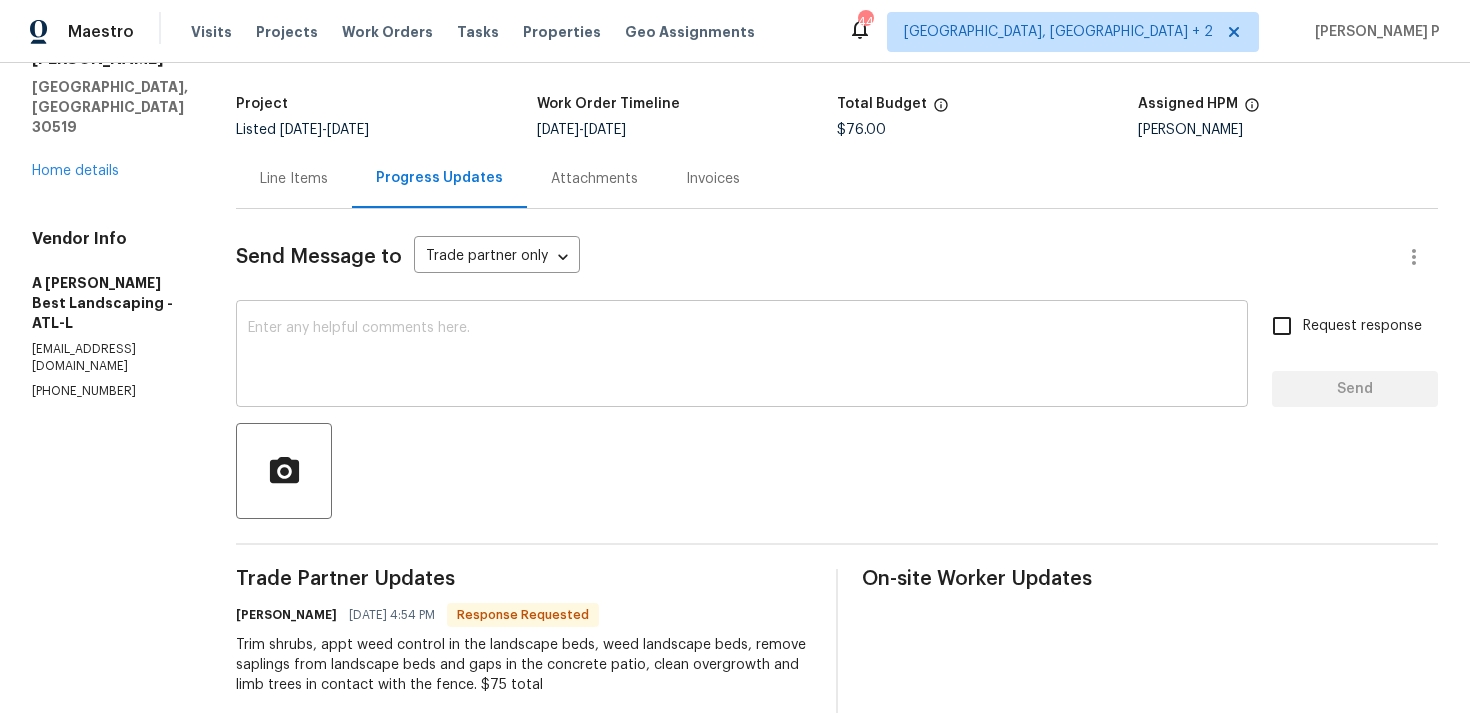 click at bounding box center (742, 356) 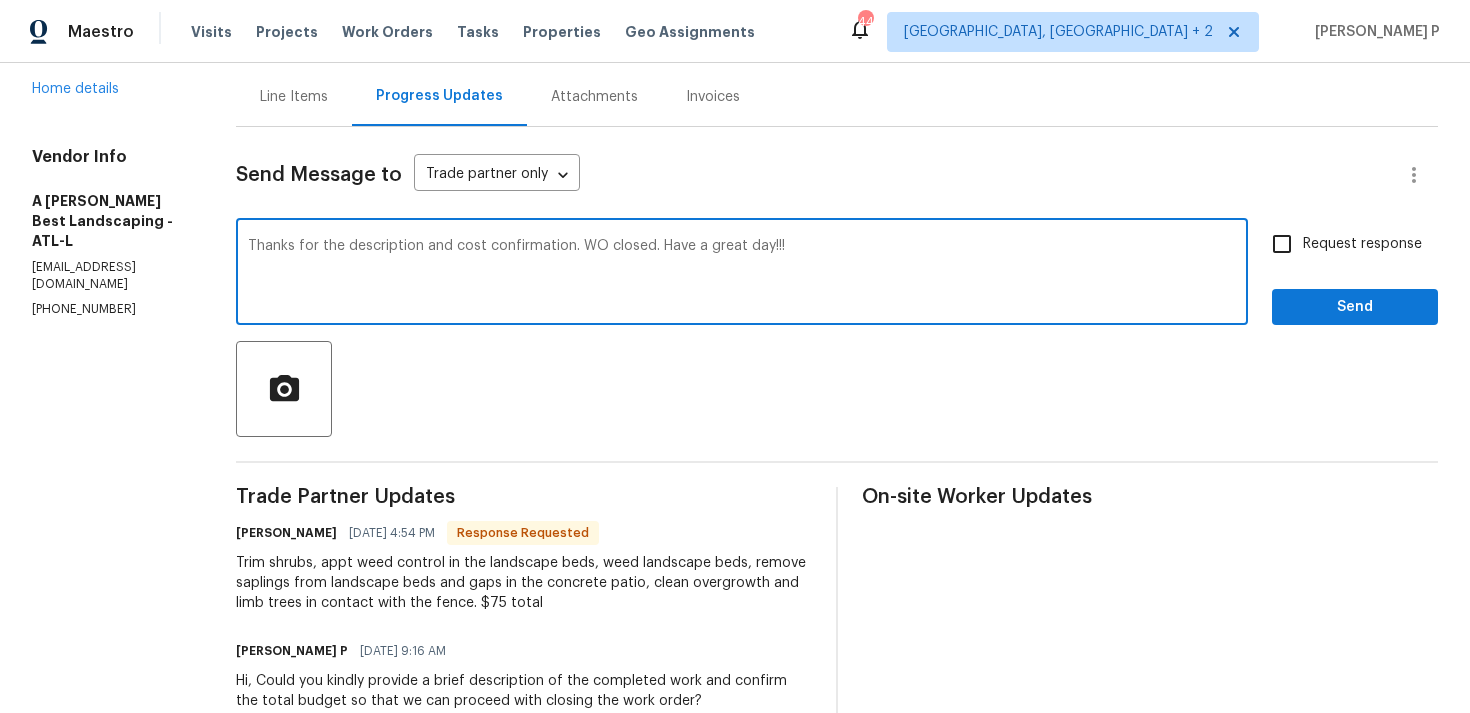 scroll, scrollTop: 186, scrollLeft: 0, axis: vertical 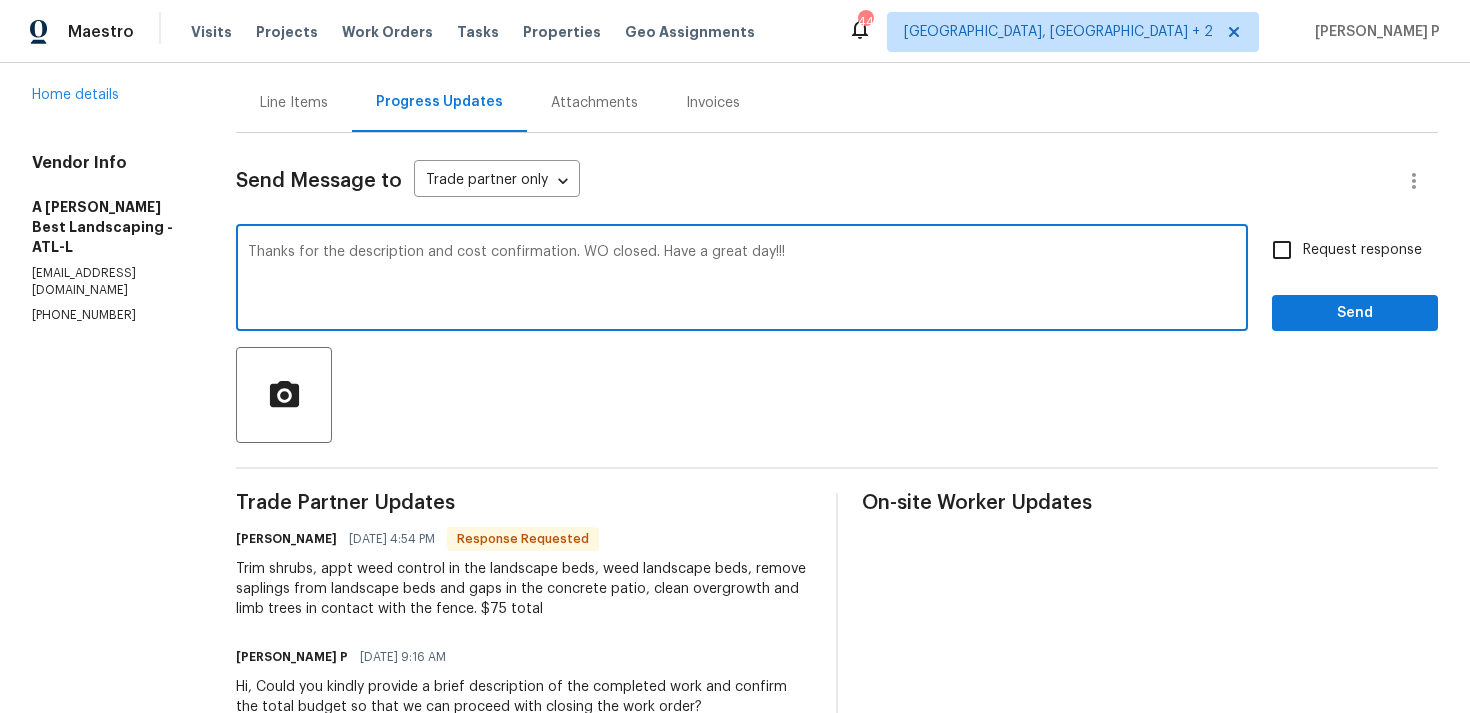 type on "Thanks for the description and cost confirmation. WO closed. Have a great day!!!" 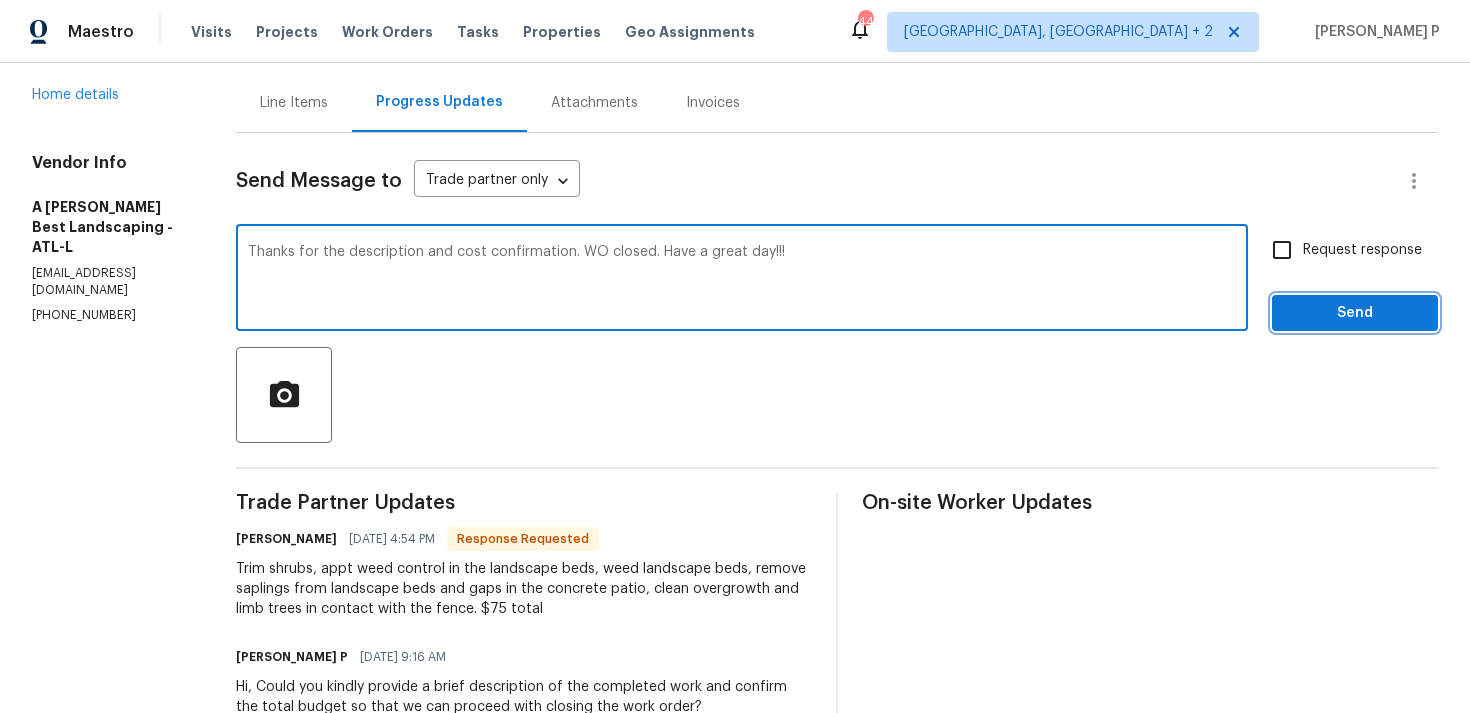 click on "Send" at bounding box center [1355, 313] 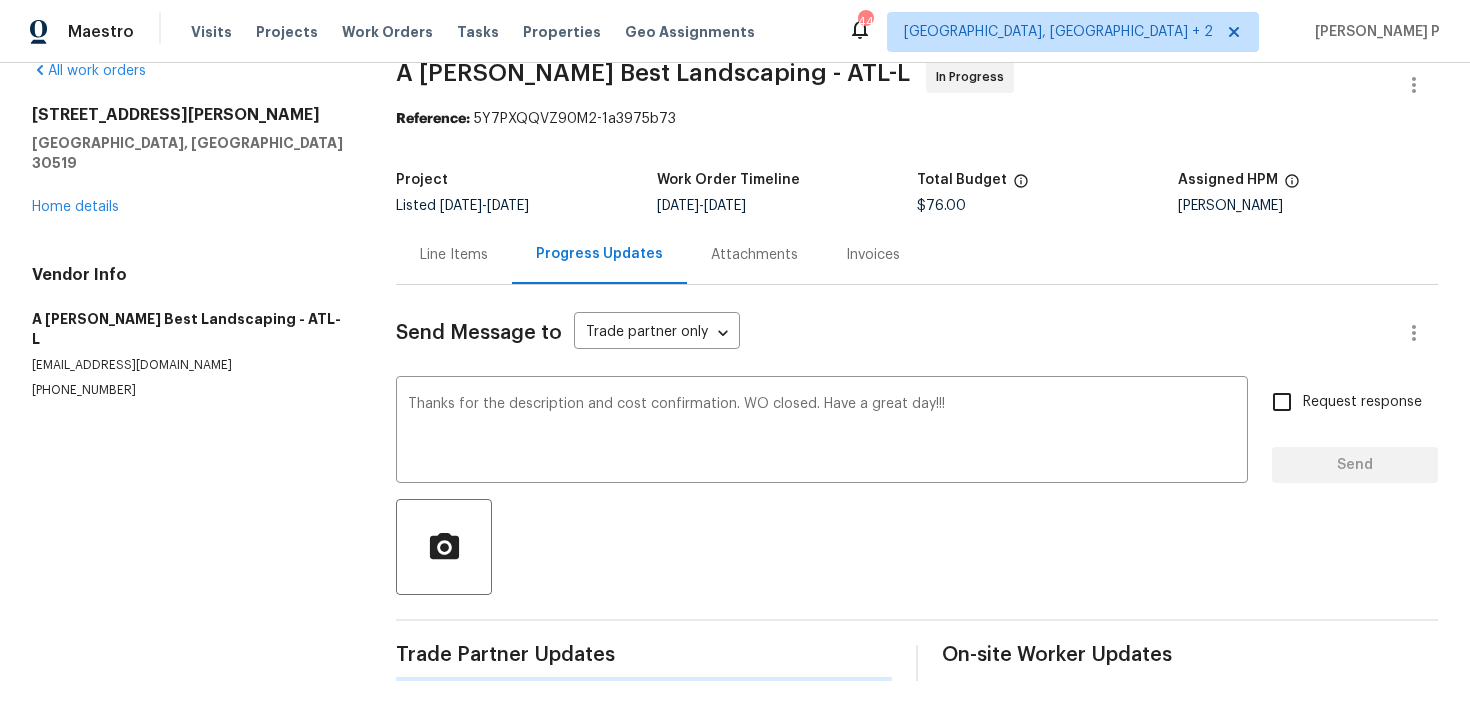 scroll, scrollTop: 34, scrollLeft: 0, axis: vertical 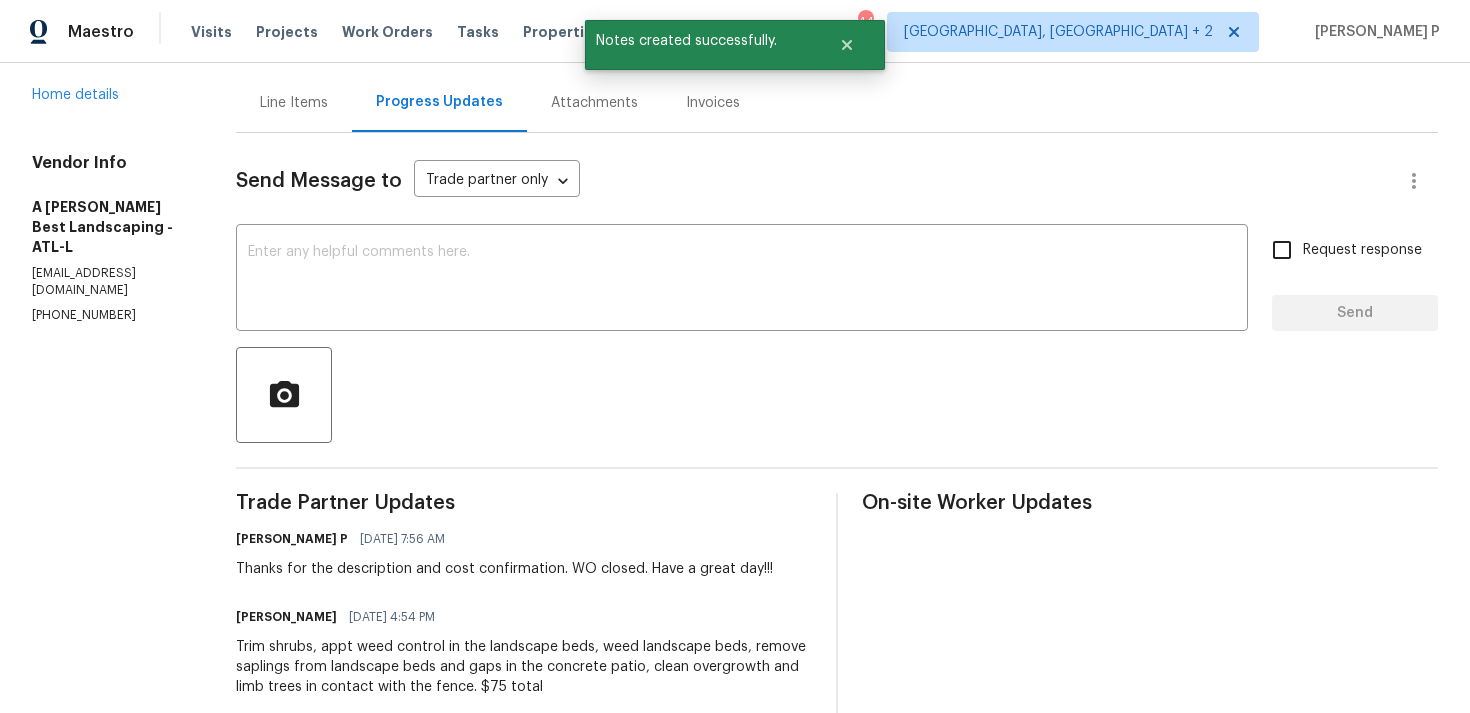 click on "Line Items" at bounding box center [294, 103] 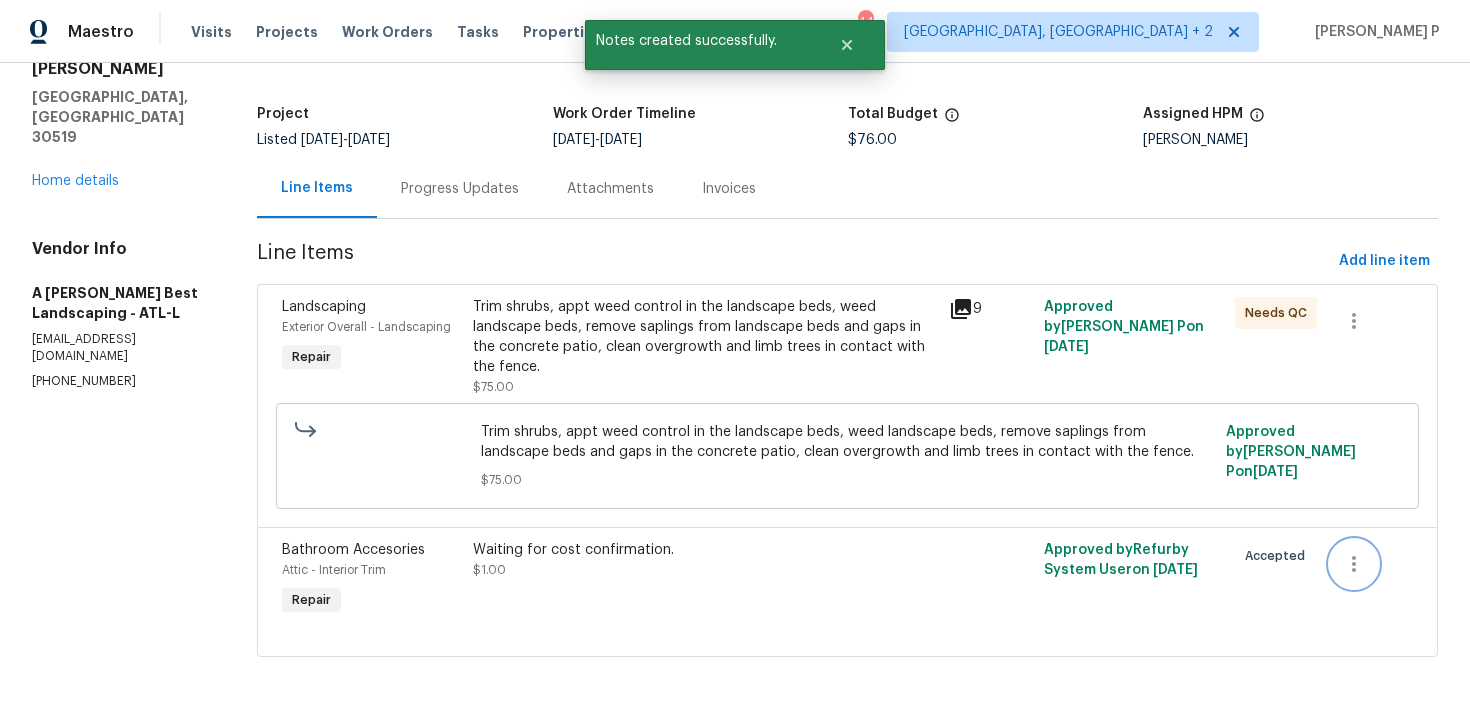 click 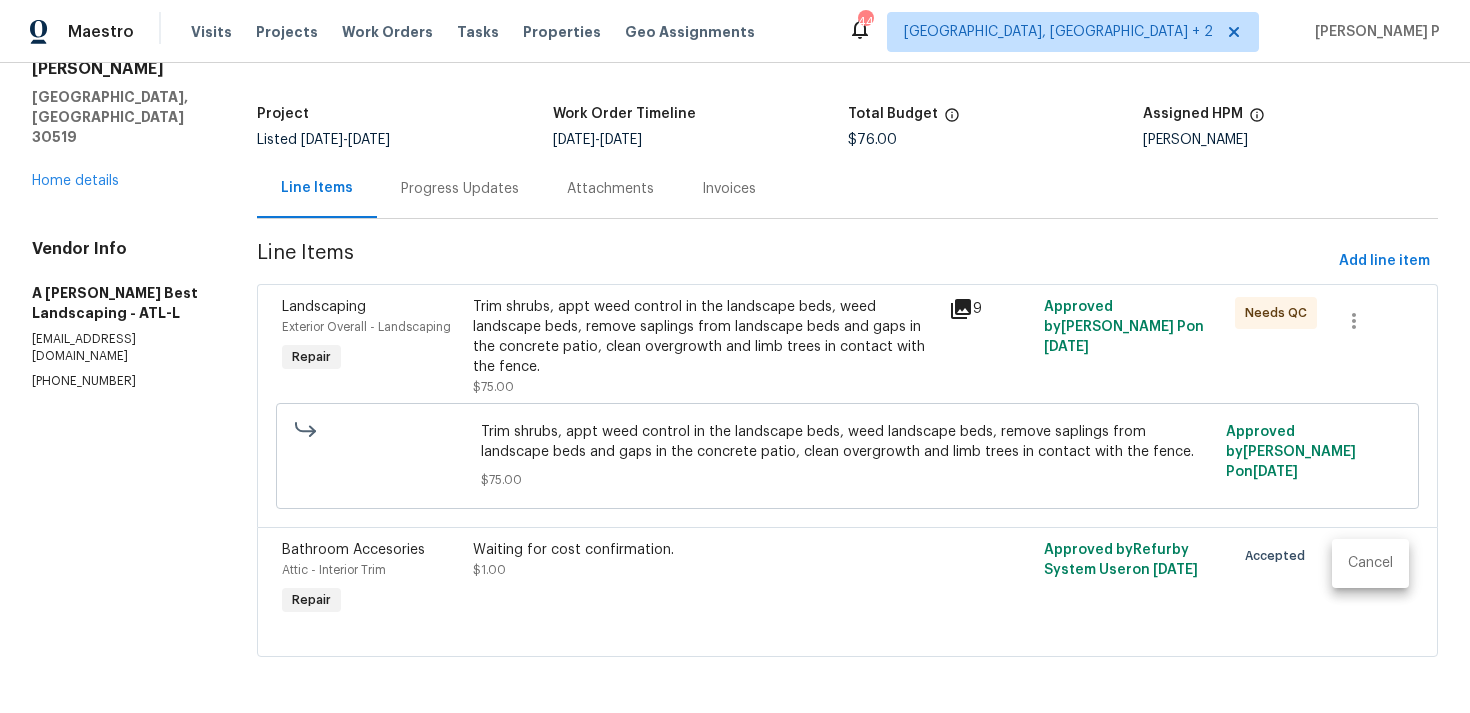 click on "Cancel" at bounding box center [1370, 563] 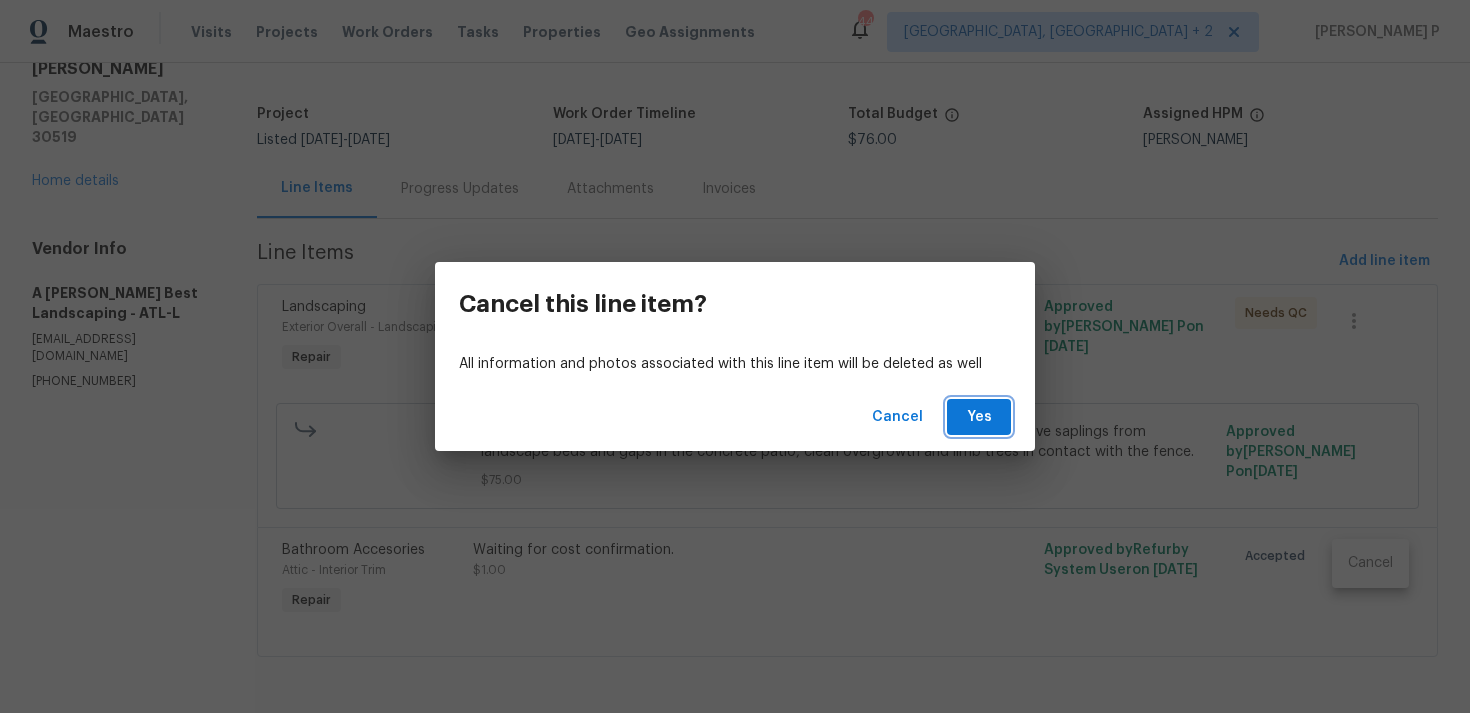click on "Yes" at bounding box center [979, 417] 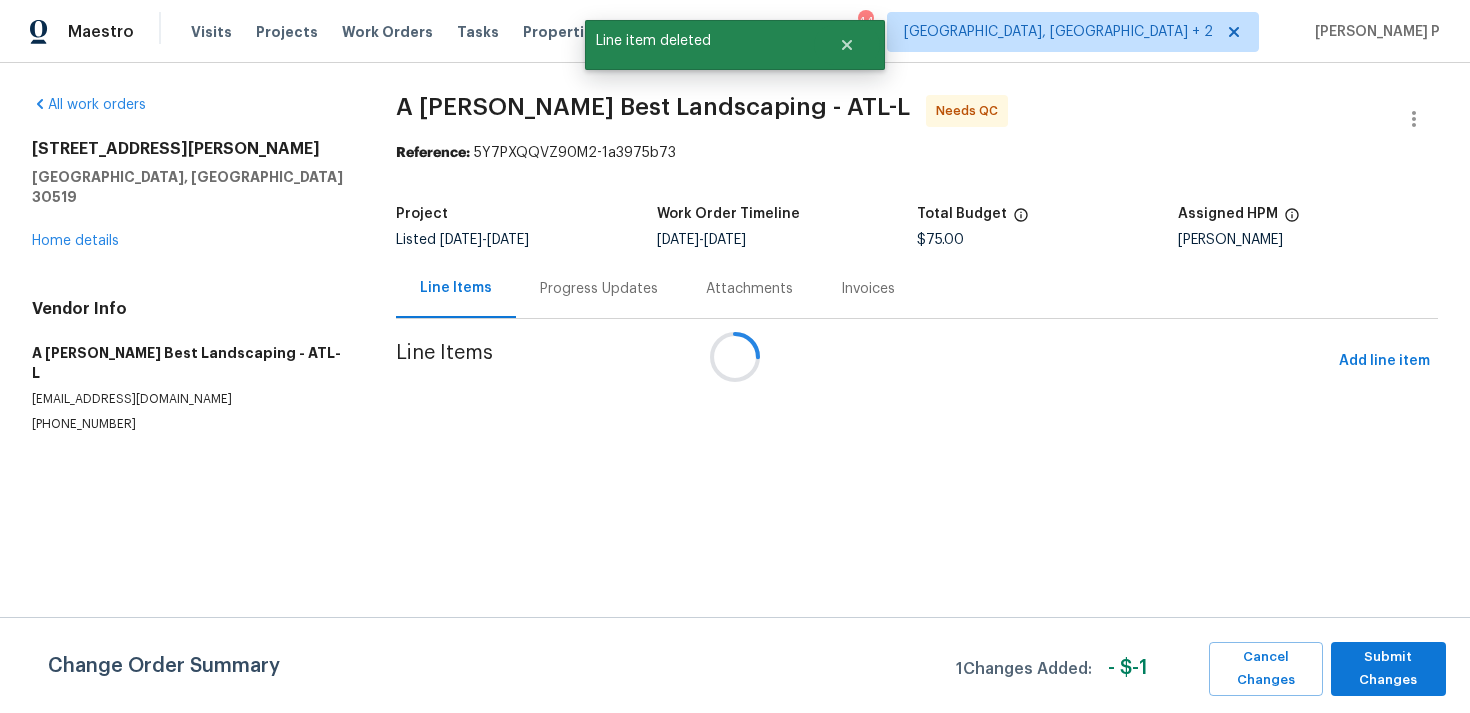 scroll, scrollTop: 0, scrollLeft: 0, axis: both 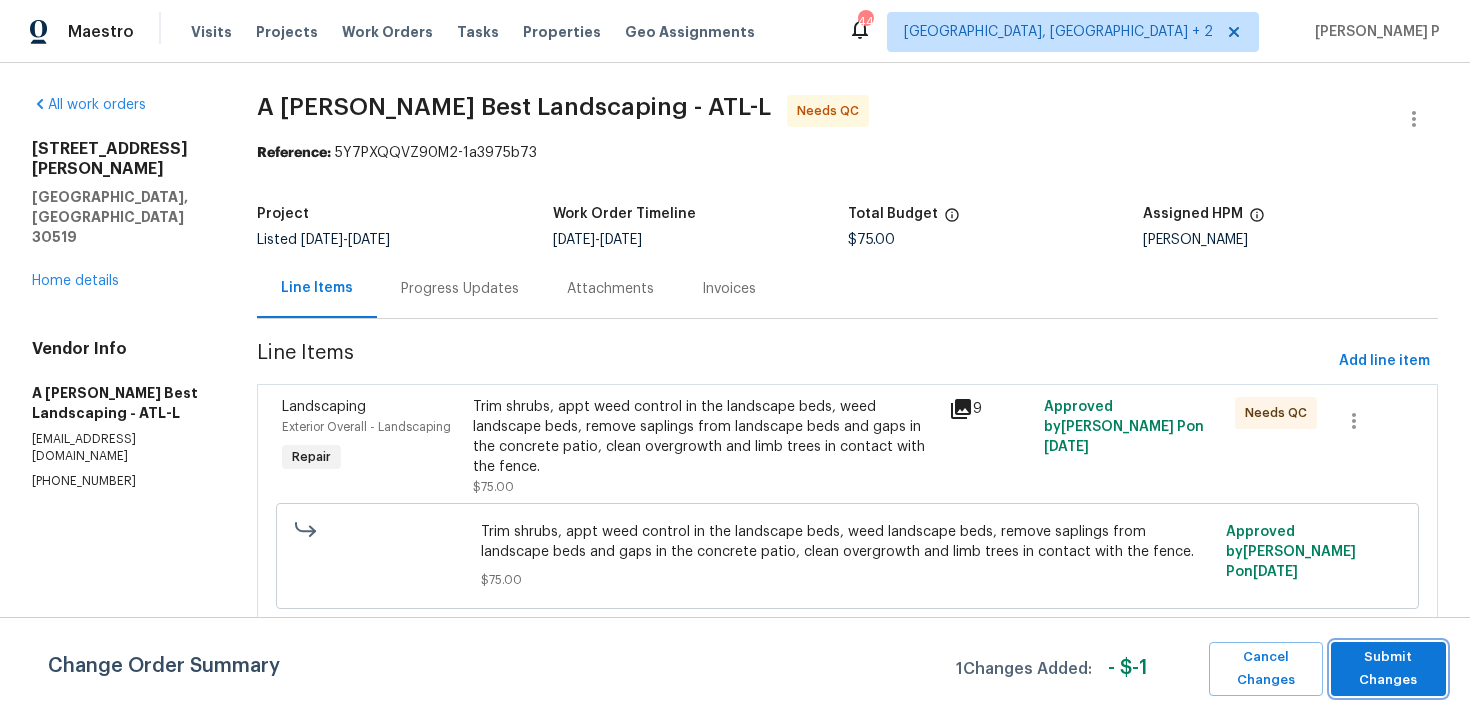 click on "Submit Changes" at bounding box center [1388, 669] 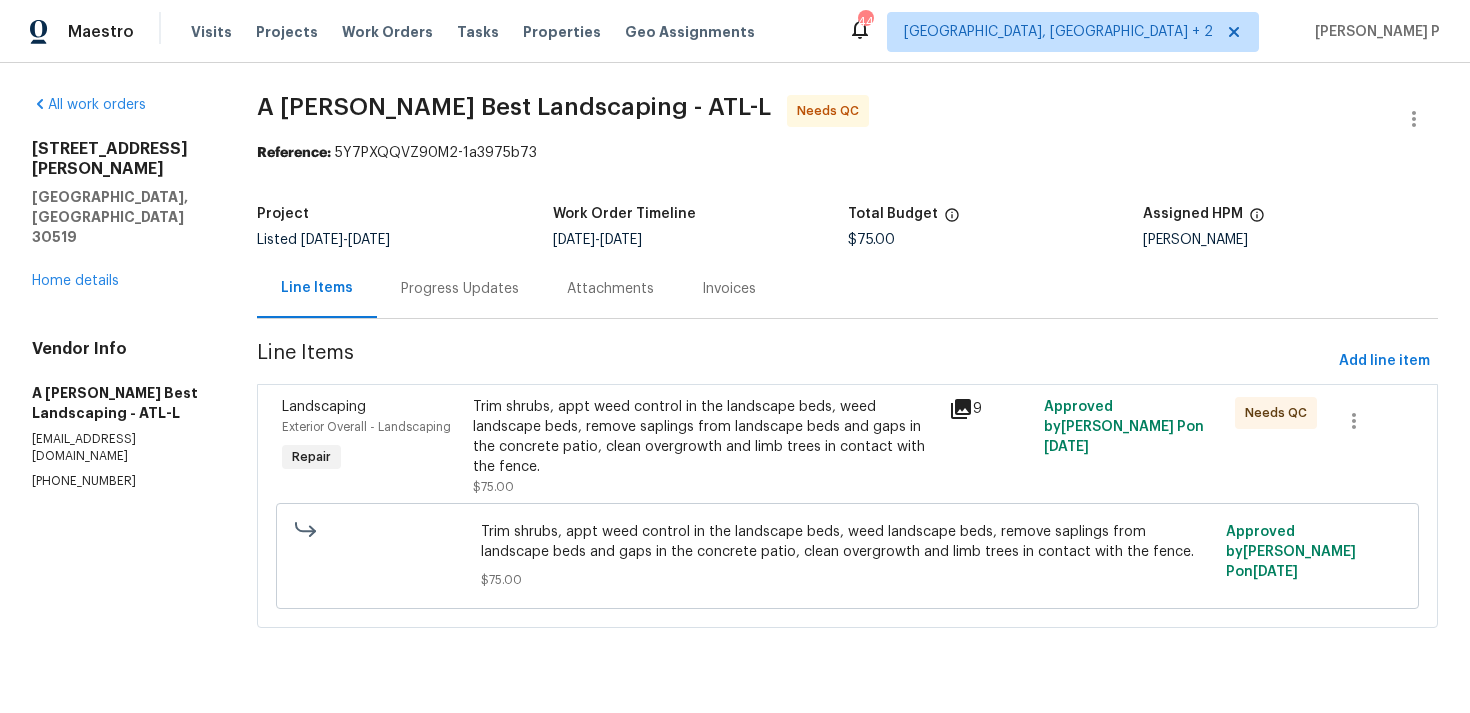click on "Trim shrubs, appt weed control in the landscape beds, weed landscape beds, remove saplings from landscape beds and gaps in the concrete patio, clean overgrowth and limb trees in contact with the fence." at bounding box center [705, 437] 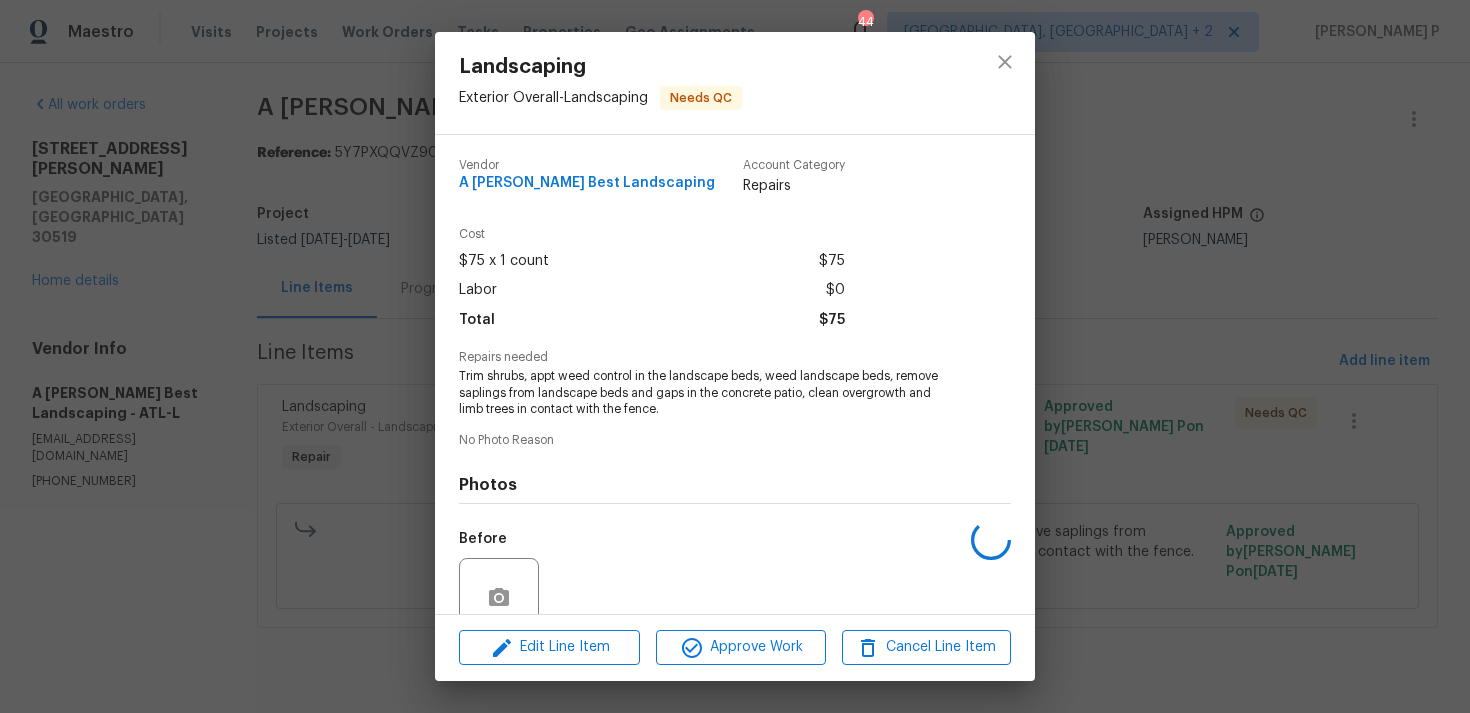 scroll, scrollTop: 174, scrollLeft: 0, axis: vertical 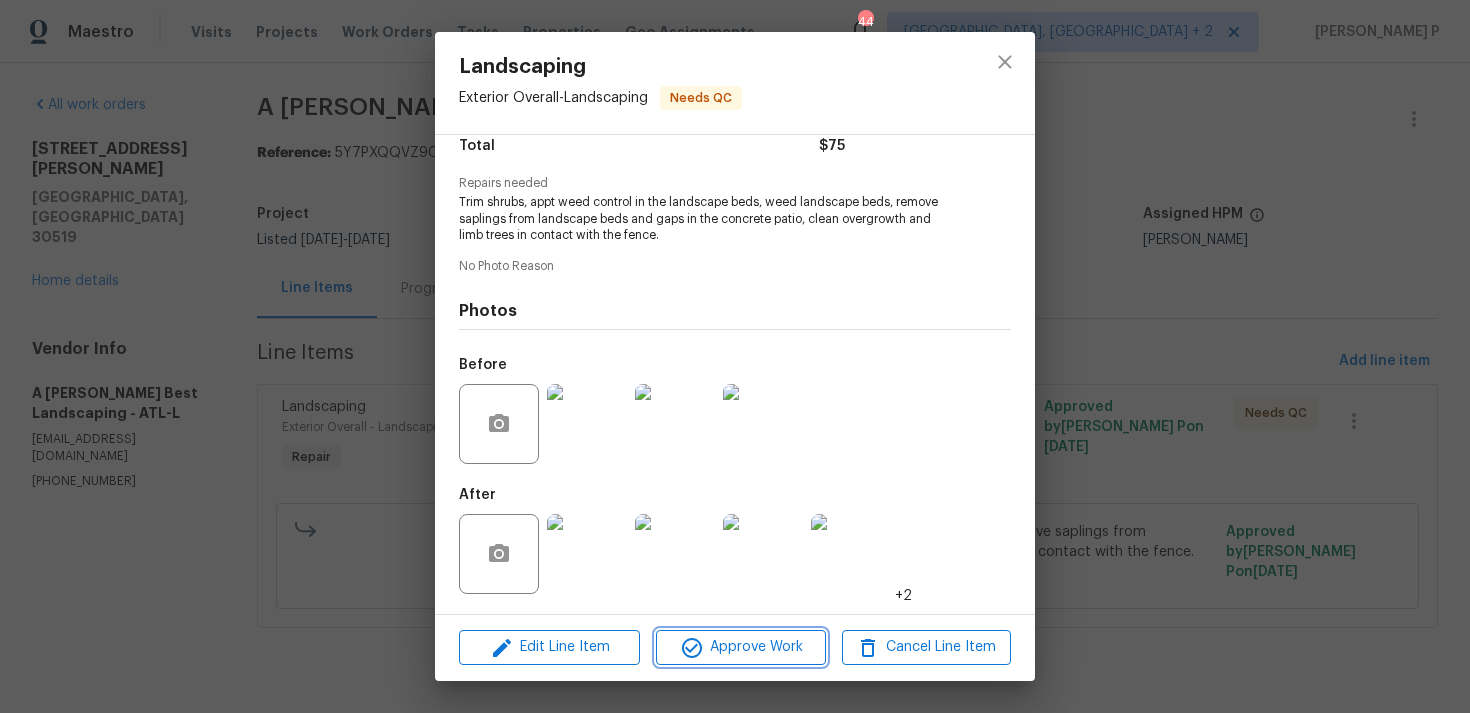 click on "Approve Work" at bounding box center [740, 647] 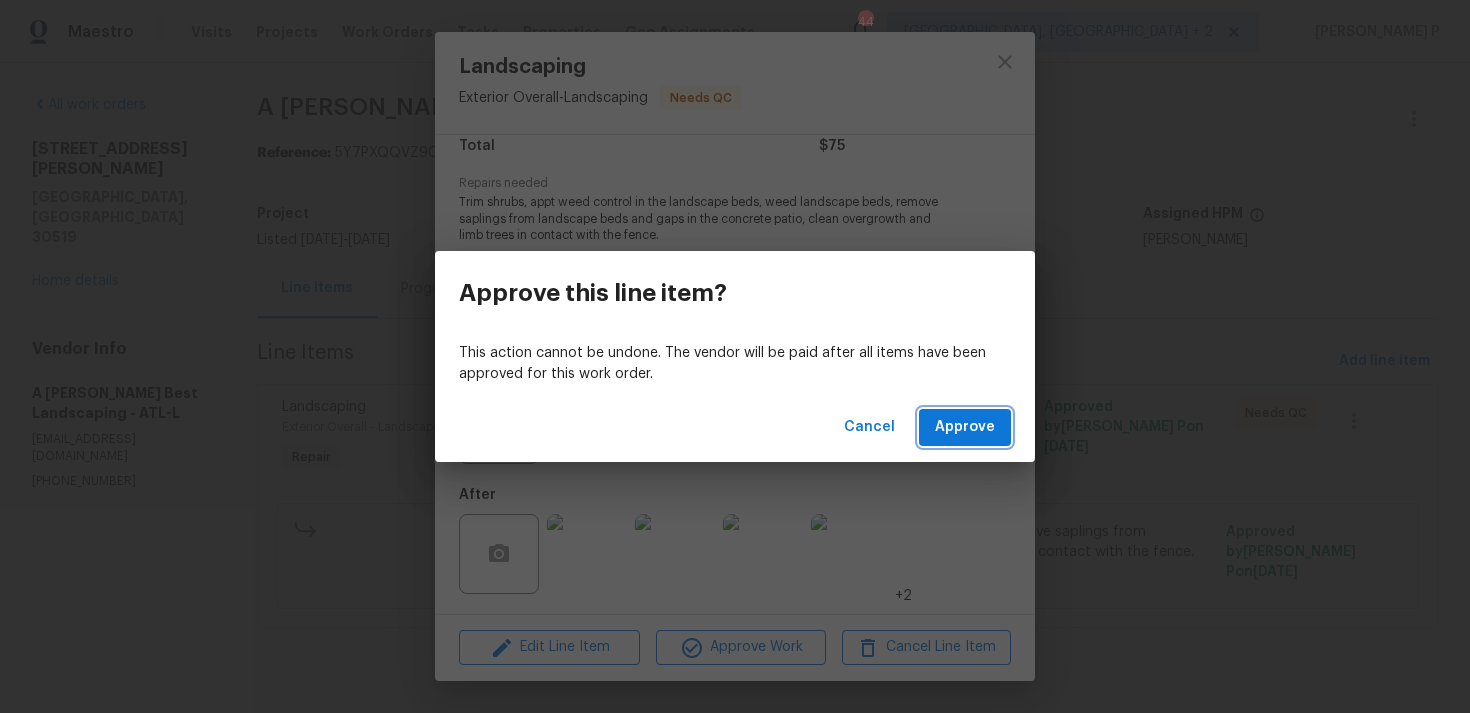 click on "Approve" at bounding box center (965, 427) 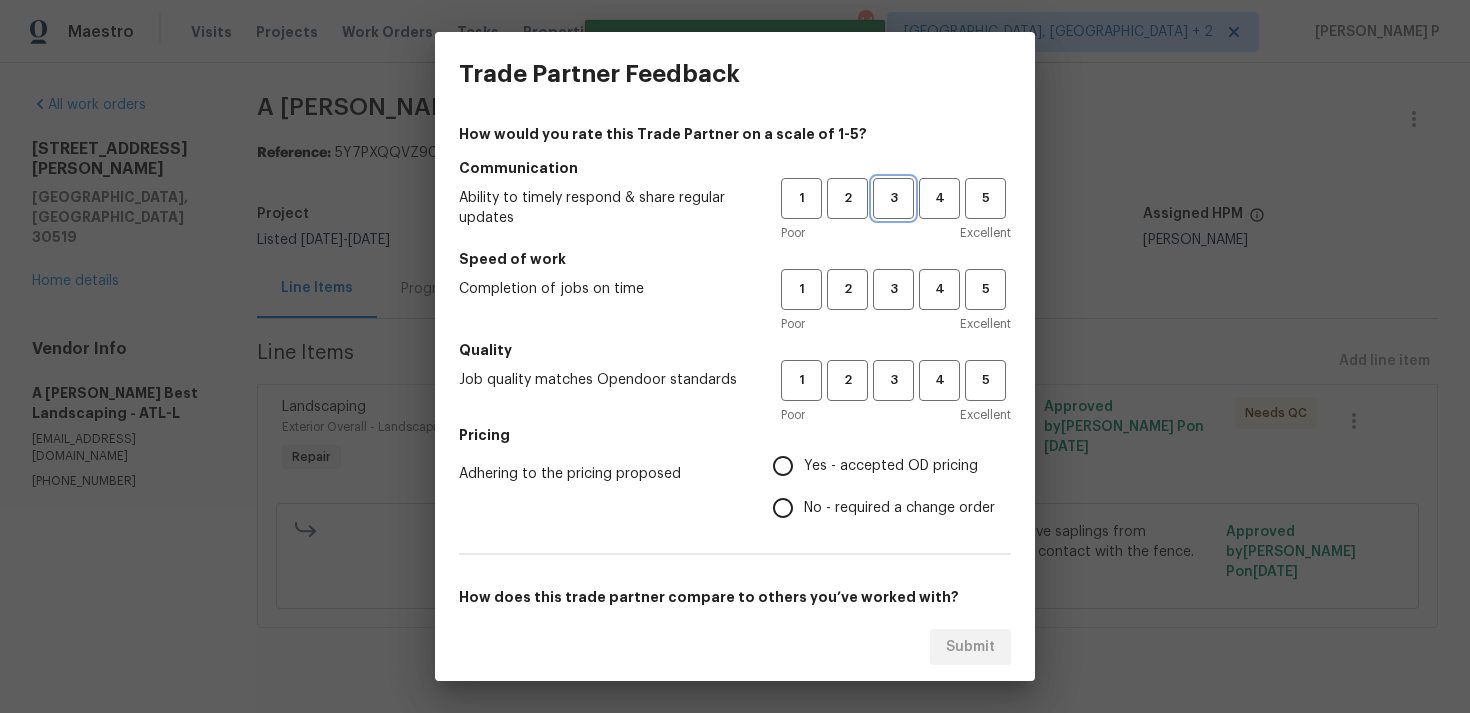 click on "3" at bounding box center [893, 198] 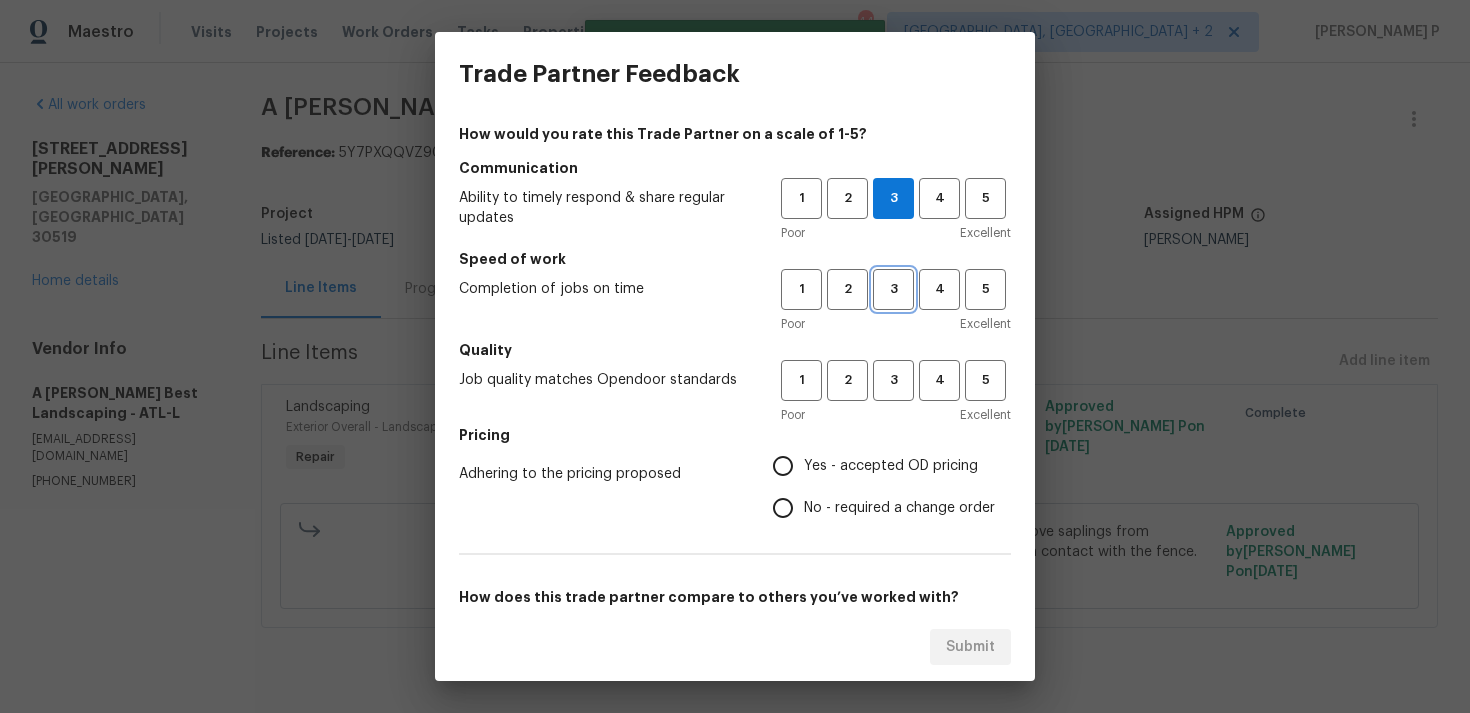 click on "3" at bounding box center (893, 289) 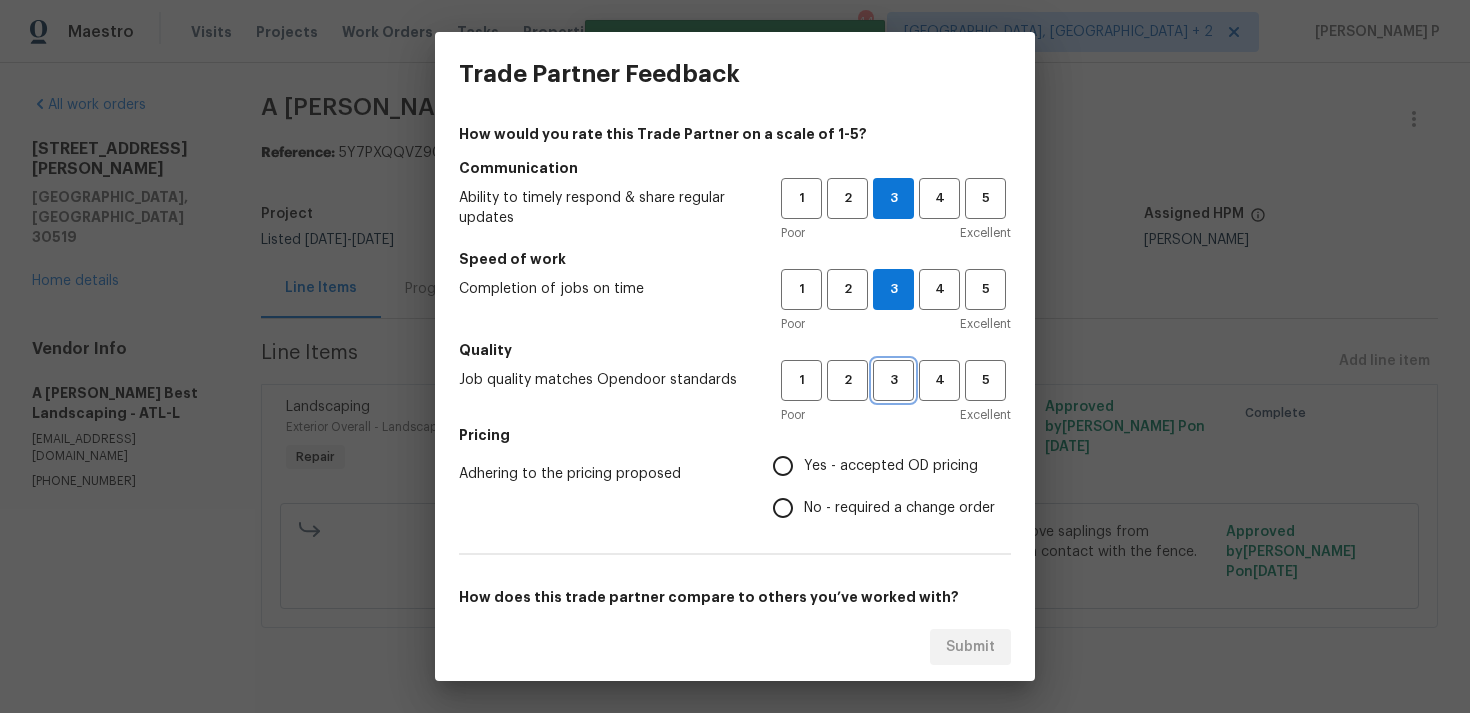click on "3" at bounding box center [893, 380] 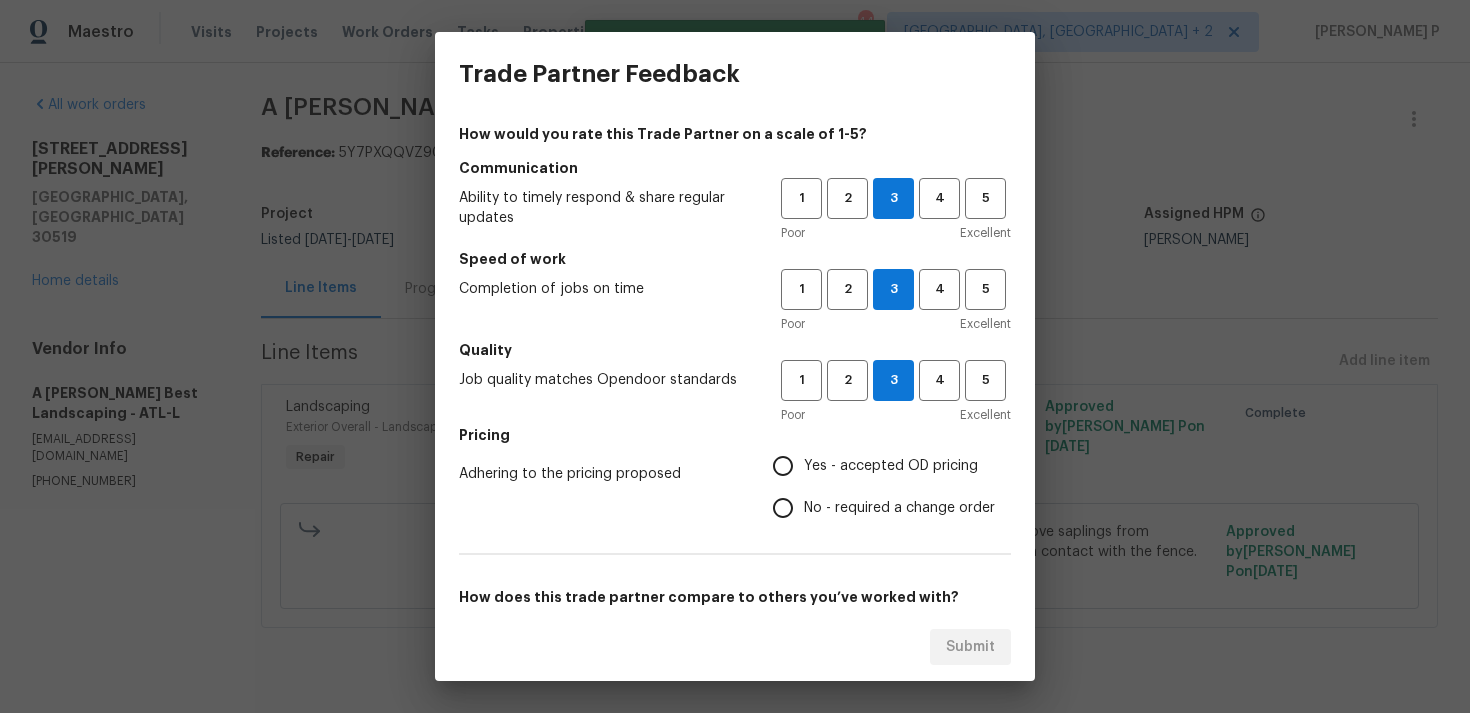 click on "No - required a change order" at bounding box center (783, 508) 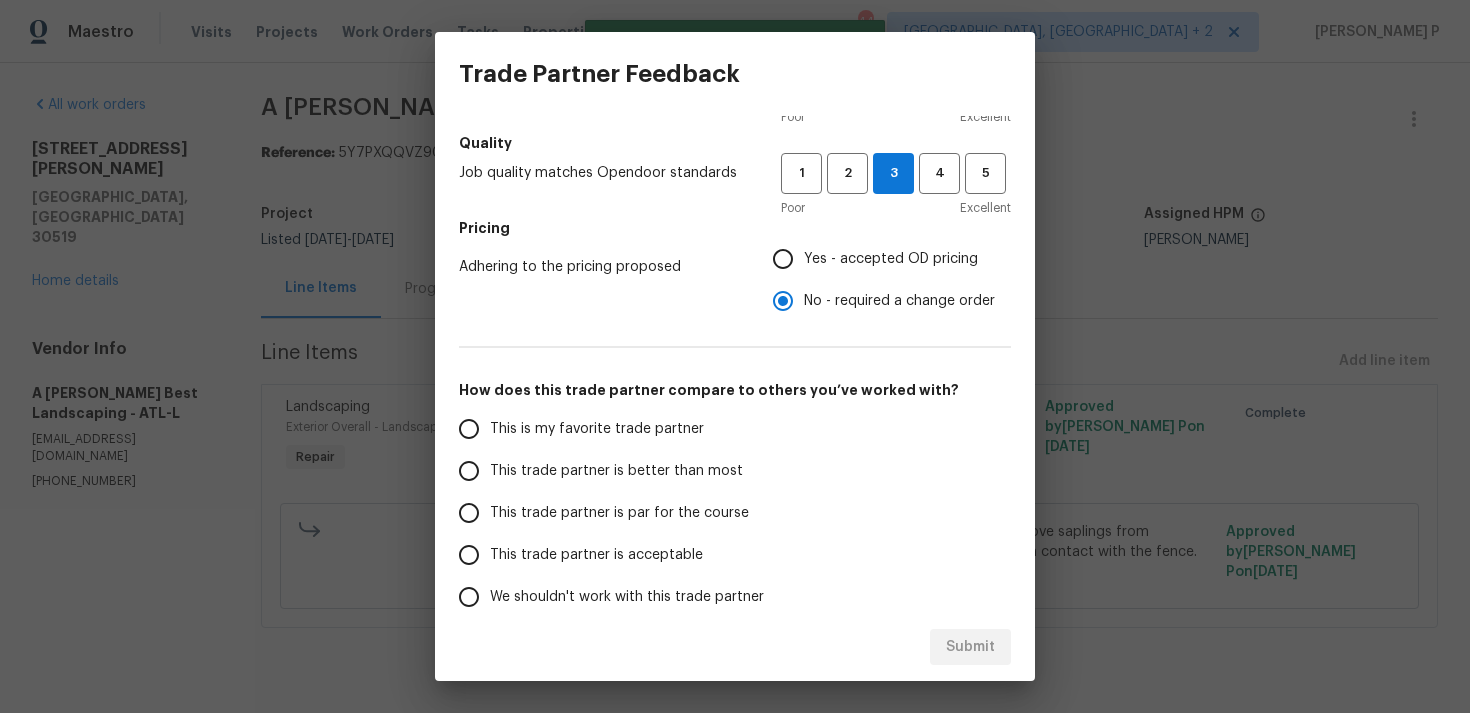 scroll, scrollTop: 302, scrollLeft: 0, axis: vertical 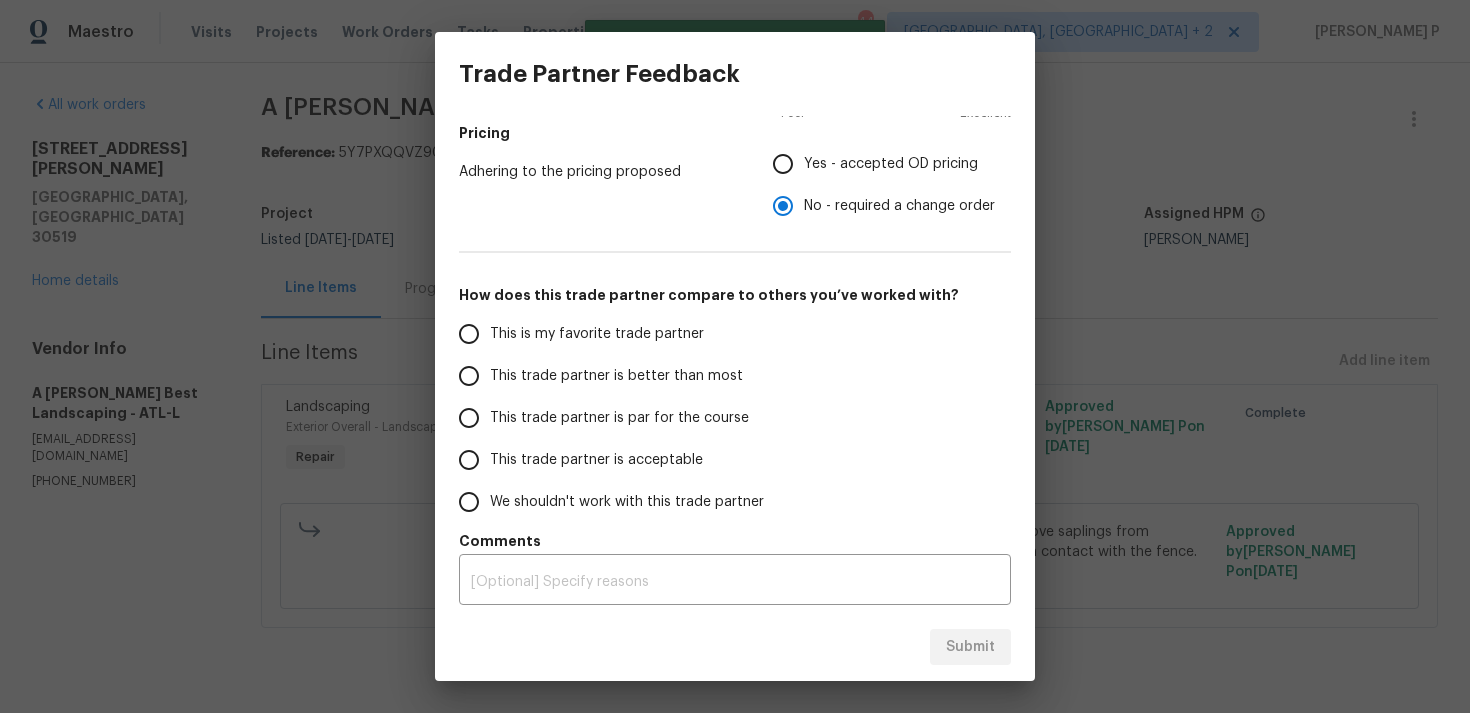 click on "Pricing" at bounding box center (735, 133) 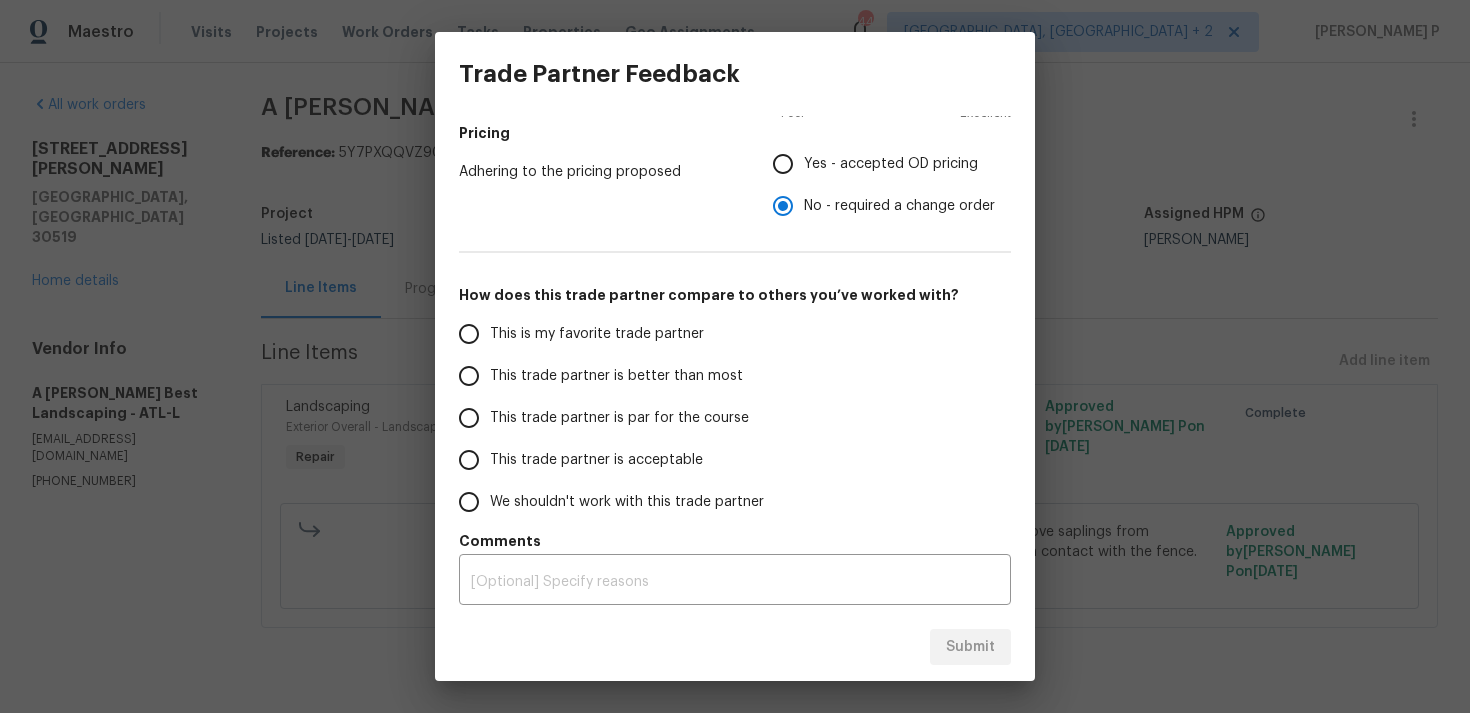click on "Yes - accepted OD pricing" at bounding box center [891, 164] 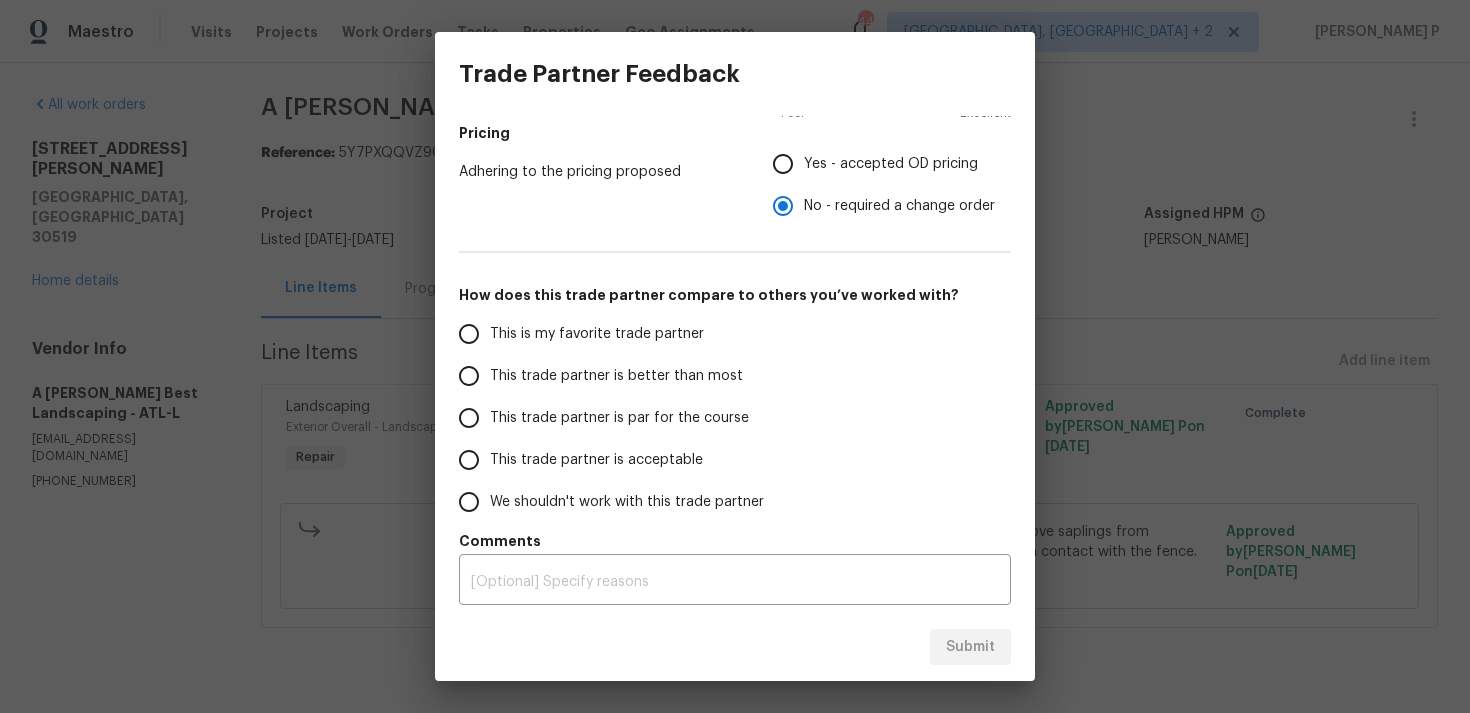 click on "Yes - accepted OD pricing" at bounding box center (783, 164) 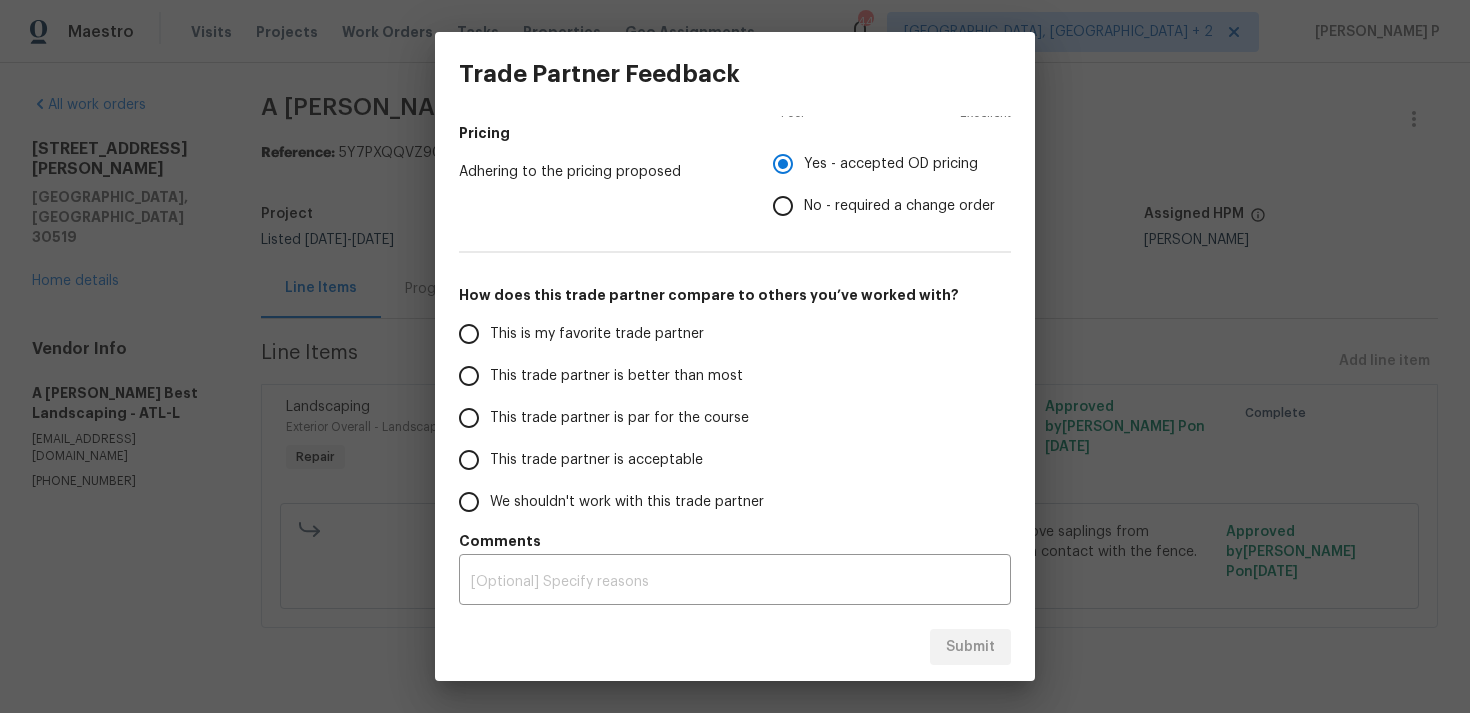 click on "This trade partner is par for the course" at bounding box center [619, 418] 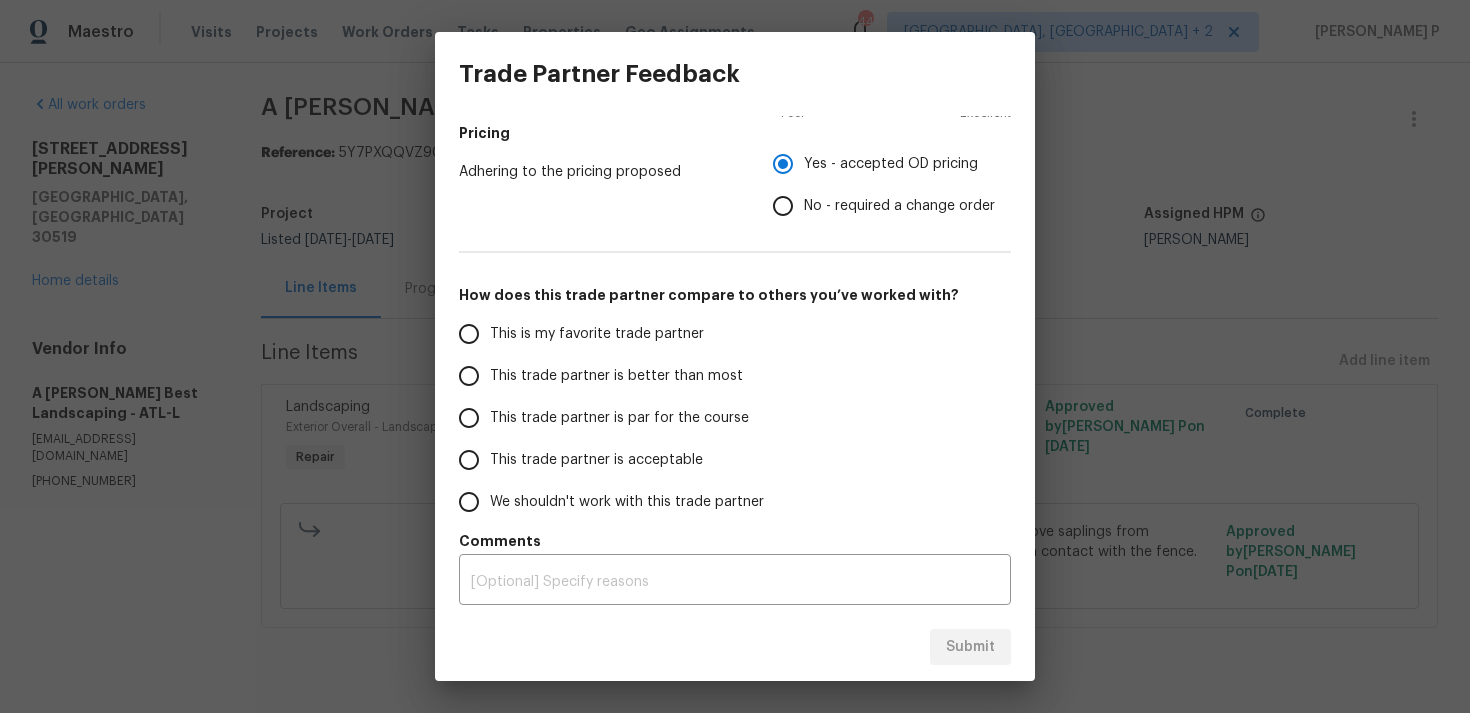 click on "This trade partner is par for the course" at bounding box center [469, 418] 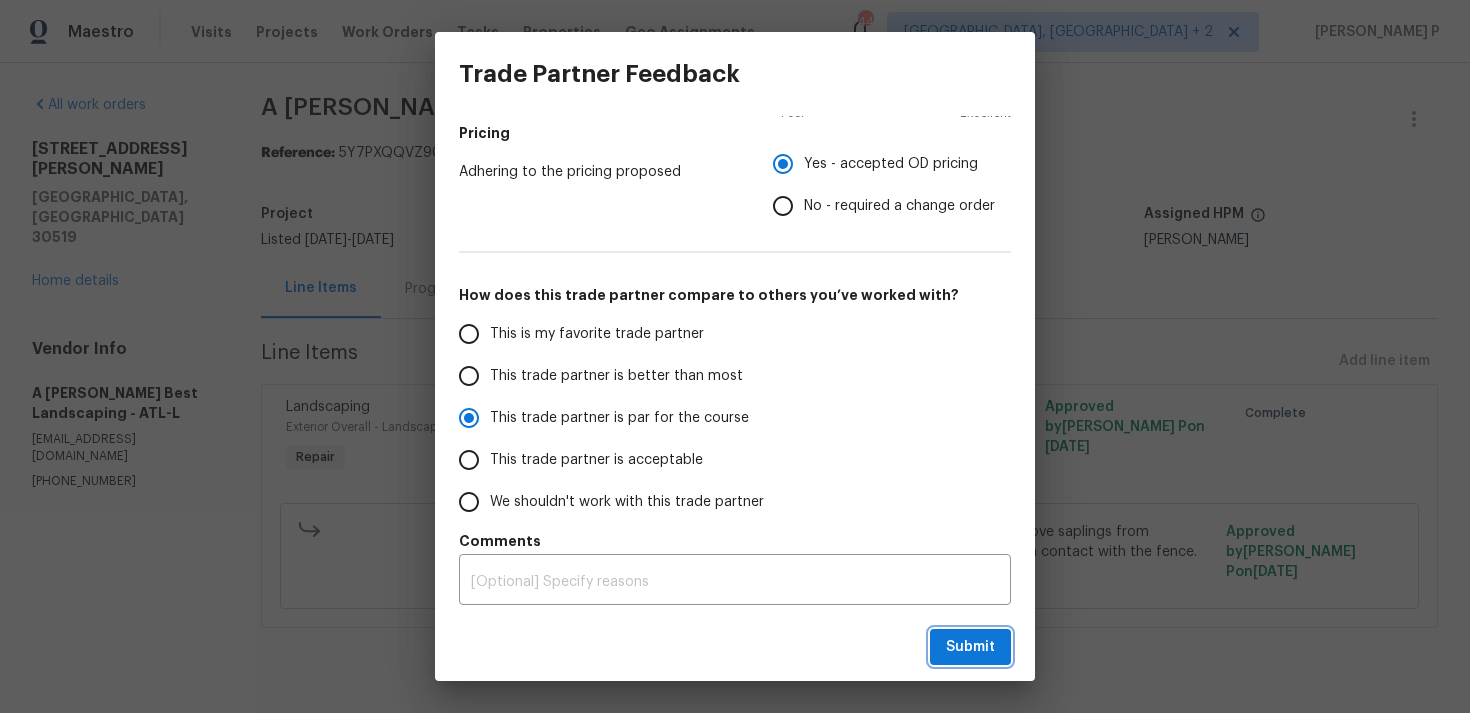 click on "Submit" at bounding box center (970, 647) 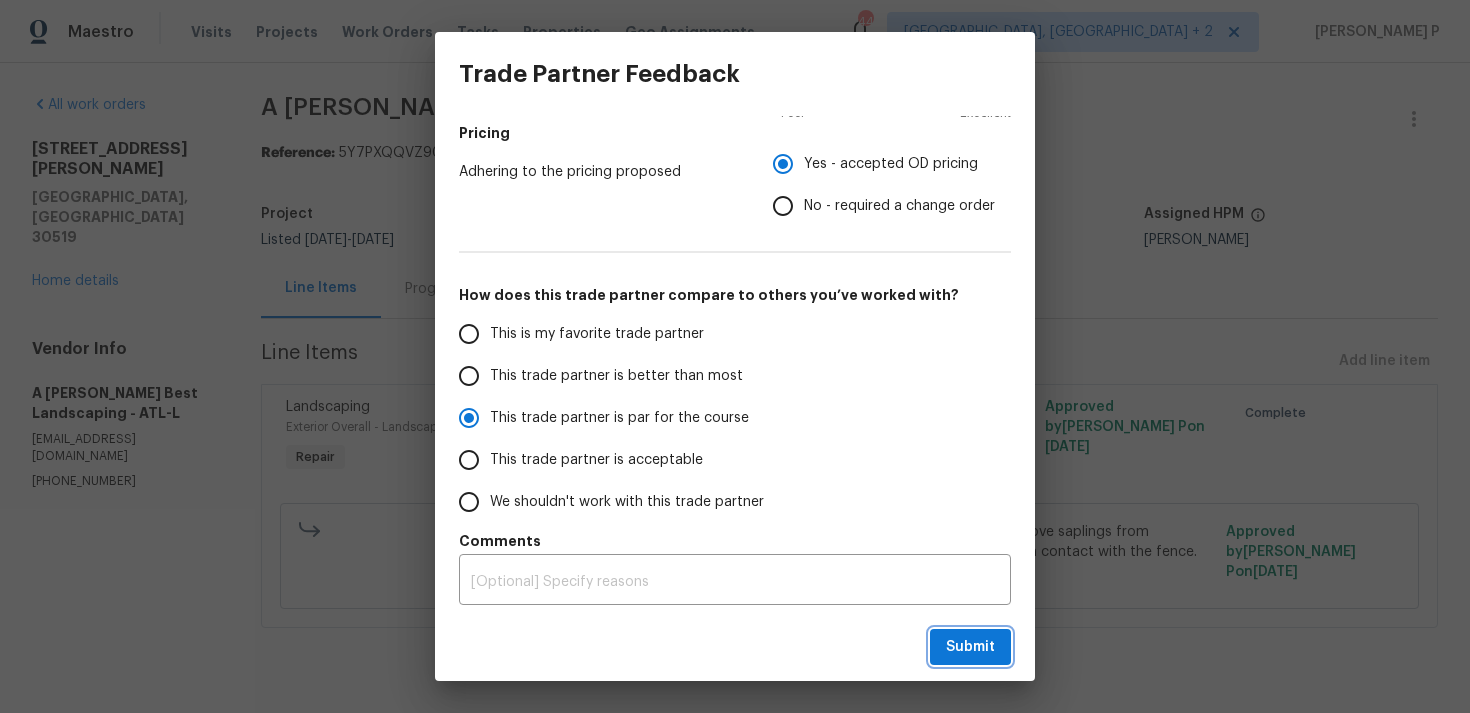 radio on "true" 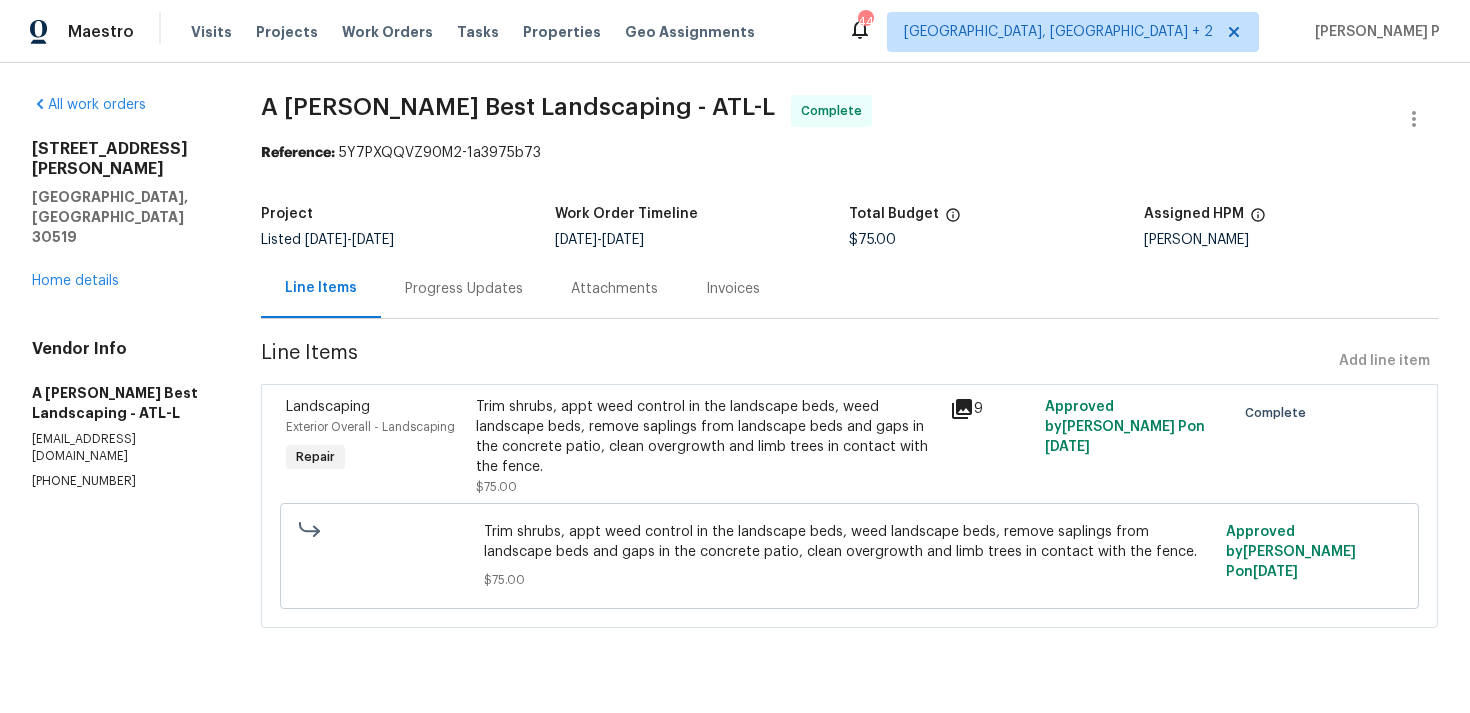 click on "Progress Updates" at bounding box center (464, 289) 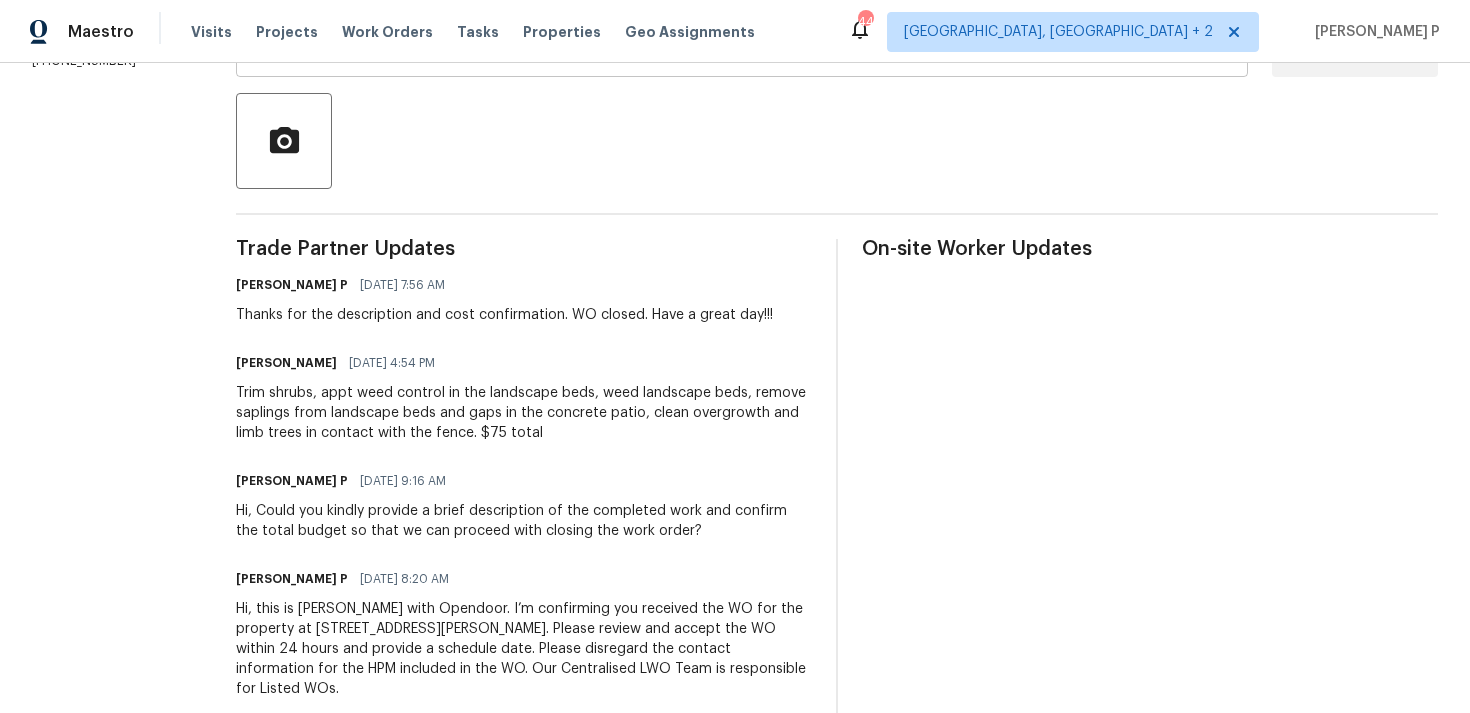 scroll, scrollTop: 482, scrollLeft: 0, axis: vertical 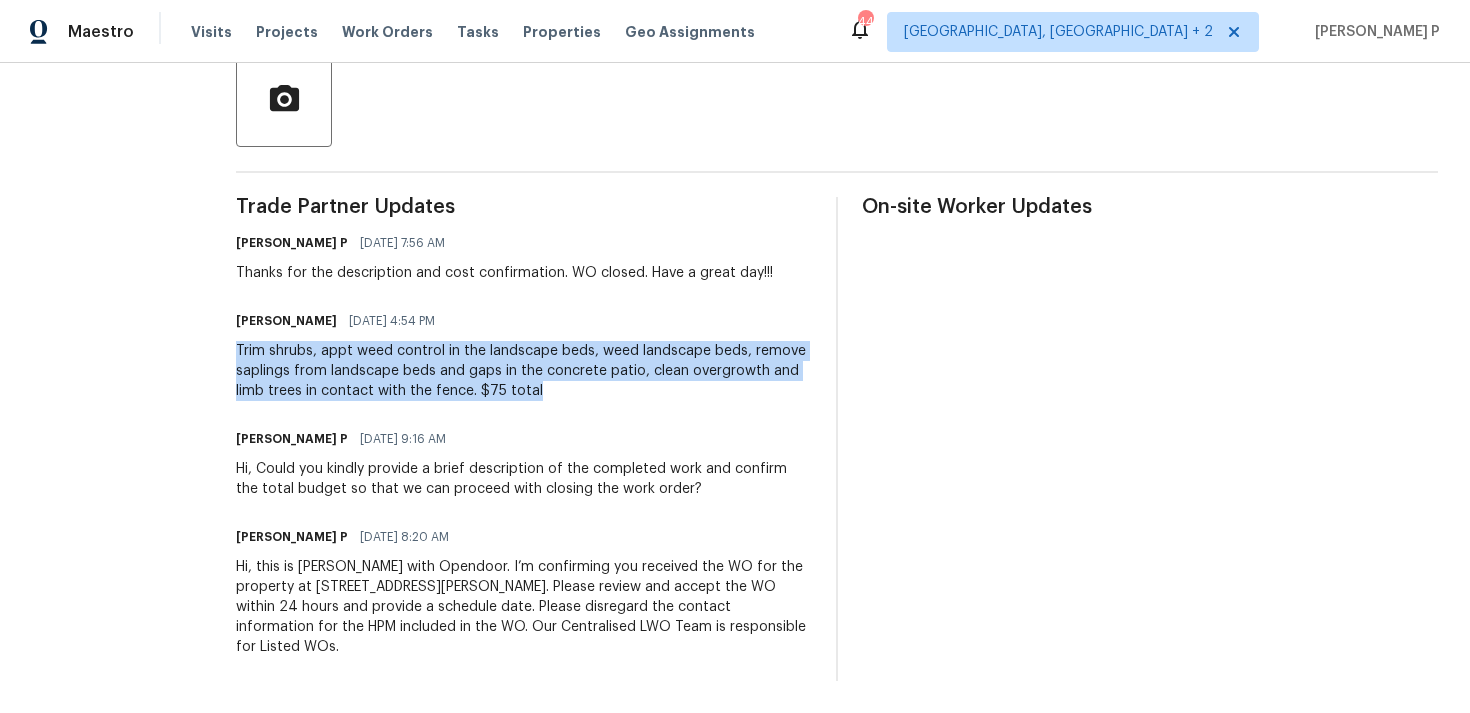 drag, startPoint x: 281, startPoint y: 349, endPoint x: 699, endPoint y: 395, distance: 420.5235 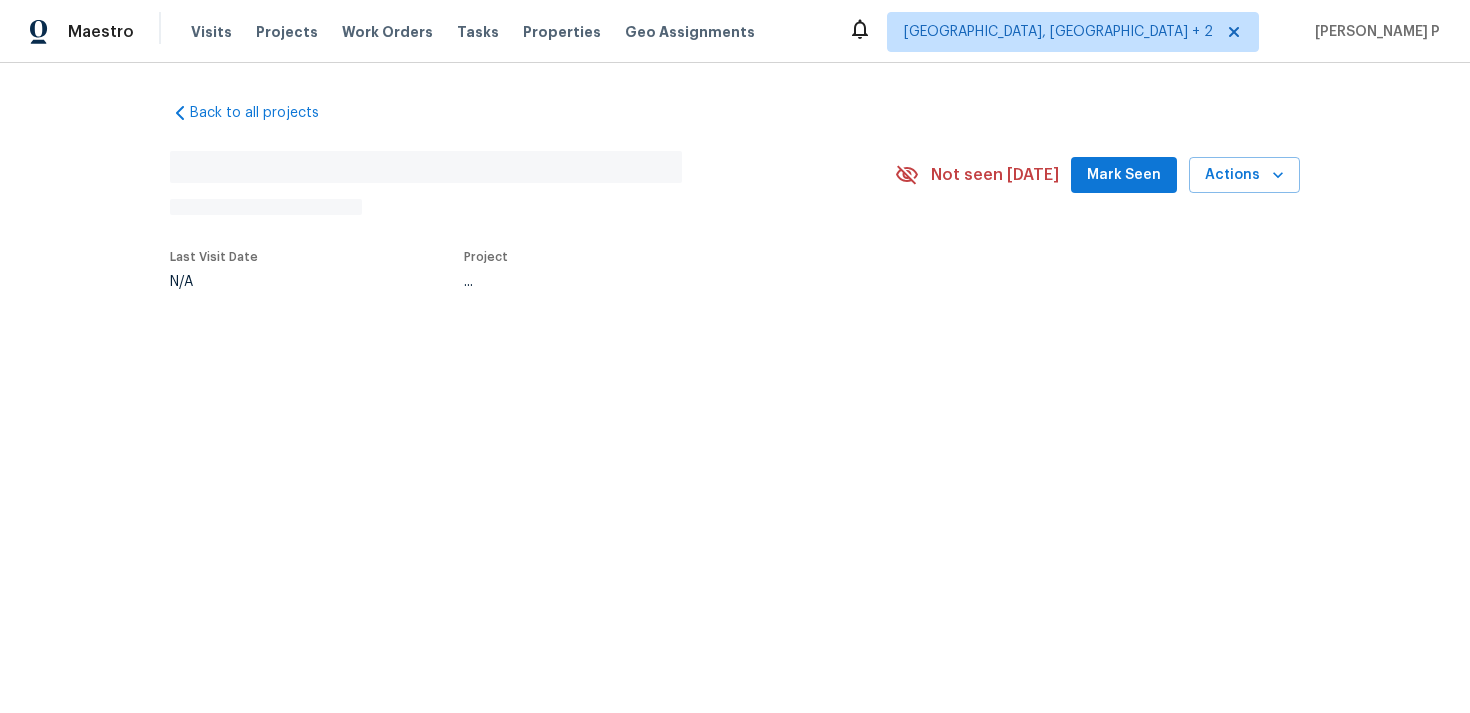 scroll, scrollTop: 0, scrollLeft: 0, axis: both 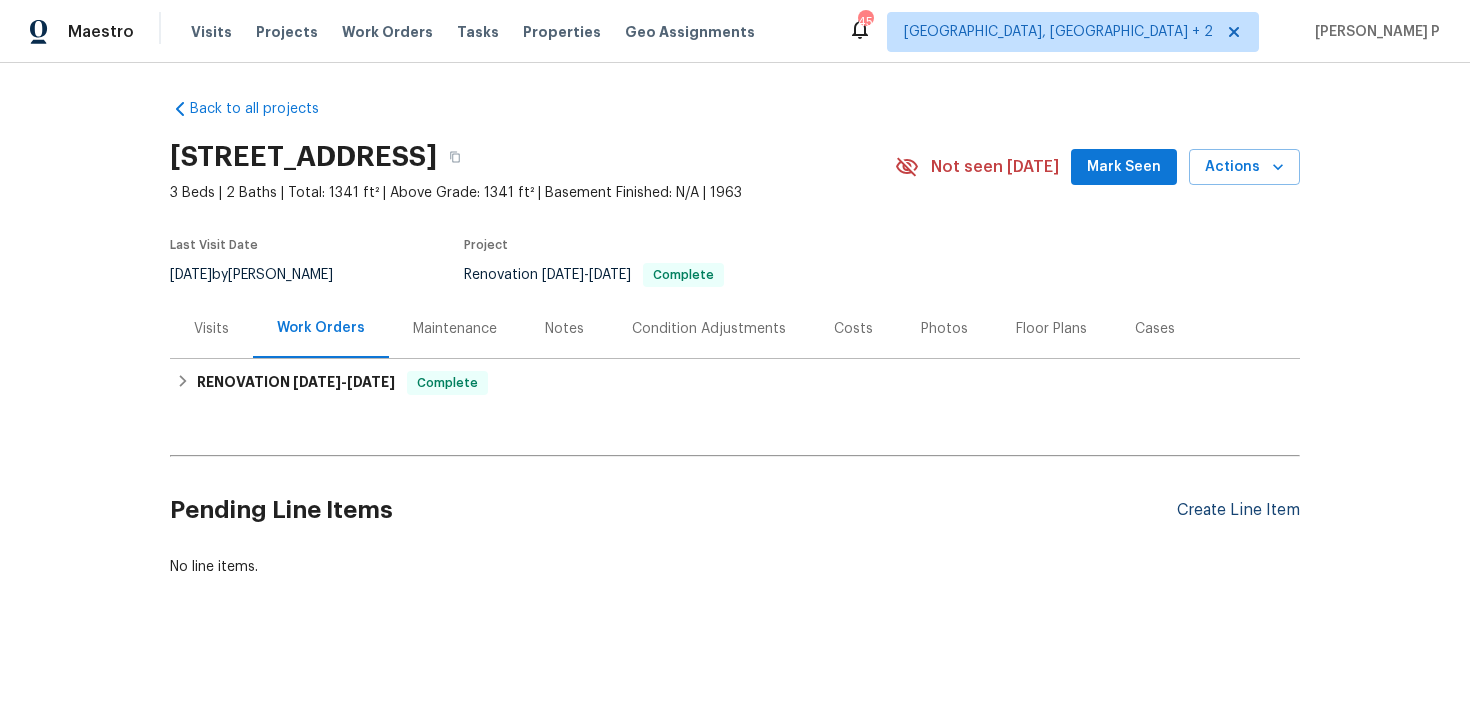 click on "Create Line Item" at bounding box center (1238, 510) 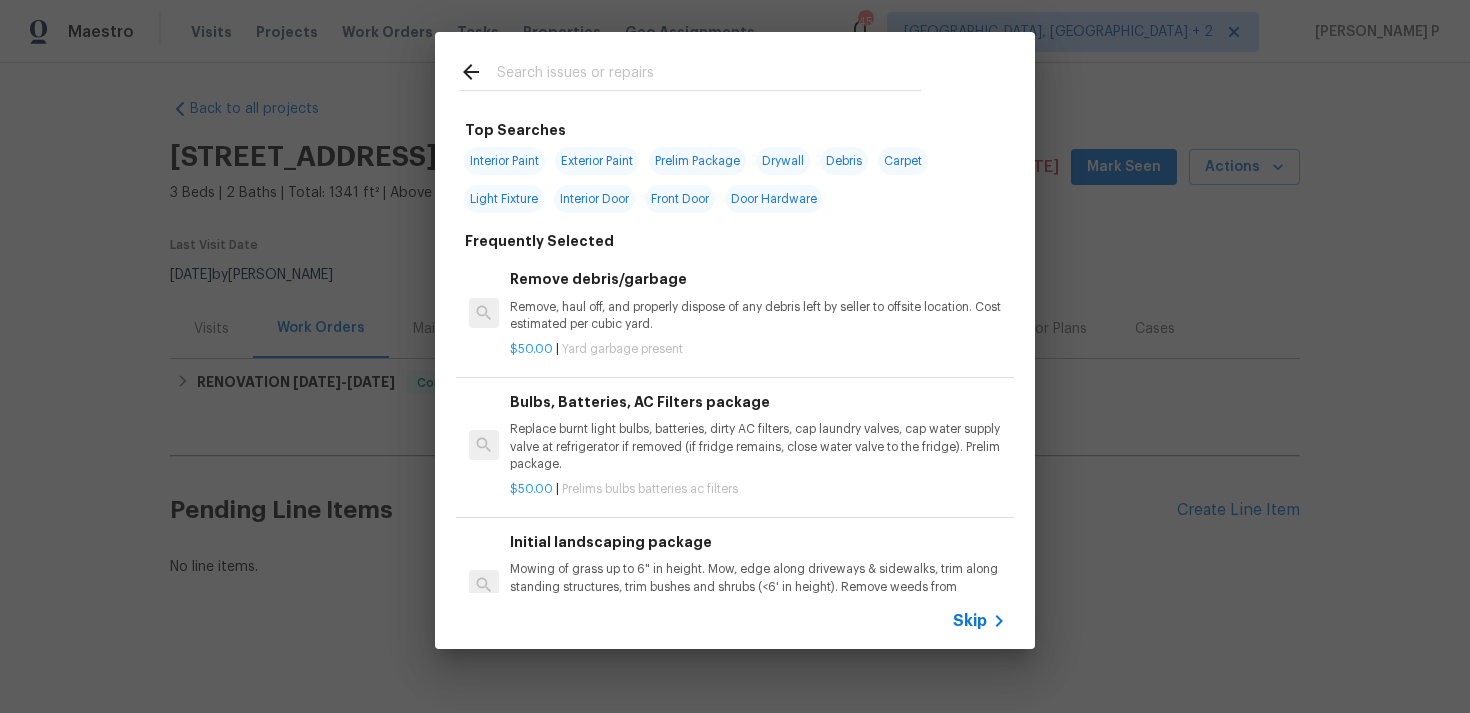 click on "Skip" at bounding box center [970, 621] 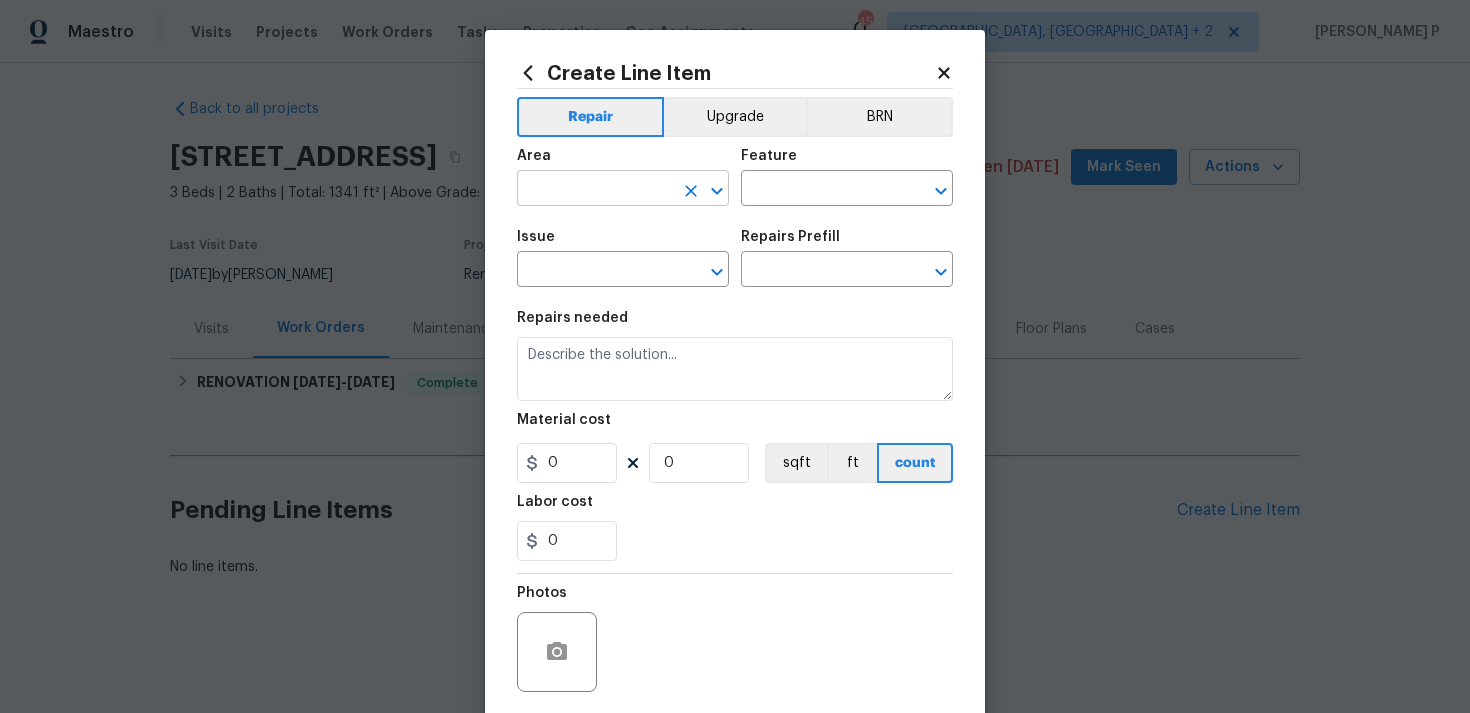 click at bounding box center [595, 190] 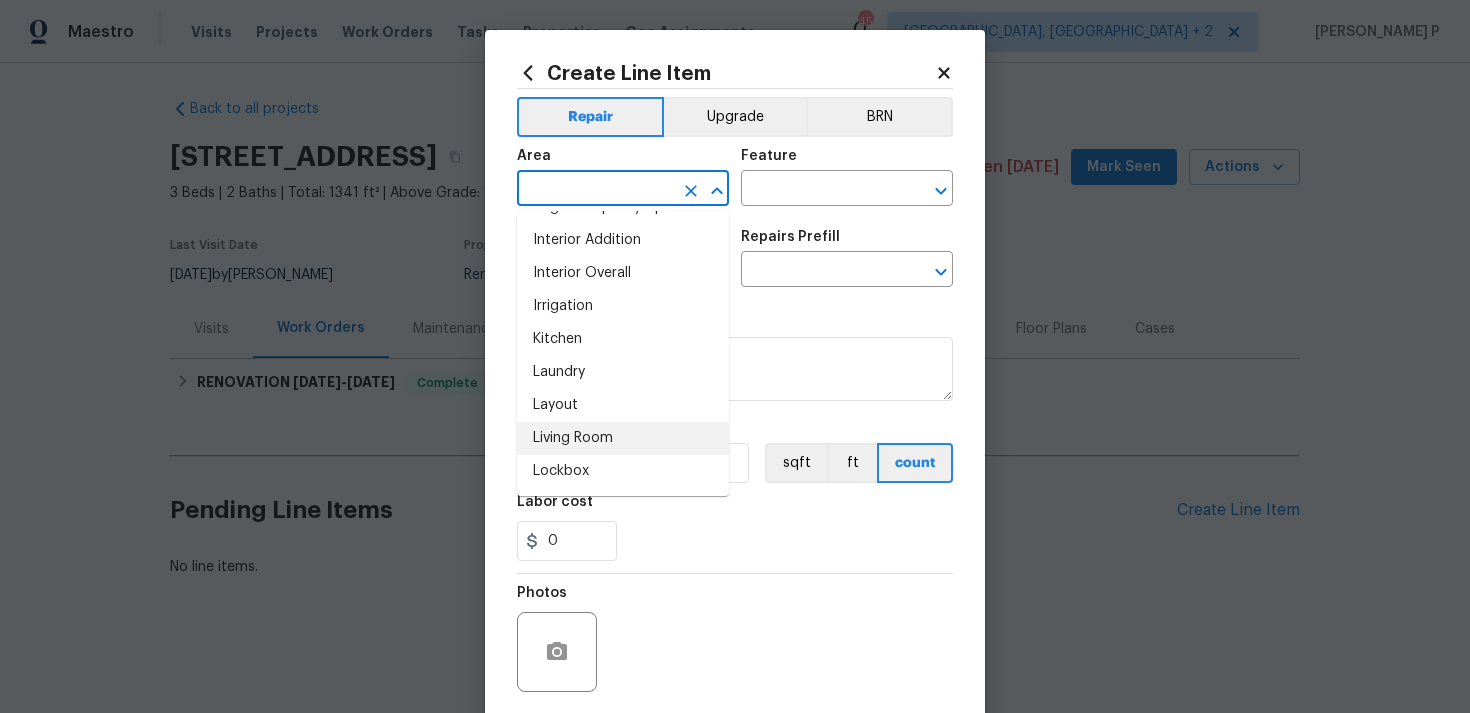scroll, scrollTop: 793, scrollLeft: 0, axis: vertical 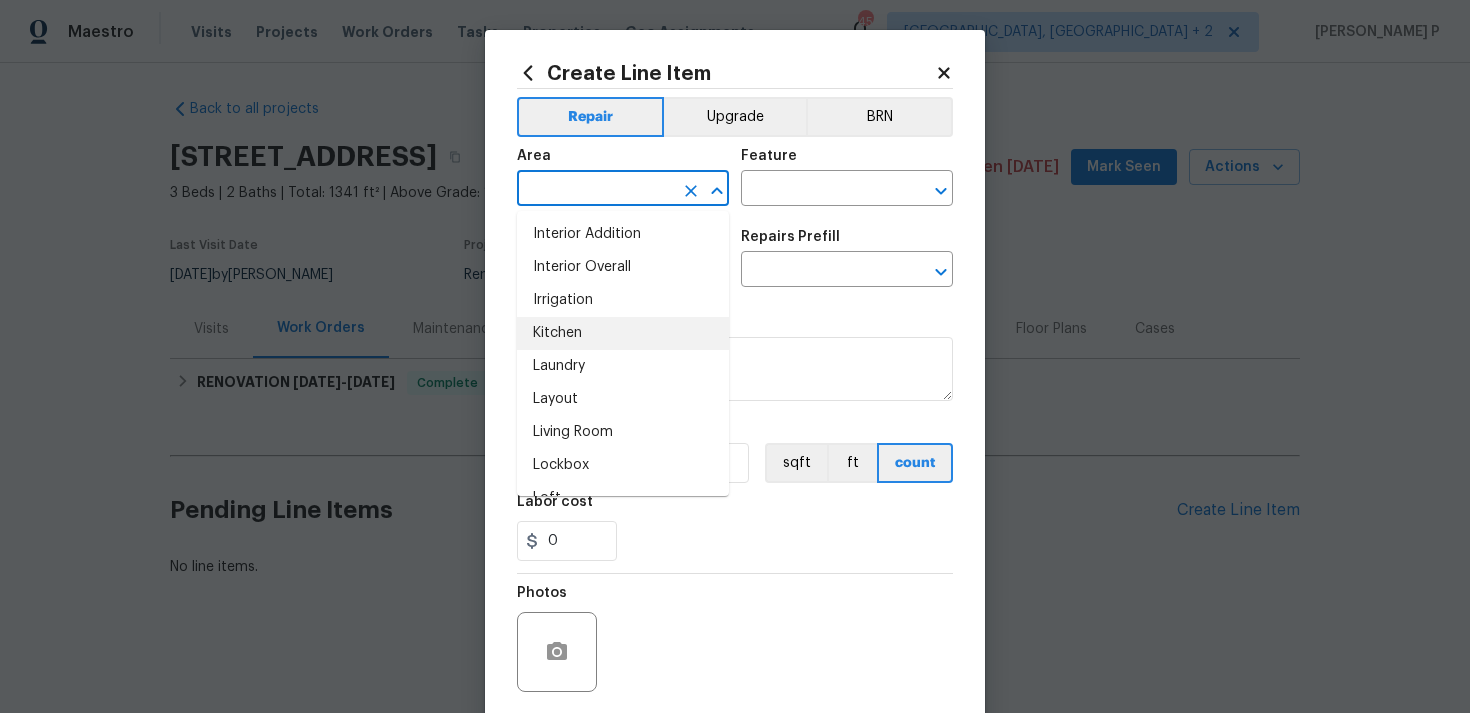 click on "Kitchen" at bounding box center [623, 333] 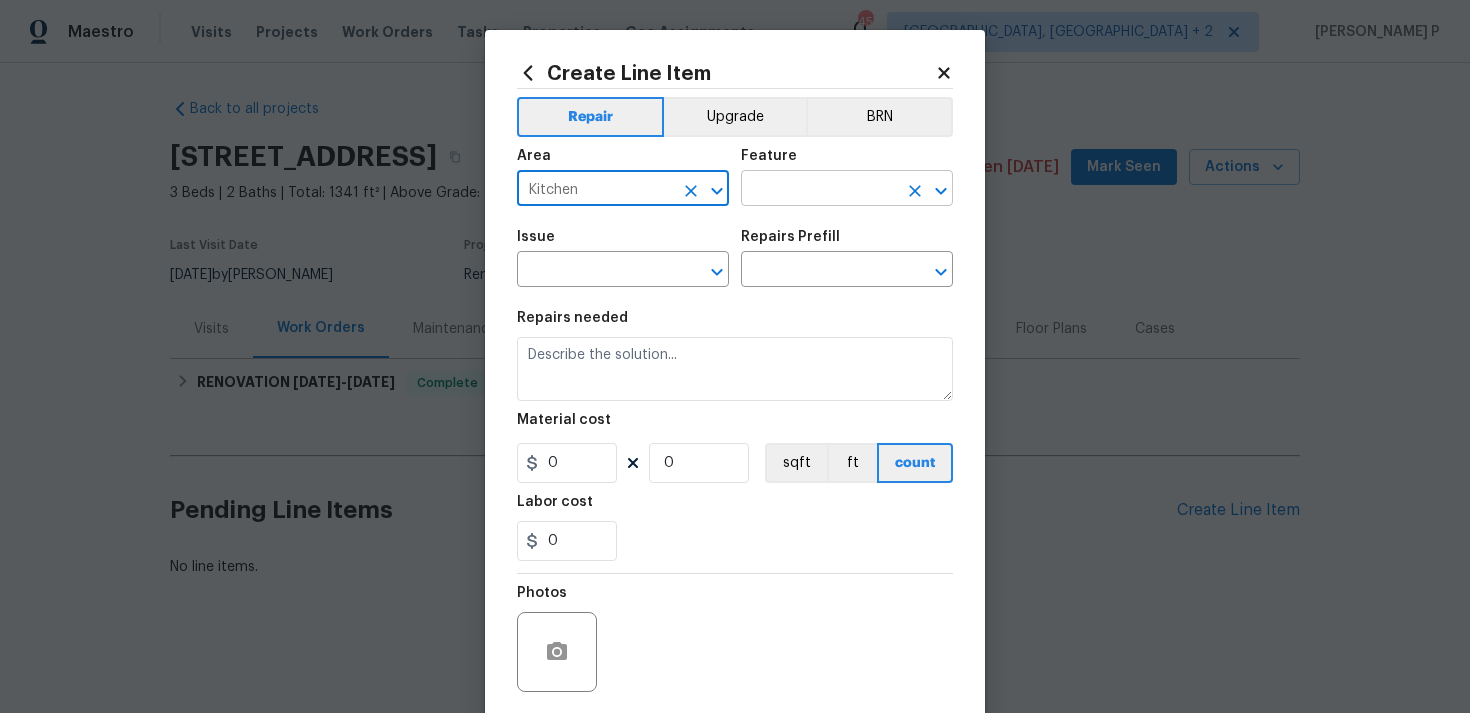 click at bounding box center [819, 190] 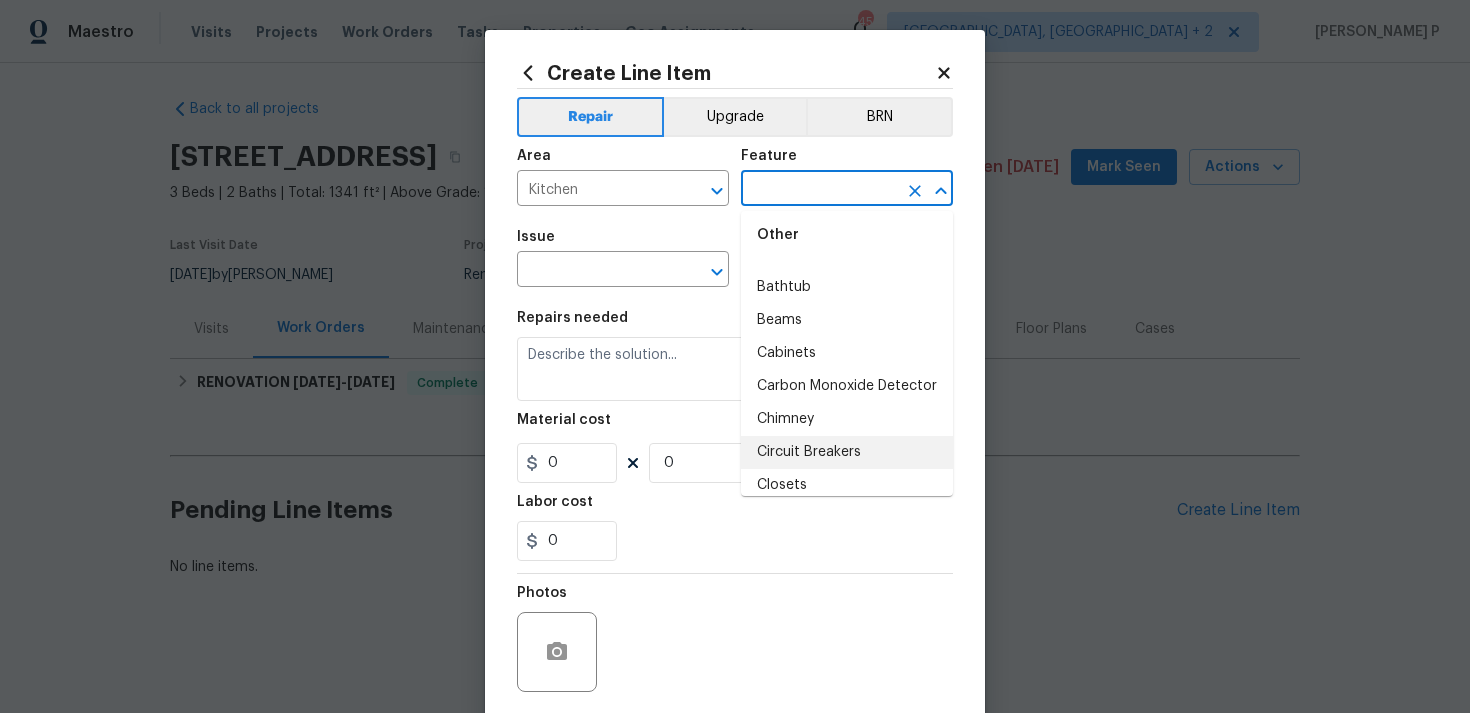 scroll, scrollTop: 341, scrollLeft: 0, axis: vertical 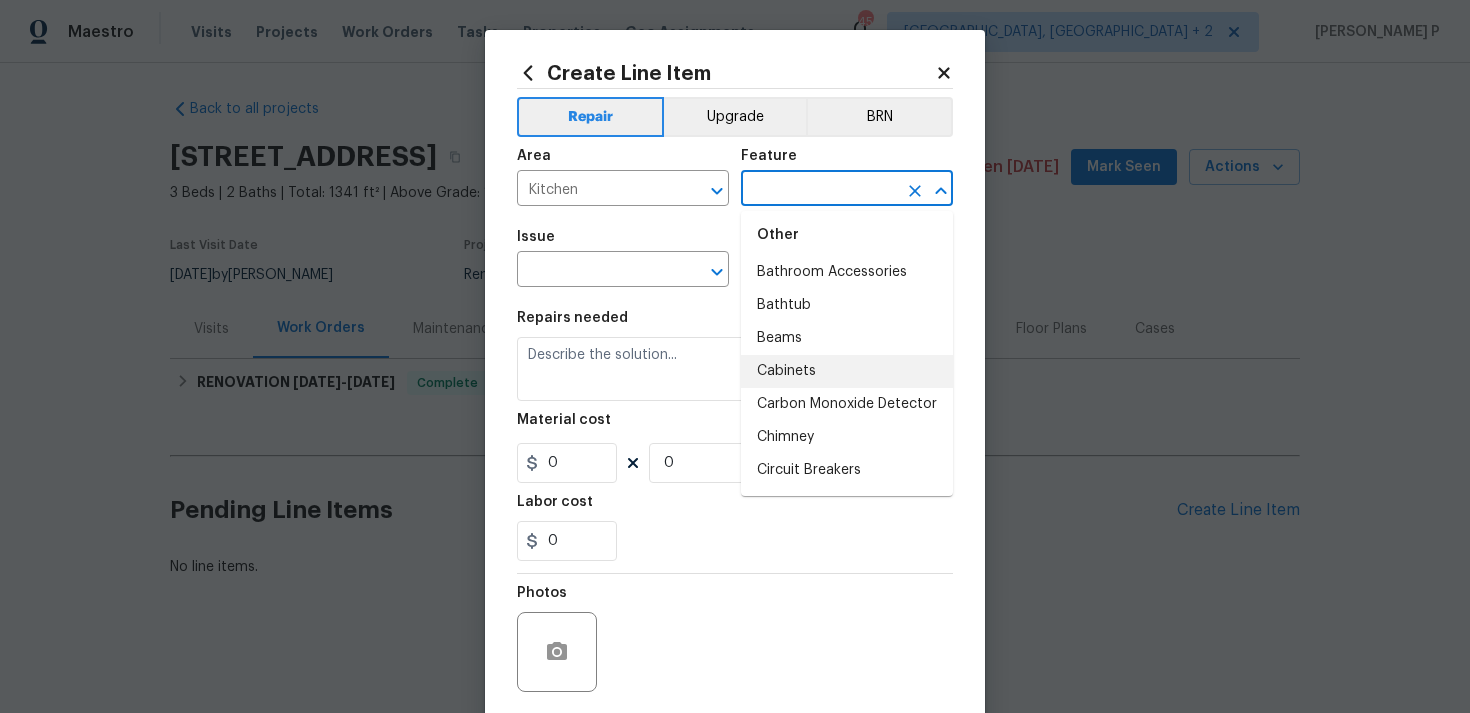 click on "Cabinets" at bounding box center (847, 371) 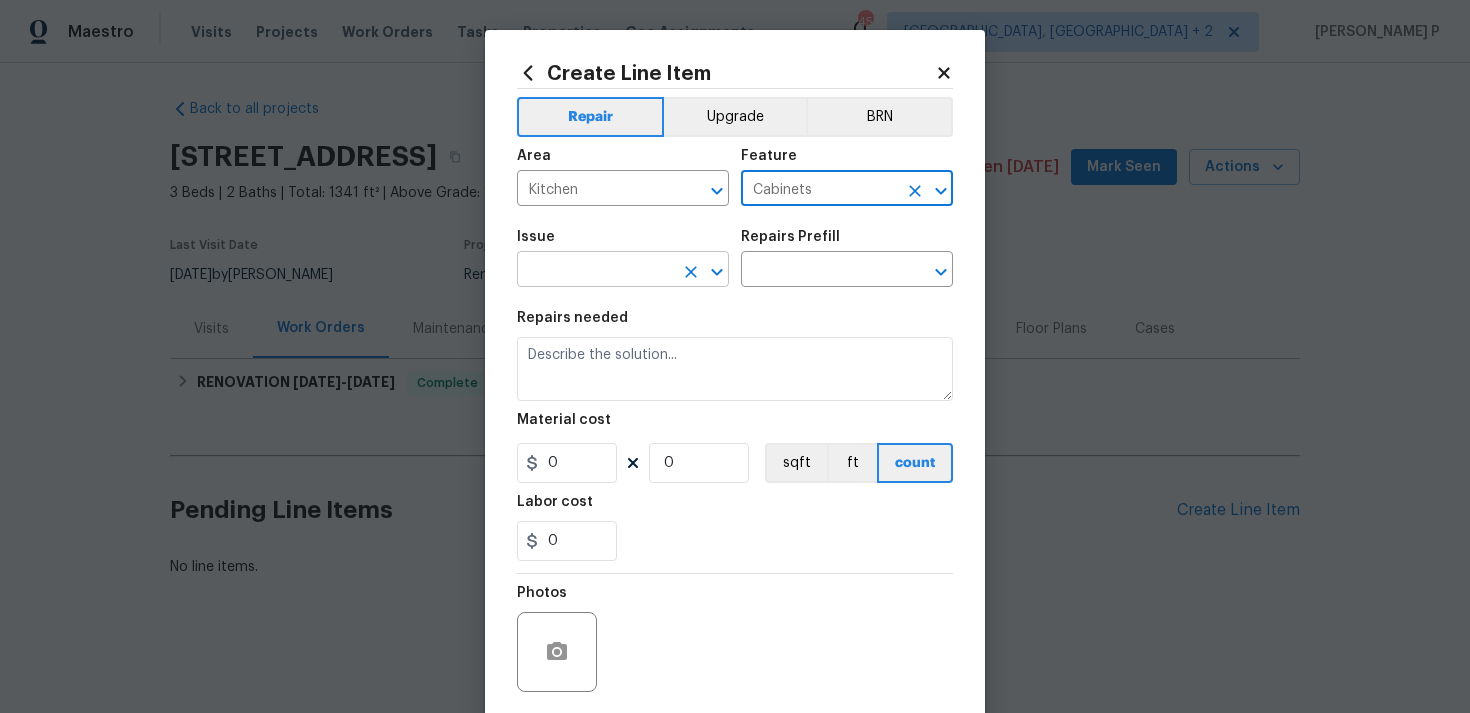 click 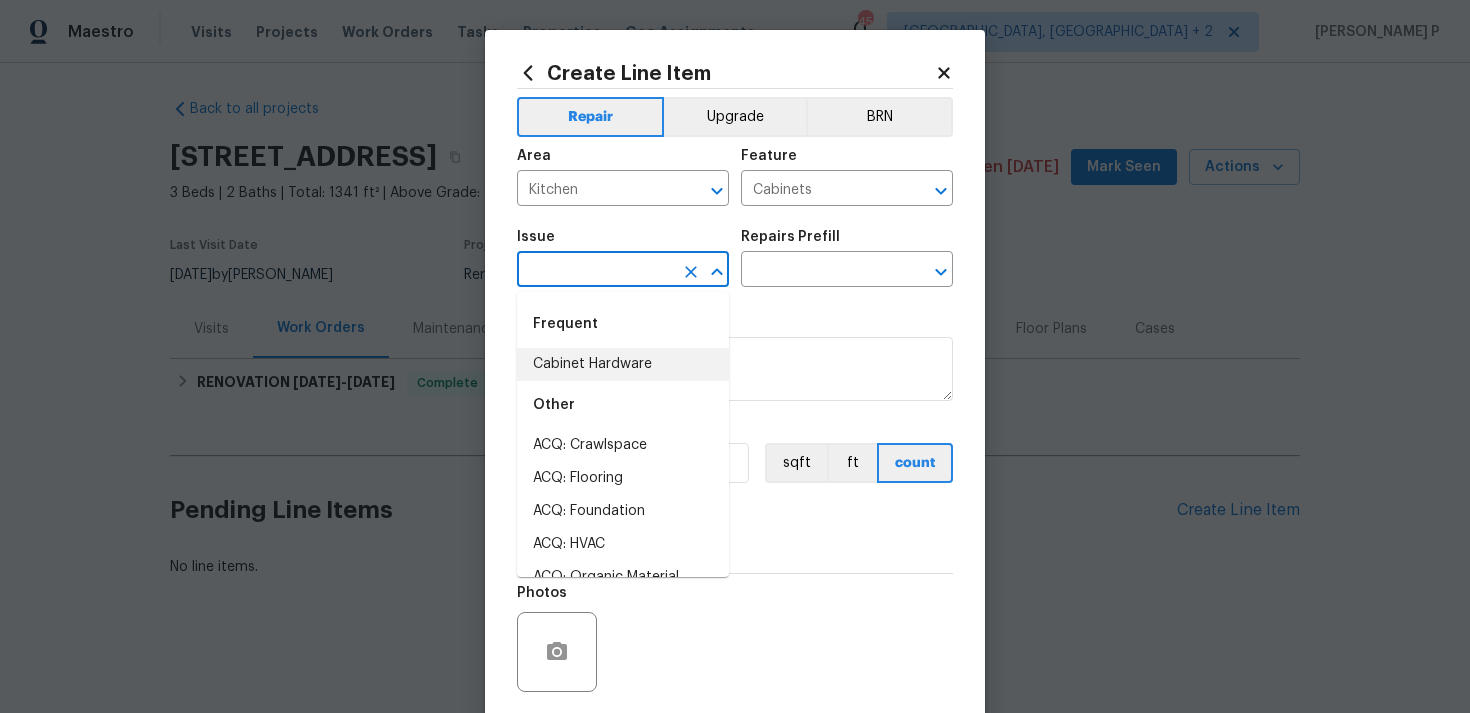 click on "Cabinet Hardware" at bounding box center [623, 364] 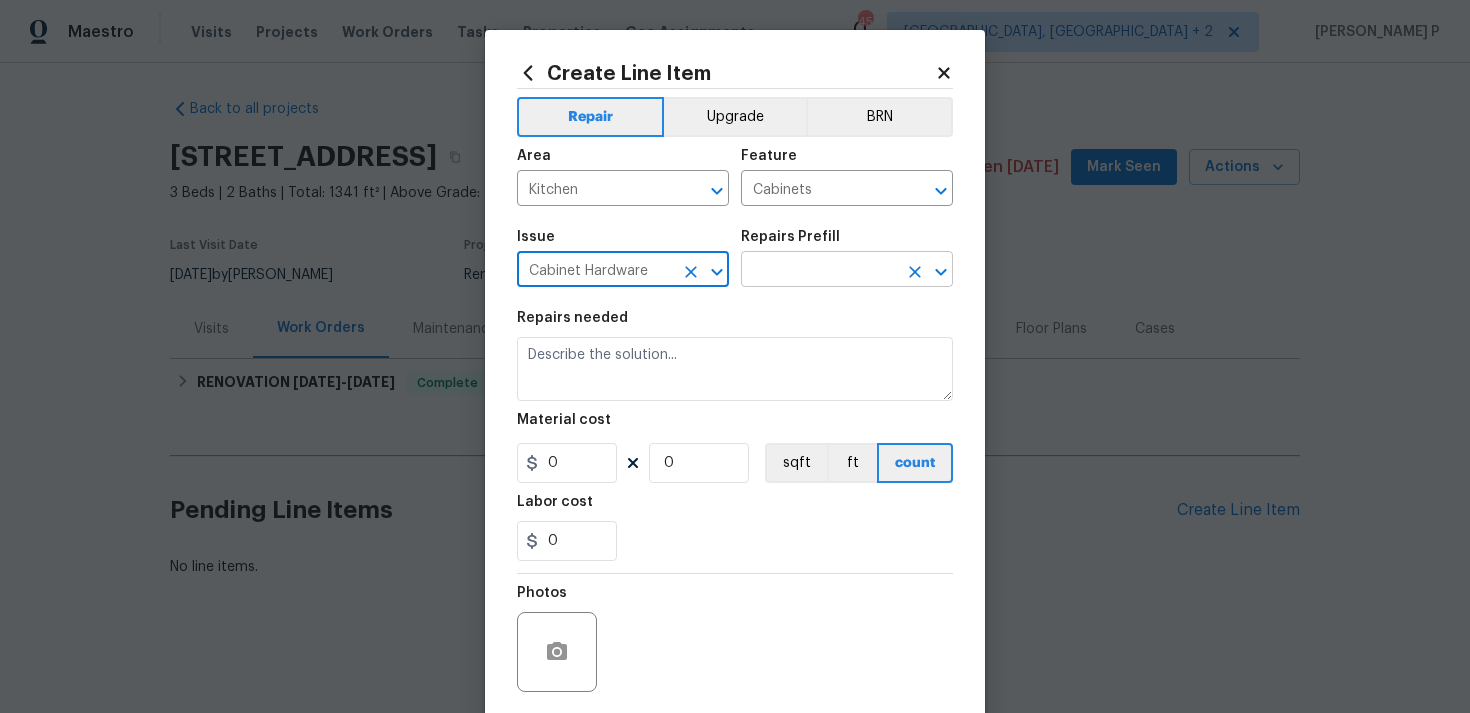 click at bounding box center [819, 271] 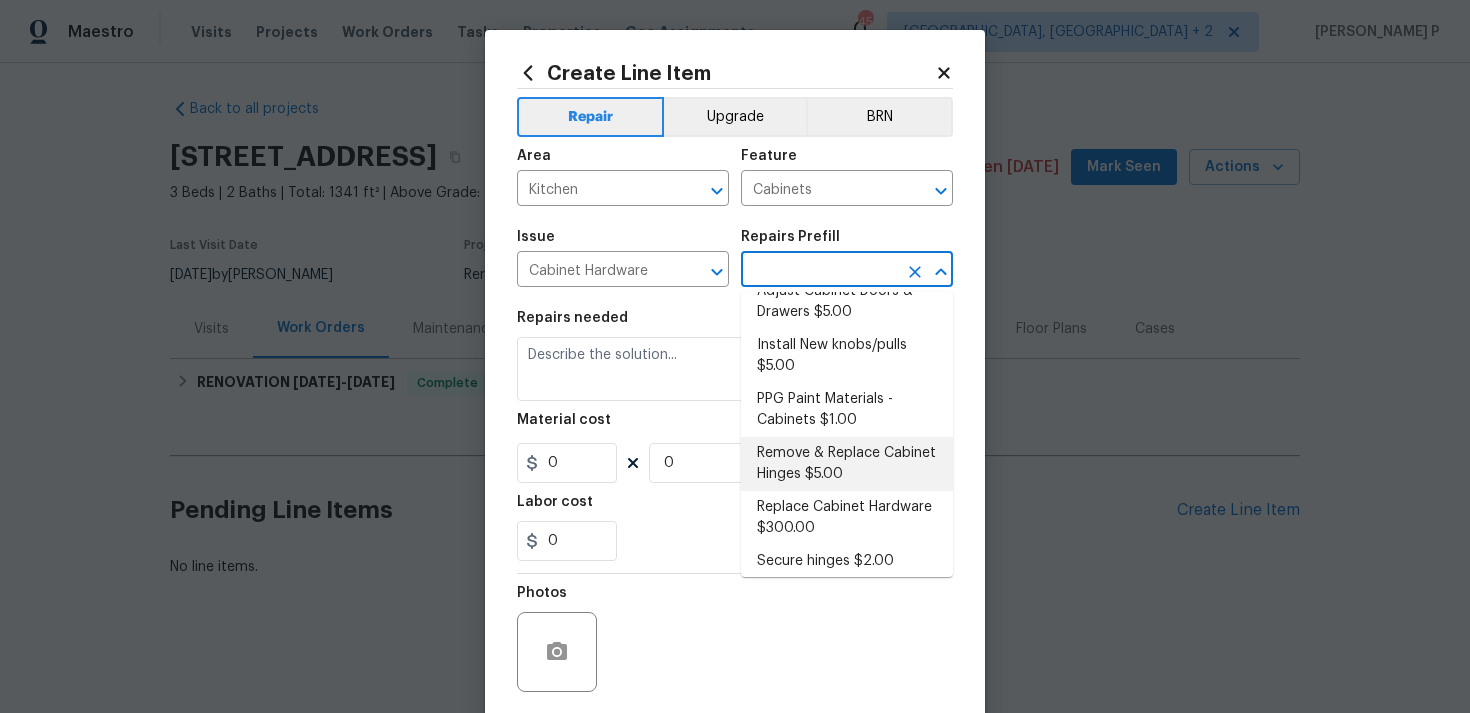 scroll, scrollTop: 0, scrollLeft: 0, axis: both 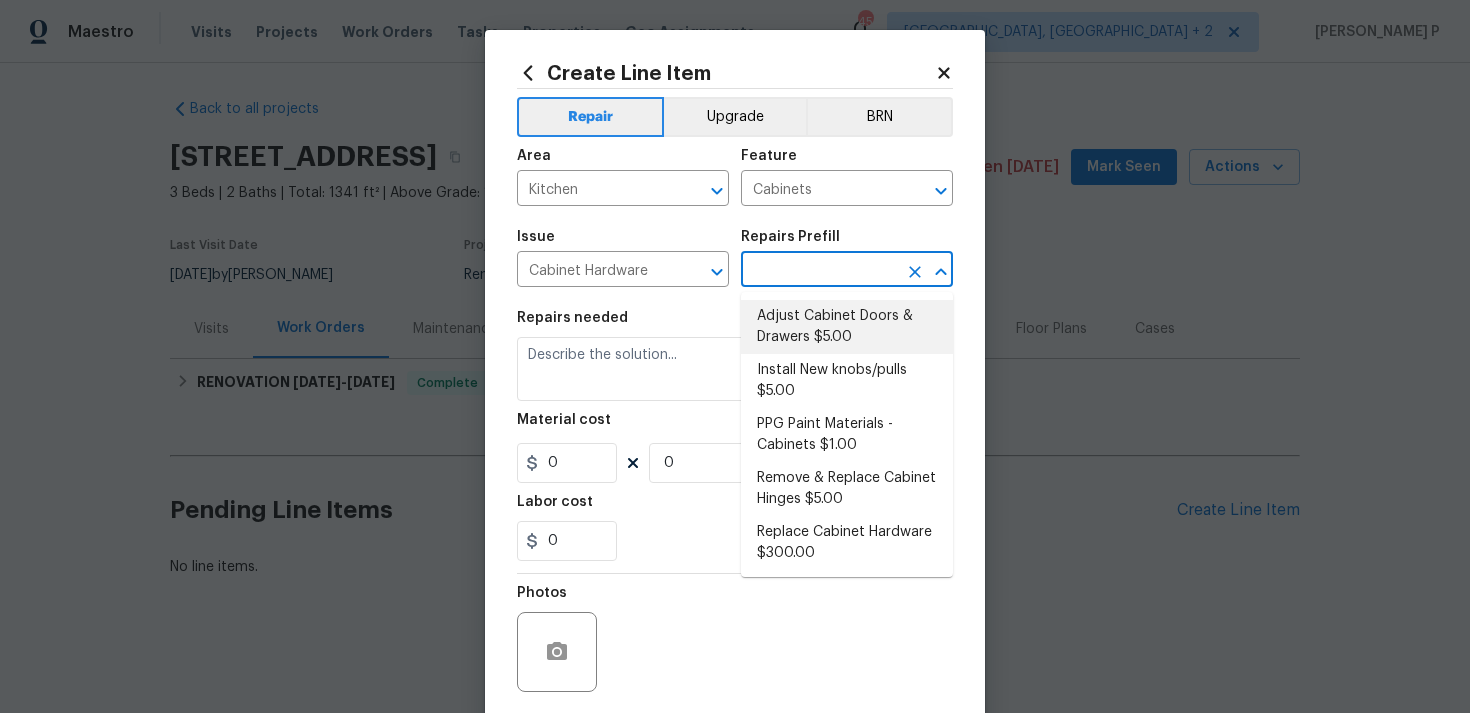 click on "Adjust Cabinet Doors & Drawers $5.00" at bounding box center [847, 327] 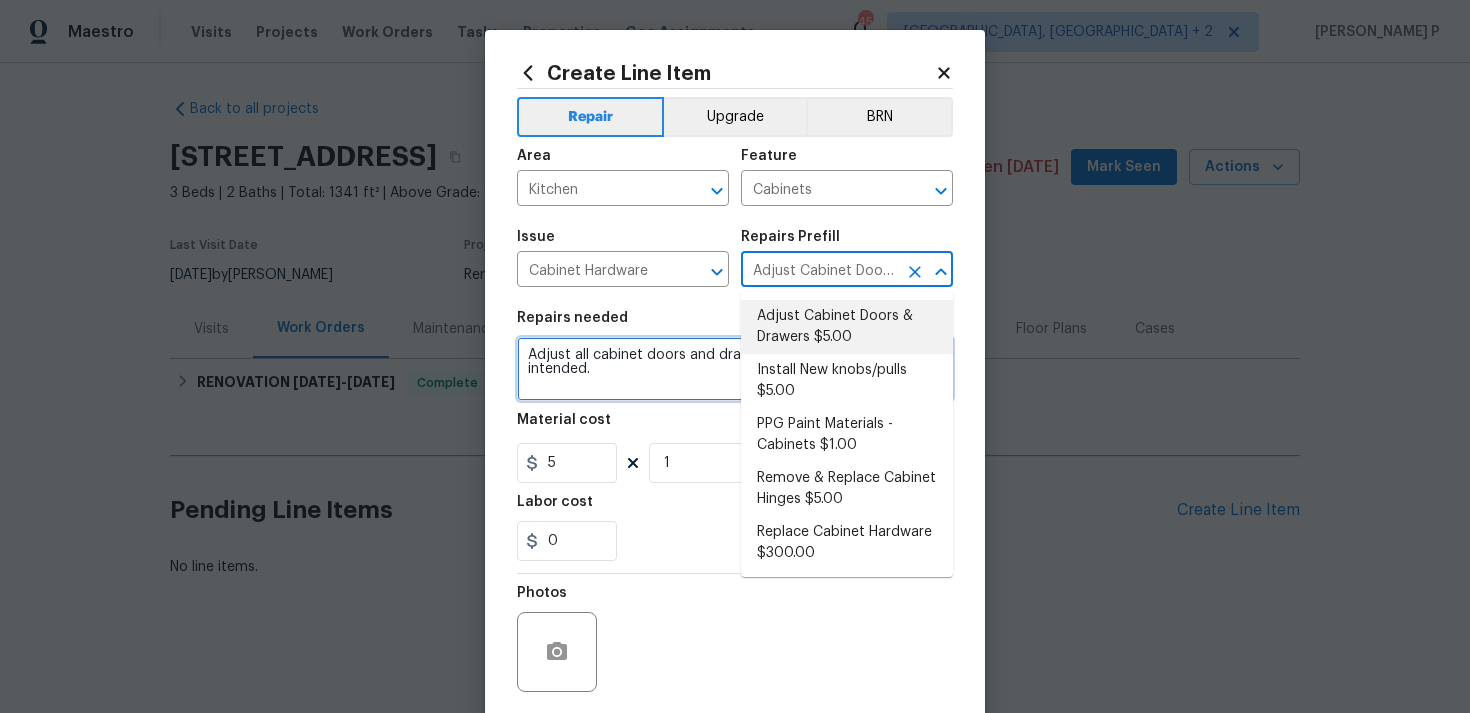 click on "Adjust all cabinet doors and drawers so that they operate as intended." at bounding box center [735, 369] 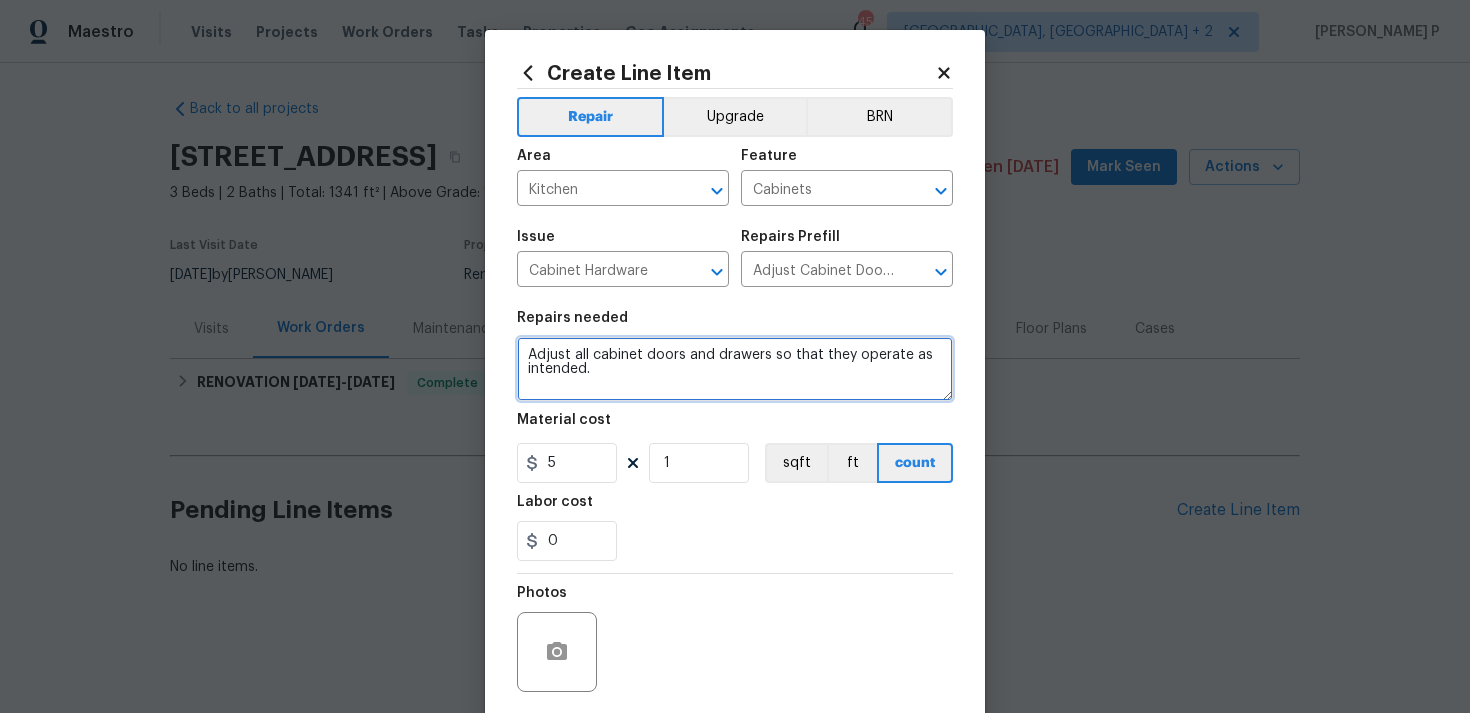 click on "Adjust all cabinet doors and drawers so that they operate as intended." at bounding box center (735, 369) 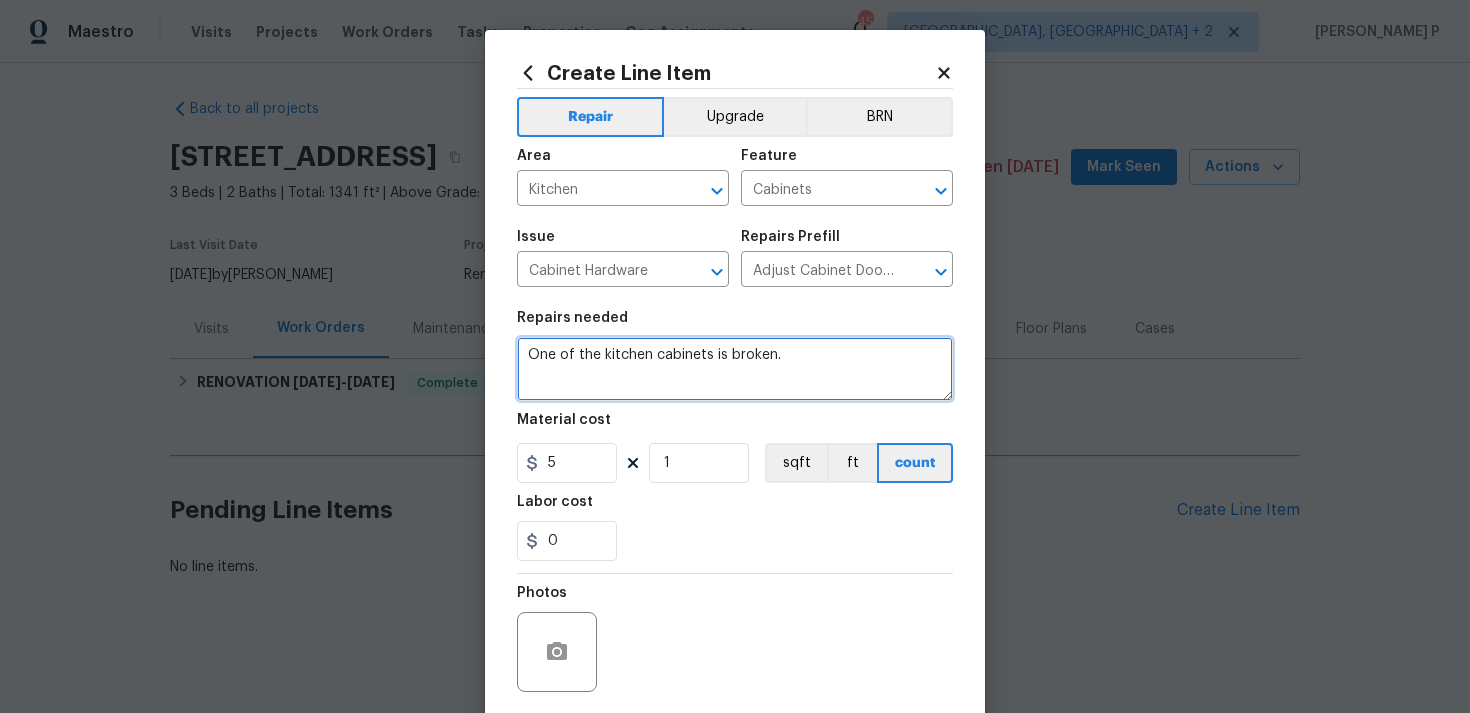 click on "One of the kitchen cabinets is broken." at bounding box center [735, 369] 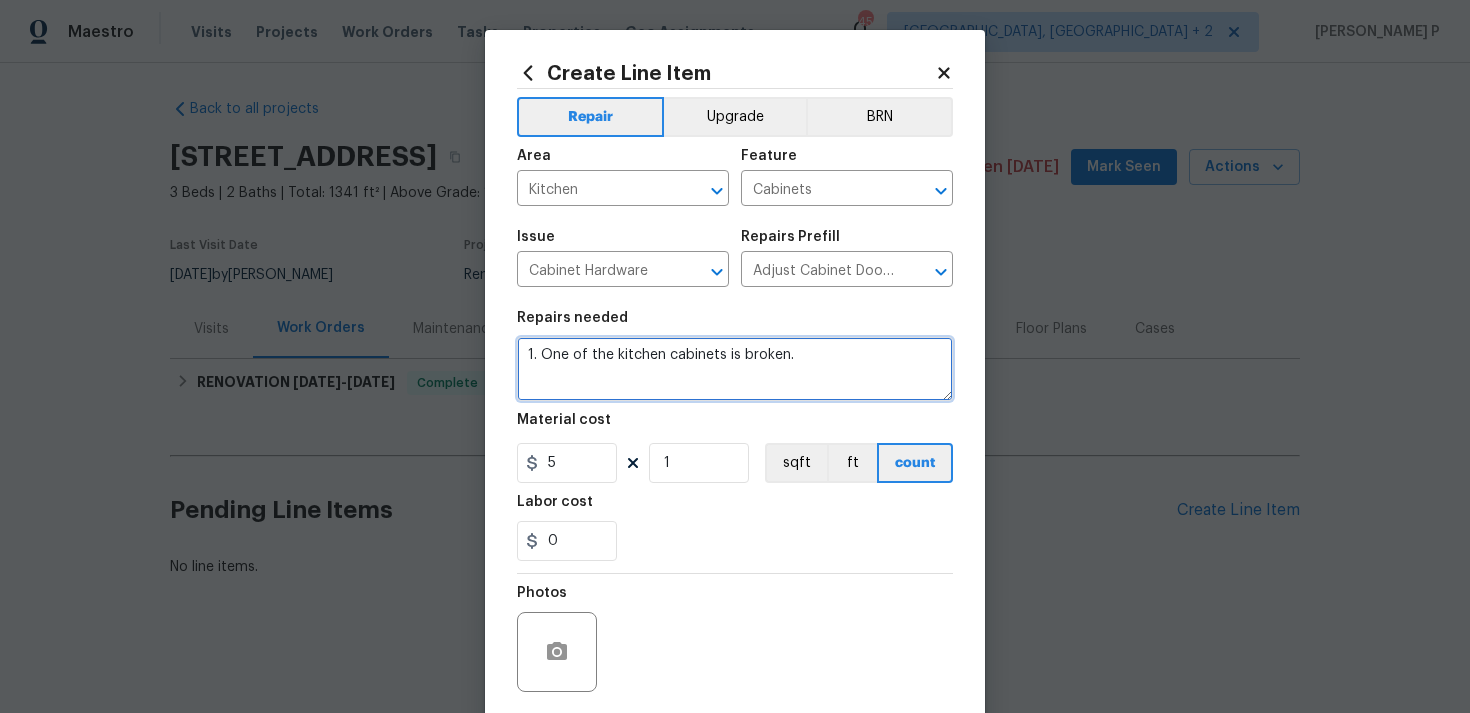 click on "1. One of the kitchen cabinets is broken." at bounding box center (735, 369) 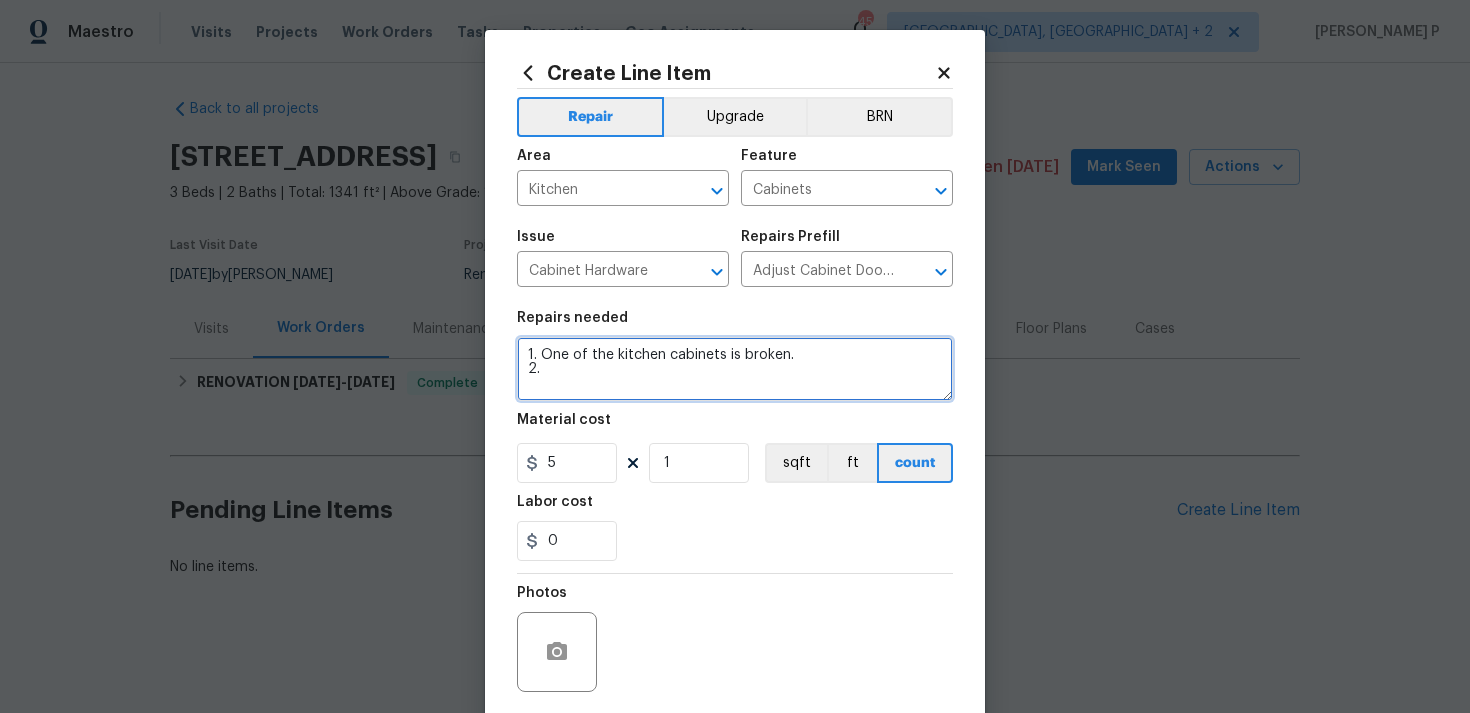 drag, startPoint x: 554, startPoint y: 374, endPoint x: 474, endPoint y: 374, distance: 80 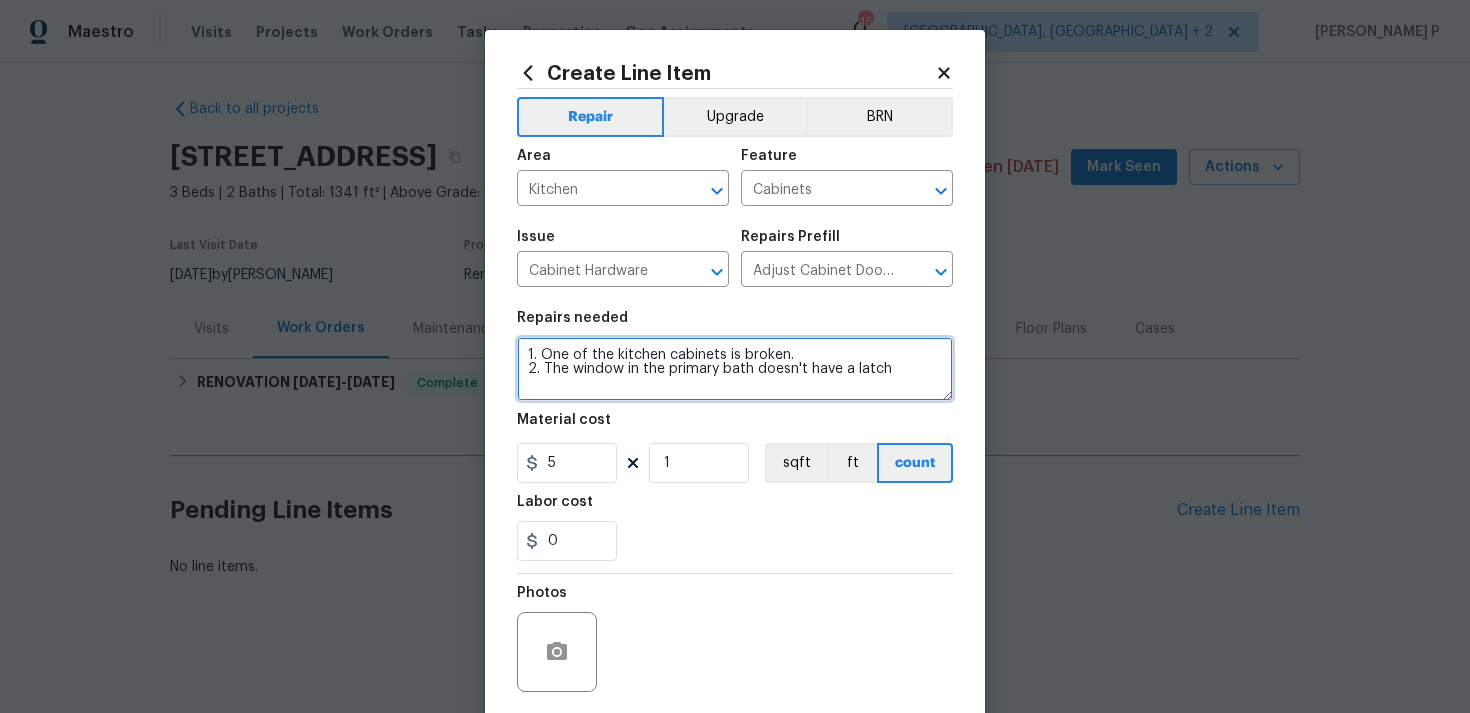 paste on "3. All the windows are old and some don't latch properly" 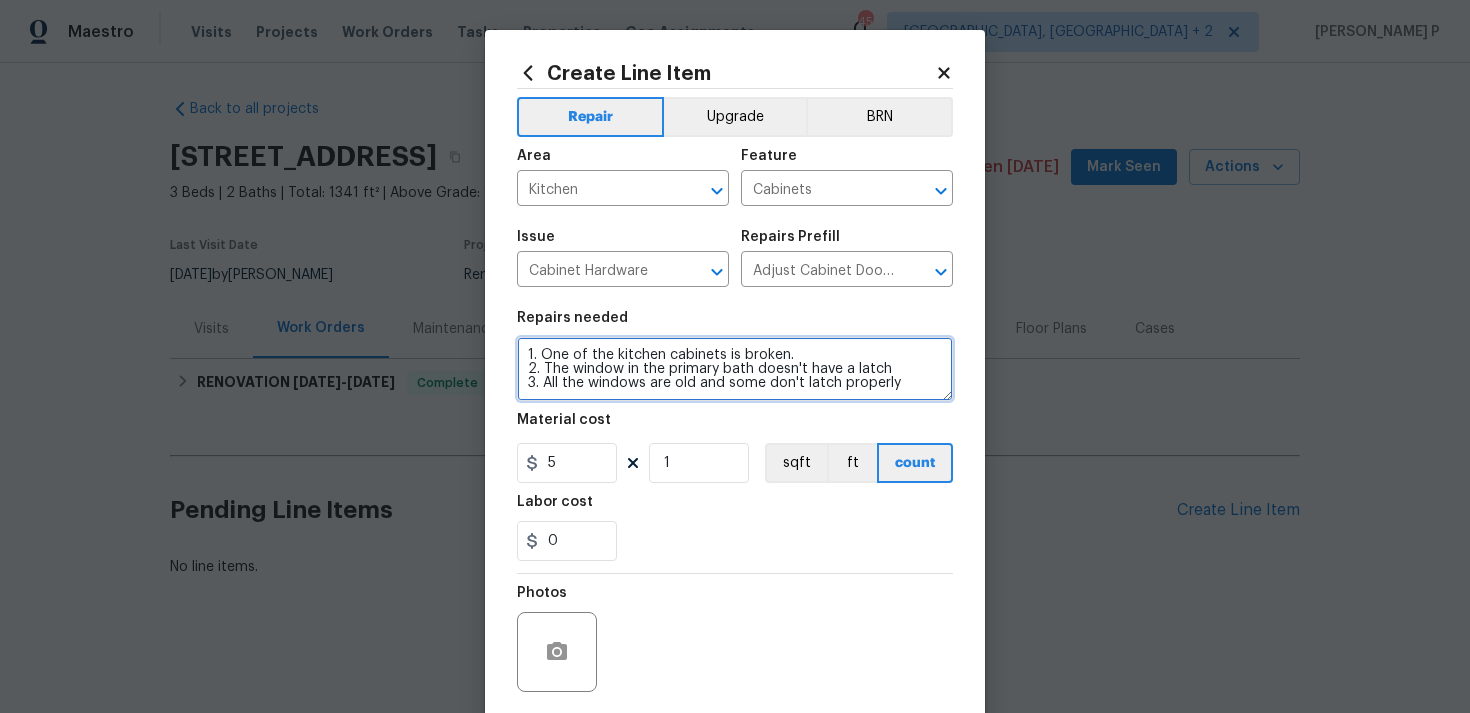 type on "1. One of the kitchen cabinets is broken.
2. The window in the primary bath doesn't have a latch
3. All the windows are old and some don't latch properly" 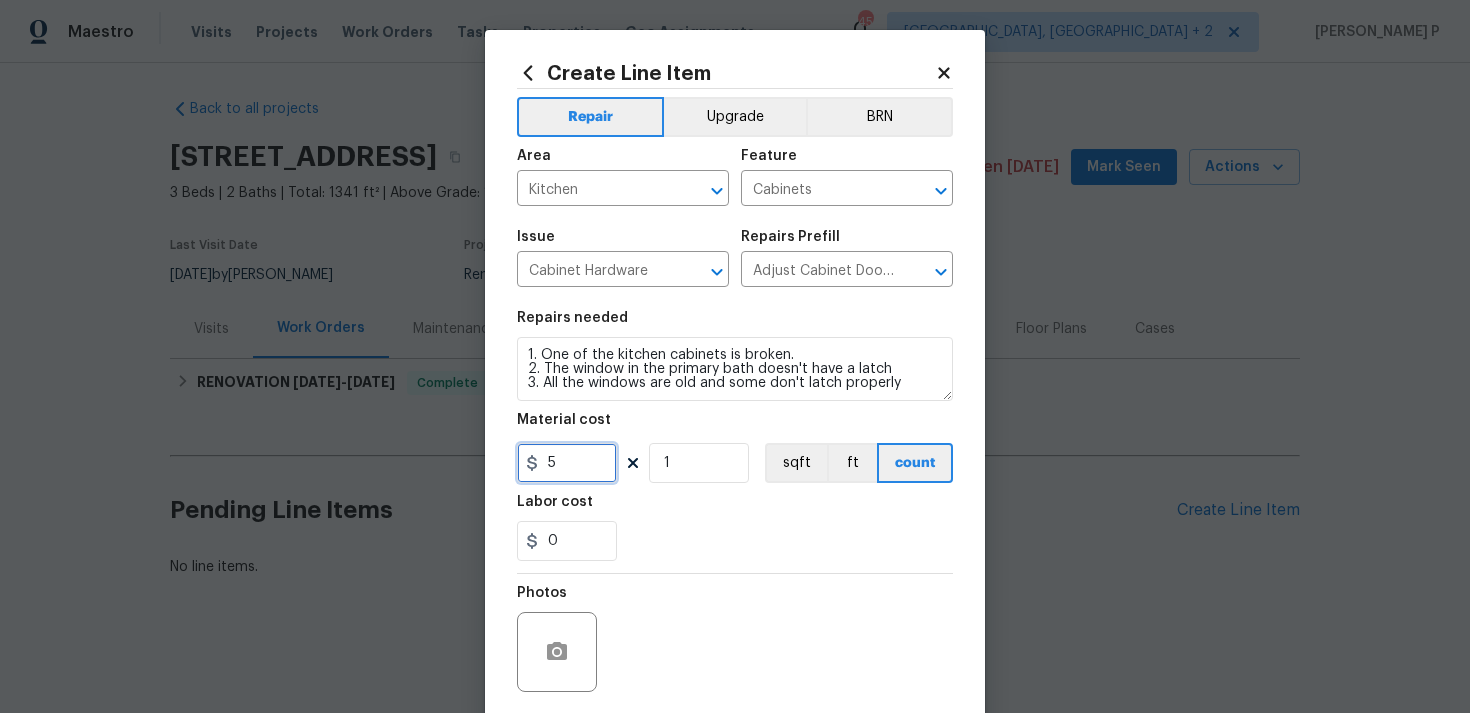 click on "5" at bounding box center [567, 463] 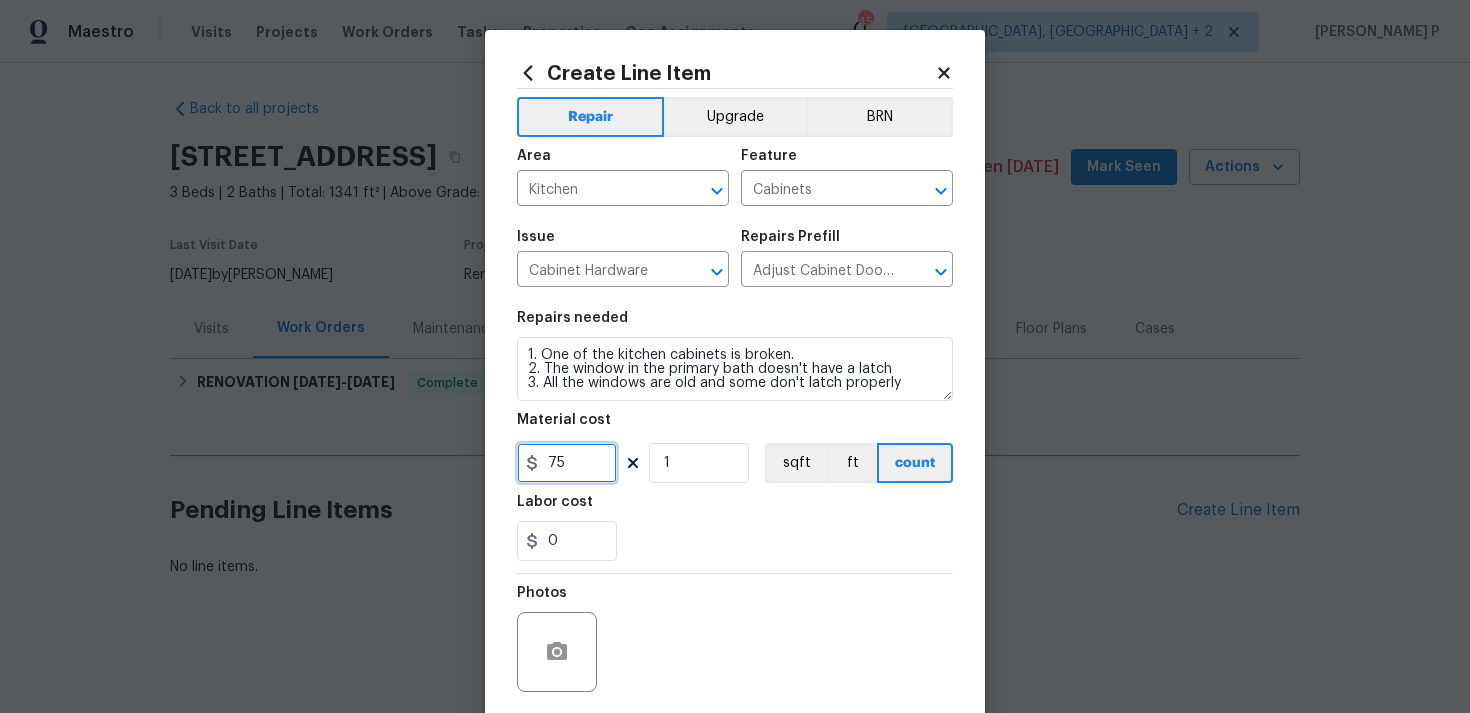 scroll, scrollTop: 149, scrollLeft: 0, axis: vertical 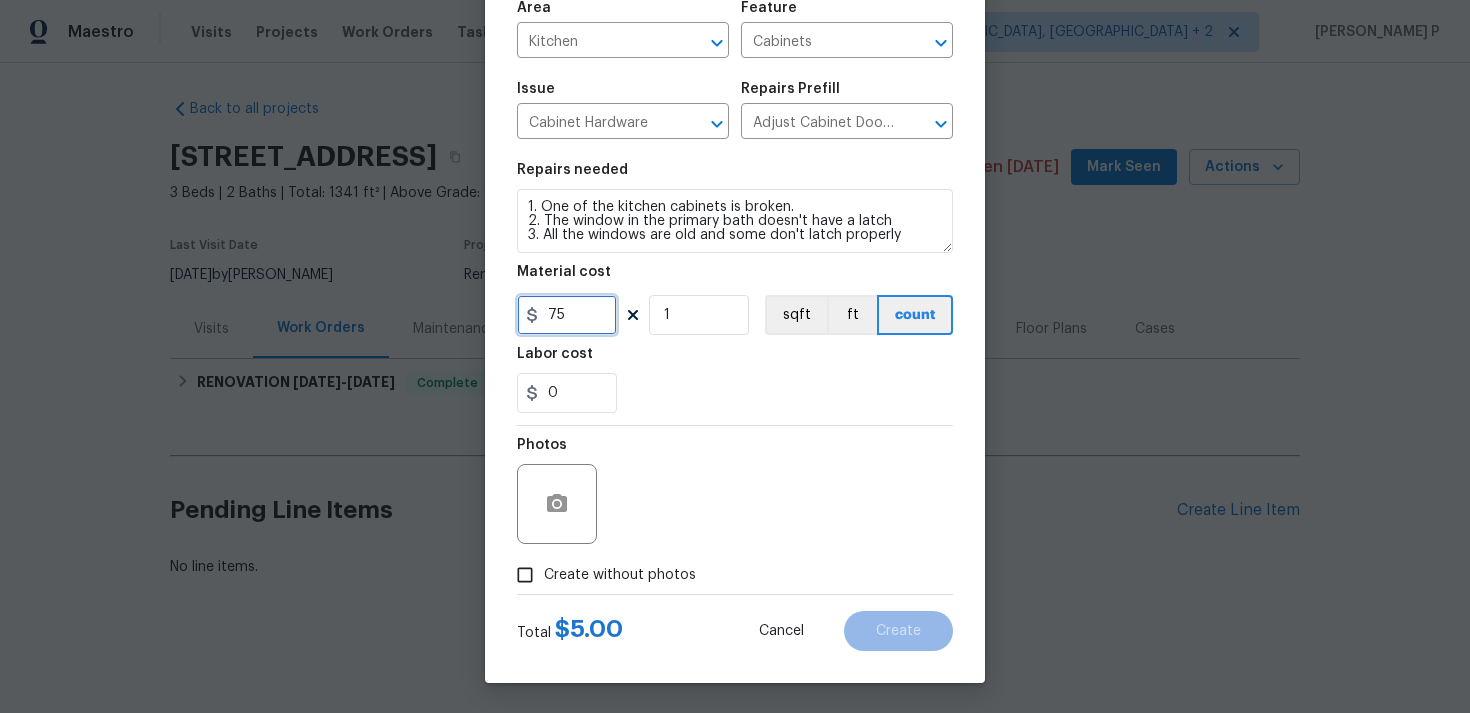 type on "75" 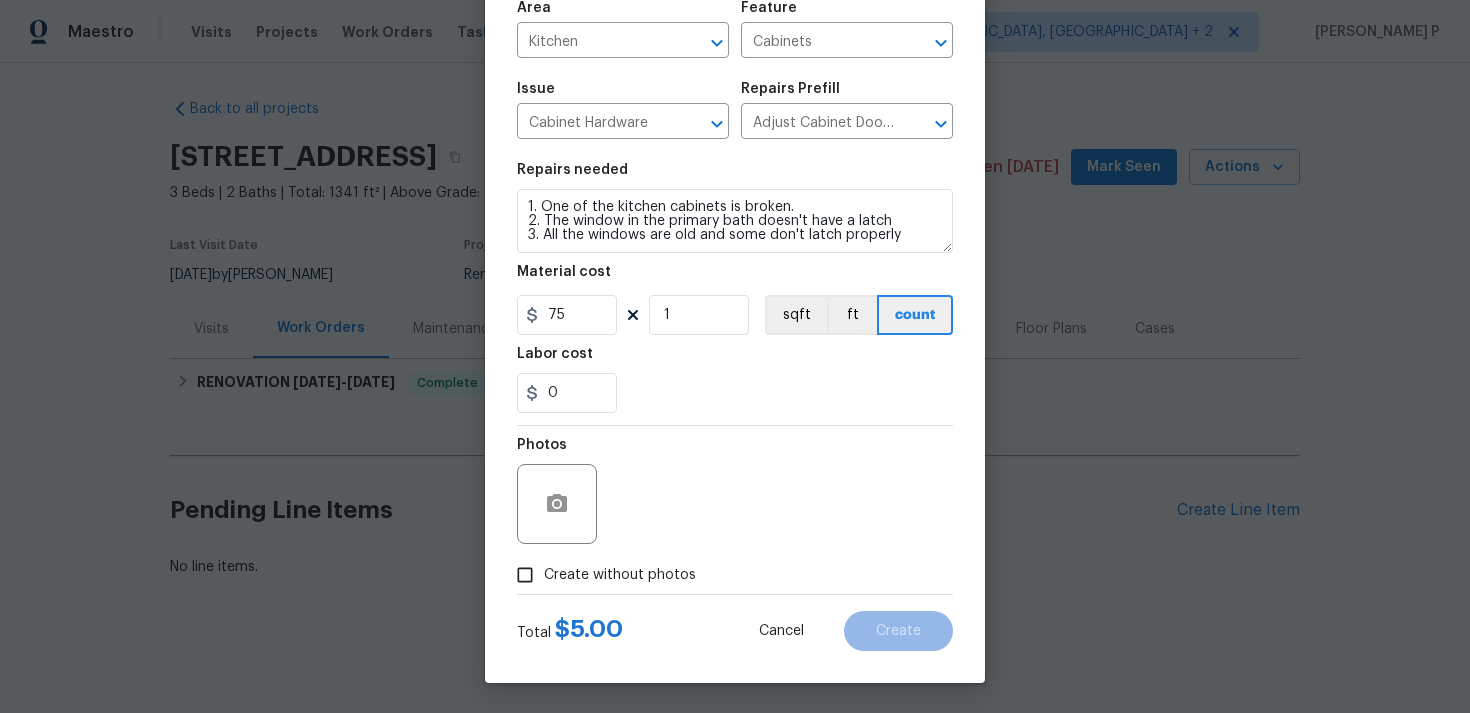 click on "Create without photos" at bounding box center [525, 575] 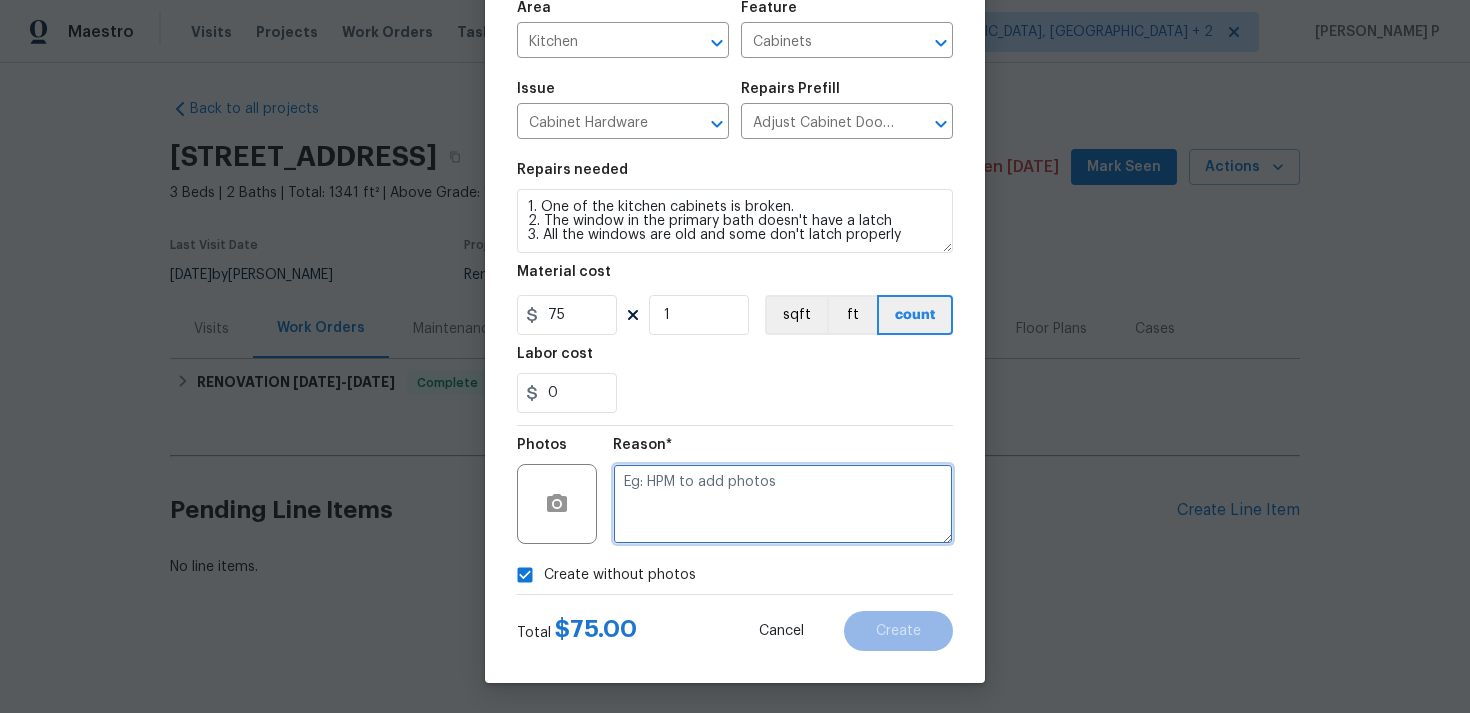 click at bounding box center (783, 504) 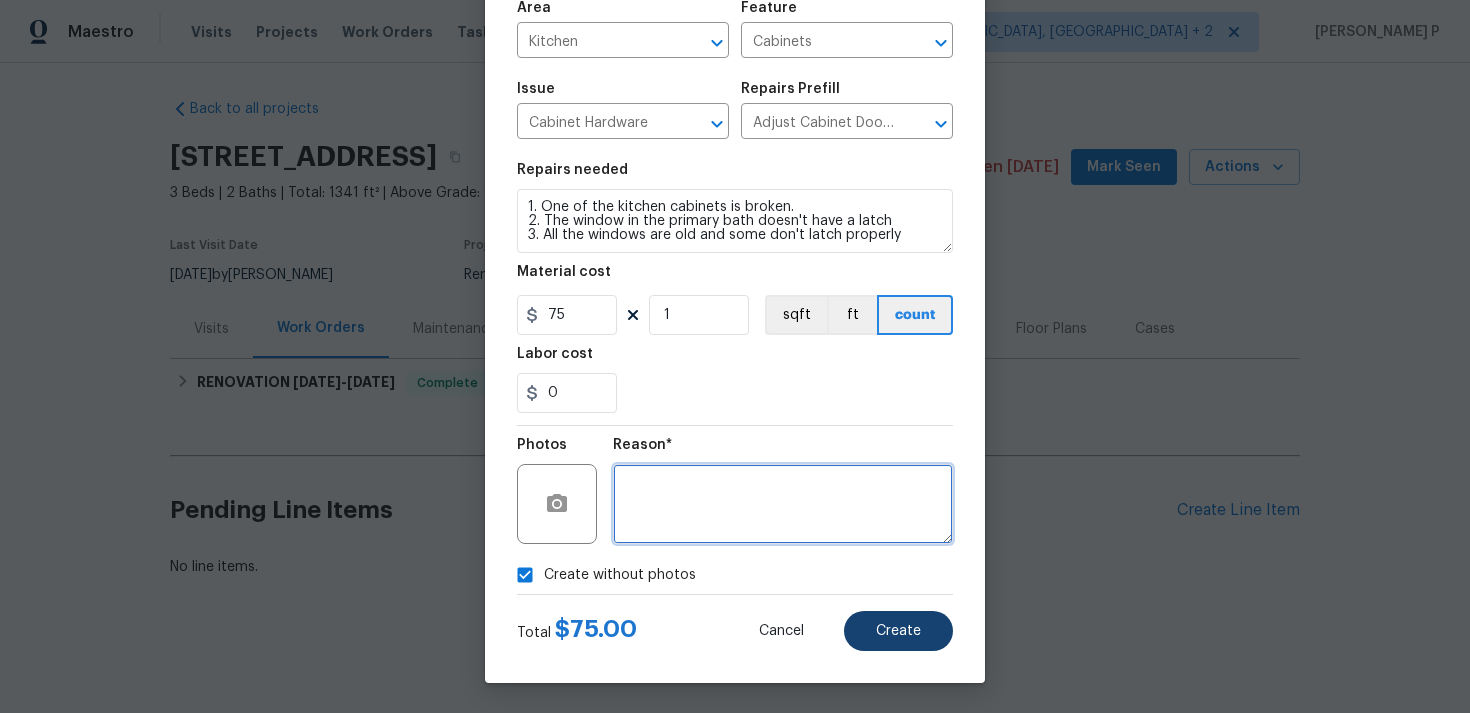 type 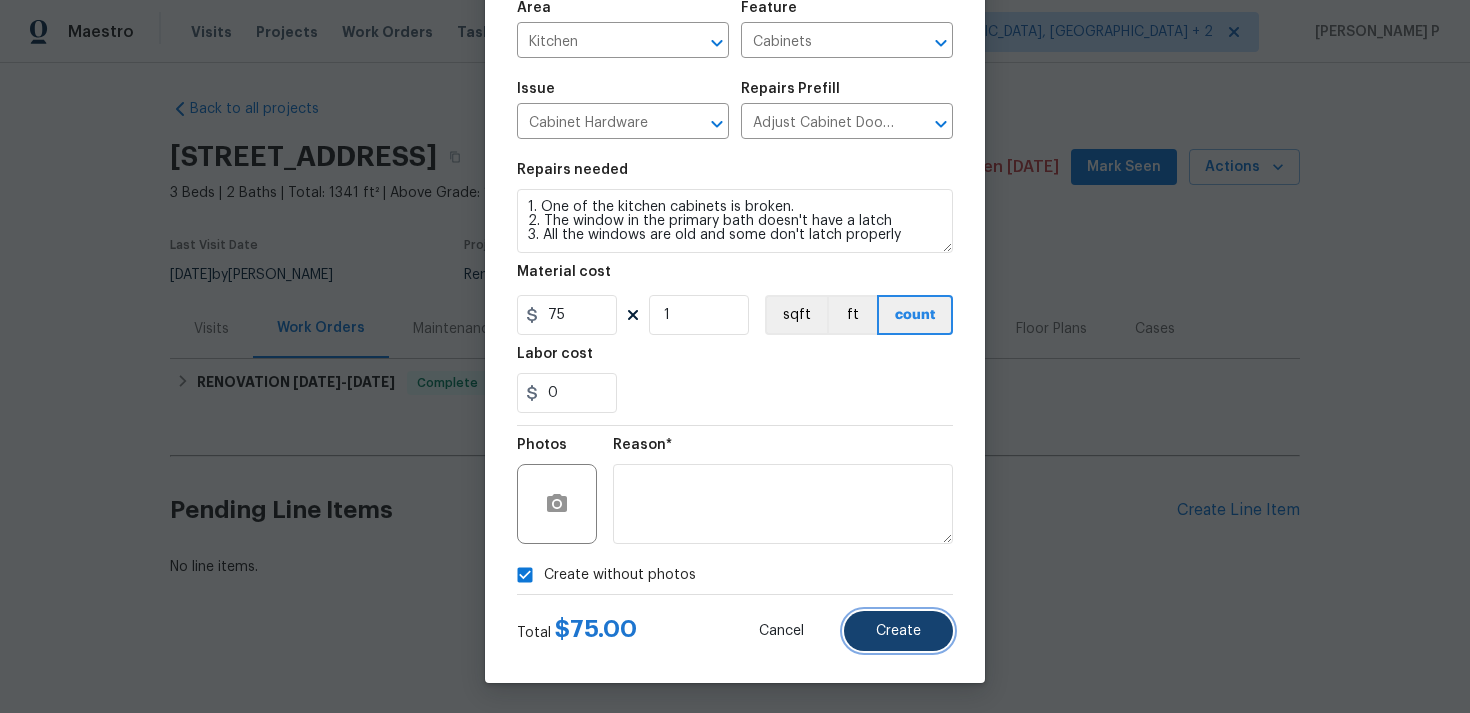 click on "Create" at bounding box center [898, 631] 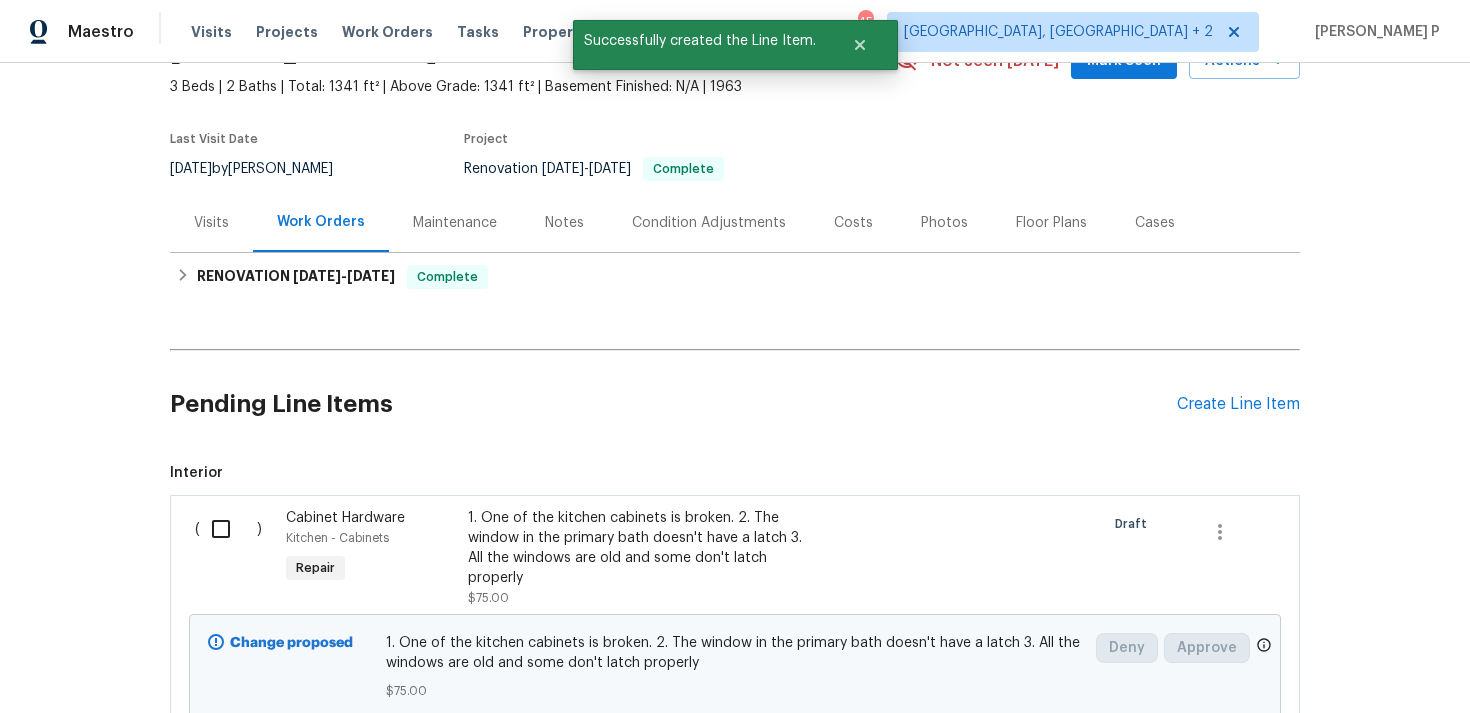 scroll, scrollTop: 252, scrollLeft: 0, axis: vertical 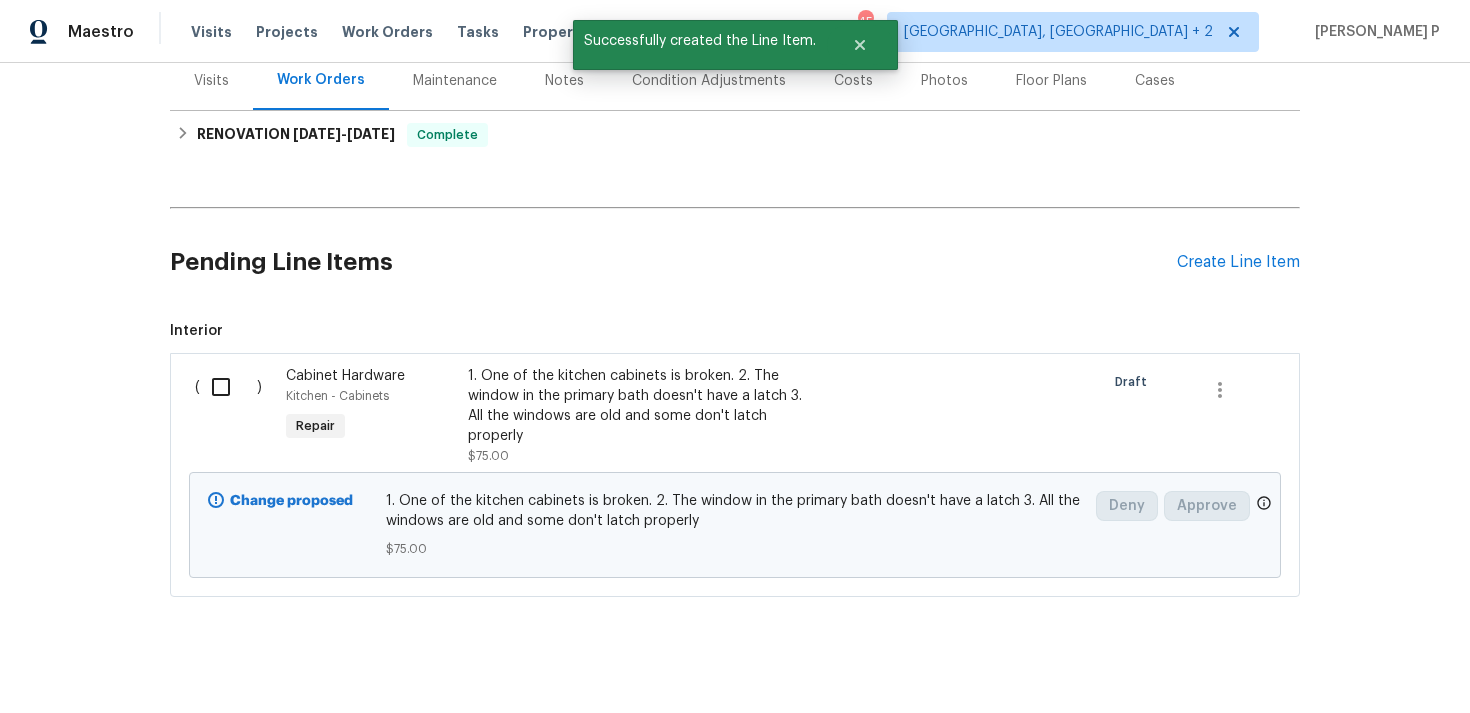 click at bounding box center (228, 387) 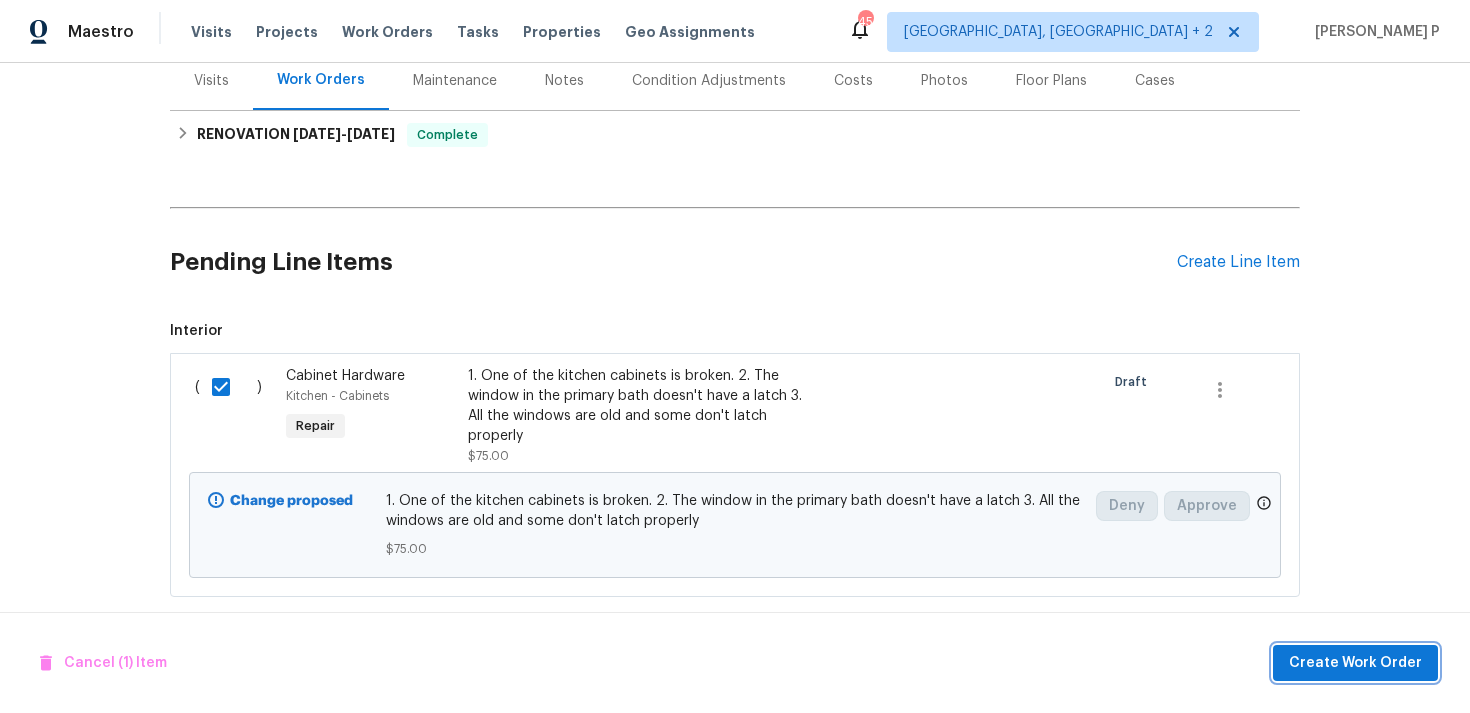 click on "Create Work Order" at bounding box center (1355, 663) 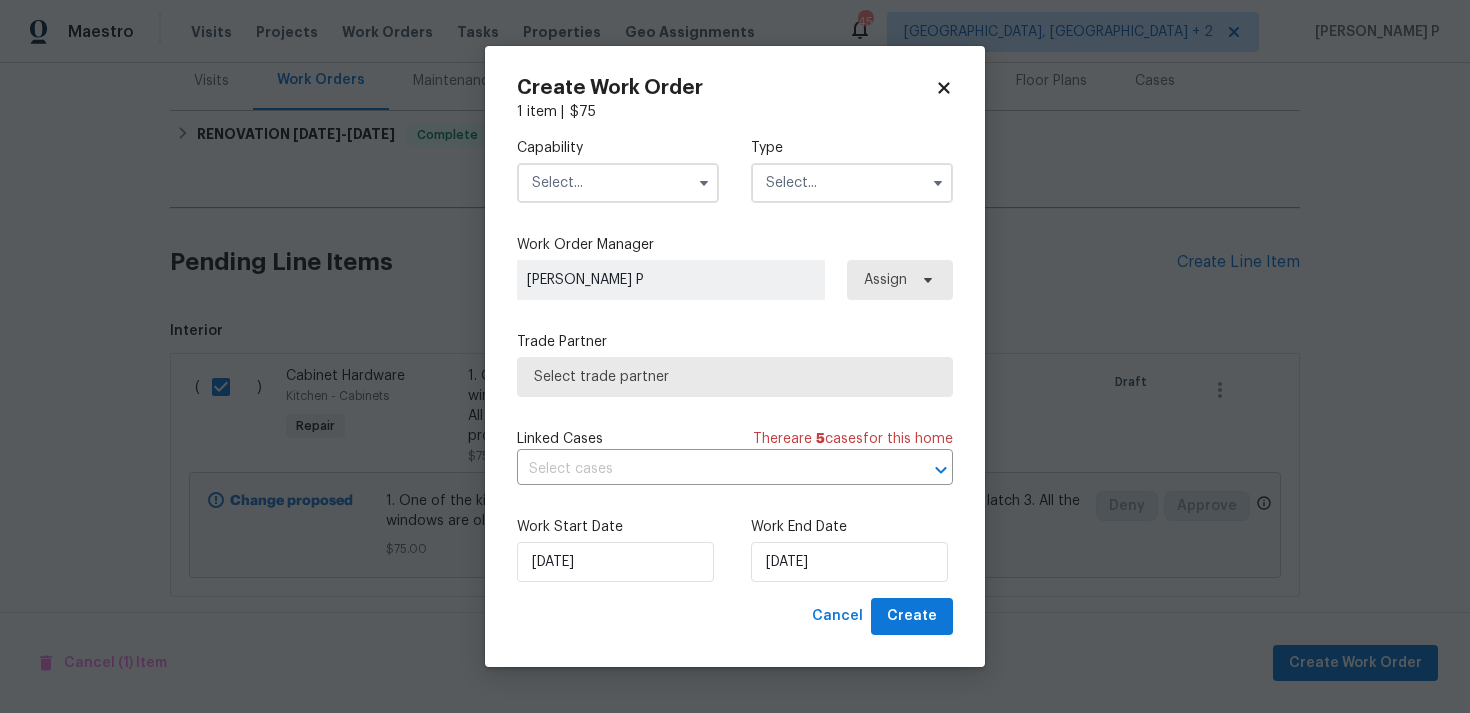 click at bounding box center [852, 183] 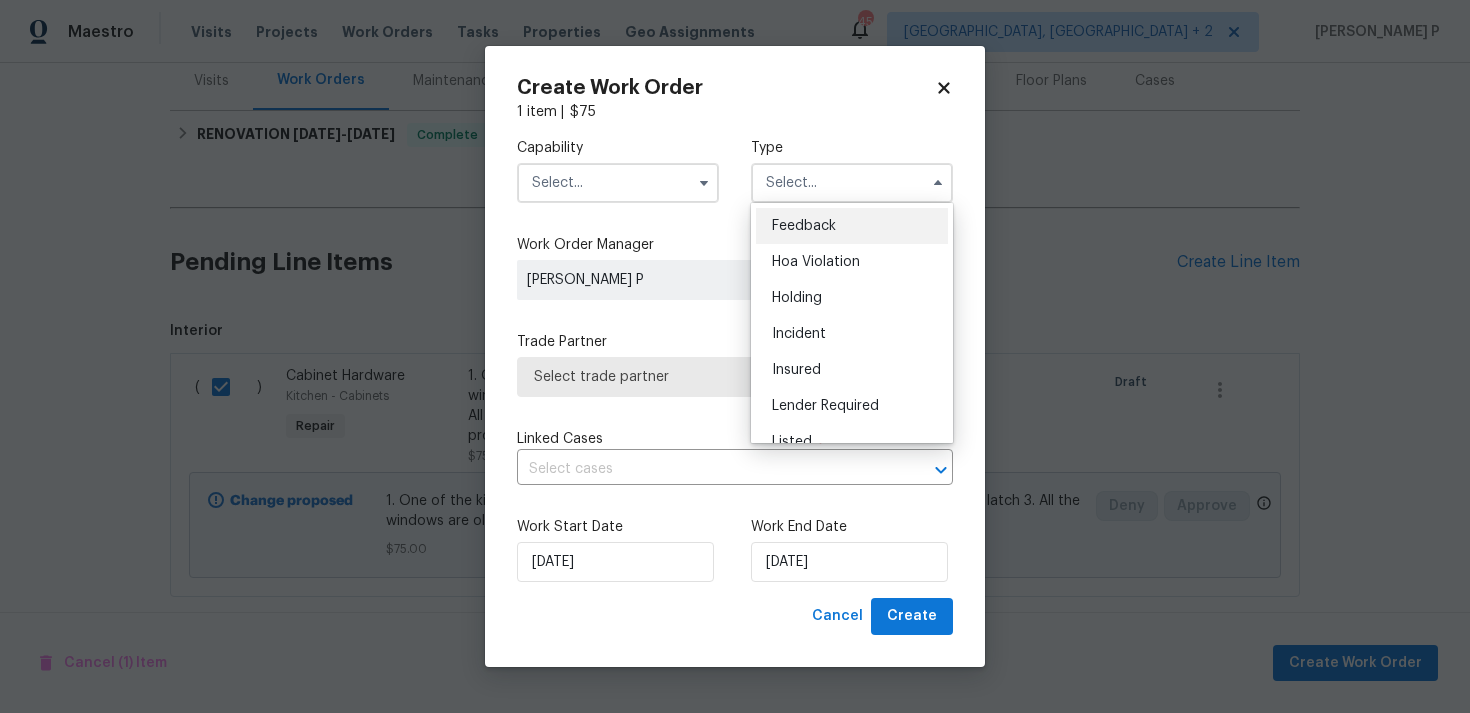 click on "Feedback" at bounding box center [852, 226] 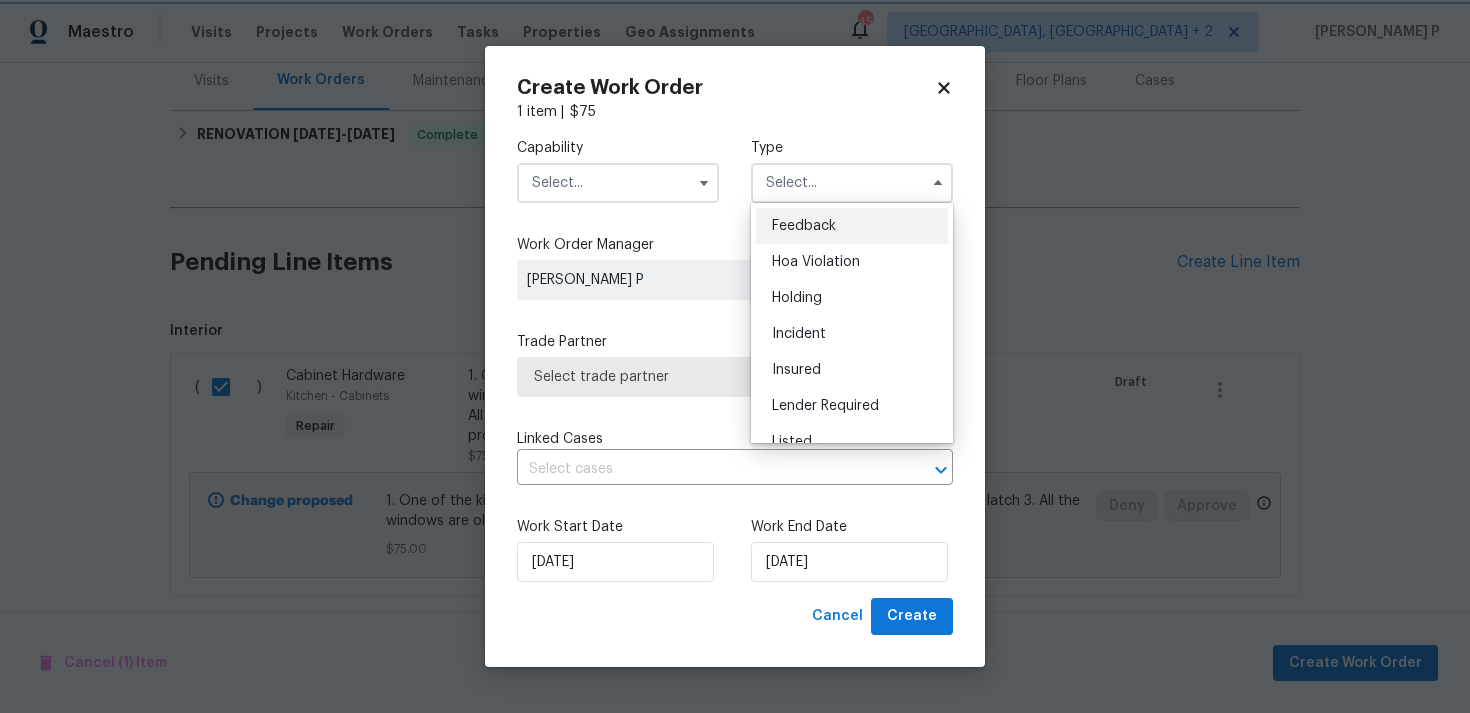 type on "Feedback" 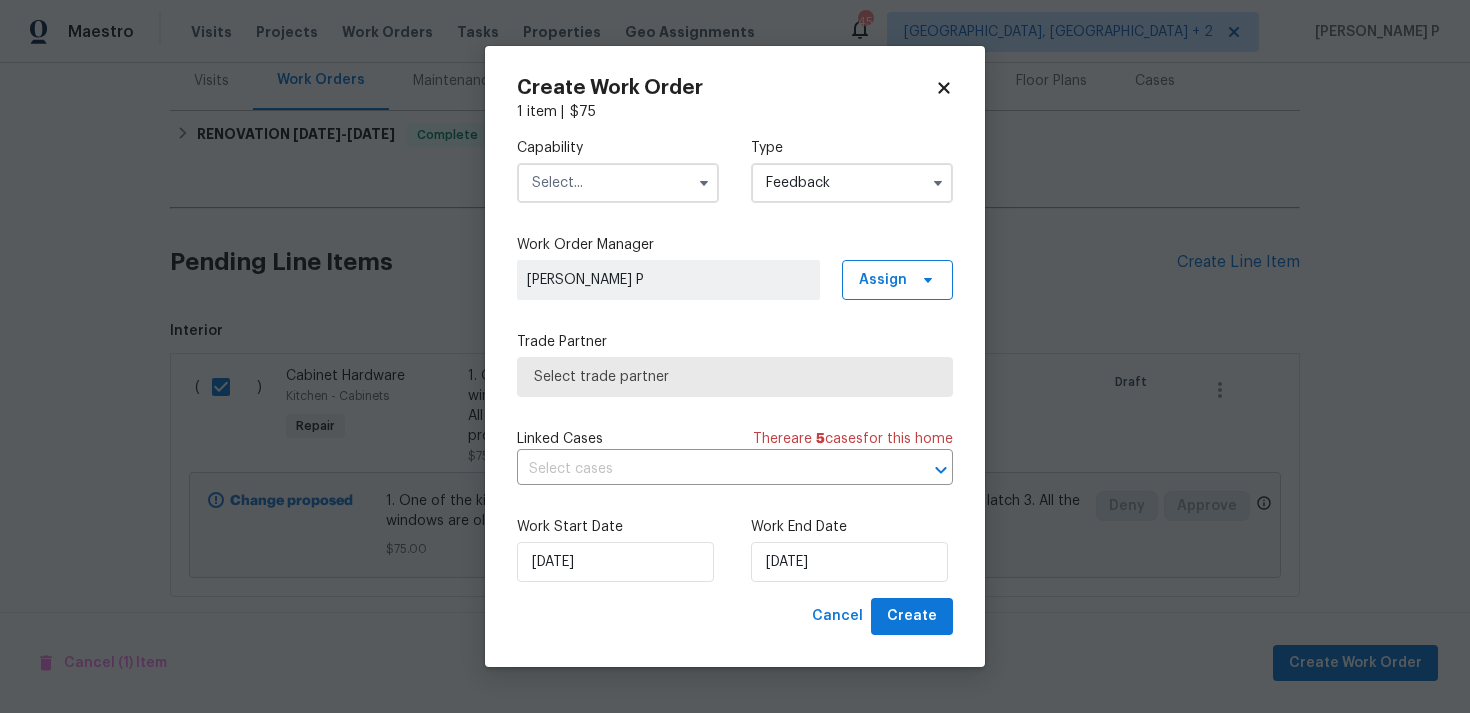 click at bounding box center [618, 183] 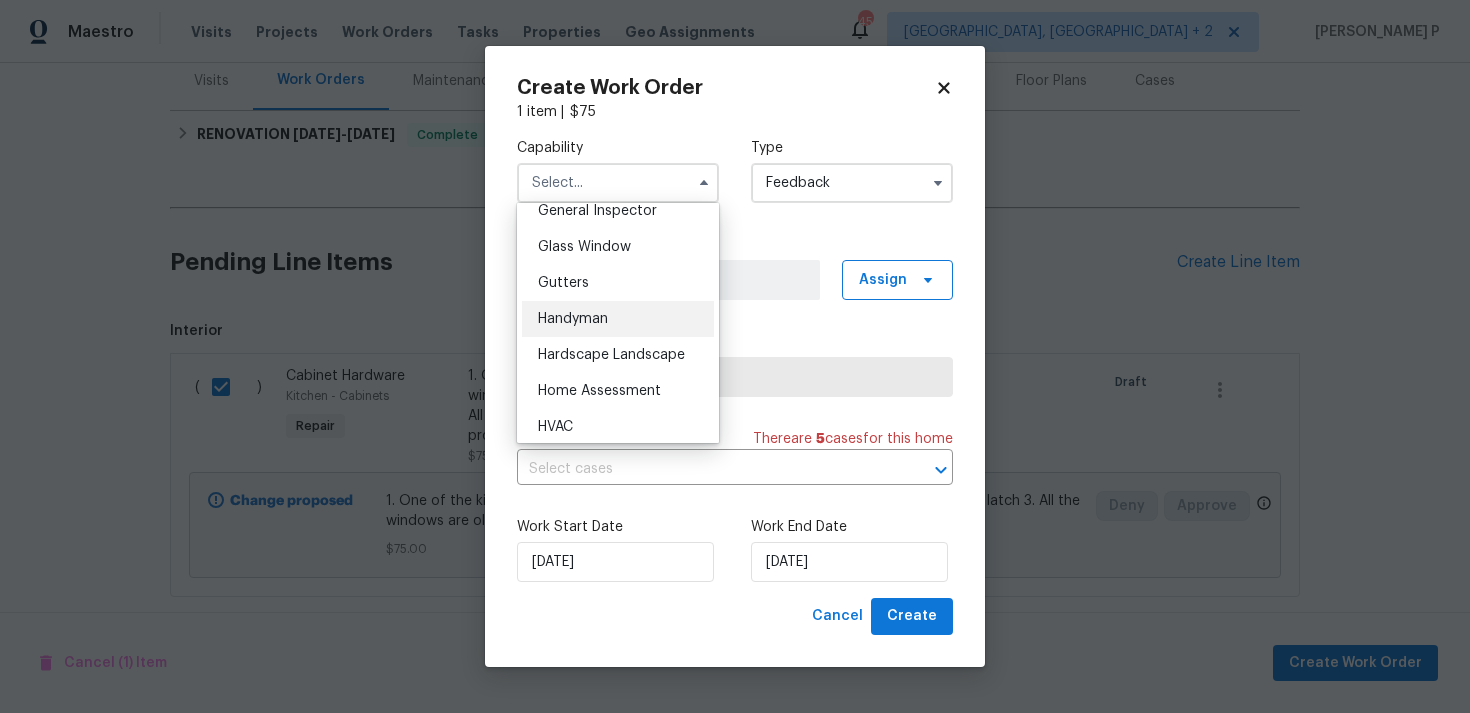 scroll, scrollTop: 1008, scrollLeft: 0, axis: vertical 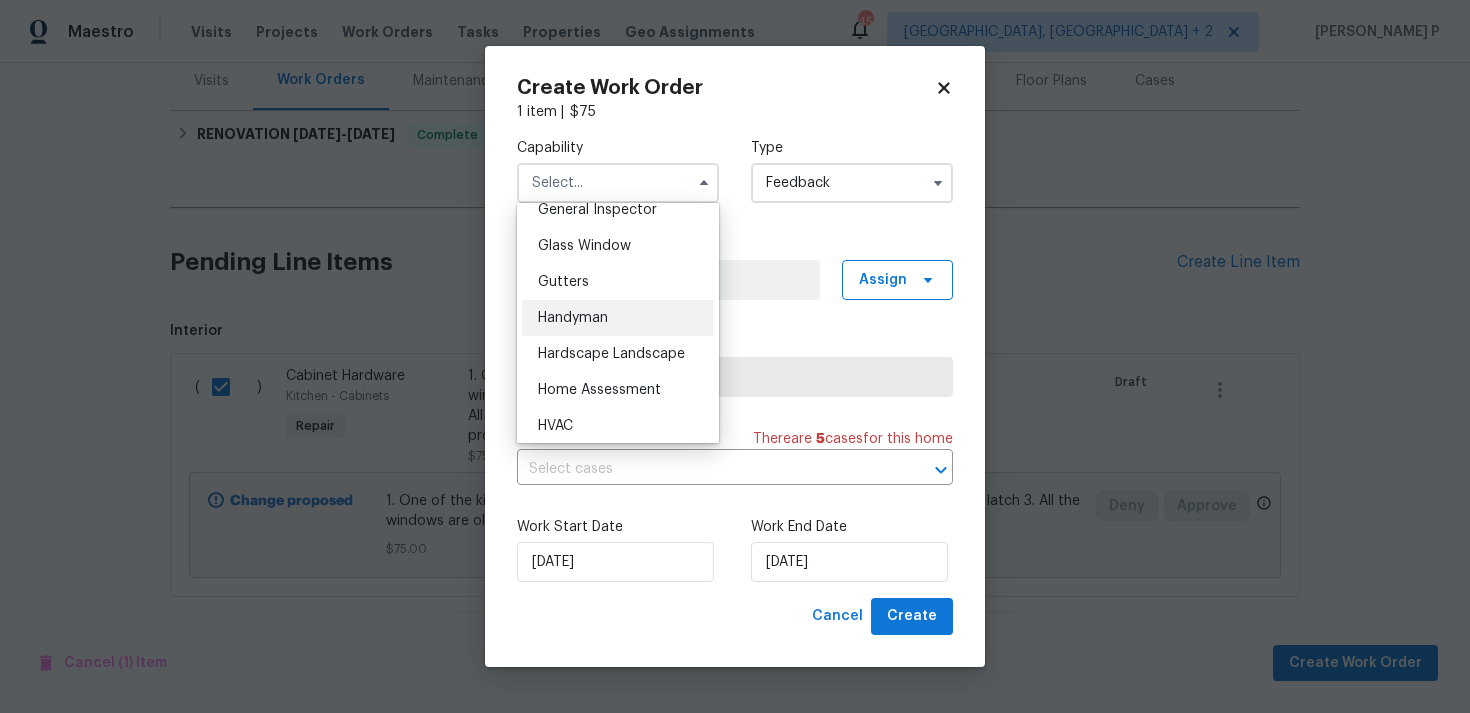 click on "Handyman" at bounding box center (618, 318) 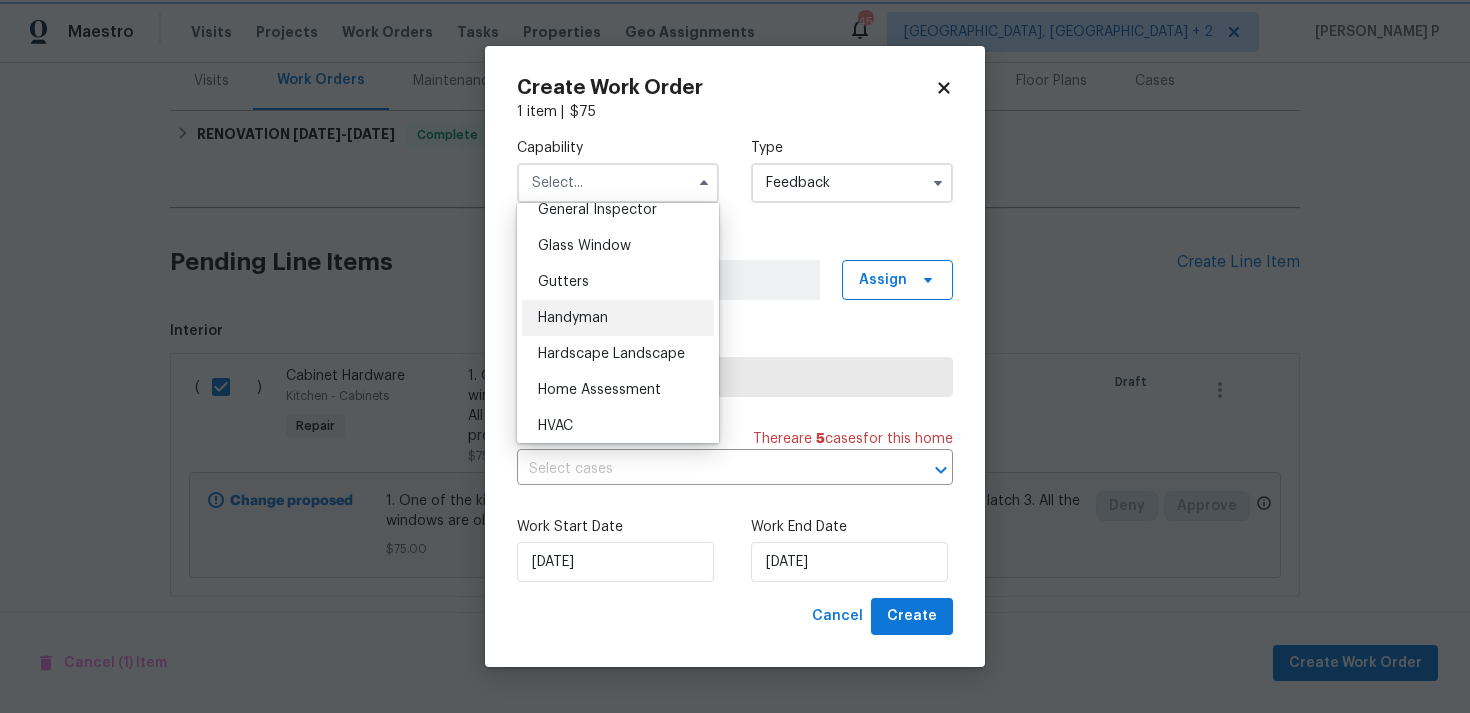 type on "Handyman" 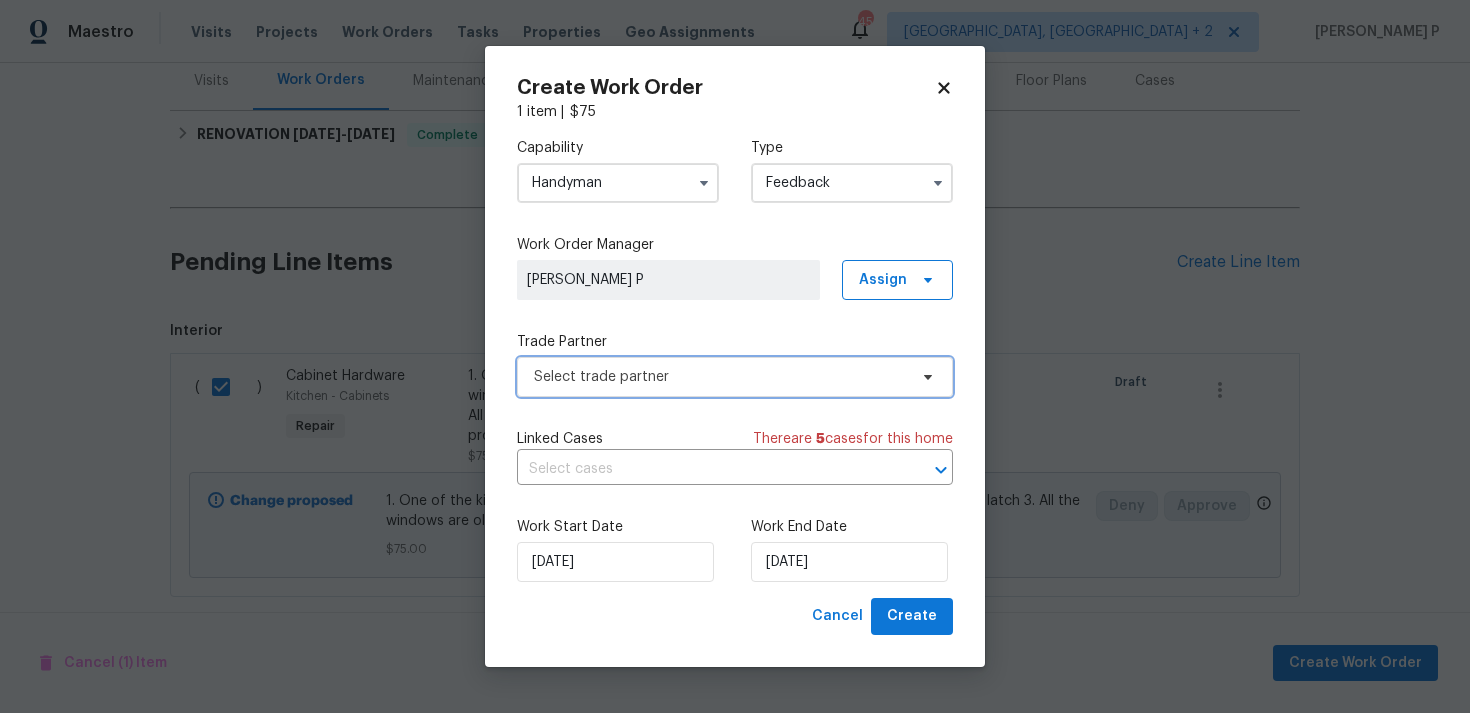 click on "Select trade partner" at bounding box center [720, 377] 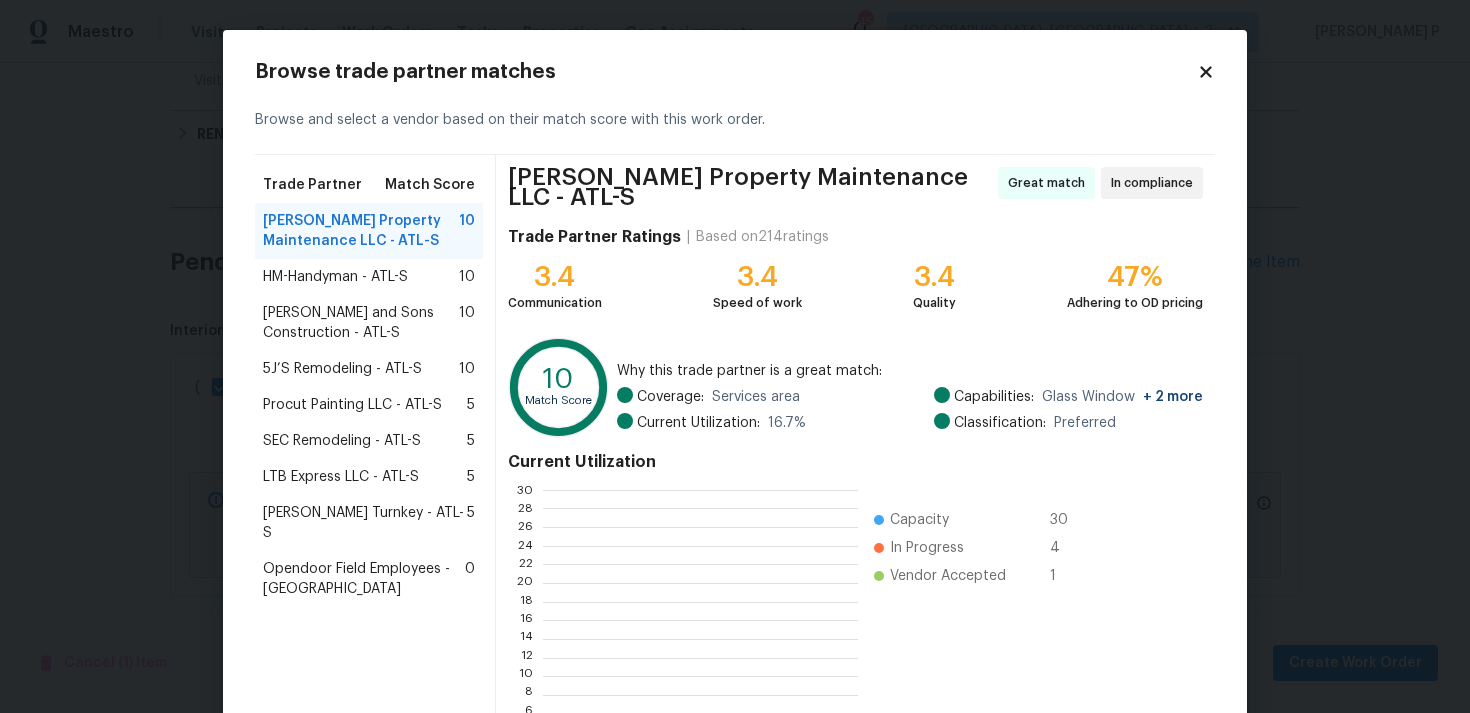 scroll, scrollTop: 2, scrollLeft: 2, axis: both 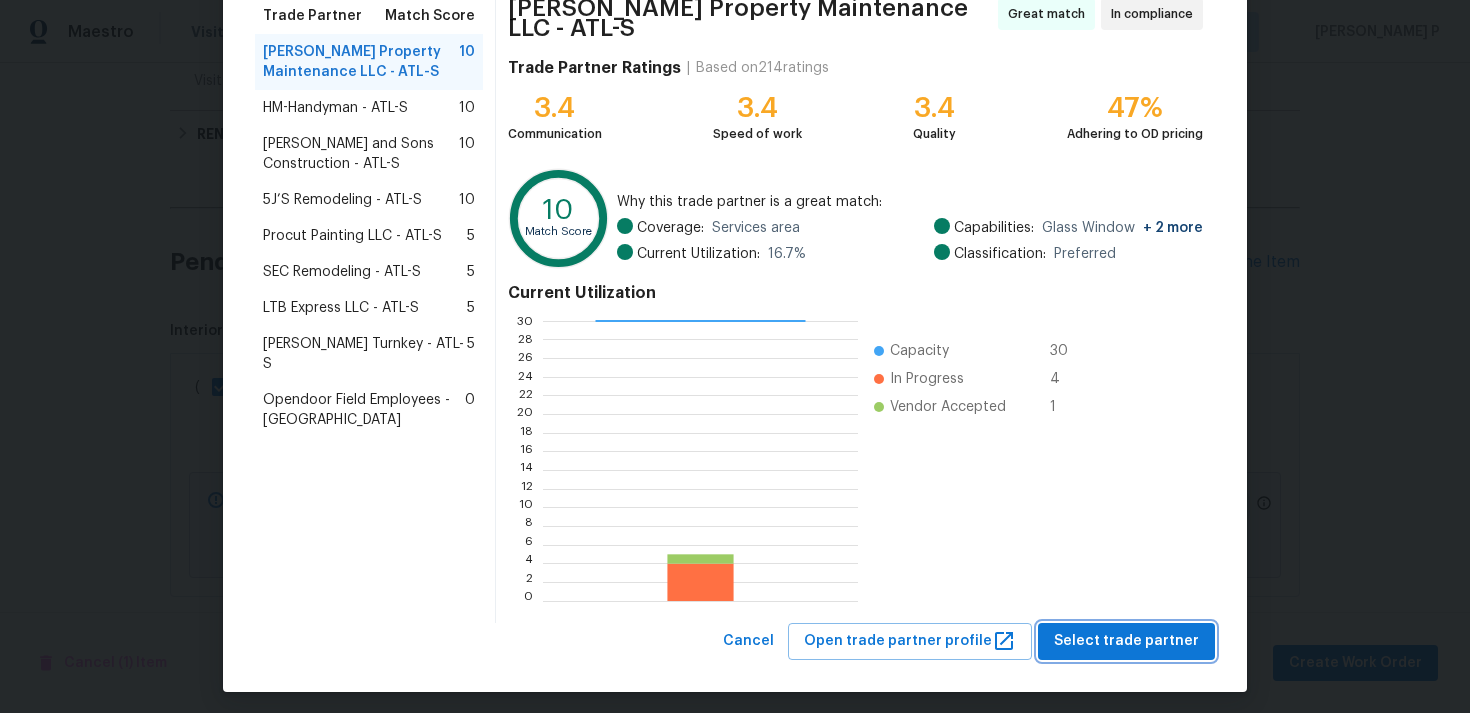 click on "Select trade partner" at bounding box center (1126, 641) 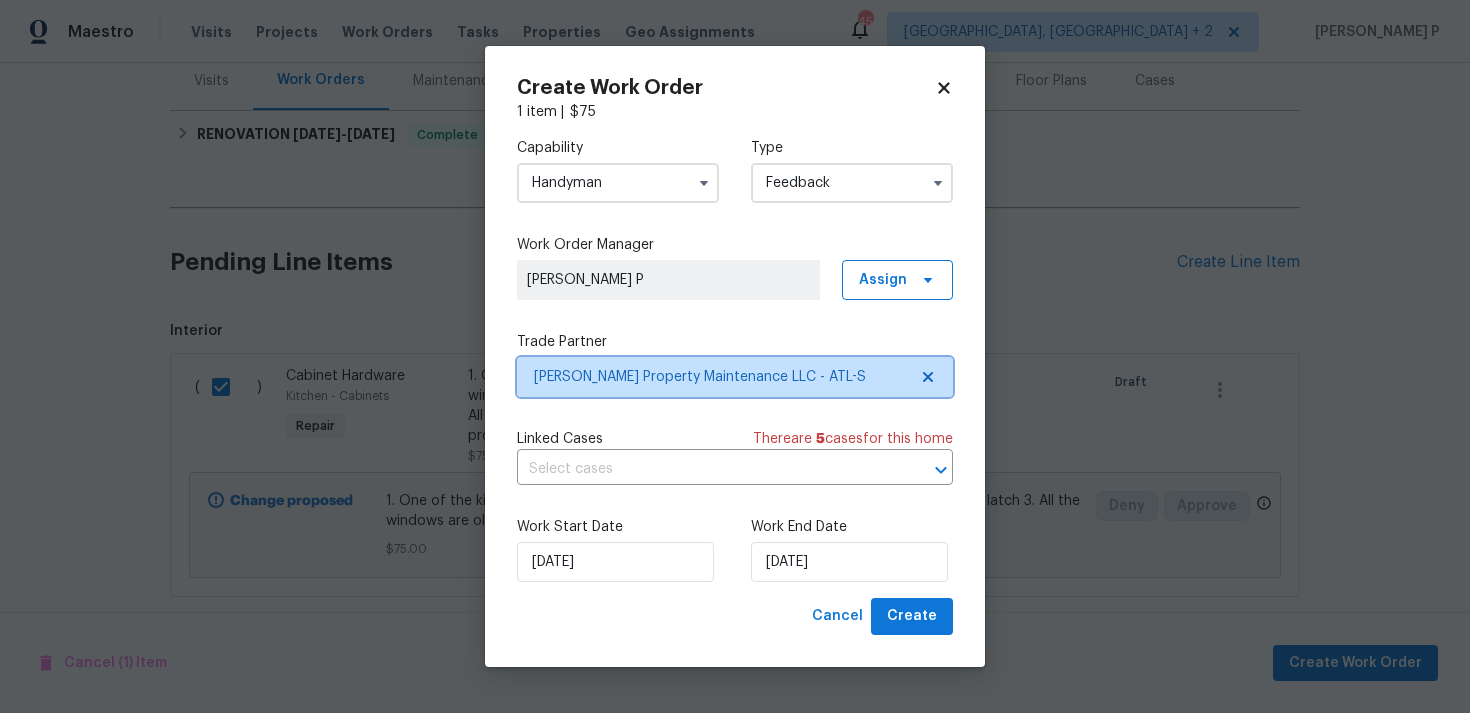 scroll, scrollTop: 0, scrollLeft: 0, axis: both 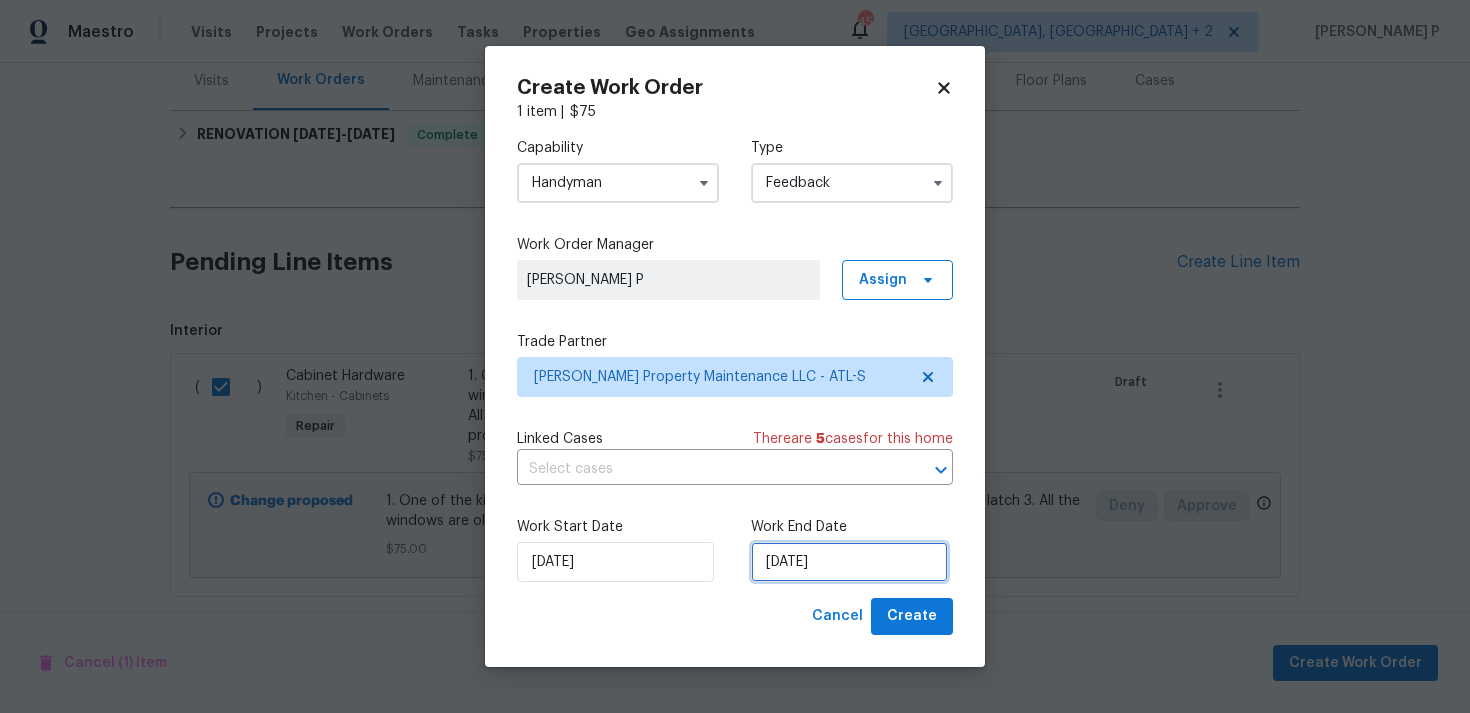 click on "10/07/2025" at bounding box center (849, 562) 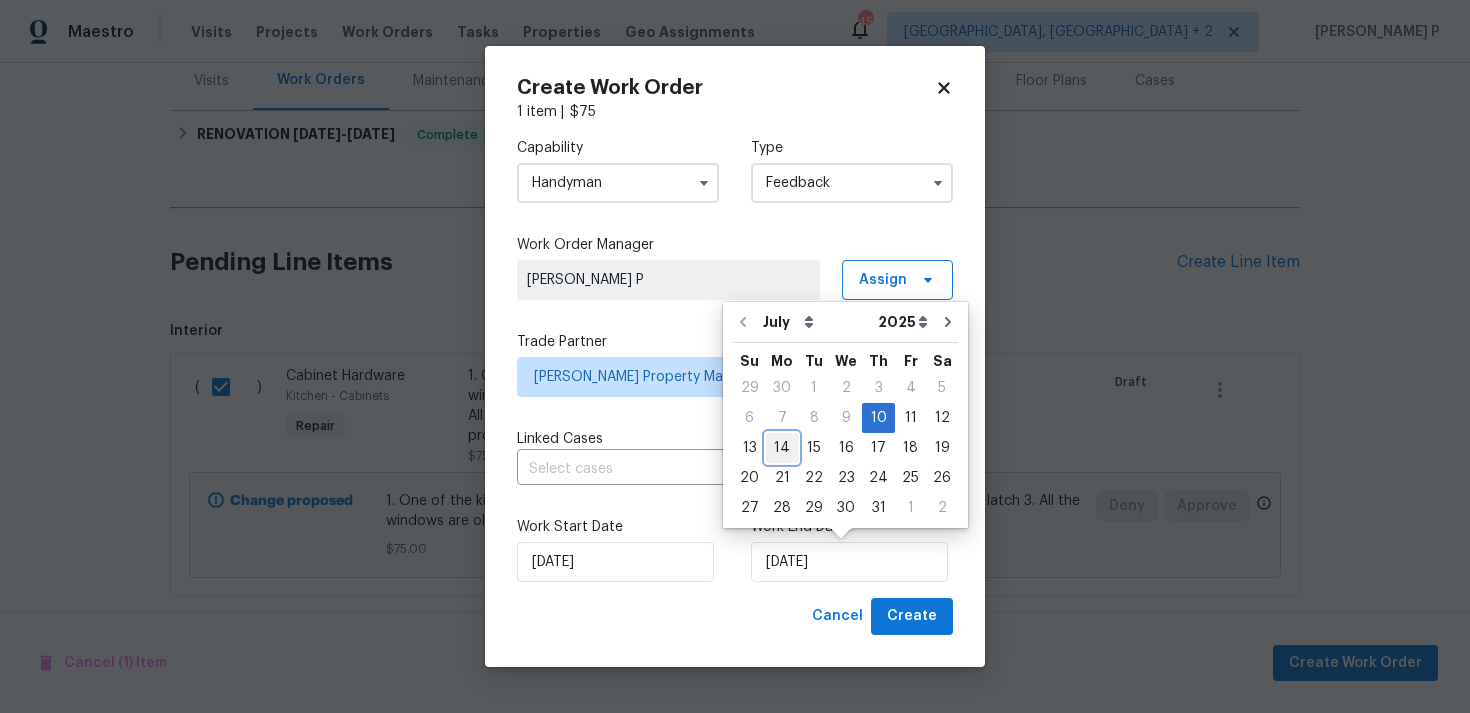 click on "14" at bounding box center [782, 448] 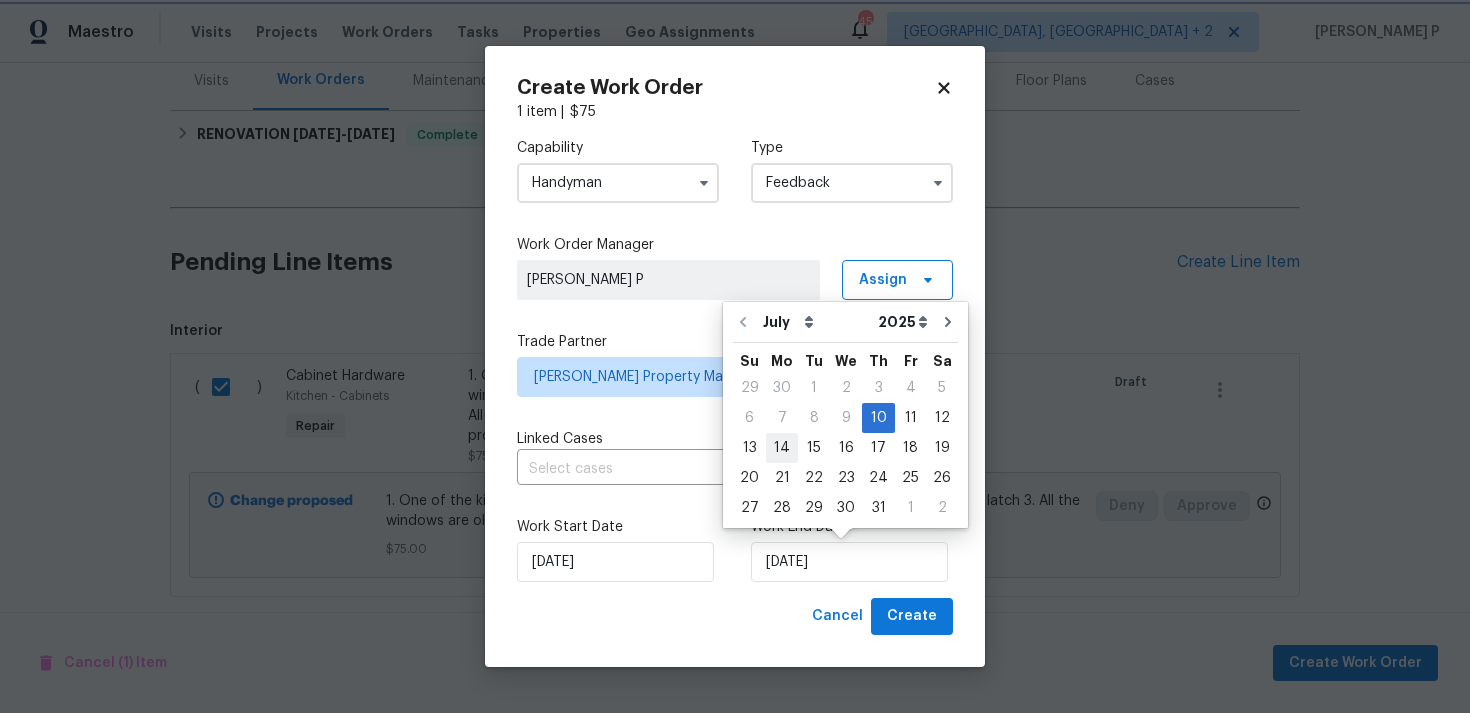 type on "14/07/2025" 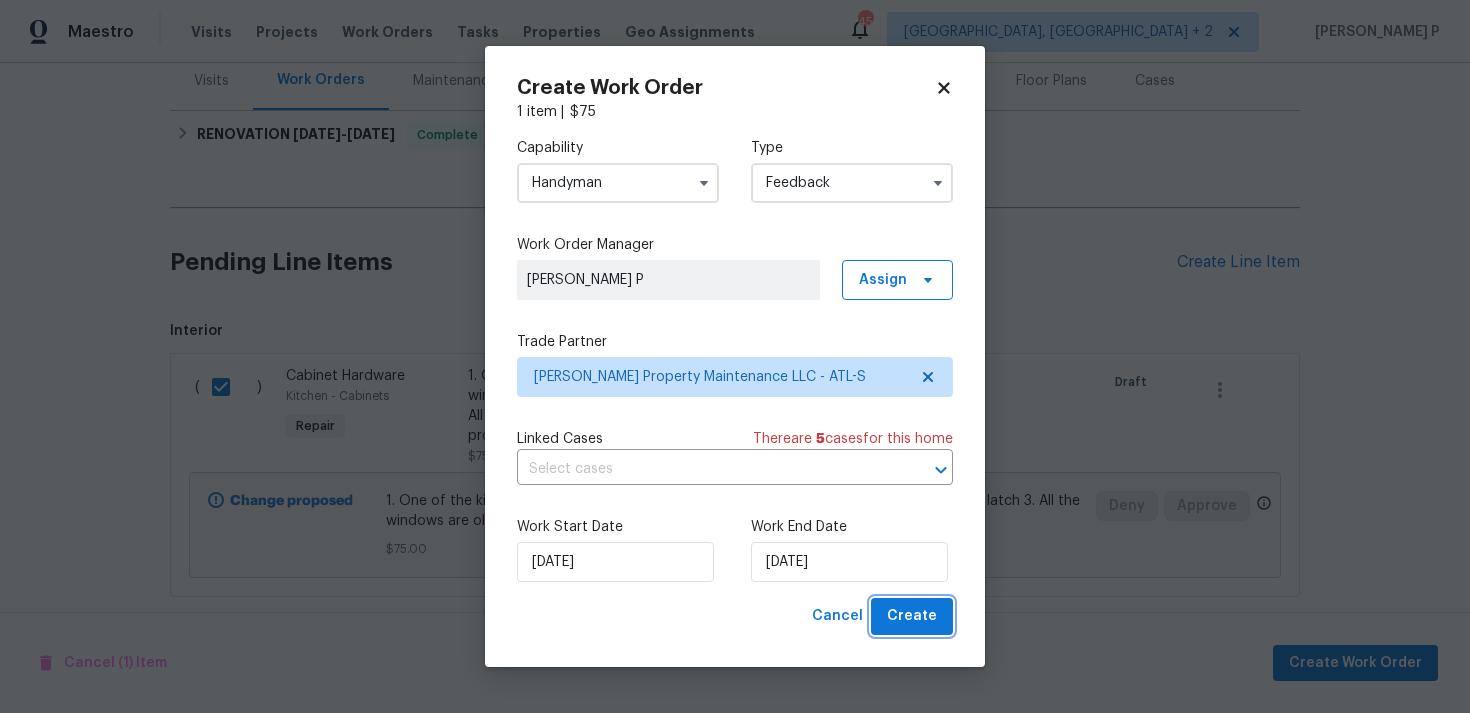 click on "Create" at bounding box center (912, 616) 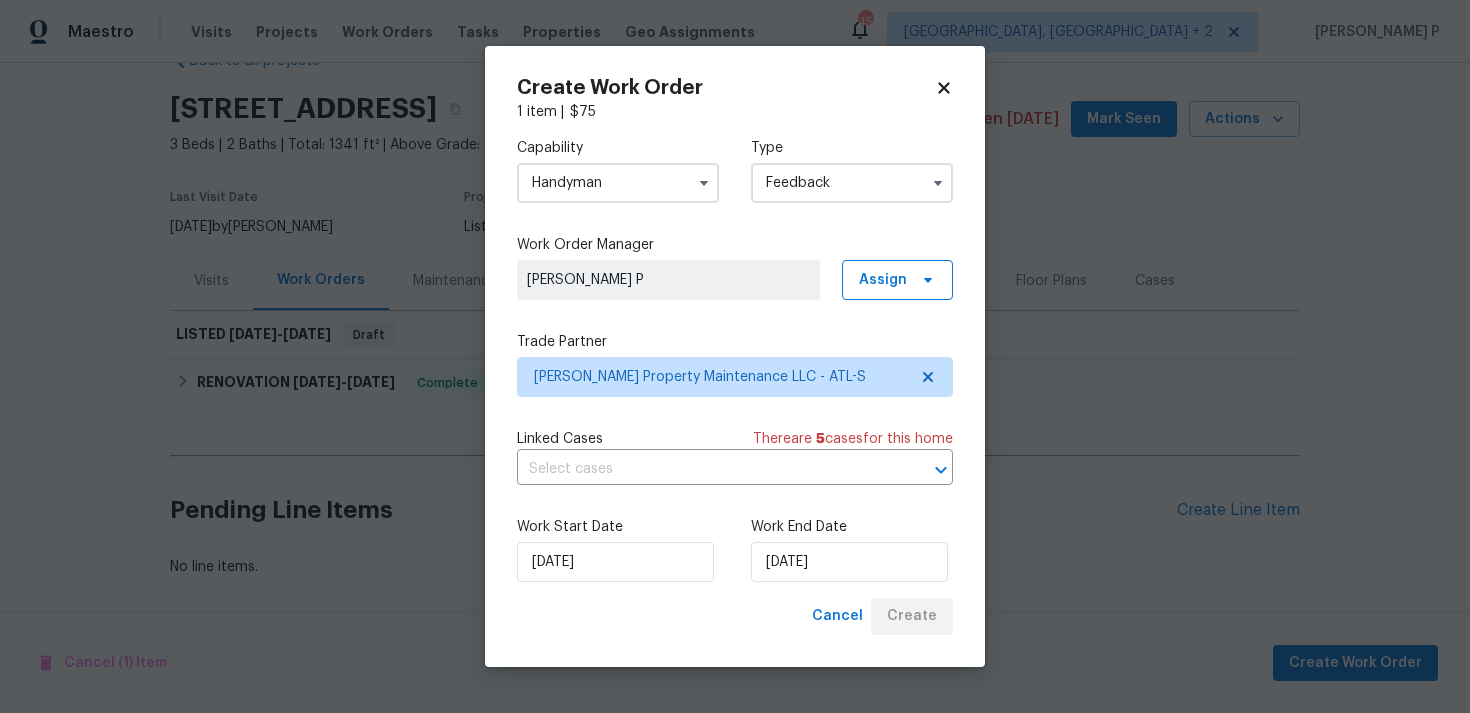 scroll, scrollTop: 52, scrollLeft: 0, axis: vertical 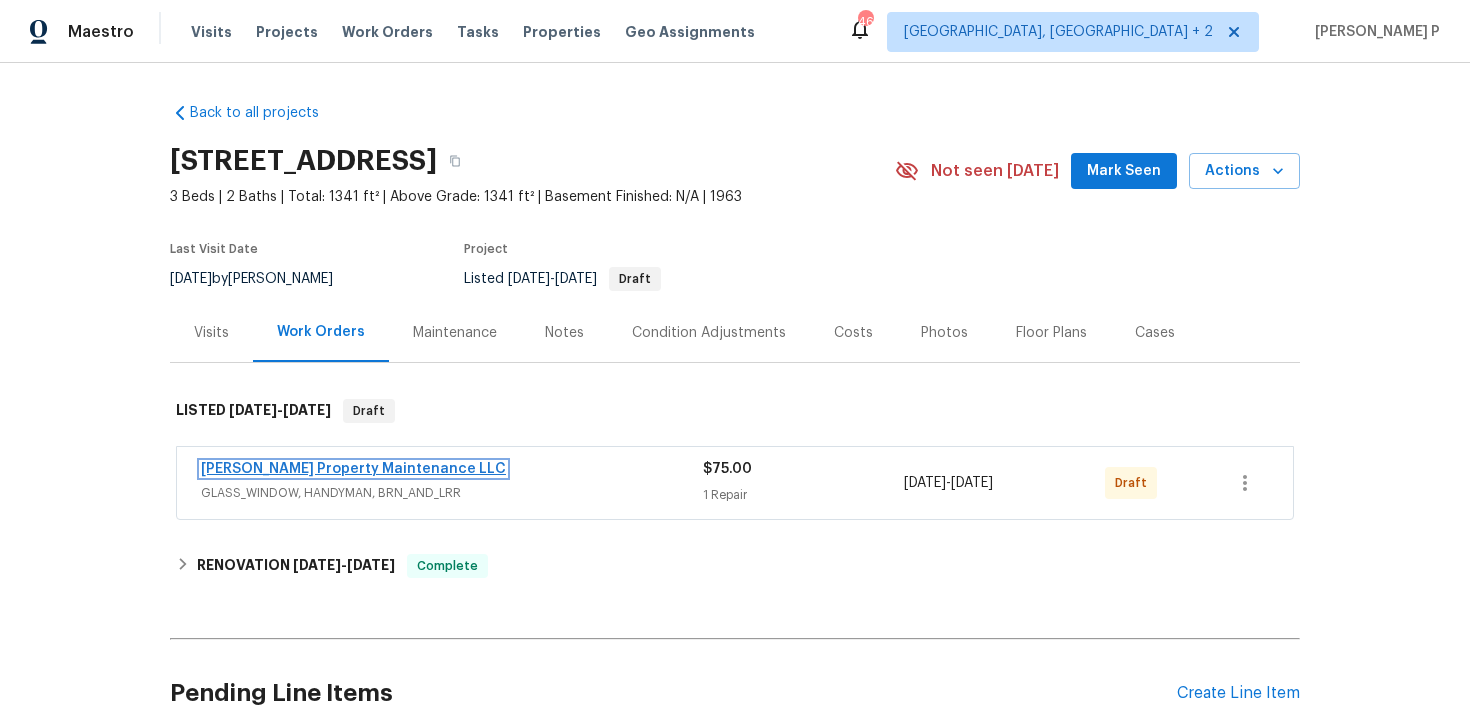 click on "Glen Property Maintenance LLC" at bounding box center [353, 469] 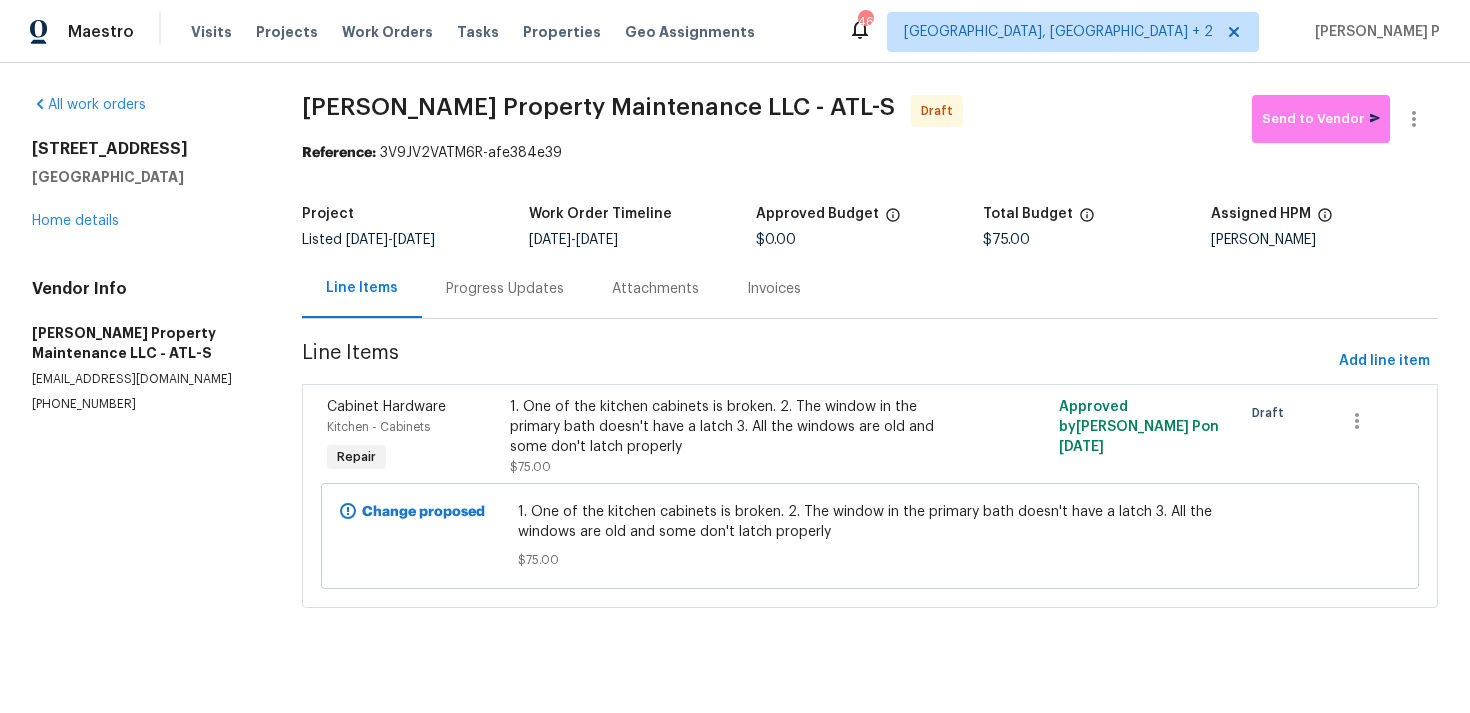 click on "1. One of the kitchen cabinets is broken.
2. The window in the primary bath doesn't have a latch
3. All the windows are old and some don't latch properly" at bounding box center [733, 427] 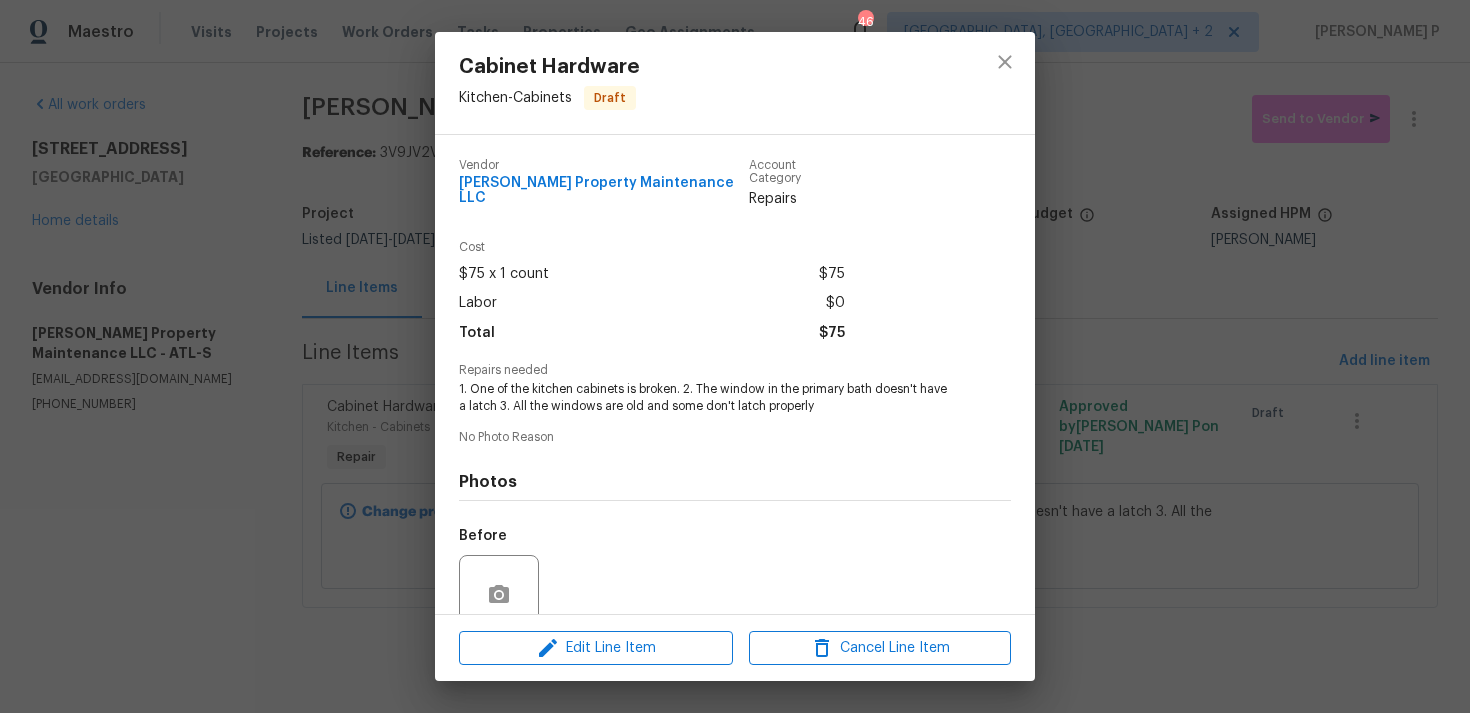 scroll, scrollTop: 157, scrollLeft: 0, axis: vertical 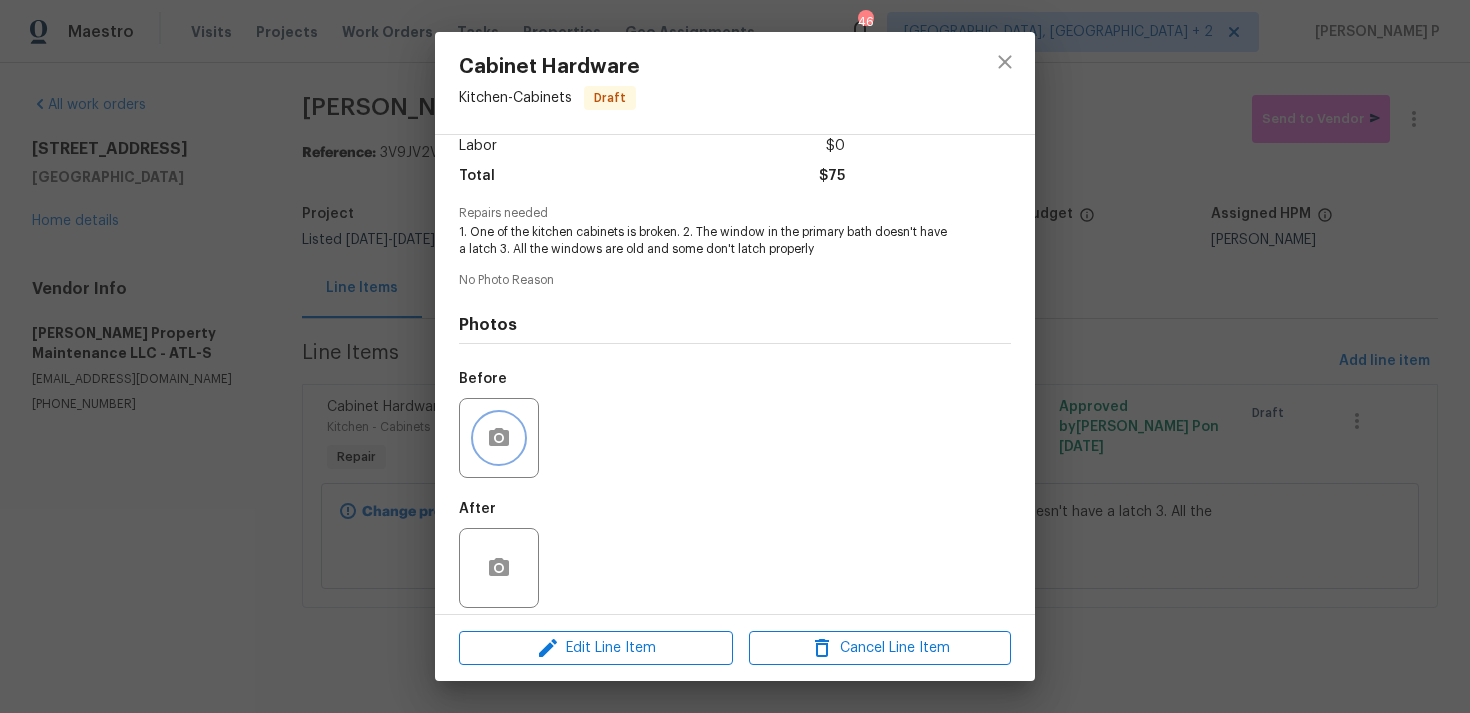 click at bounding box center [499, 438] 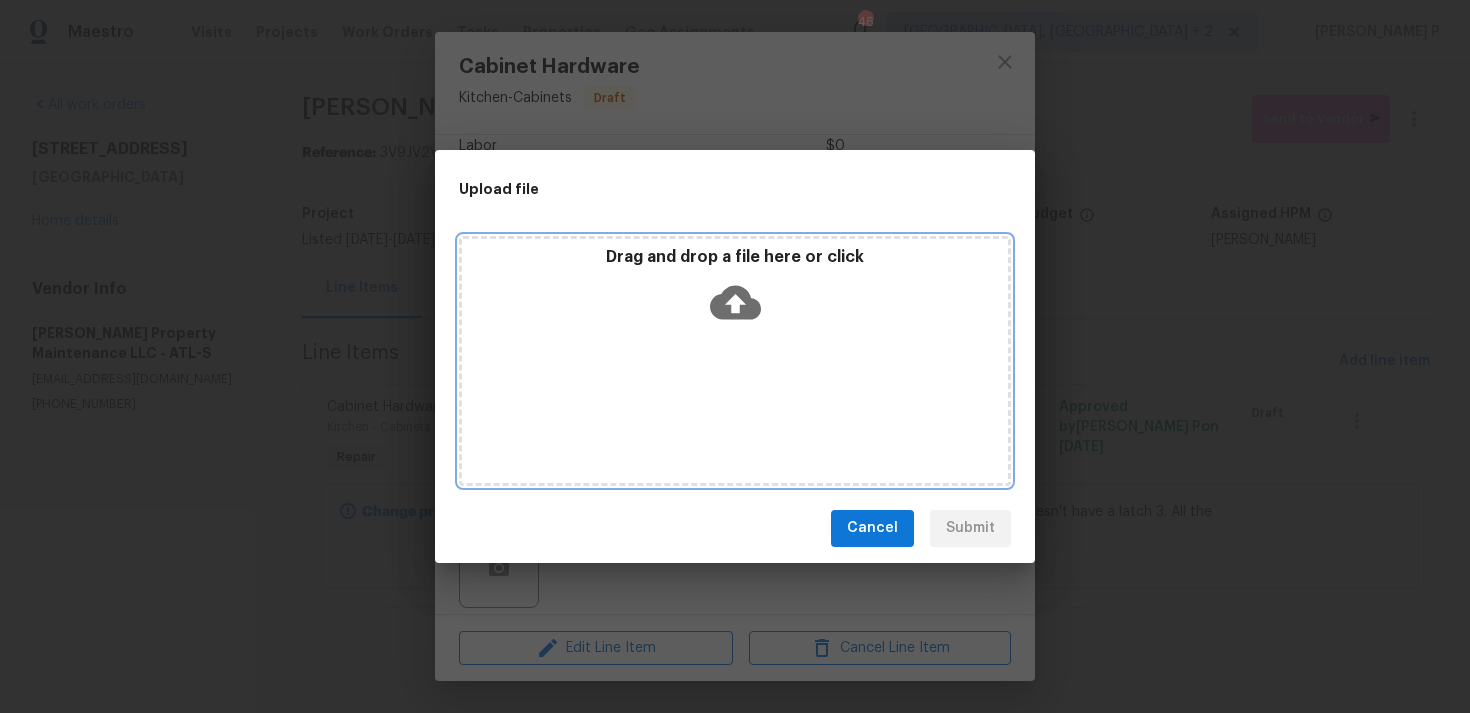 click 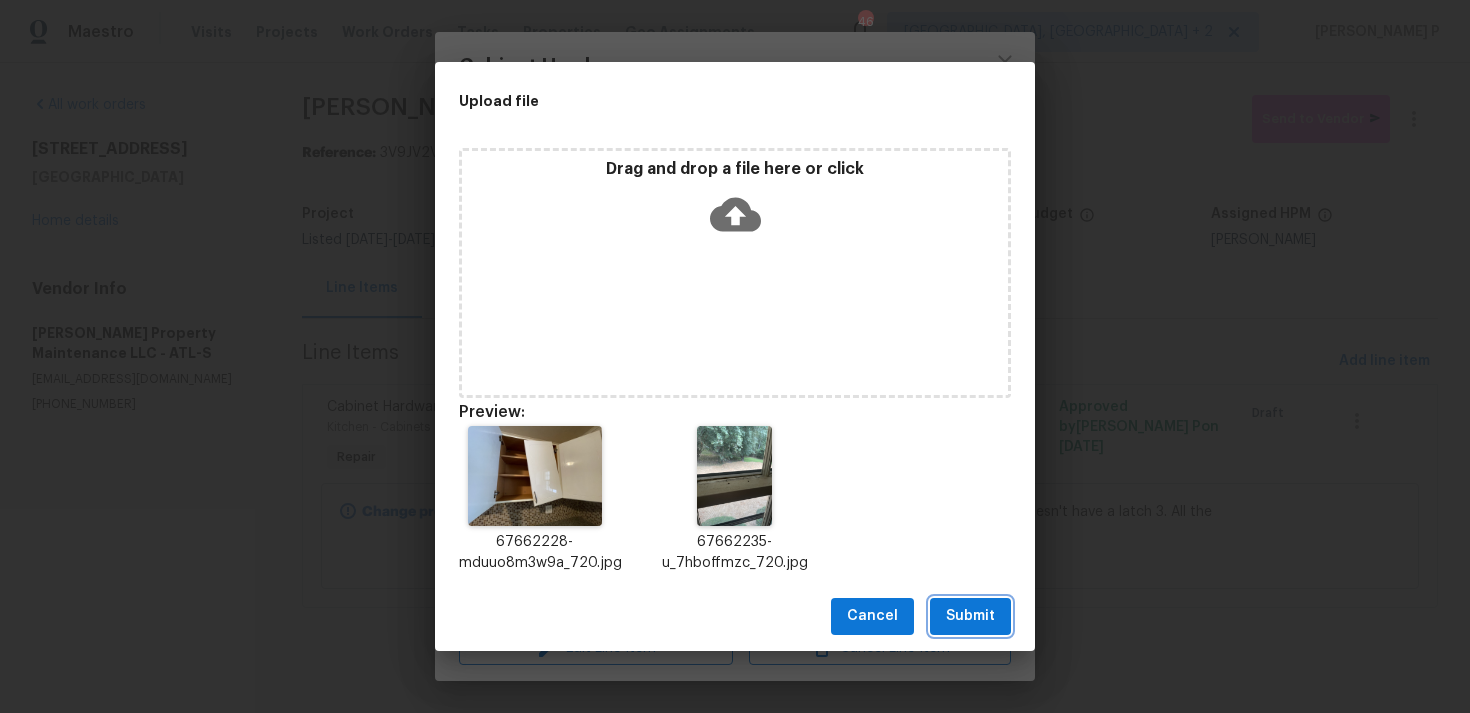 click on "Submit" at bounding box center (970, 616) 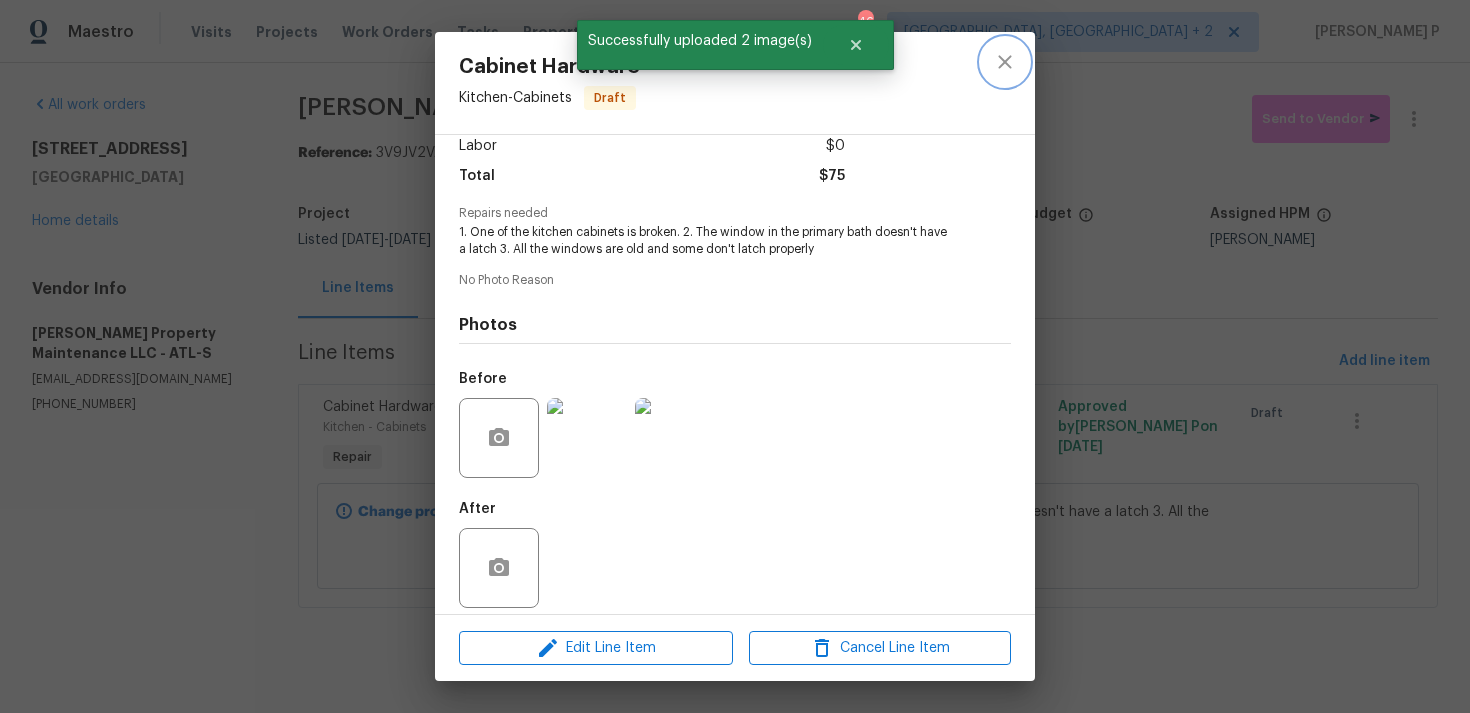 click 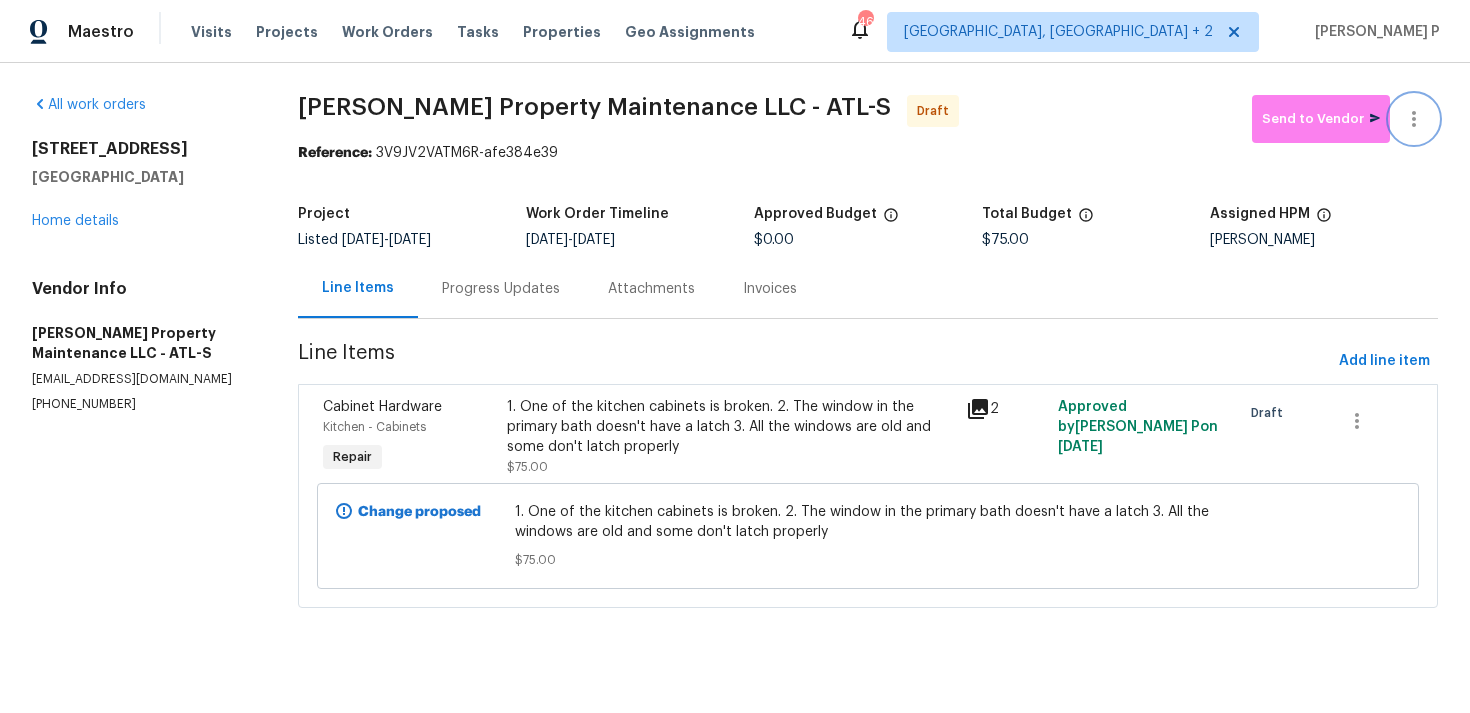 click at bounding box center (1414, 119) 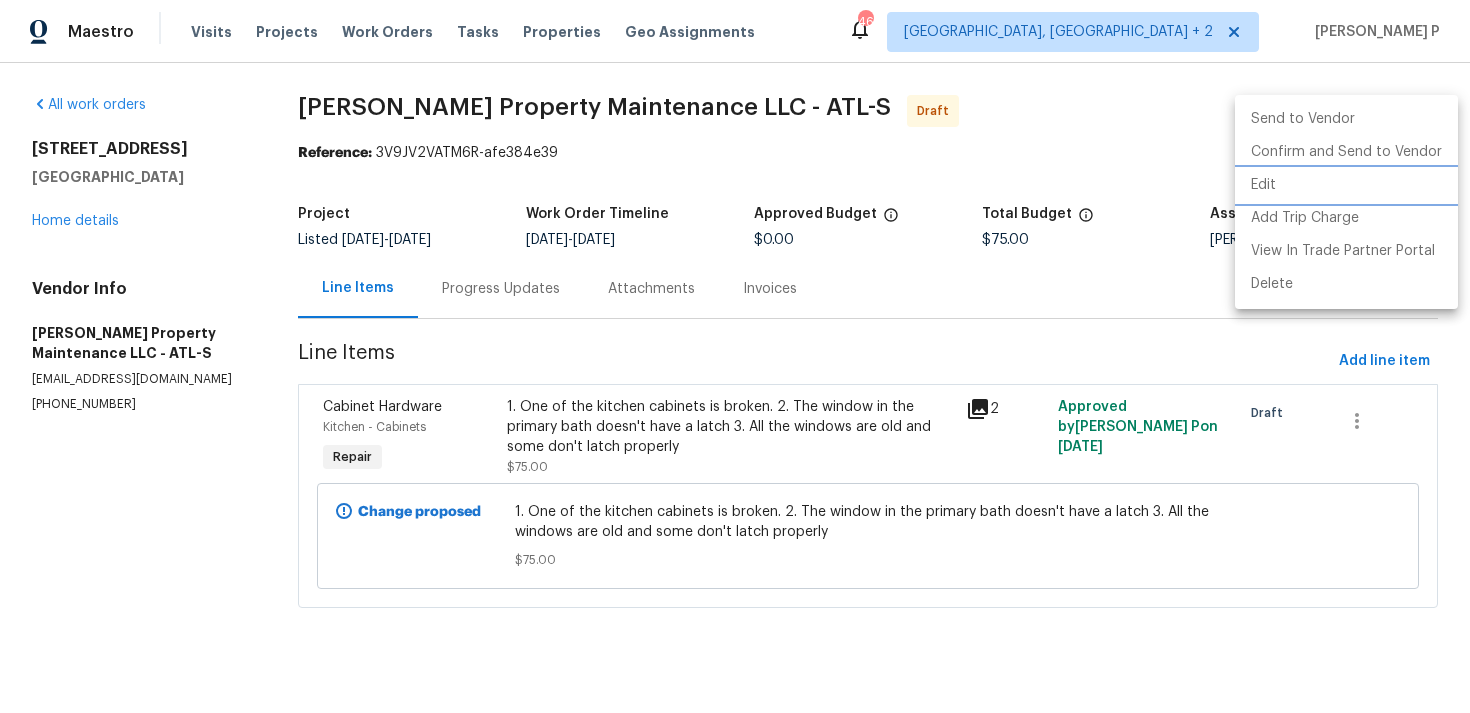 click on "Edit" at bounding box center (1346, 185) 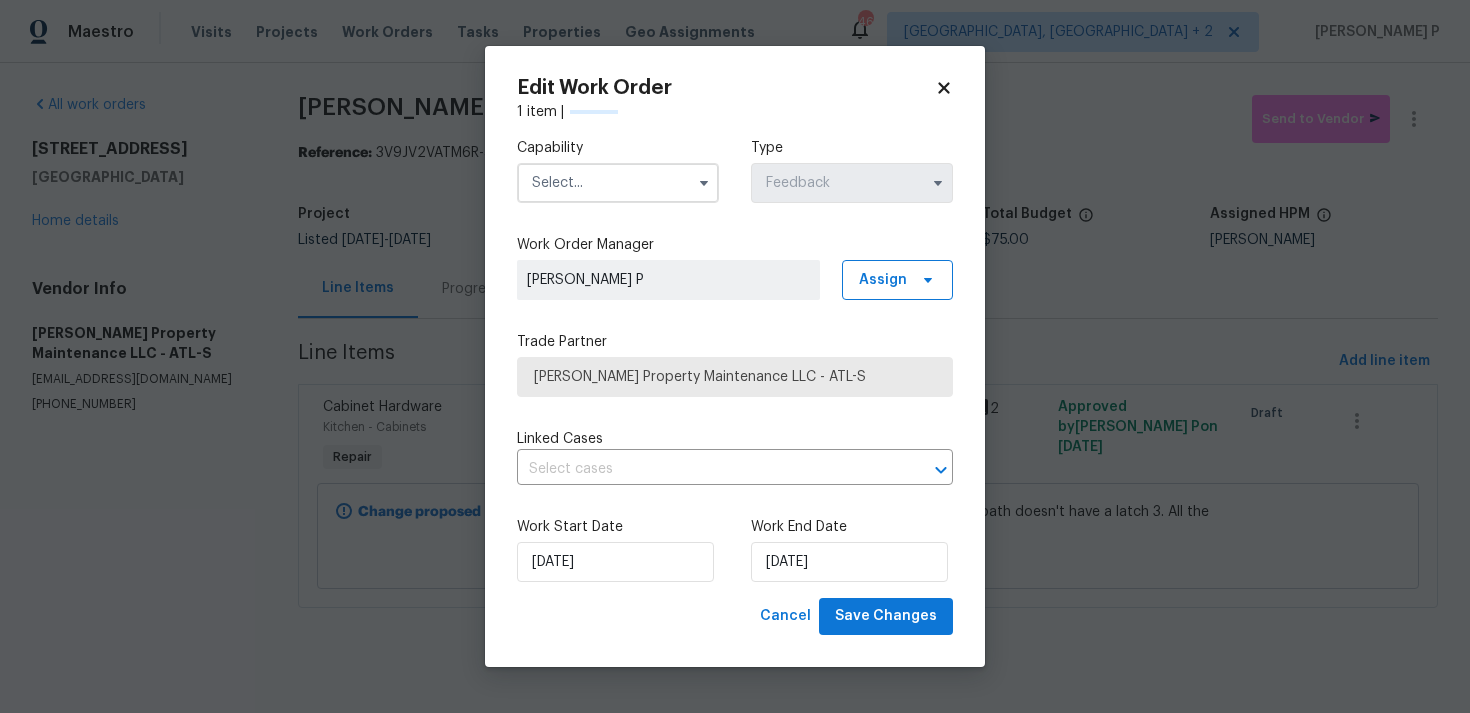 click at bounding box center [618, 183] 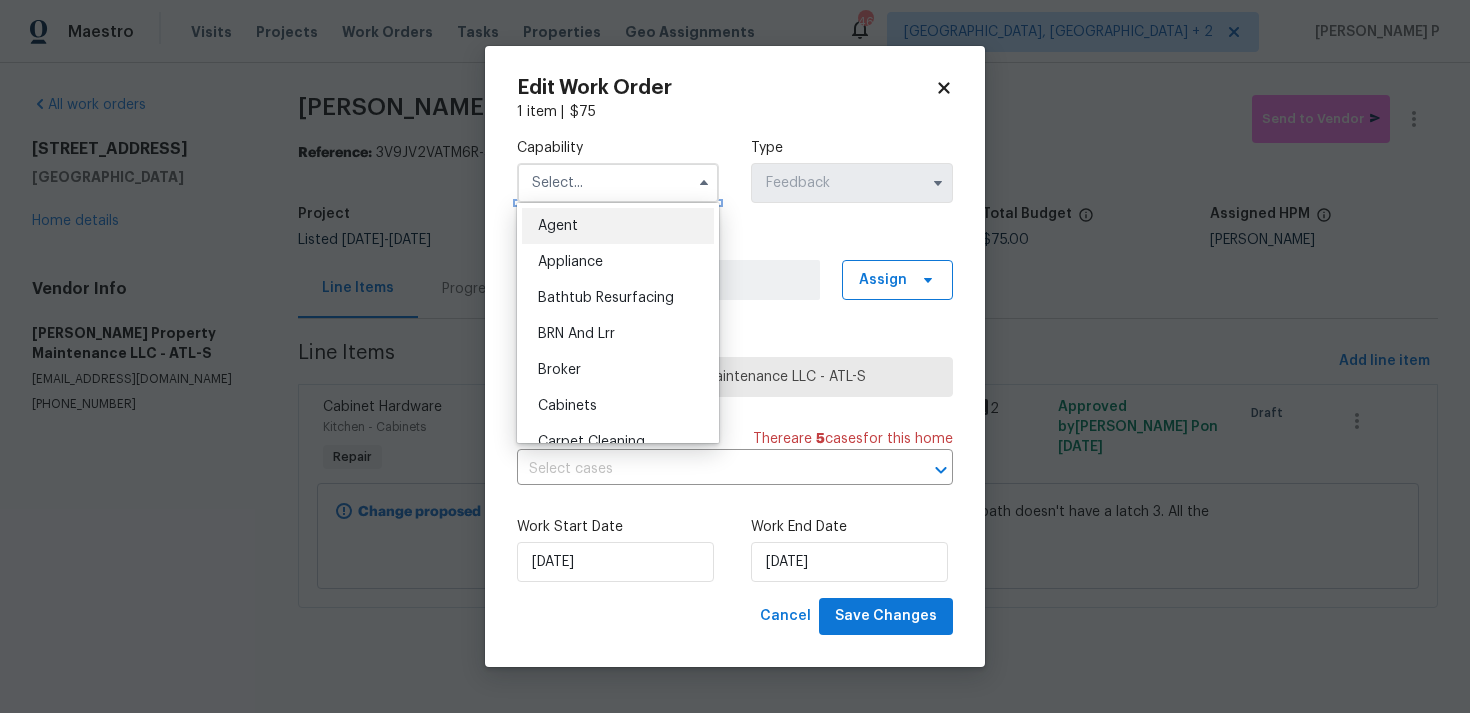 click at bounding box center [618, 183] 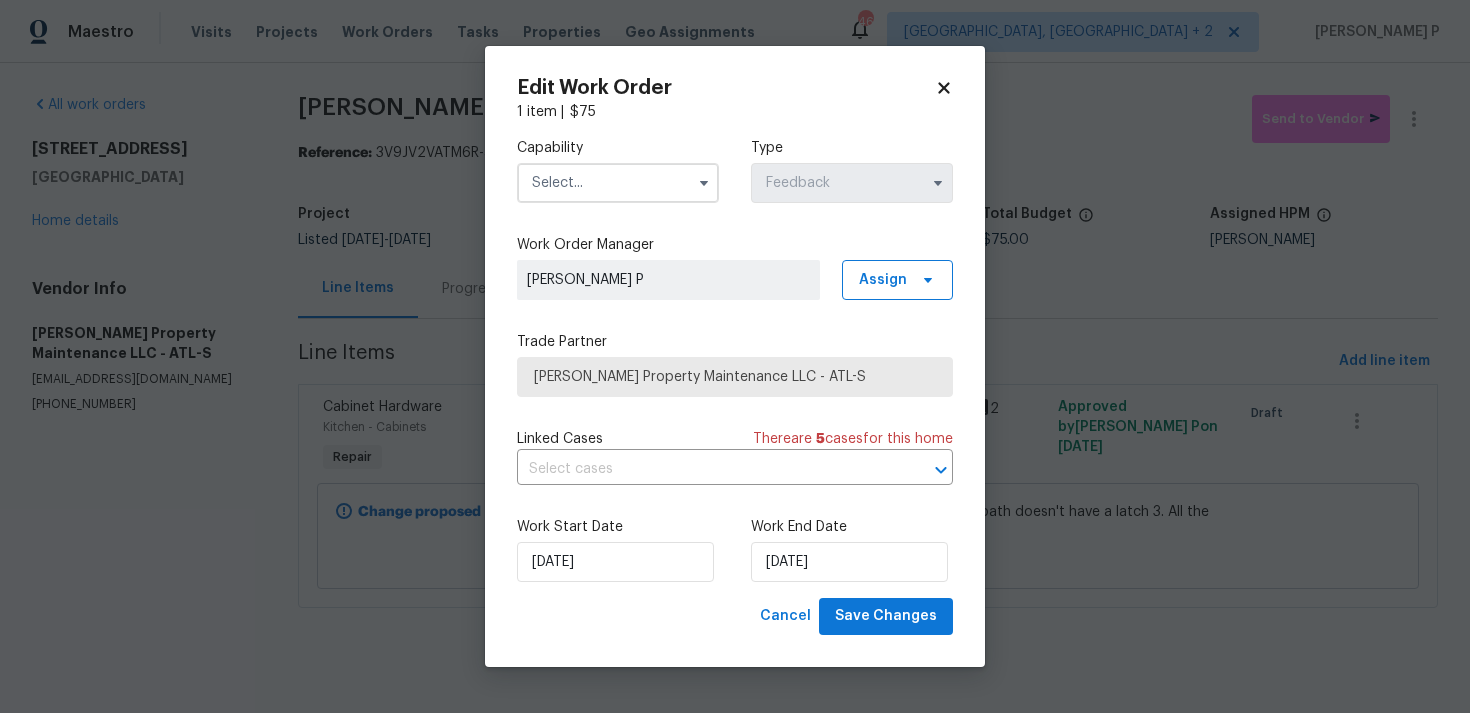 click at bounding box center [618, 183] 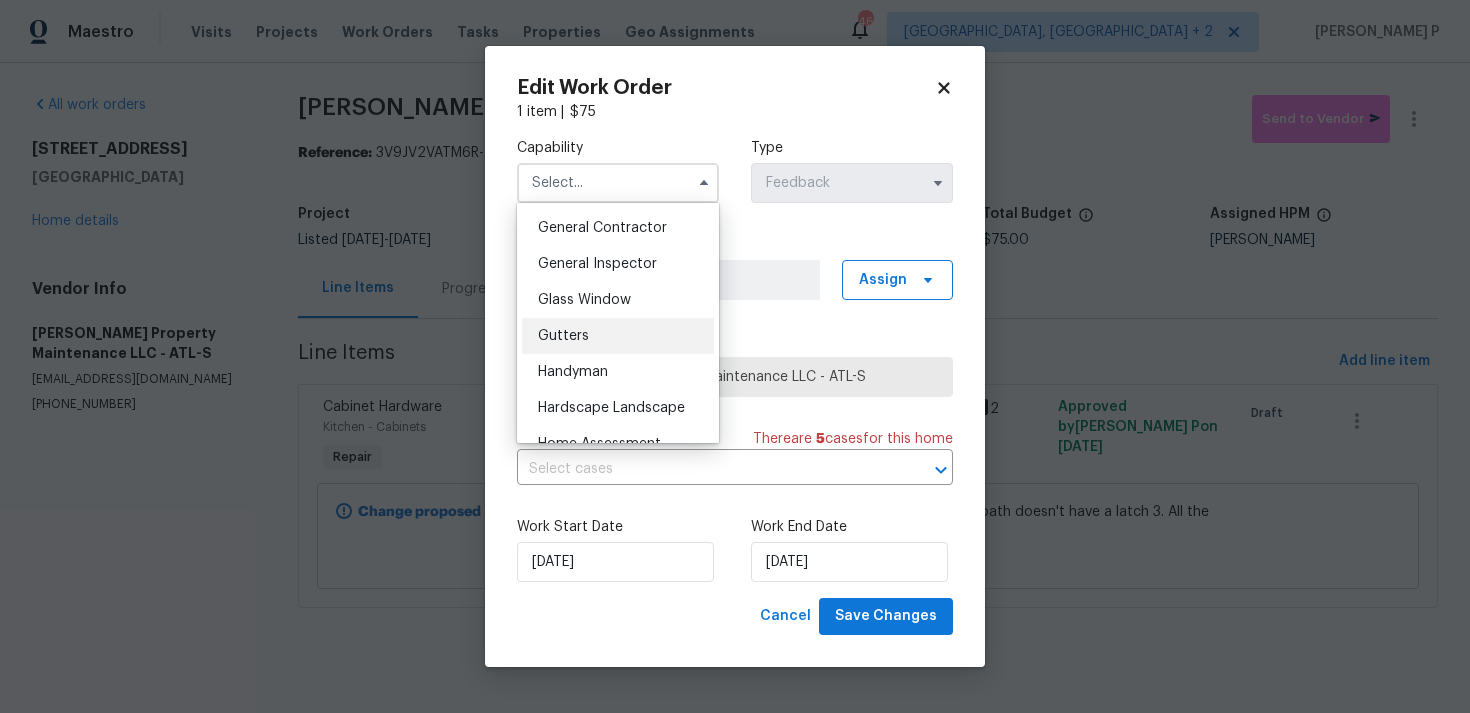 scroll, scrollTop: 984, scrollLeft: 0, axis: vertical 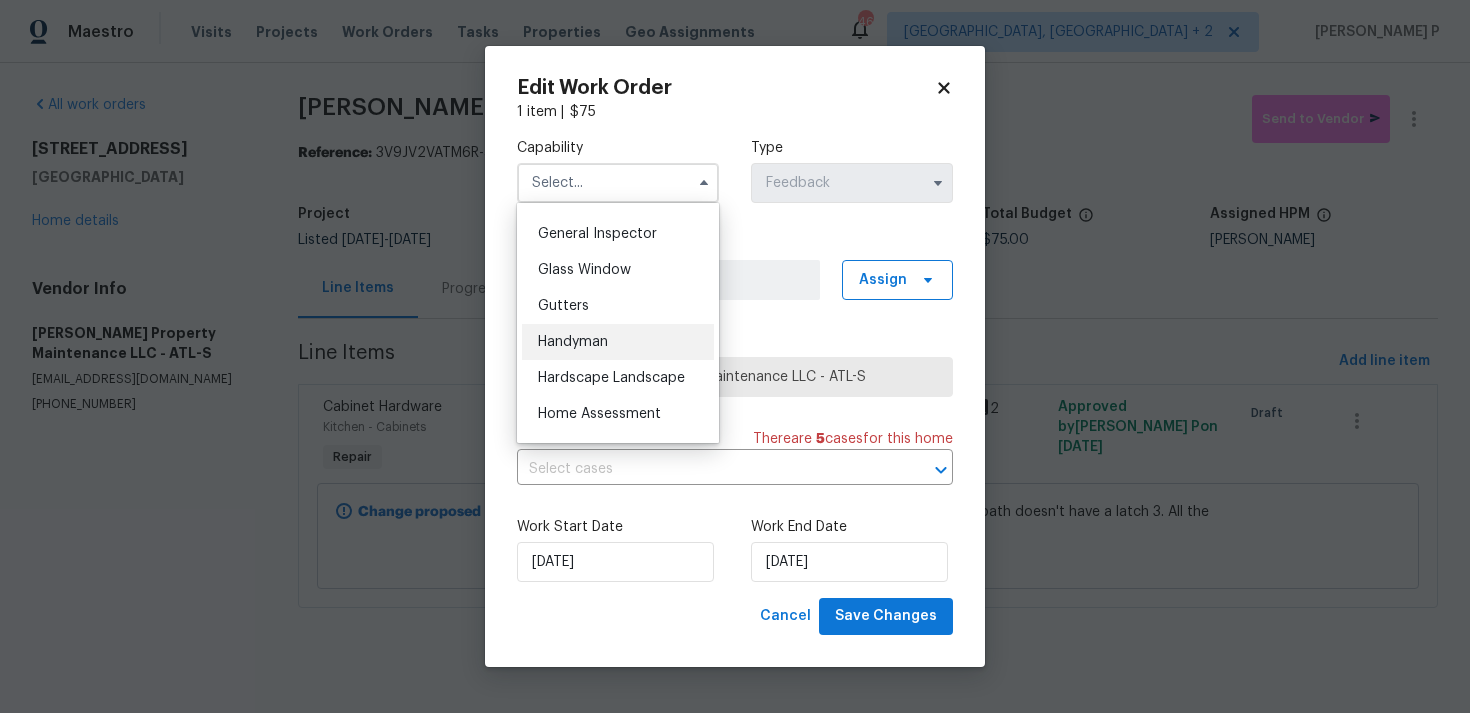 click on "Handyman" at bounding box center (573, 342) 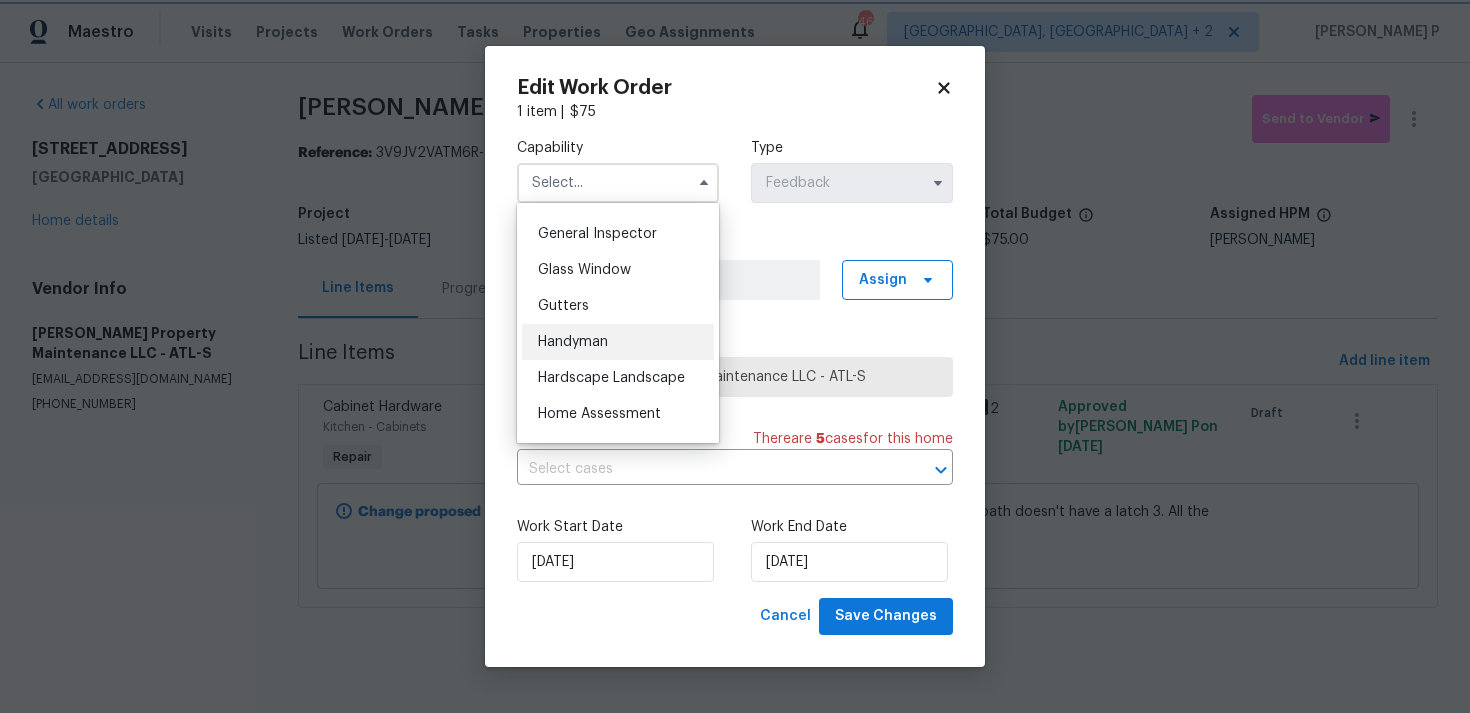 type on "Handyman" 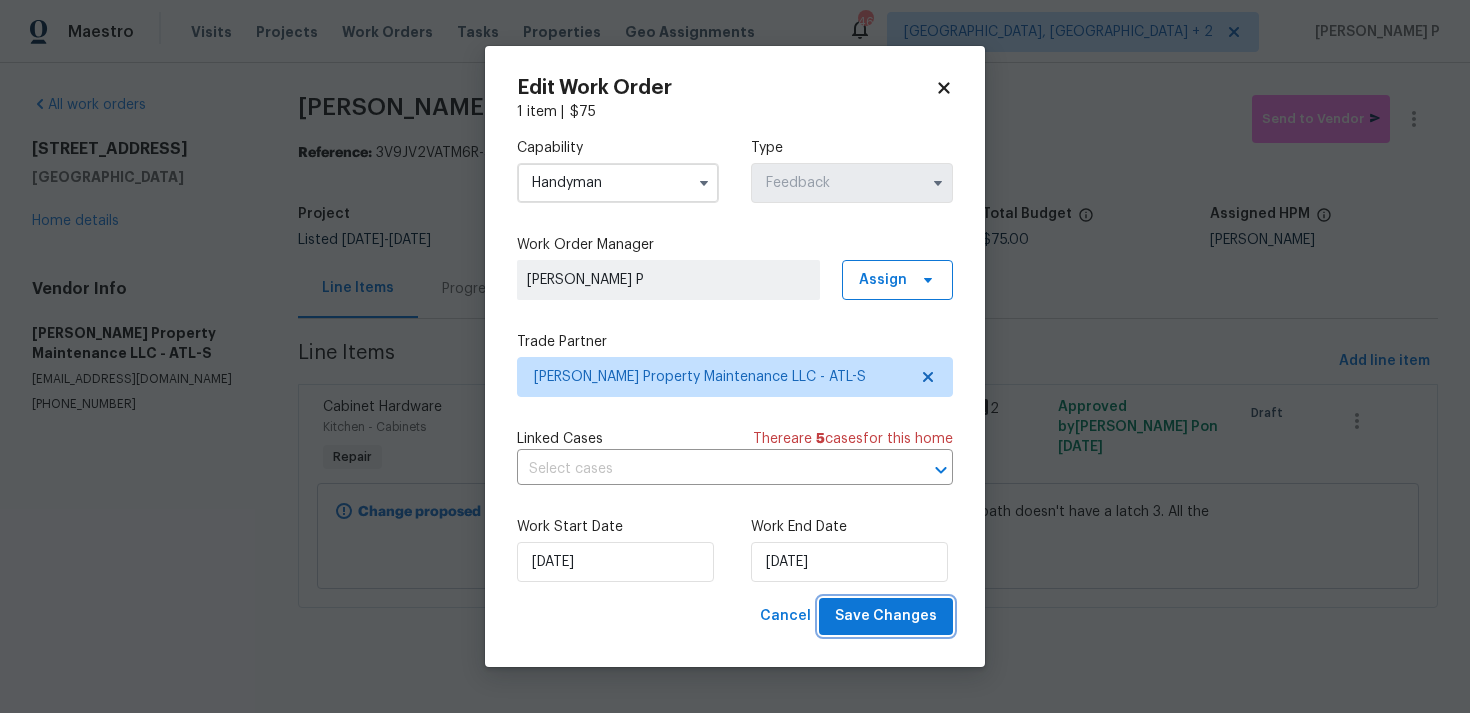click on "Save Changes" at bounding box center (886, 616) 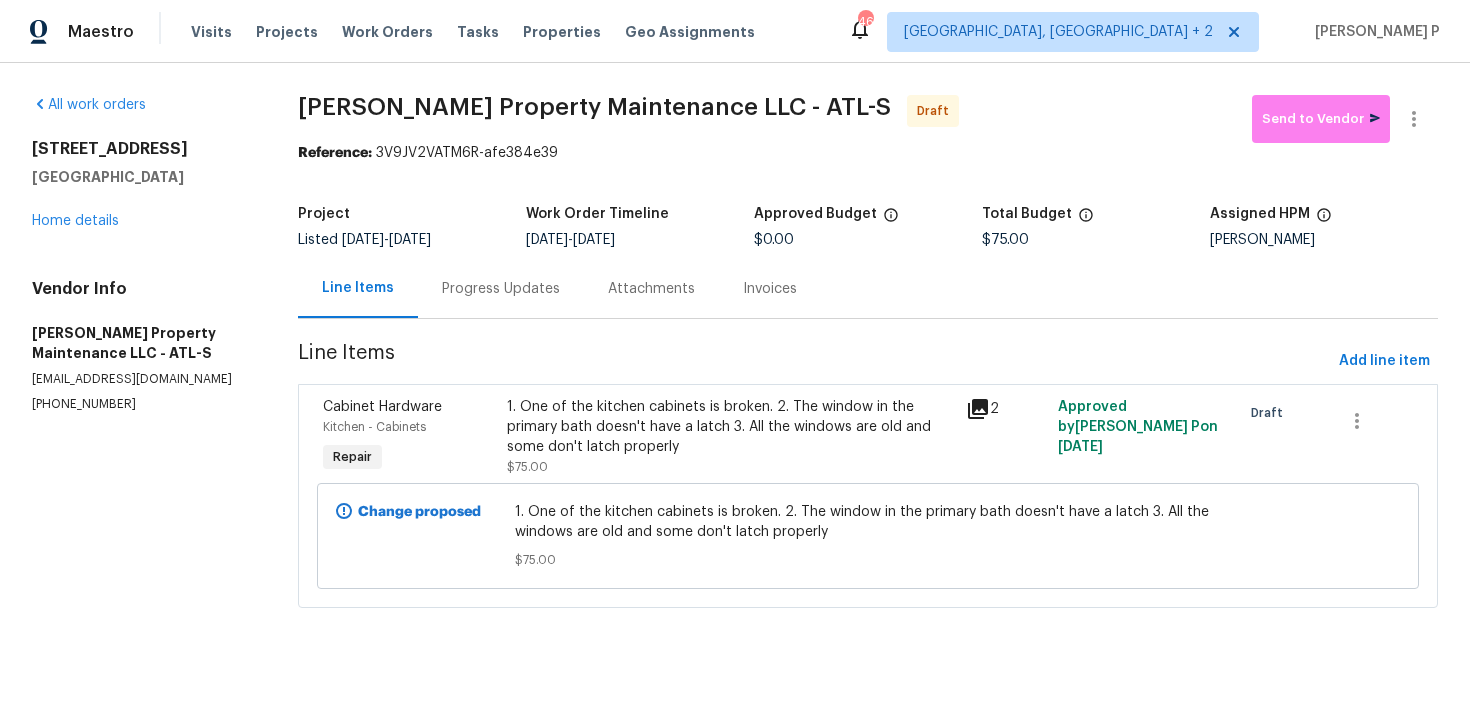 click on "Progress Updates" at bounding box center [501, 288] 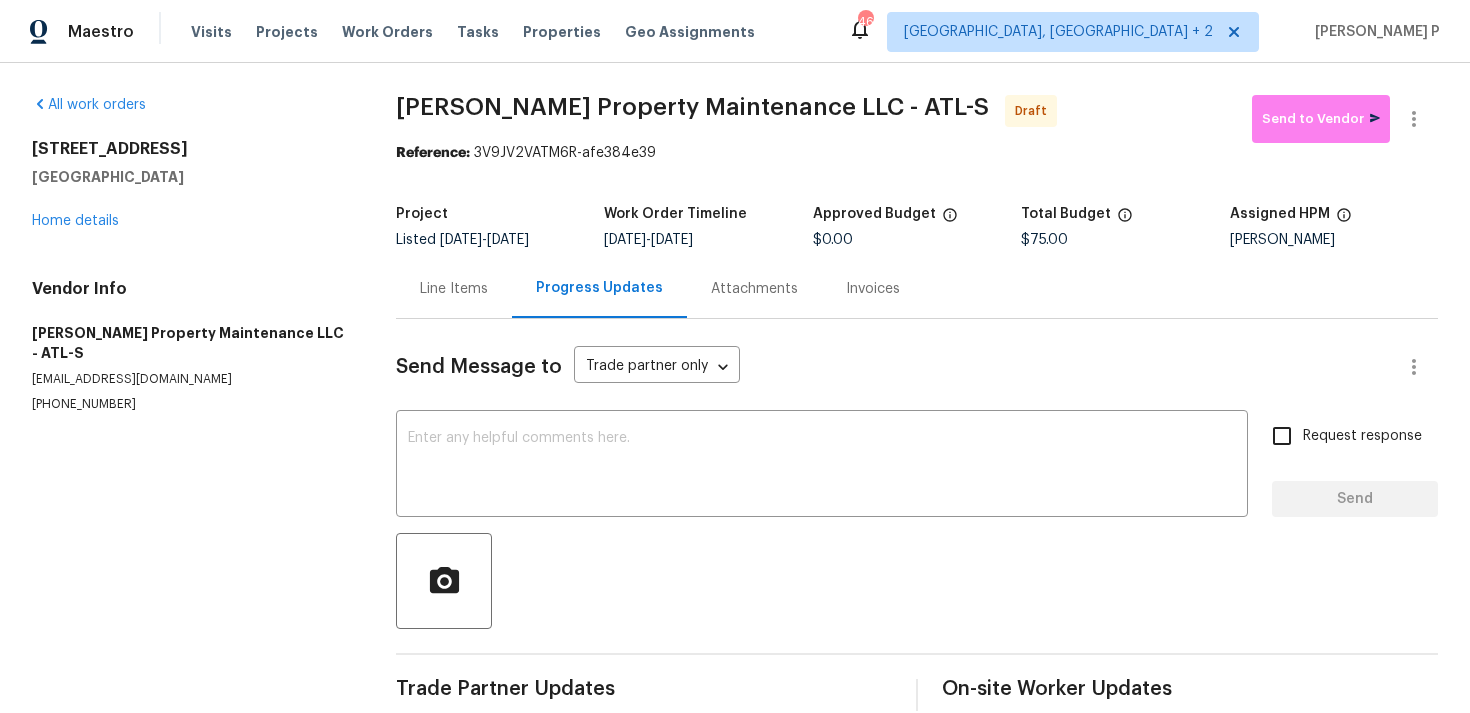 click on "Send Message to Trade partner only Trade partner only ​ x ​ Request response Send Trade Partner Updates On-site Worker Updates" at bounding box center (917, 515) 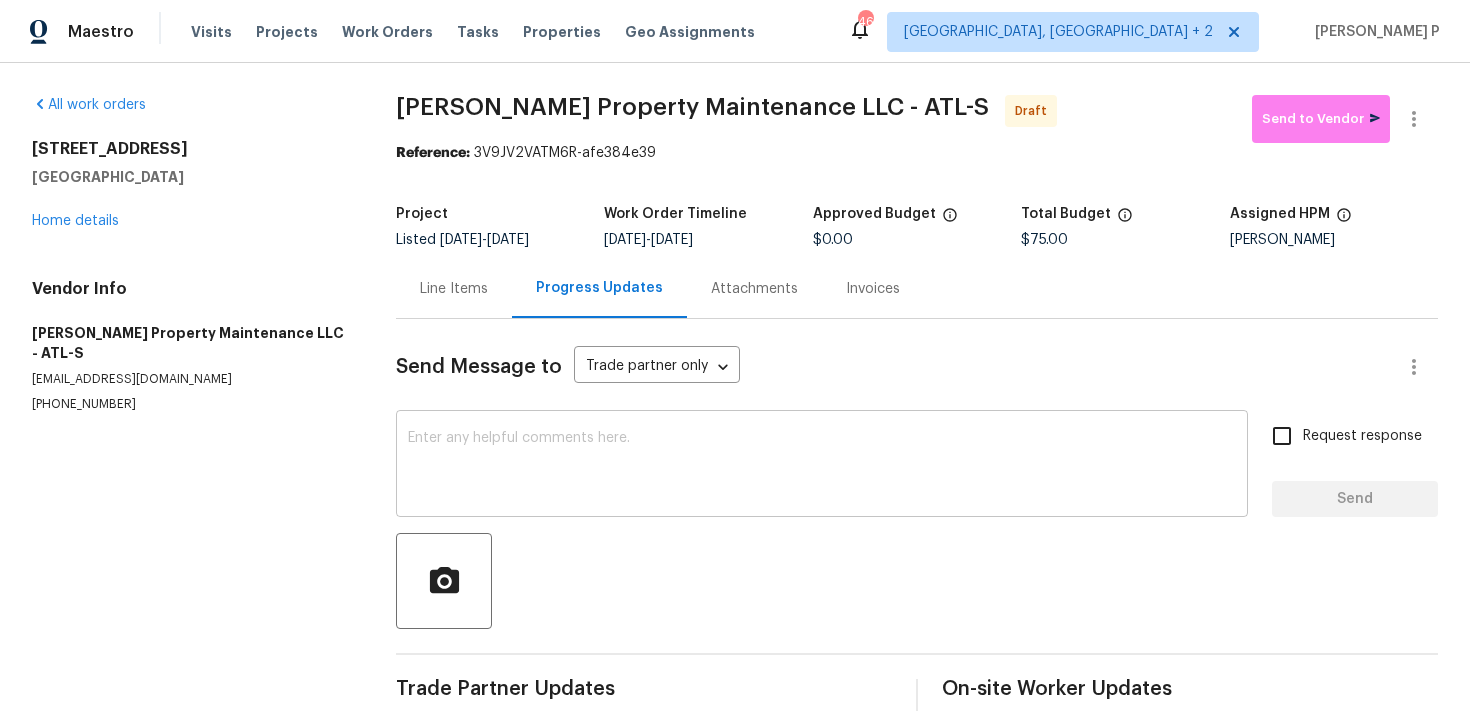 click at bounding box center [822, 466] 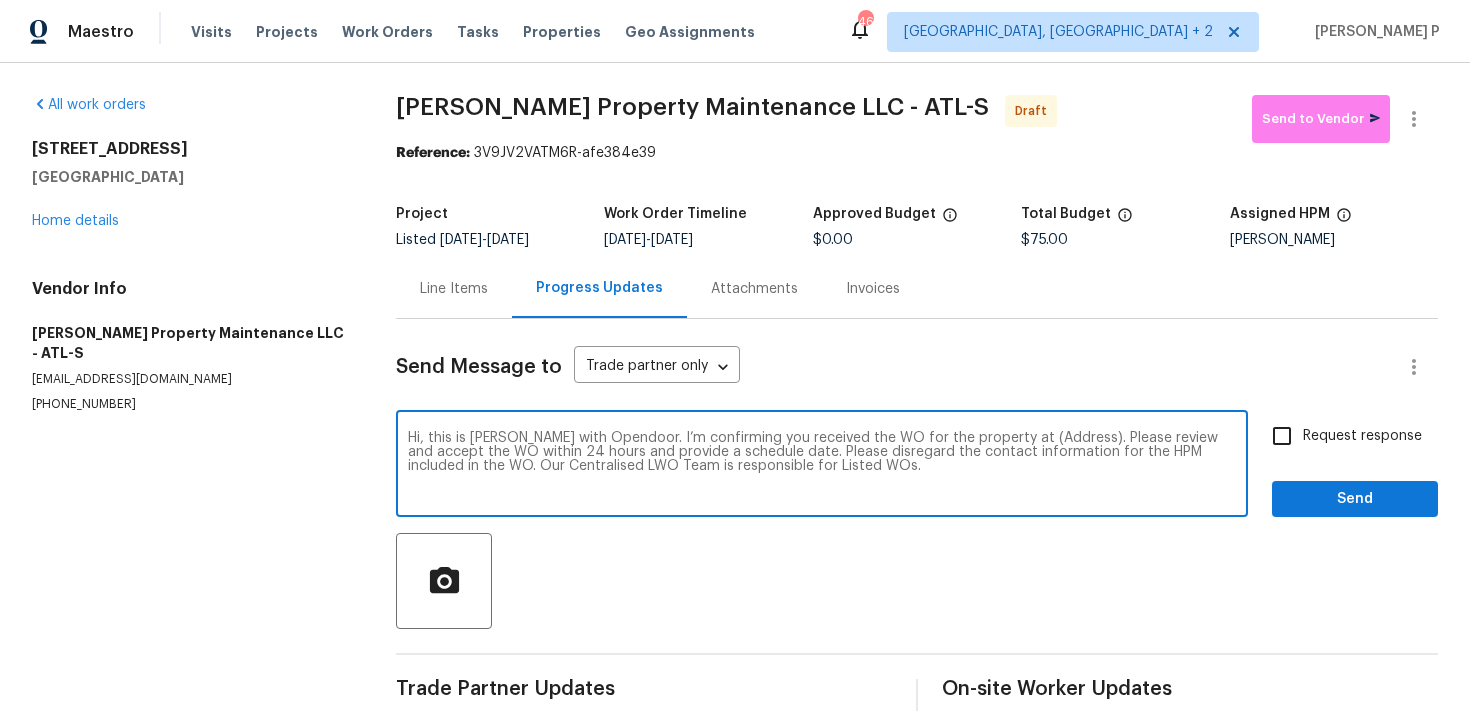 drag, startPoint x: 1003, startPoint y: 439, endPoint x: 1063, endPoint y: 437, distance: 60.033325 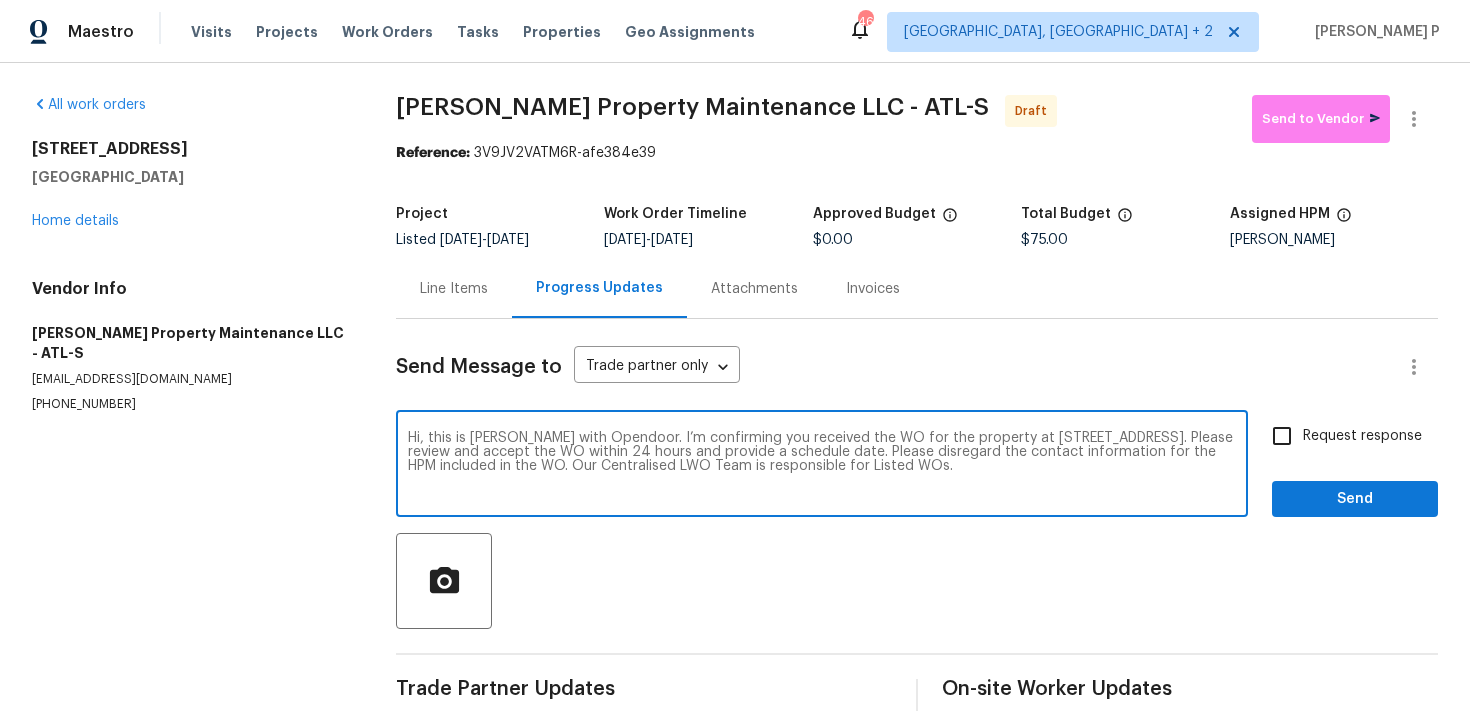 type on "Hi, this is Ramyasri with Opendoor. I’m confirming you received the WO for the property at 4726 Brownsville Rd, Powder Springs, GA 30127. Please review and accept the WO within 24 hours and provide a schedule date. Please disregard the contact information for the HPM included in the WO. Our Centralised LWO Team is responsible for Listed WOs." 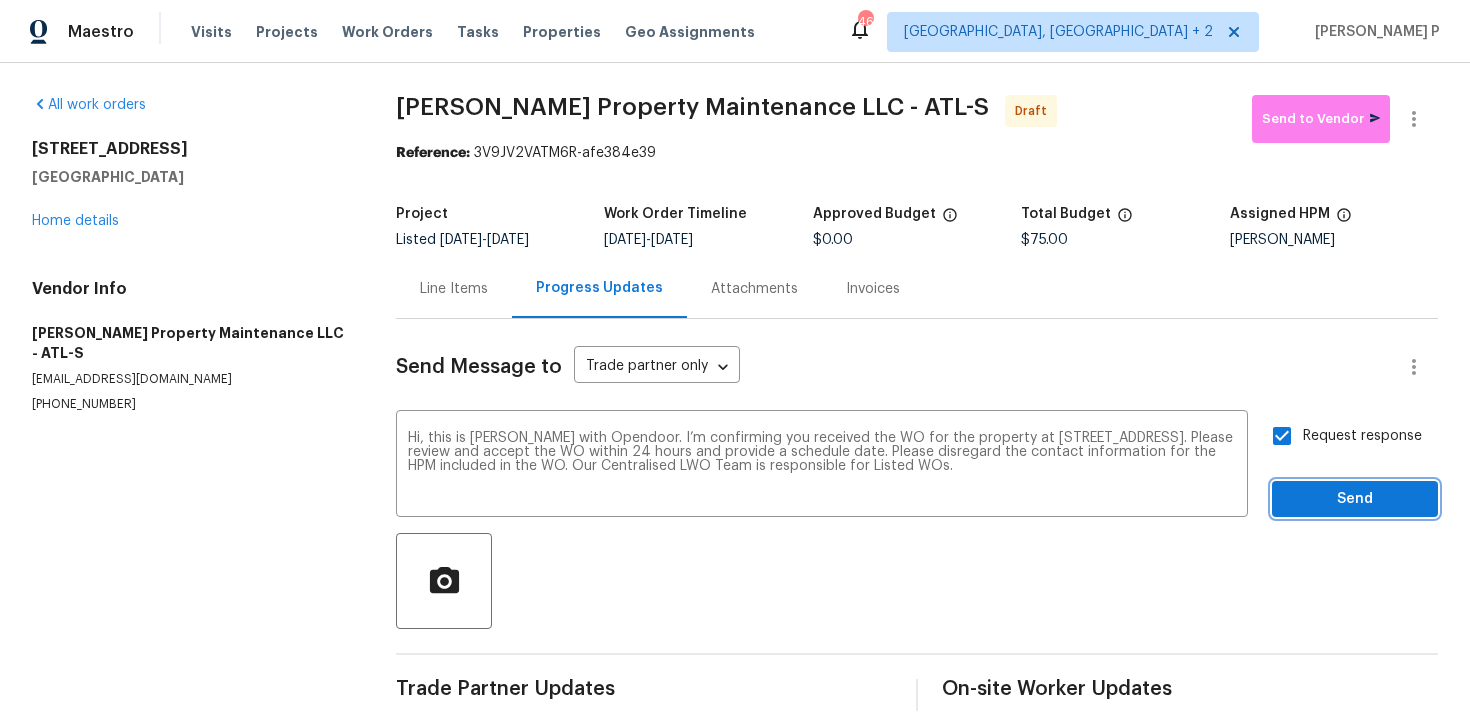 click on "Send" at bounding box center (1355, 499) 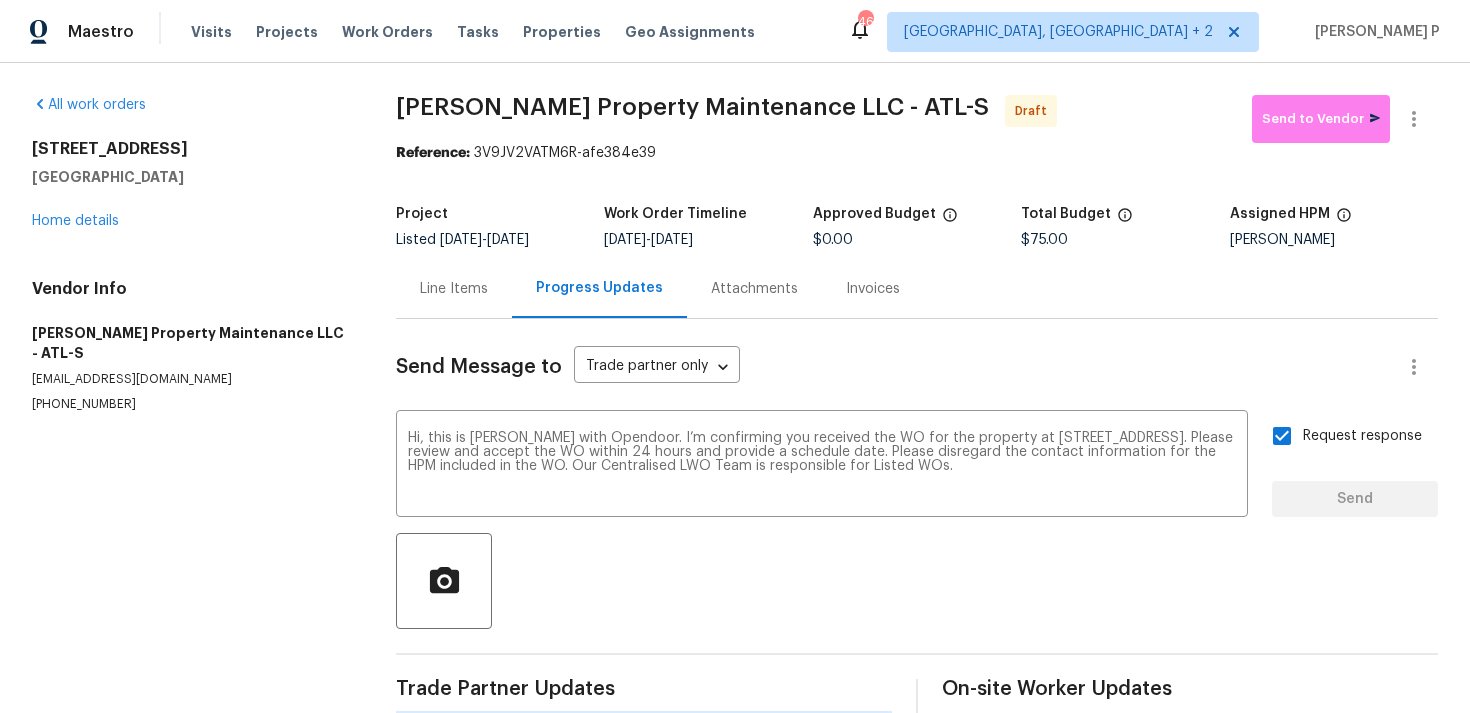 type 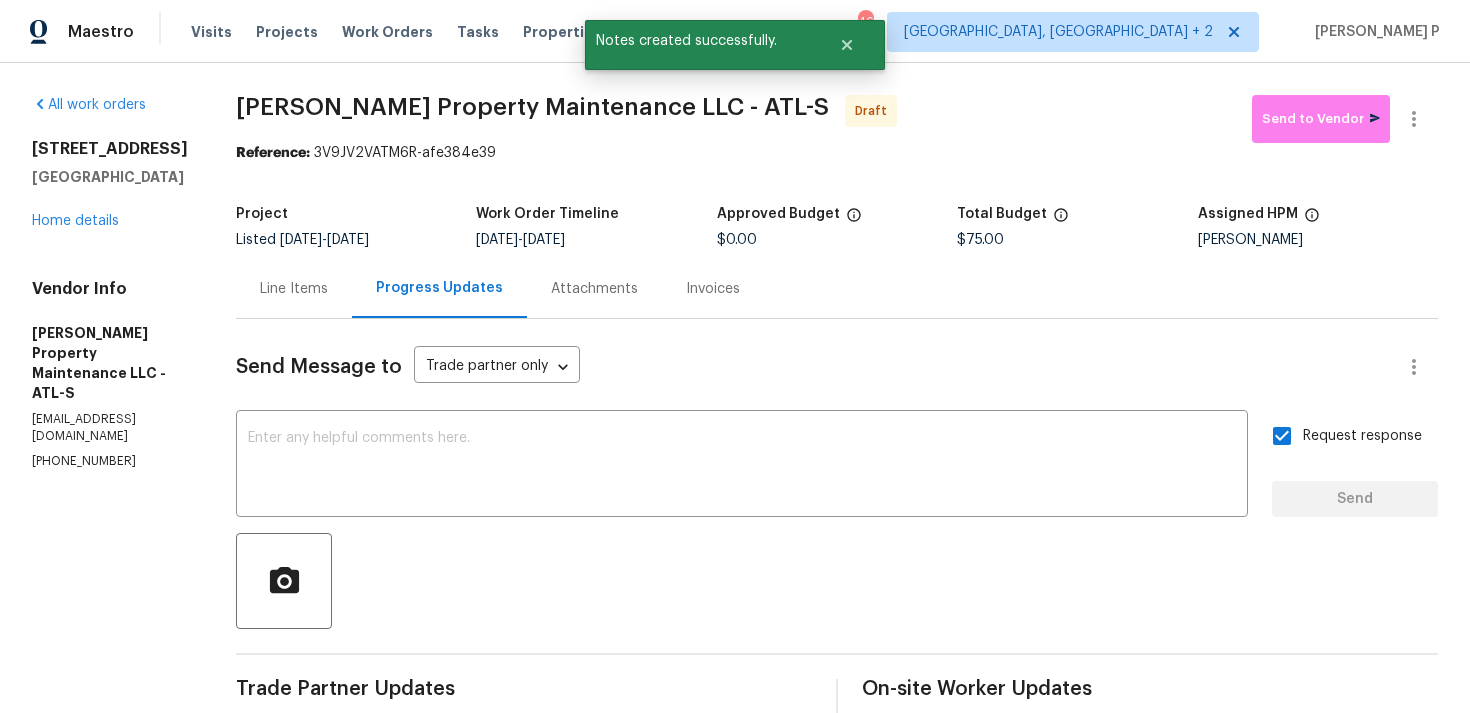 click at bounding box center [837, 581] 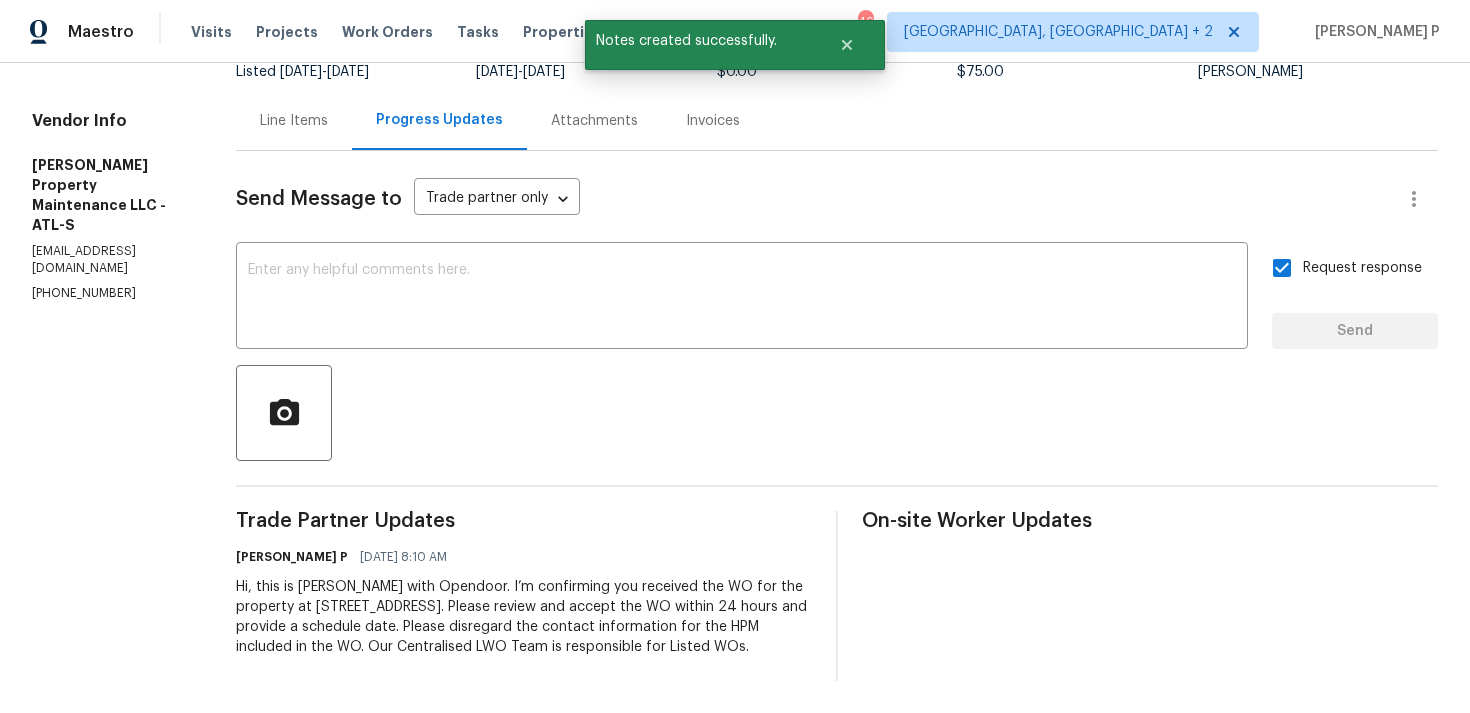 scroll, scrollTop: 0, scrollLeft: 0, axis: both 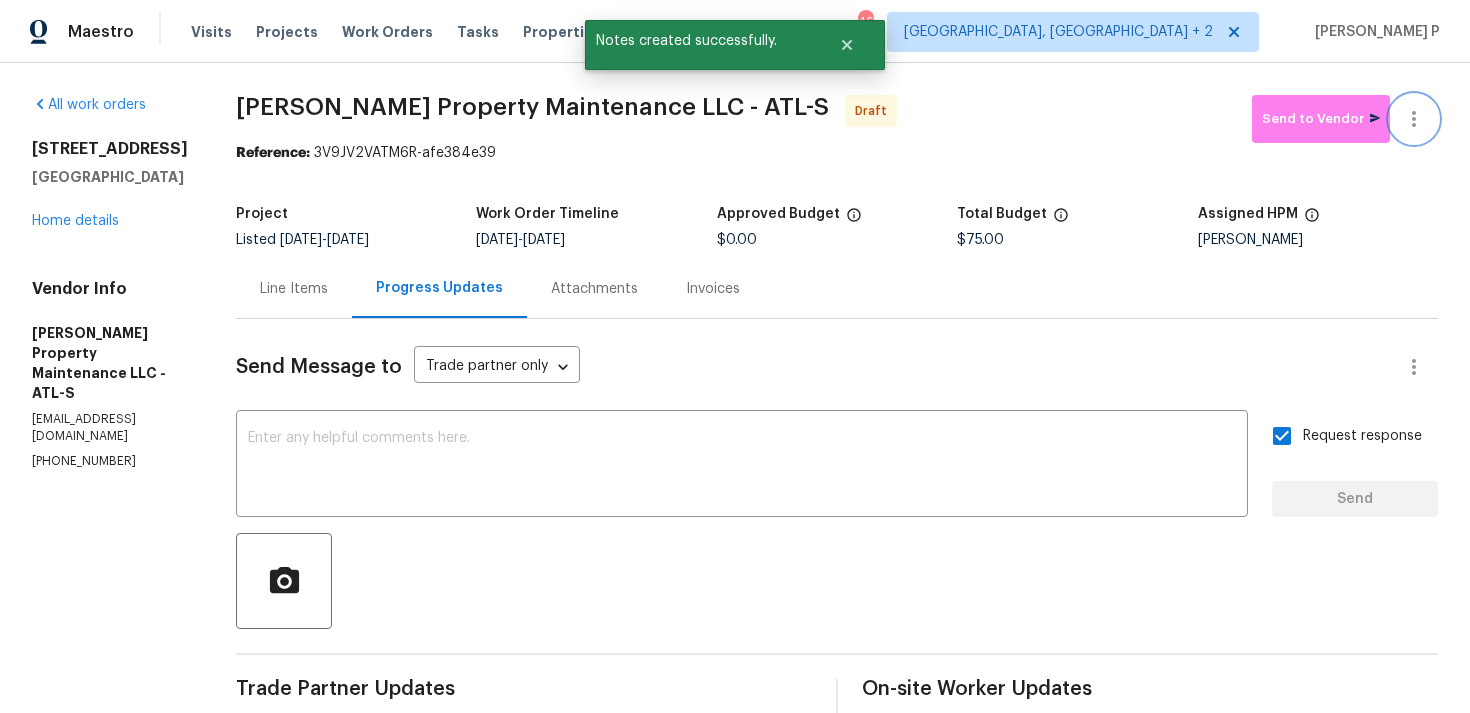 click at bounding box center [1414, 119] 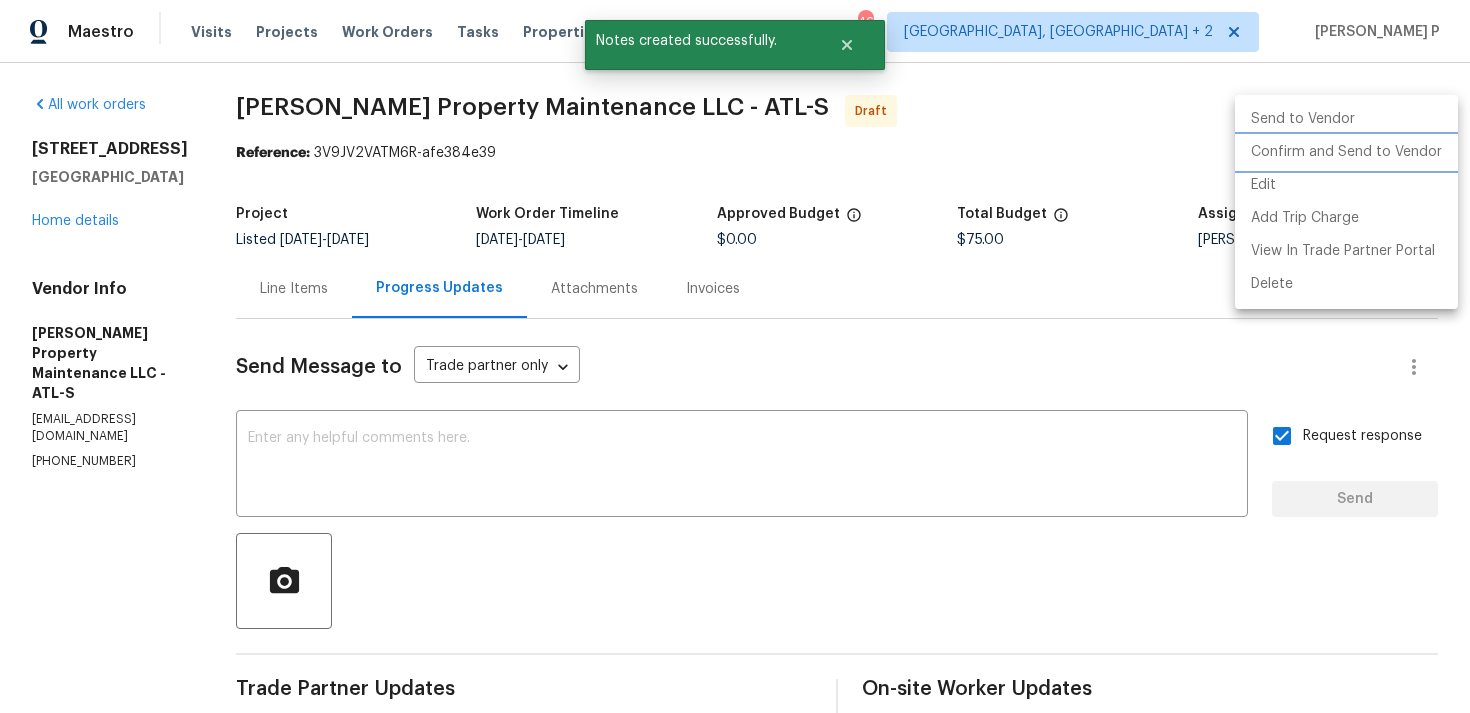 click on "Confirm and Send to Vendor" at bounding box center [1346, 152] 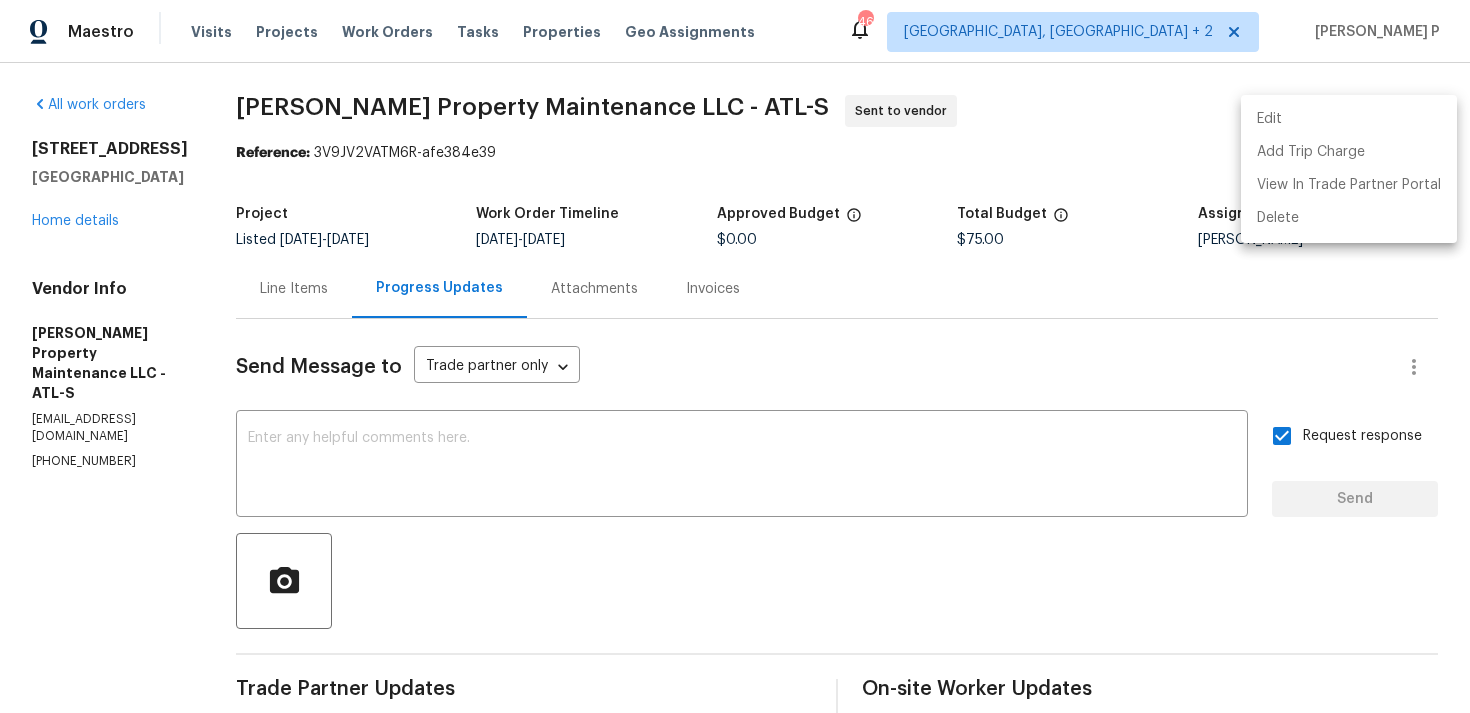 click at bounding box center [735, 356] 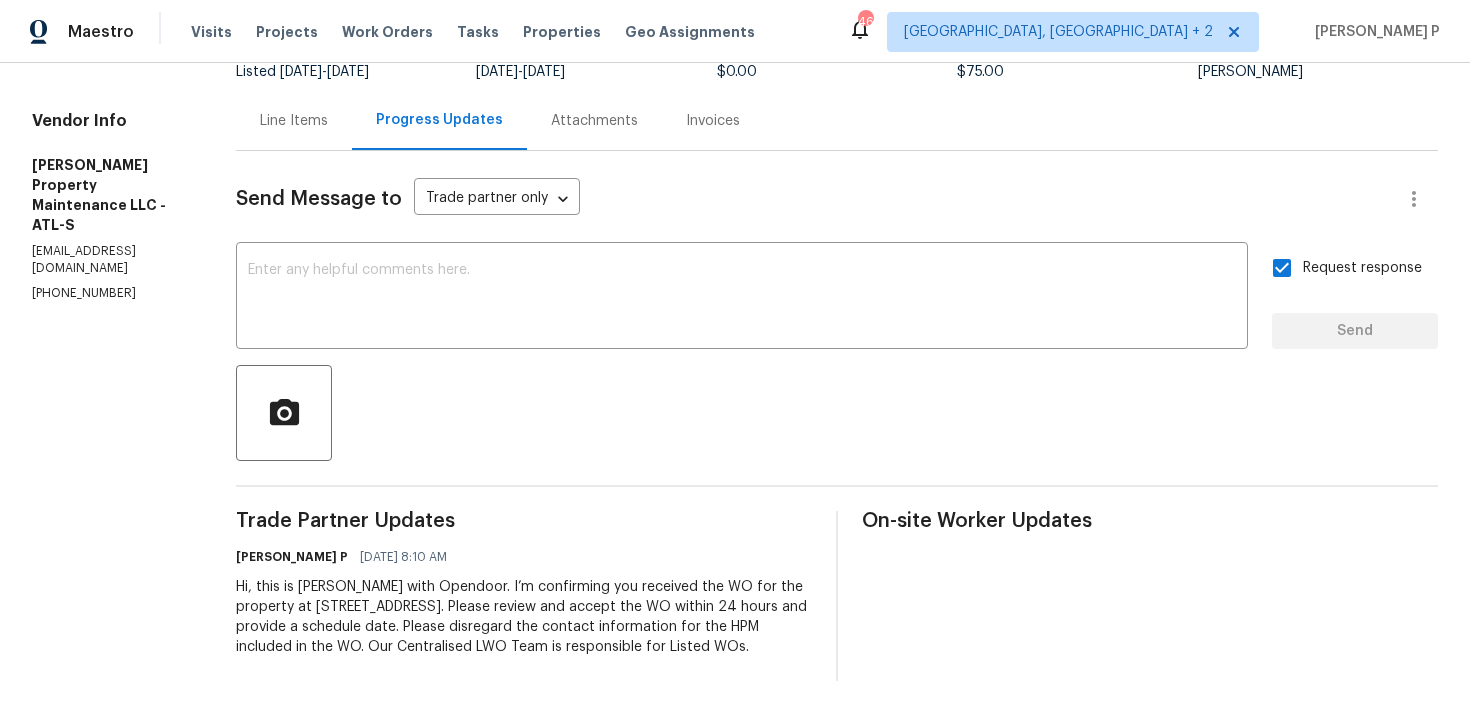 scroll, scrollTop: 0, scrollLeft: 0, axis: both 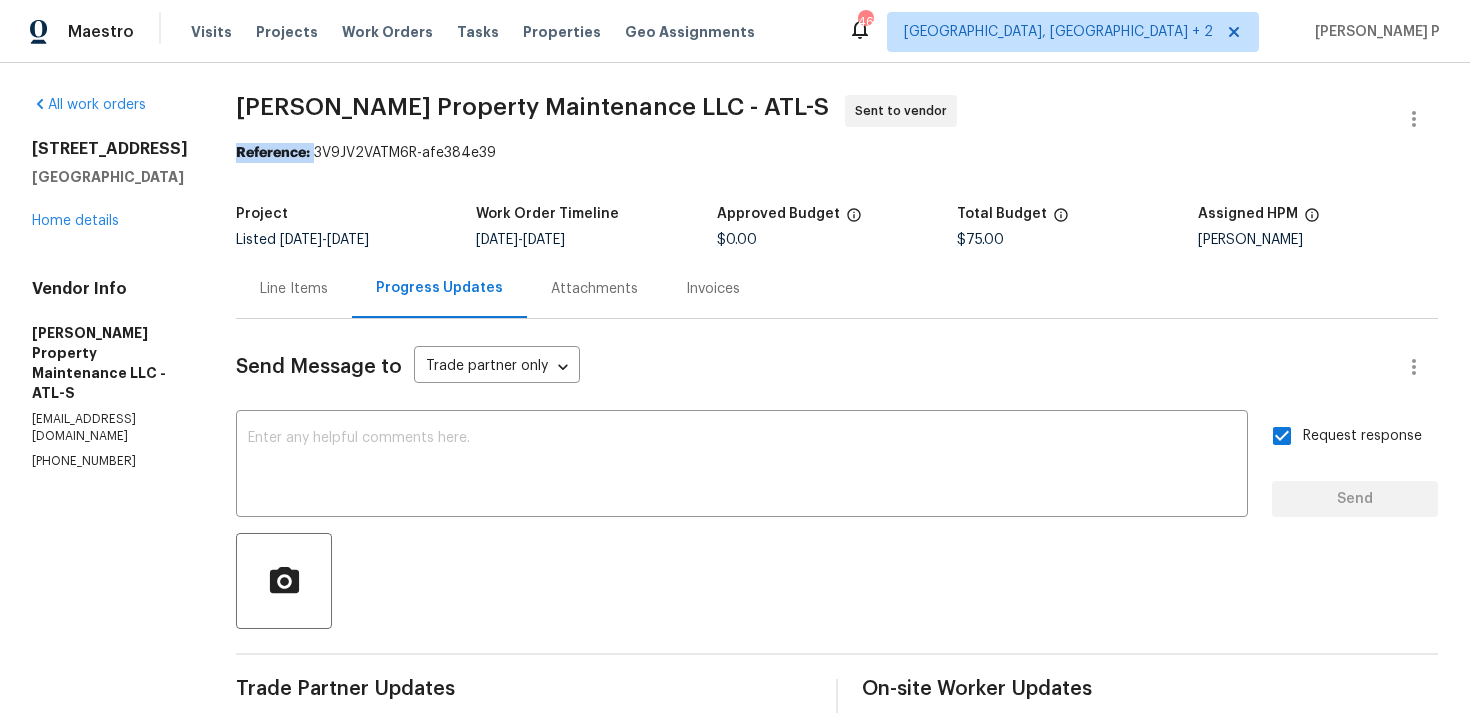 drag, startPoint x: 320, startPoint y: 153, endPoint x: 710, endPoint y: 134, distance: 390.46255 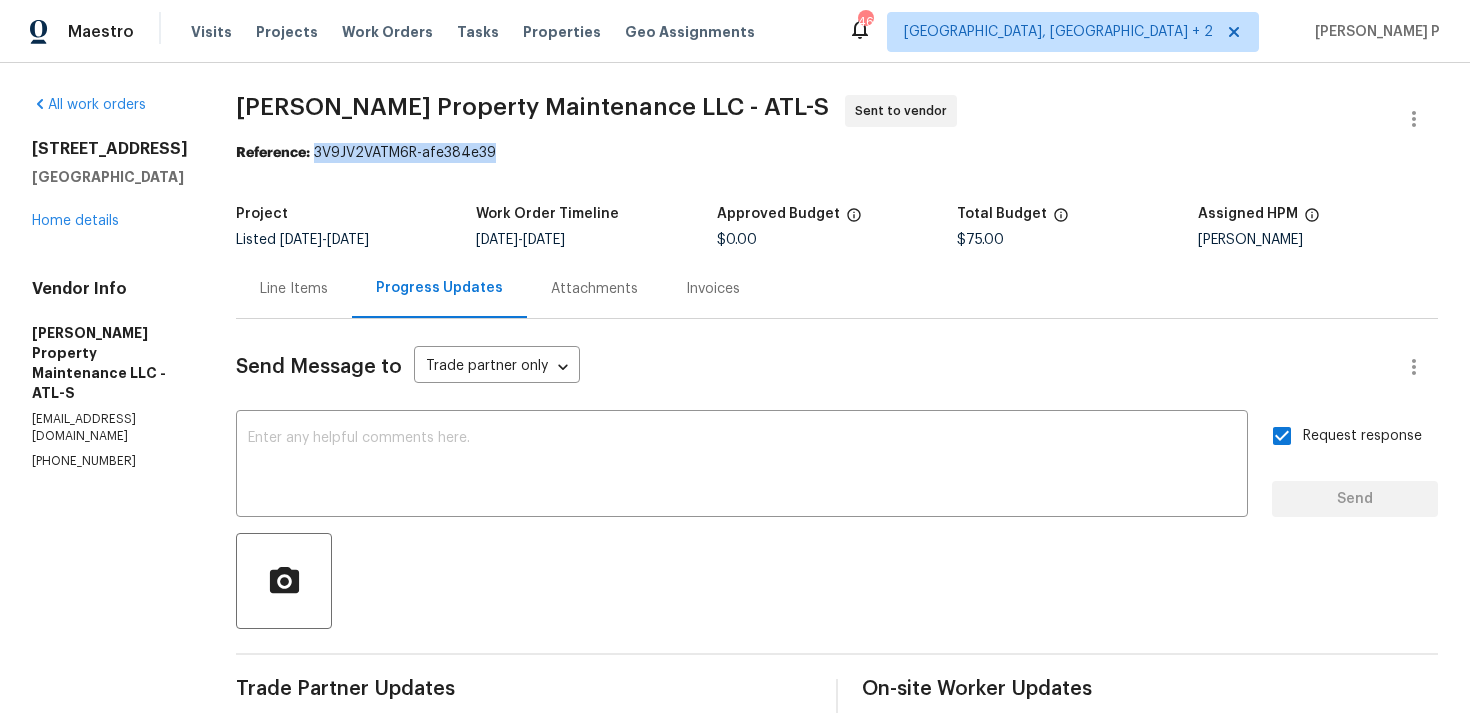 drag, startPoint x: 319, startPoint y: 150, endPoint x: 698, endPoint y: 151, distance: 379.0013 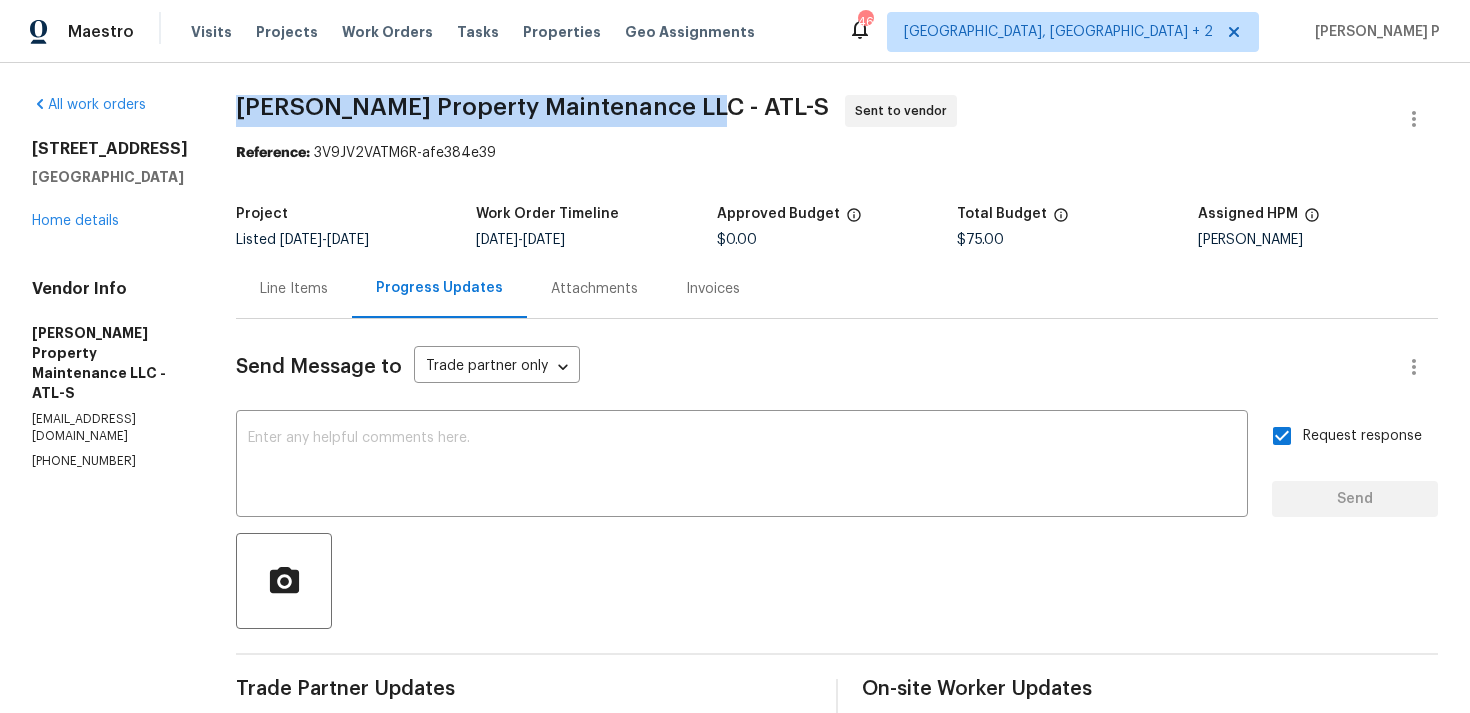 drag, startPoint x: 243, startPoint y: 104, endPoint x: 704, endPoint y: 95, distance: 461.08783 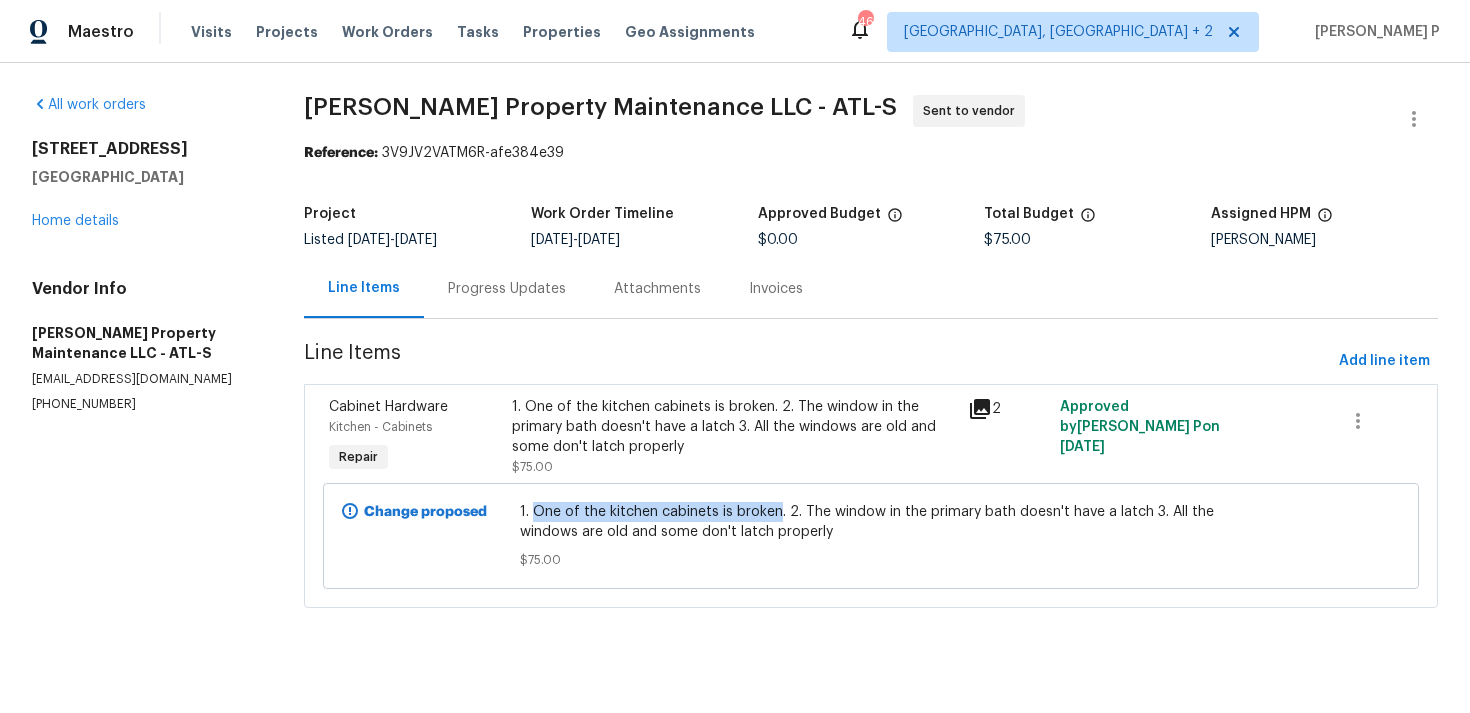 drag, startPoint x: 536, startPoint y: 513, endPoint x: 783, endPoint y: 503, distance: 247.20235 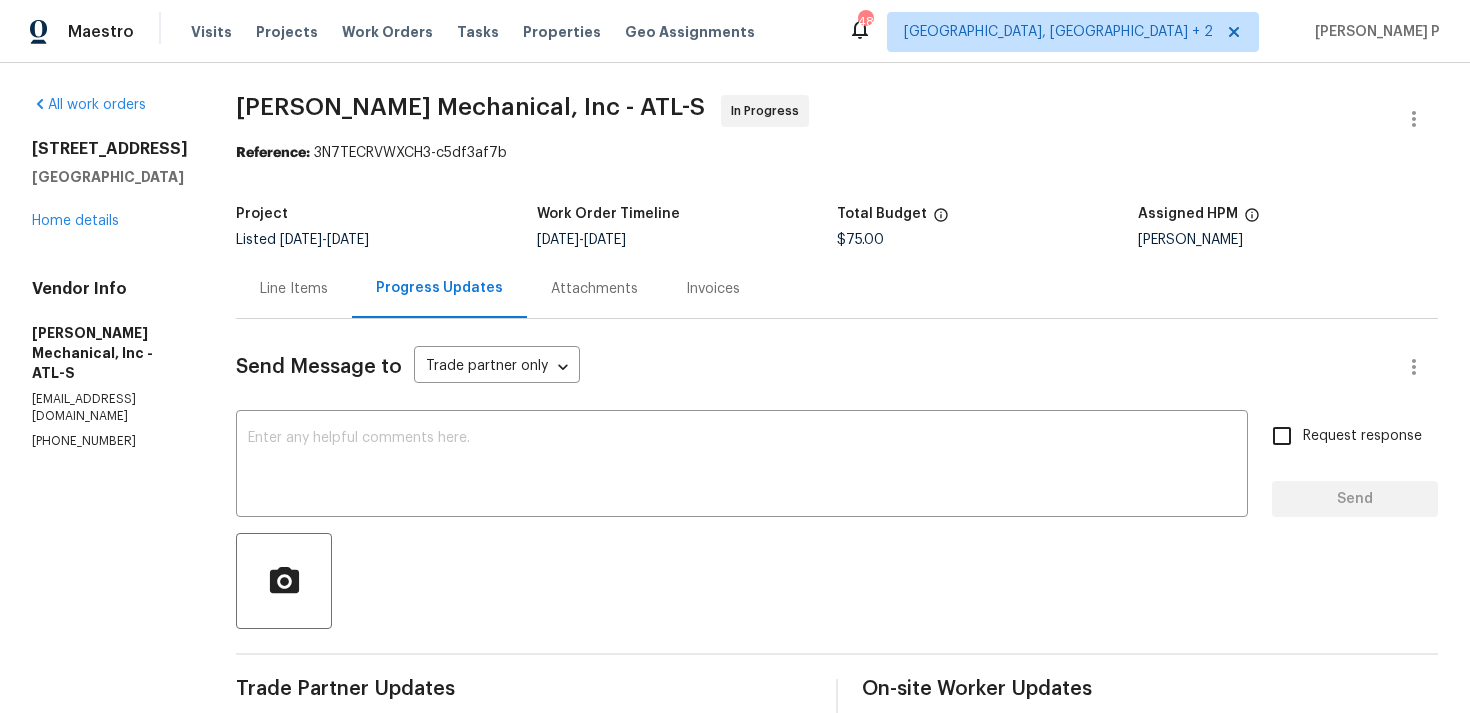 scroll, scrollTop: 0, scrollLeft: 0, axis: both 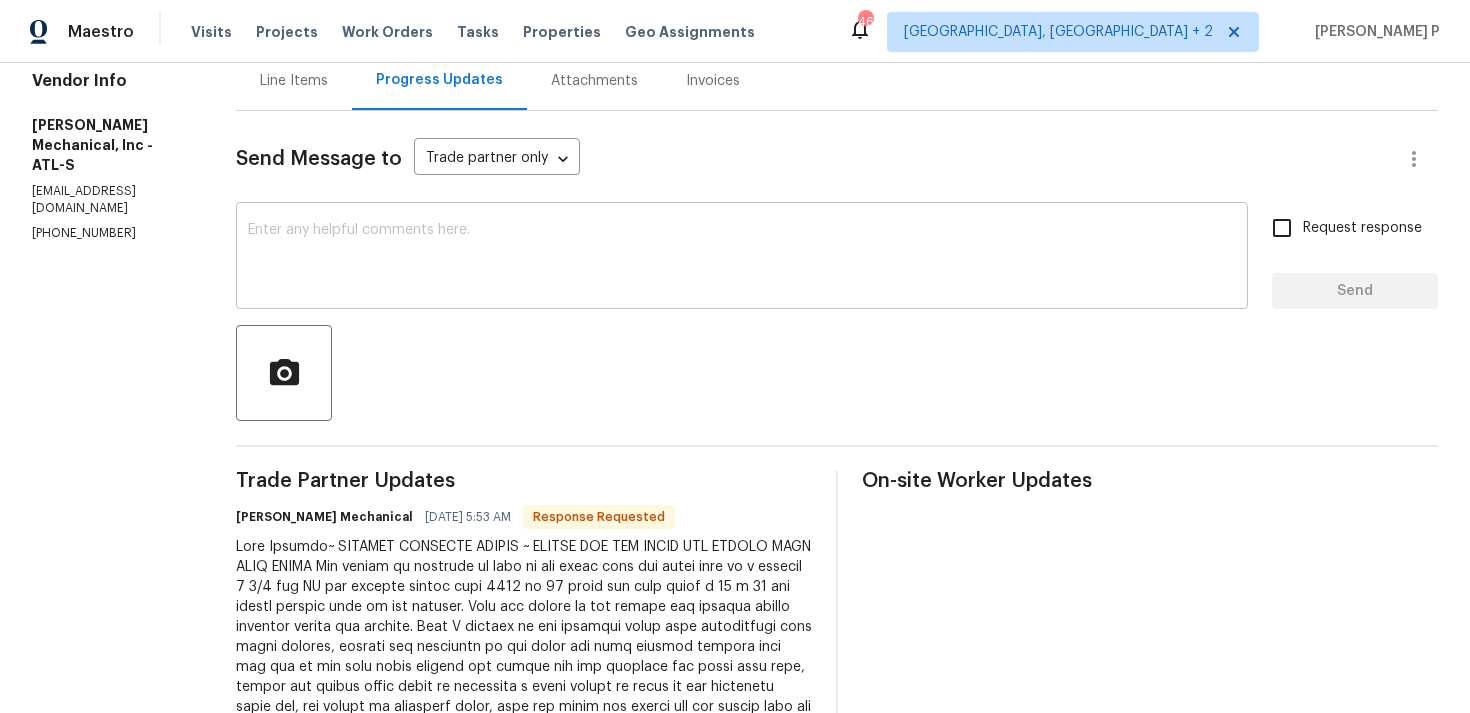 click at bounding box center [742, 258] 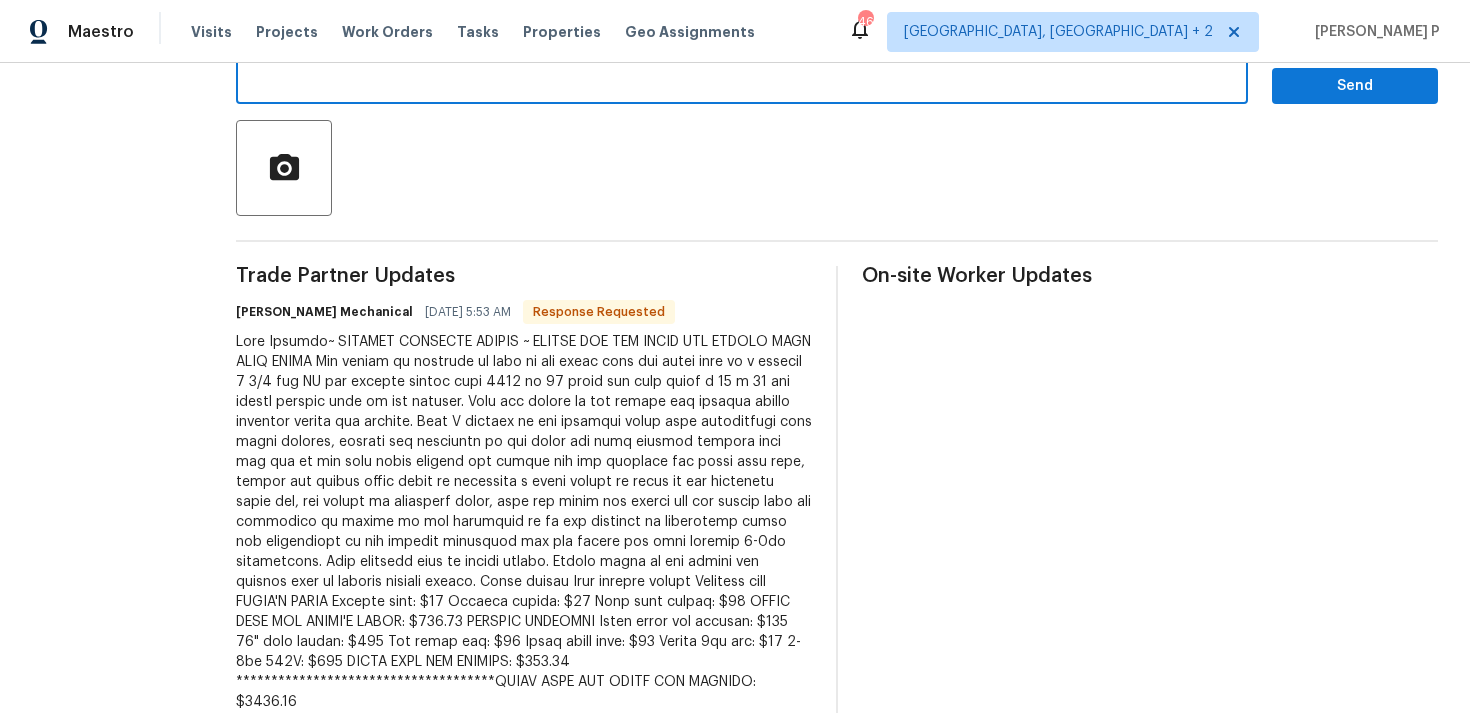 scroll, scrollTop: 411, scrollLeft: 0, axis: vertical 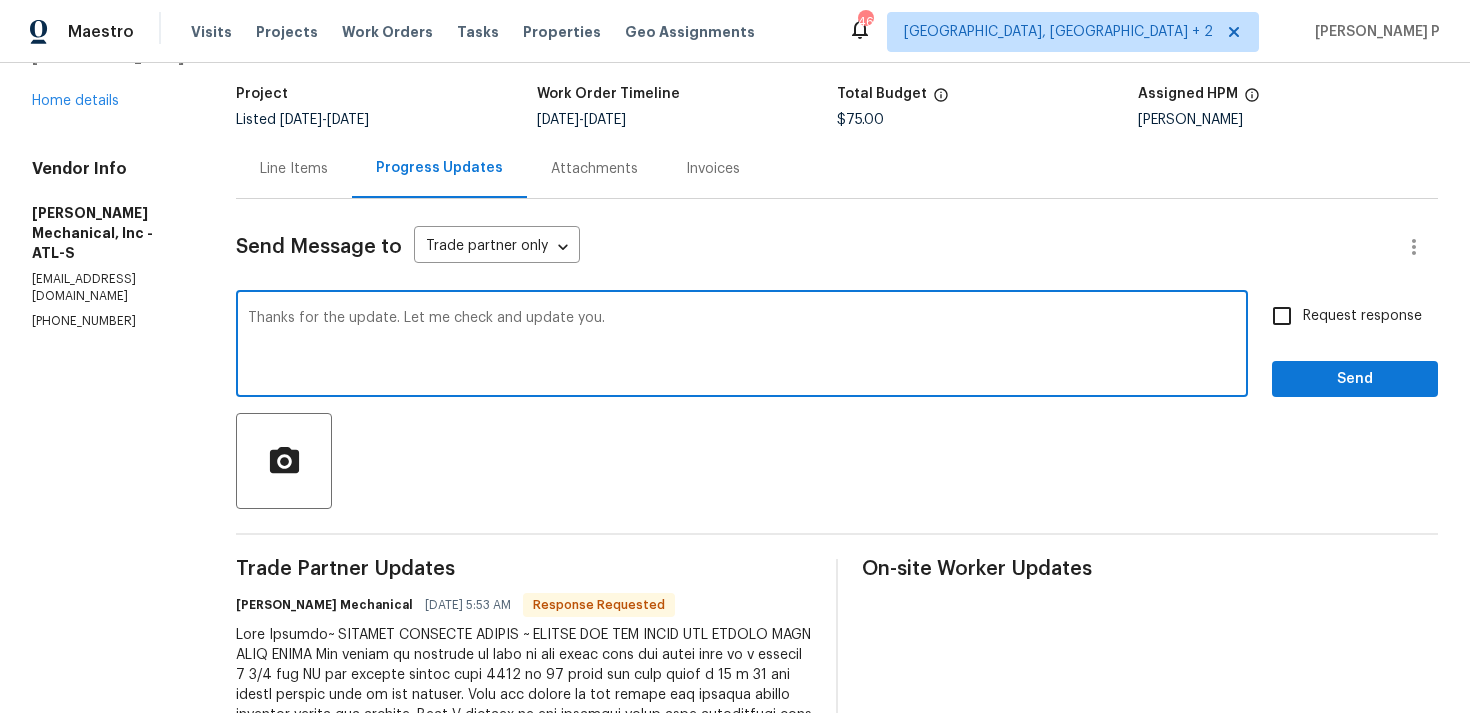 type on "Thanks for the update. Let me check and update you." 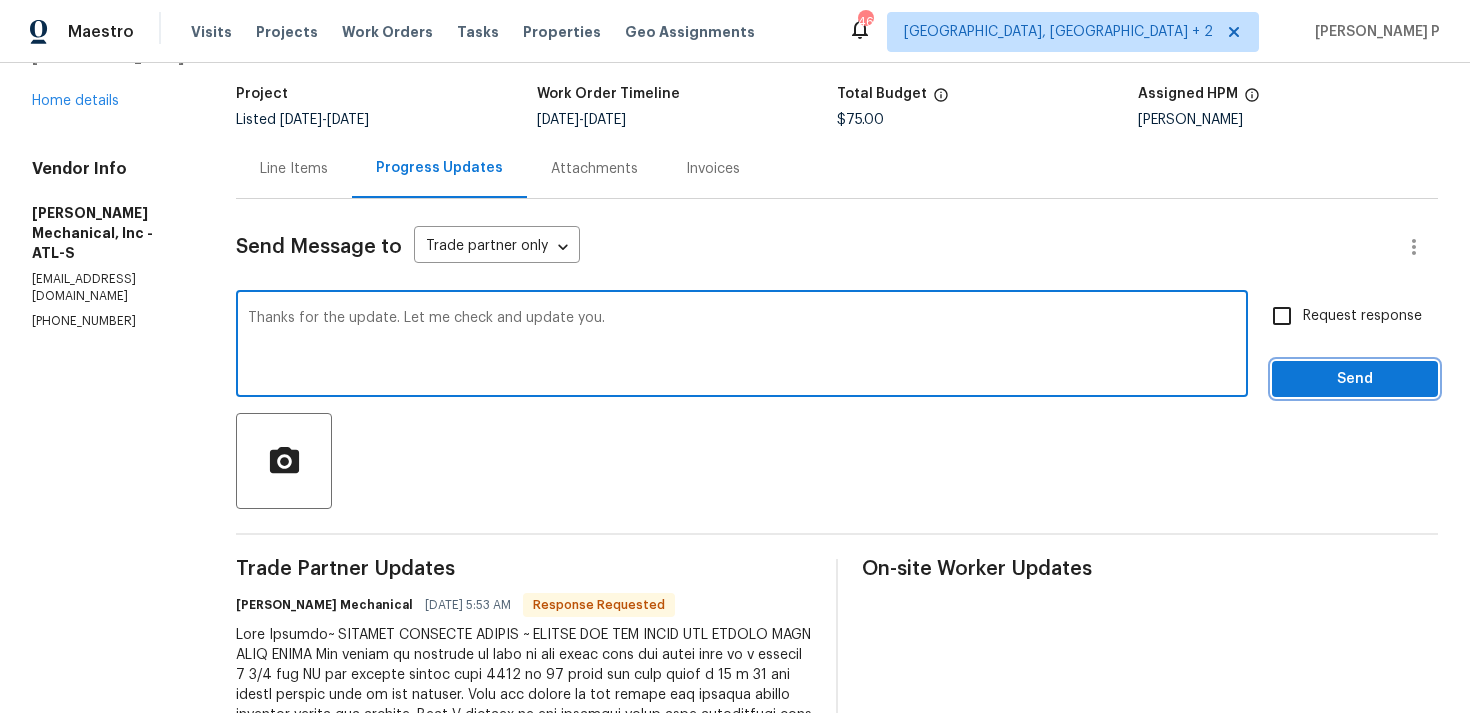 click on "Send" at bounding box center (1355, 379) 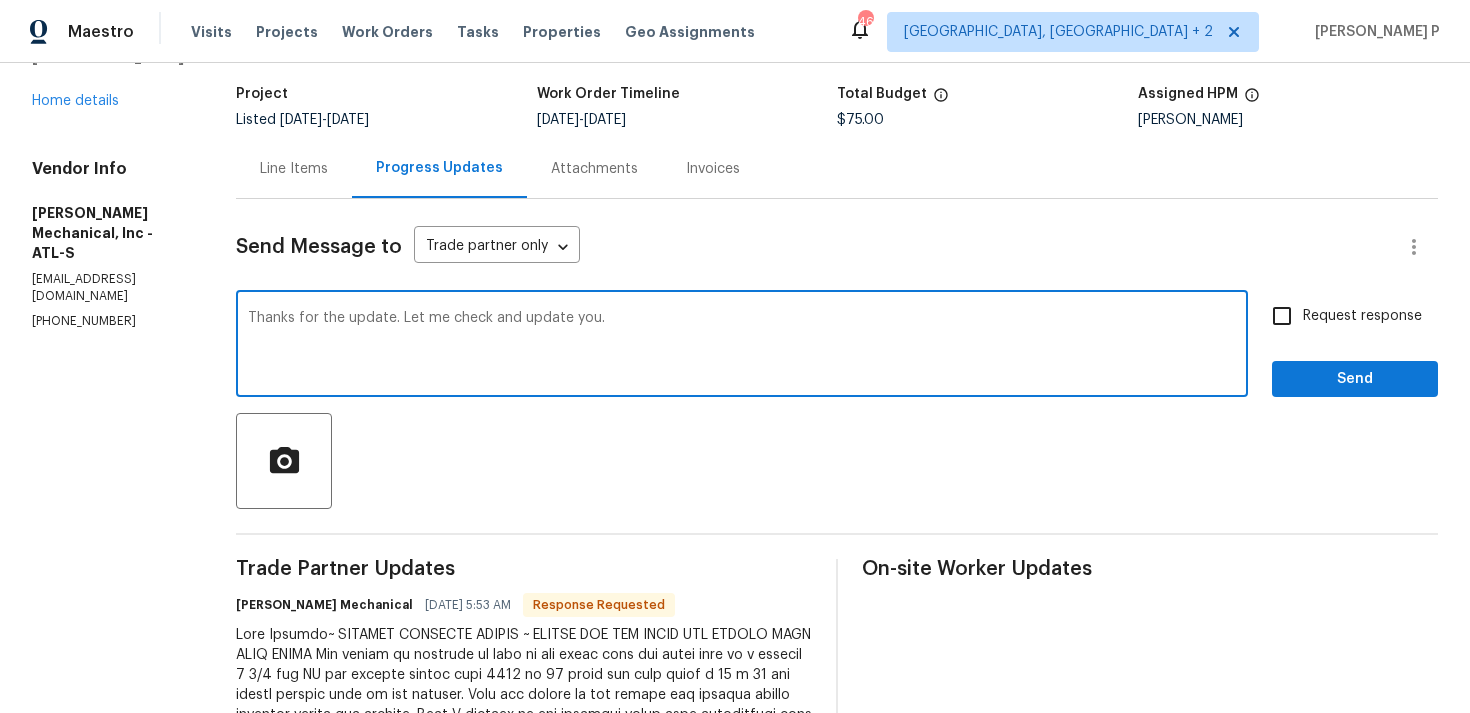 scroll, scrollTop: 34, scrollLeft: 0, axis: vertical 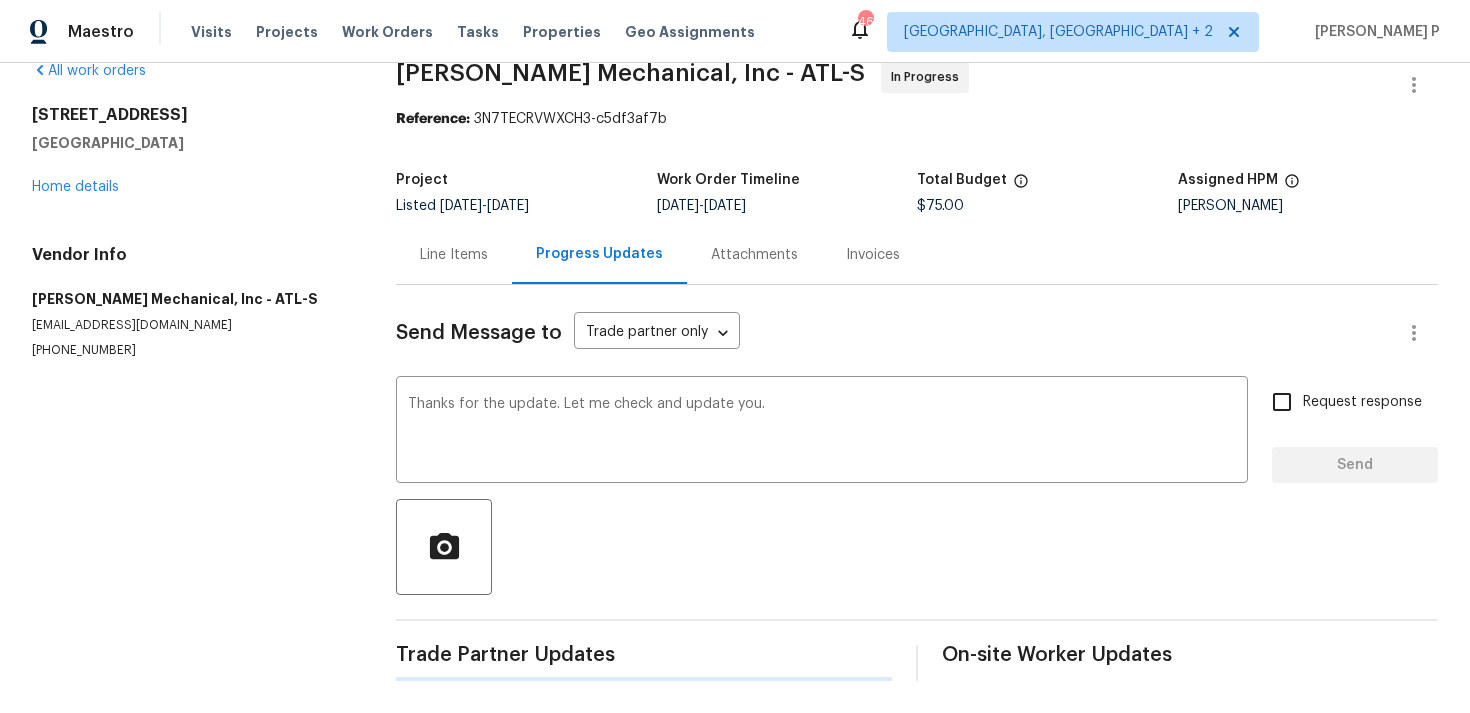 type 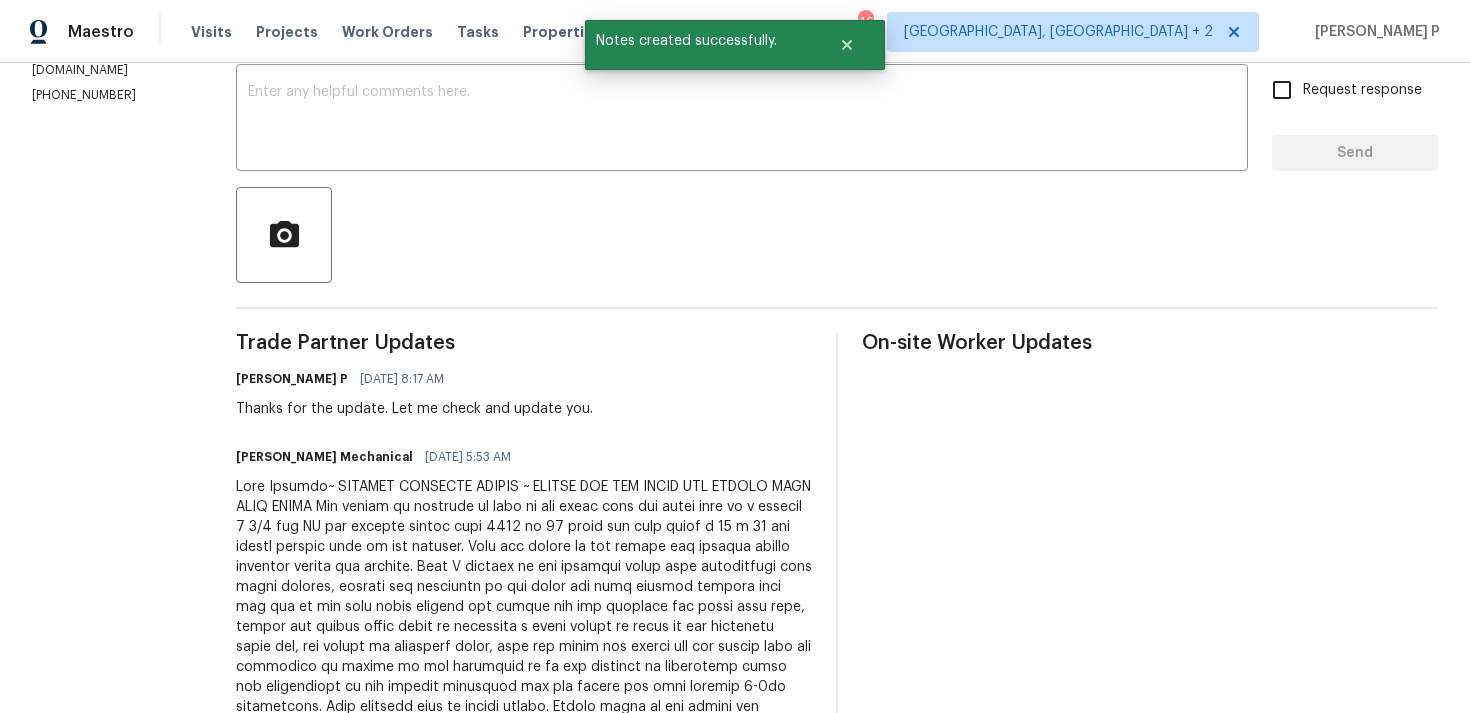 scroll, scrollTop: 0, scrollLeft: 0, axis: both 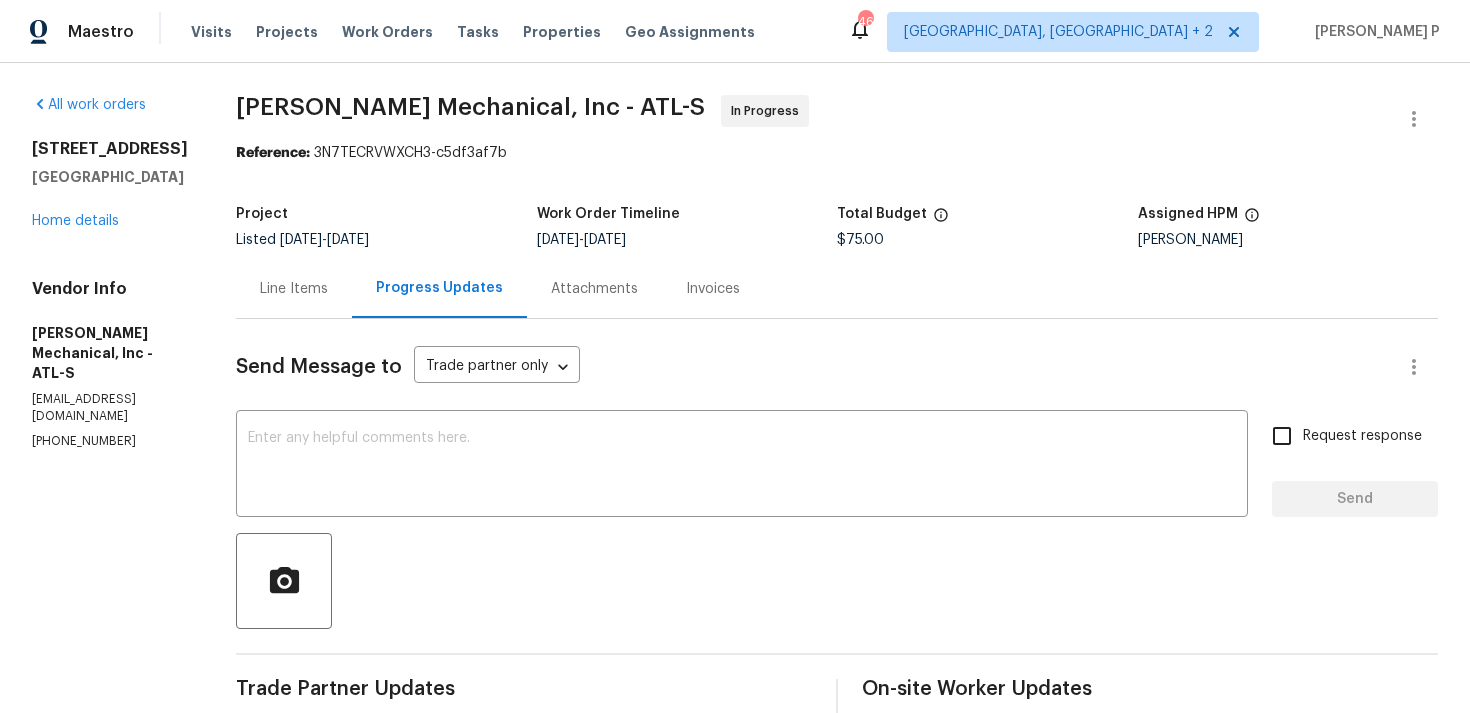 click on "Line Items" at bounding box center (294, 289) 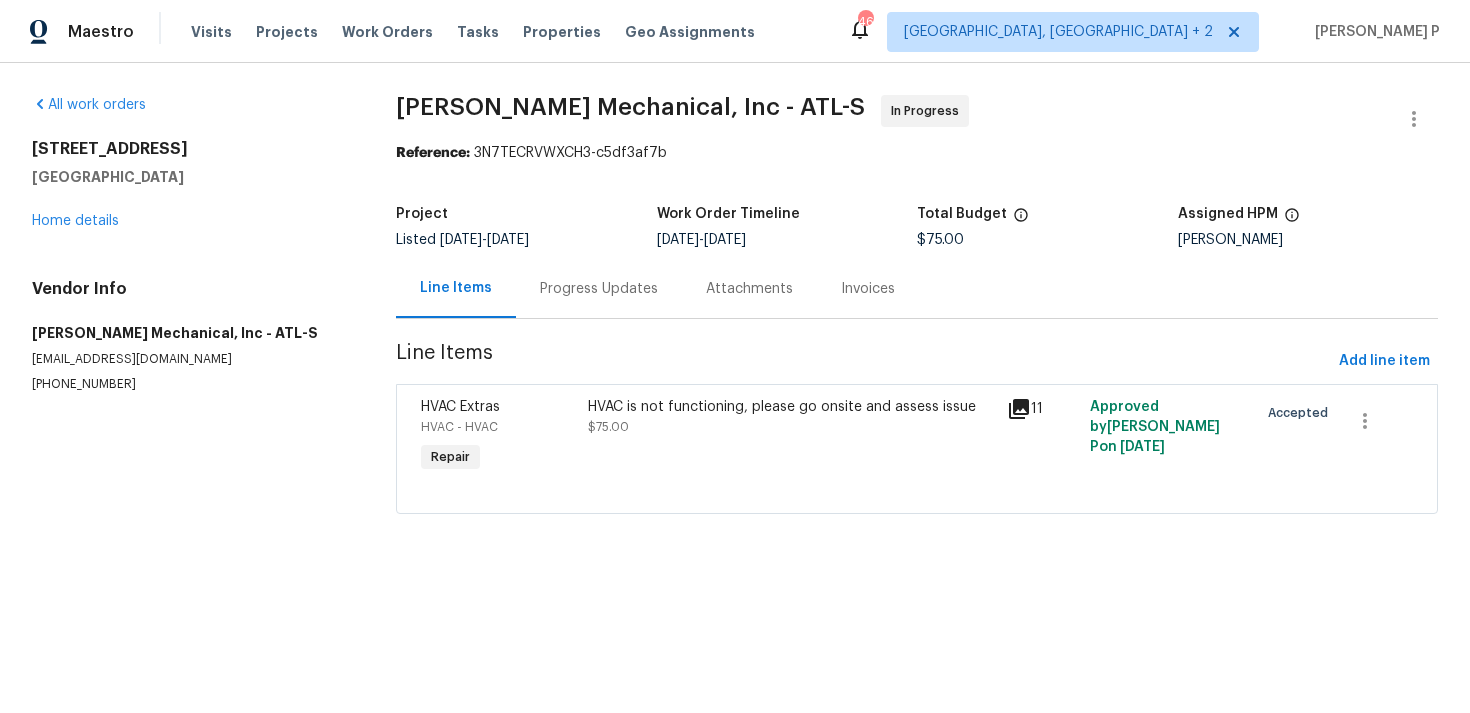 click on "Progress Updates" at bounding box center (599, 288) 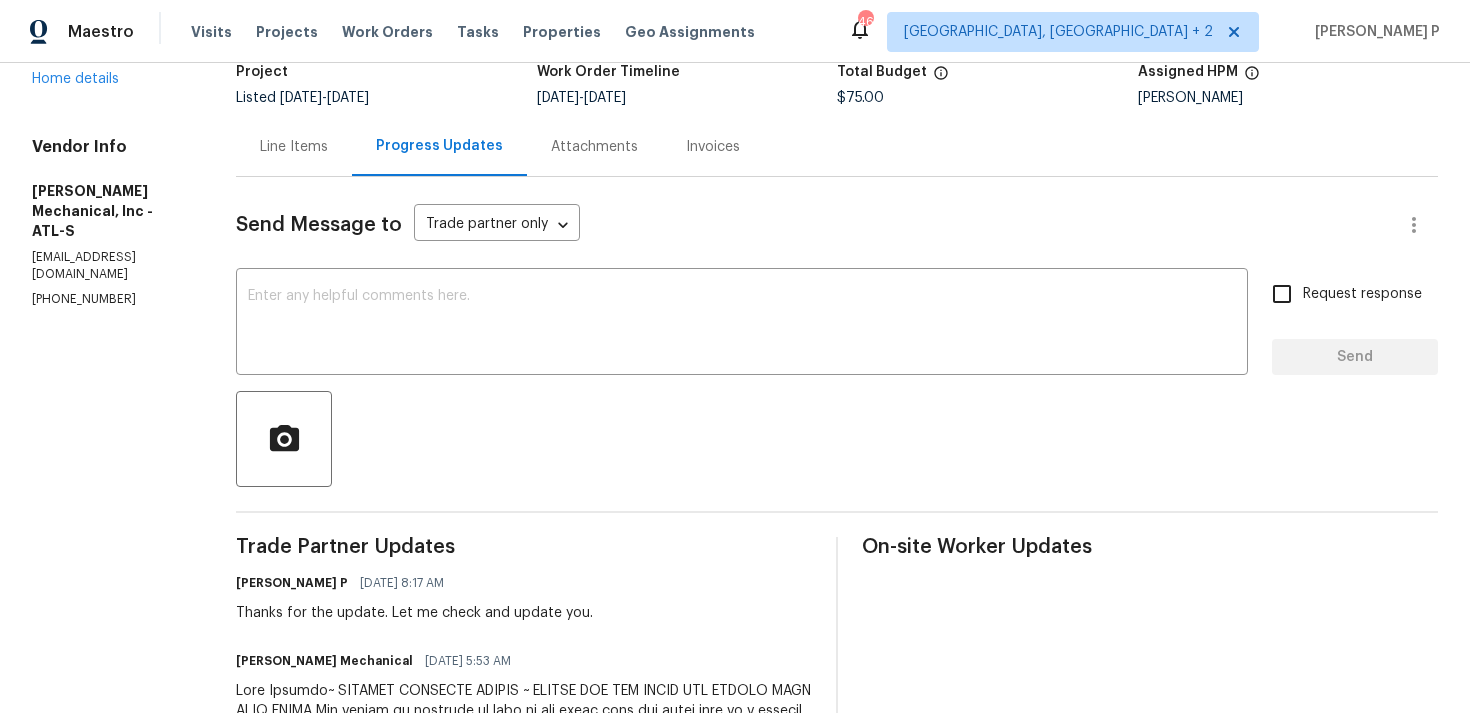 scroll, scrollTop: 0, scrollLeft: 0, axis: both 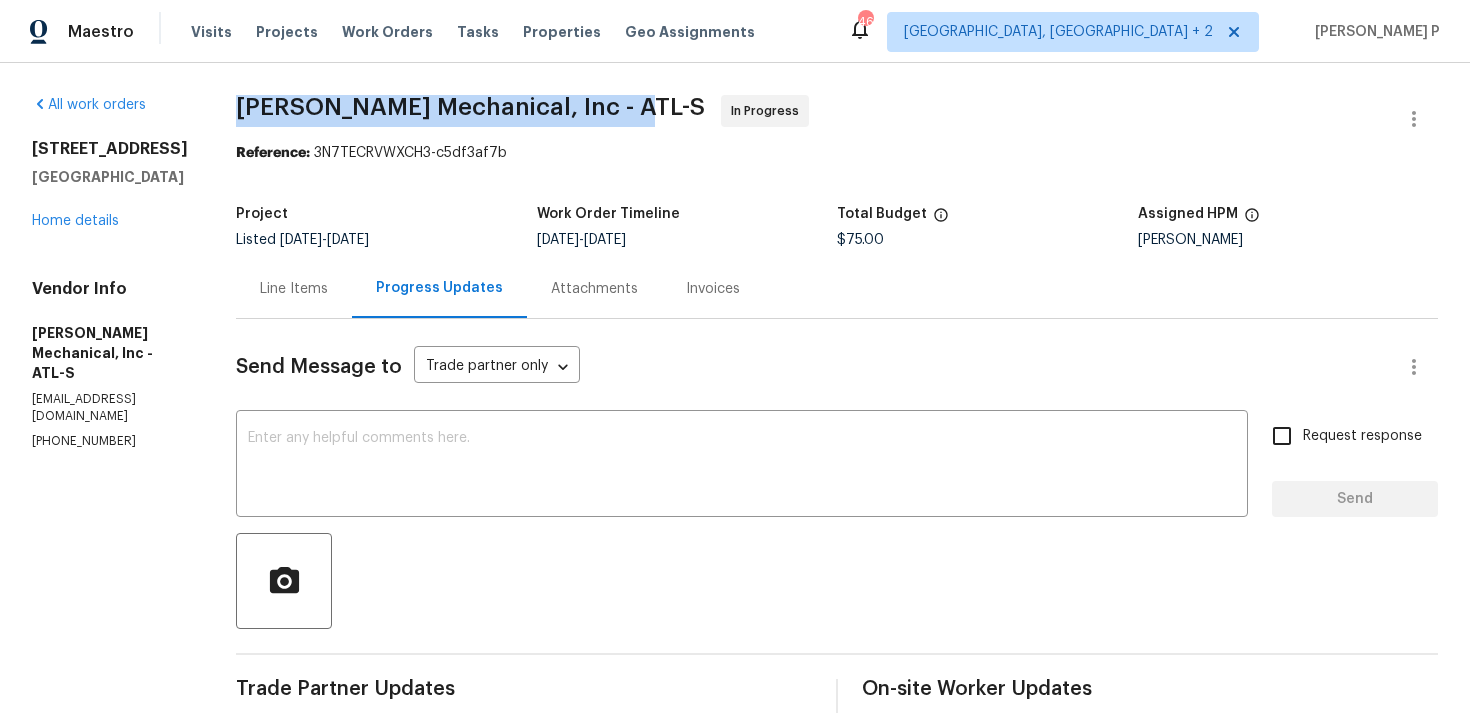 drag, startPoint x: 272, startPoint y: 103, endPoint x: 654, endPoint y: 110, distance: 382.06412 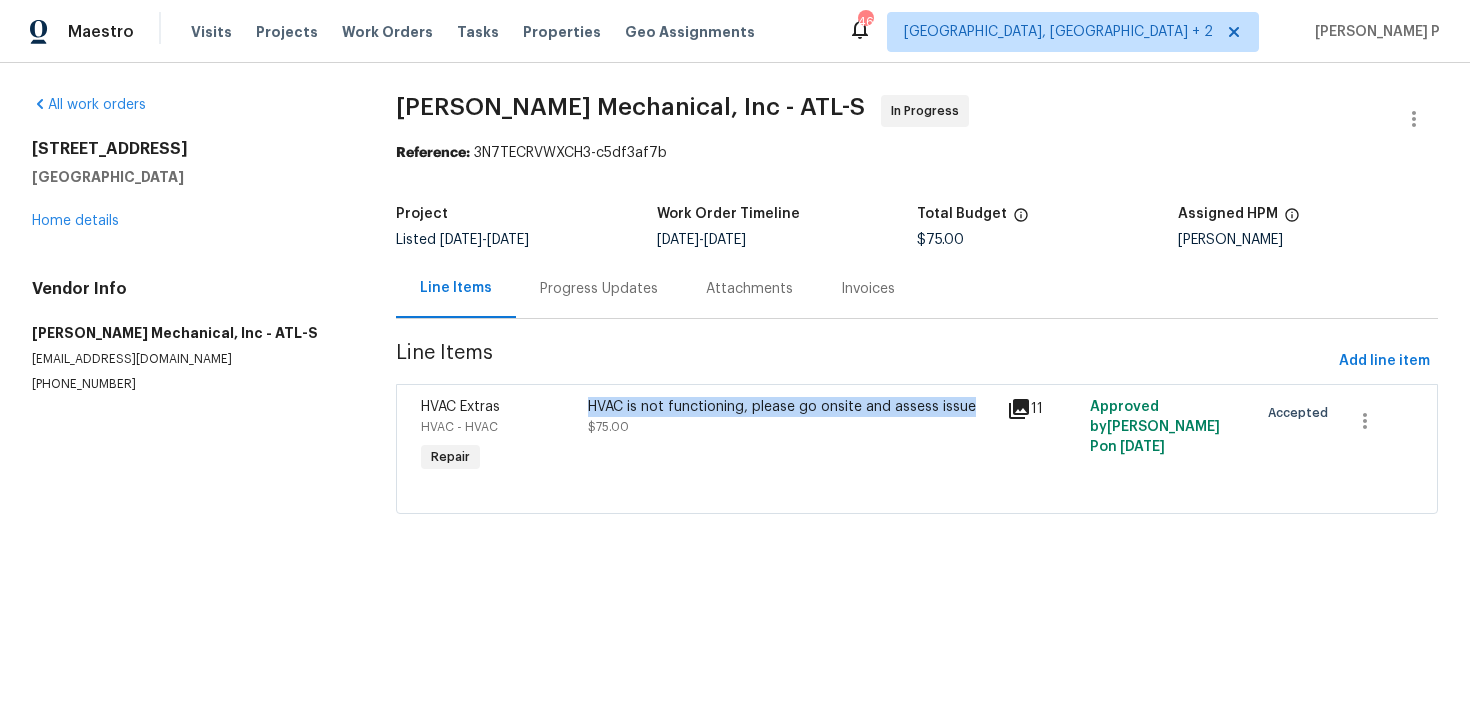 drag, startPoint x: 590, startPoint y: 409, endPoint x: 972, endPoint y: 415, distance: 382.04712 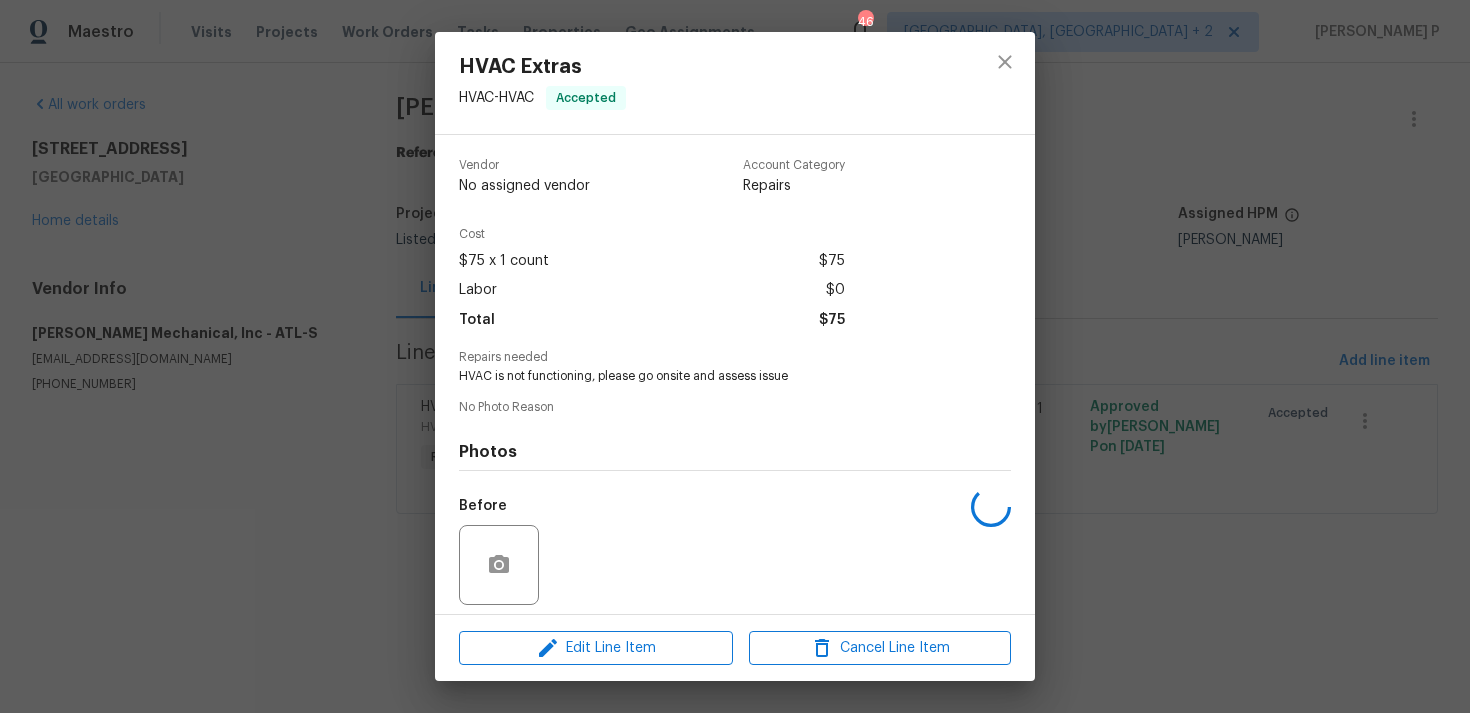 copy on "HVAC is not functioning, please go onsite and assess issue" 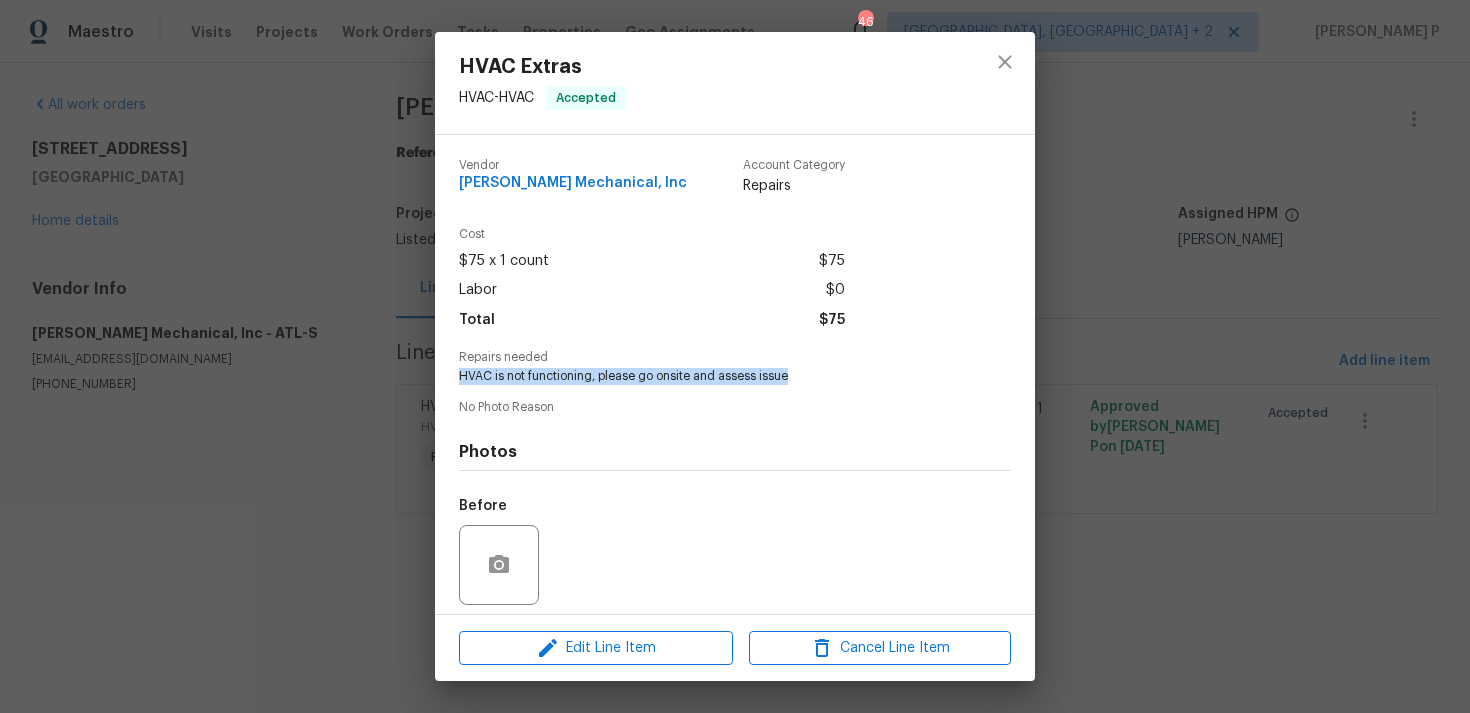 drag, startPoint x: 459, startPoint y: 377, endPoint x: 832, endPoint y: 380, distance: 373.01205 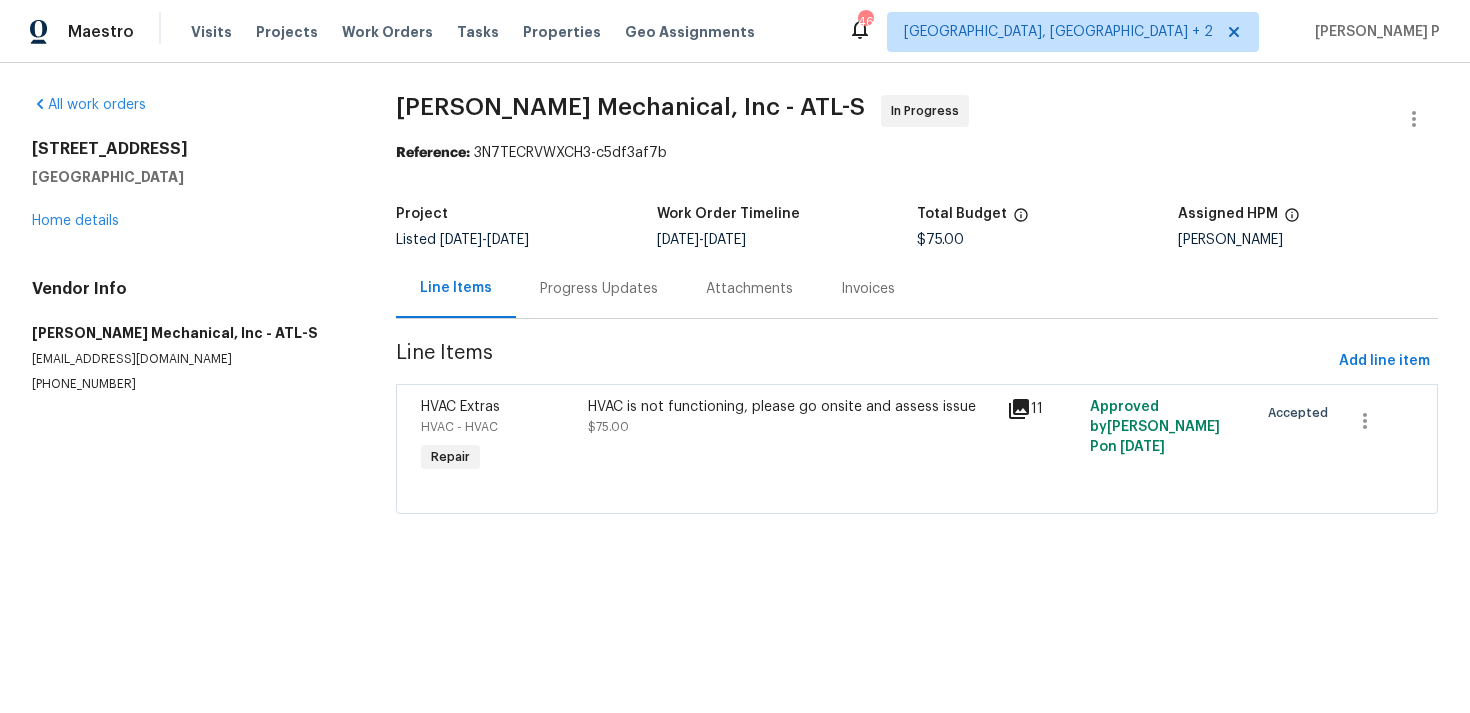 click on "JH Martin Mechanical, Inc - ATL-S In Progress Reference:   3N7TECRVWXCH3-c5df3af7b Project Listed   3/11/2025  -  7/9/2025 Work Order Timeline 7/7/2025  -  7/9/2025 Total Budget $75.00 Assigned HPM Kenroy Hoilett Line Items Progress Updates Attachments Invoices Line Items Add line item HVAC Extras HVAC - HVAC Repair HVAC is not functioning, please go onsite and assess issue $75.00   11 Approved by  Ramyasri P  on   7/7/2025 Accepted" at bounding box center (917, 316) 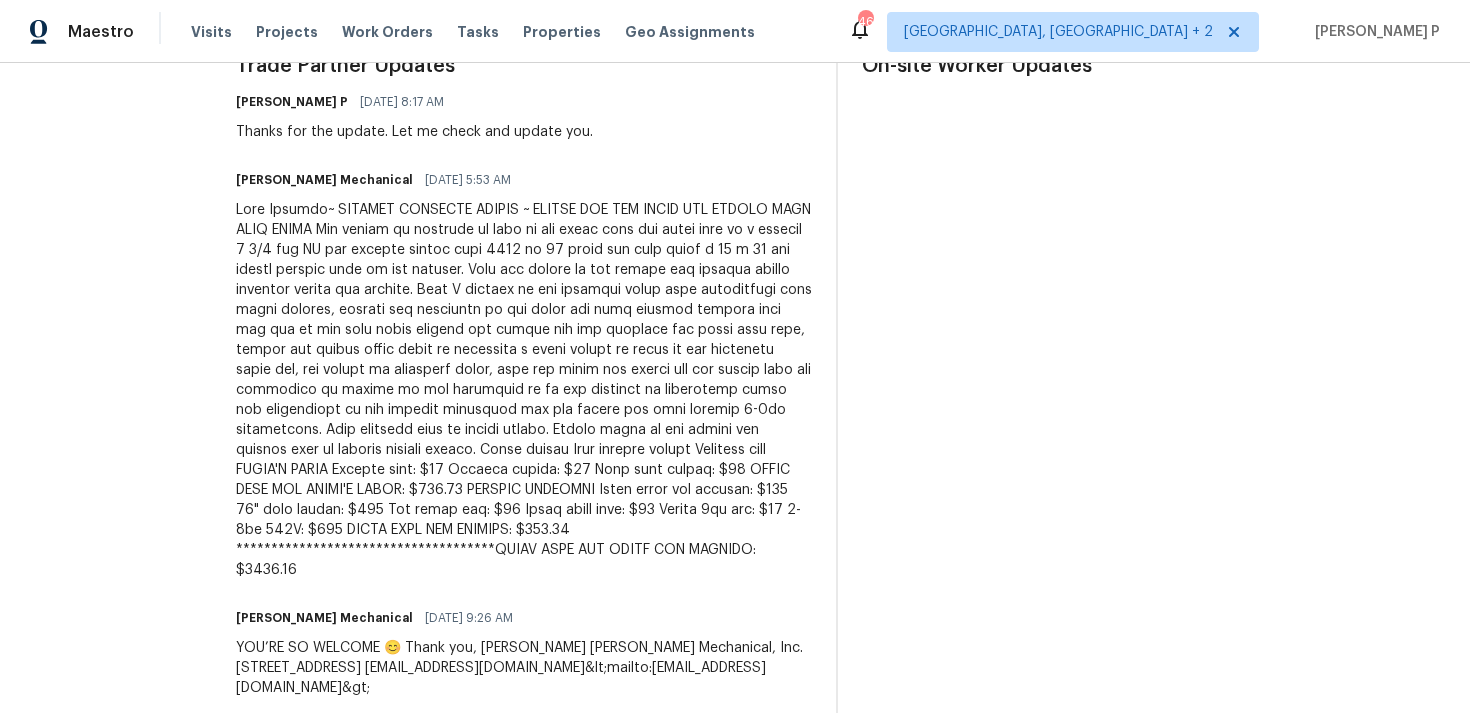 scroll, scrollTop: 624, scrollLeft: 0, axis: vertical 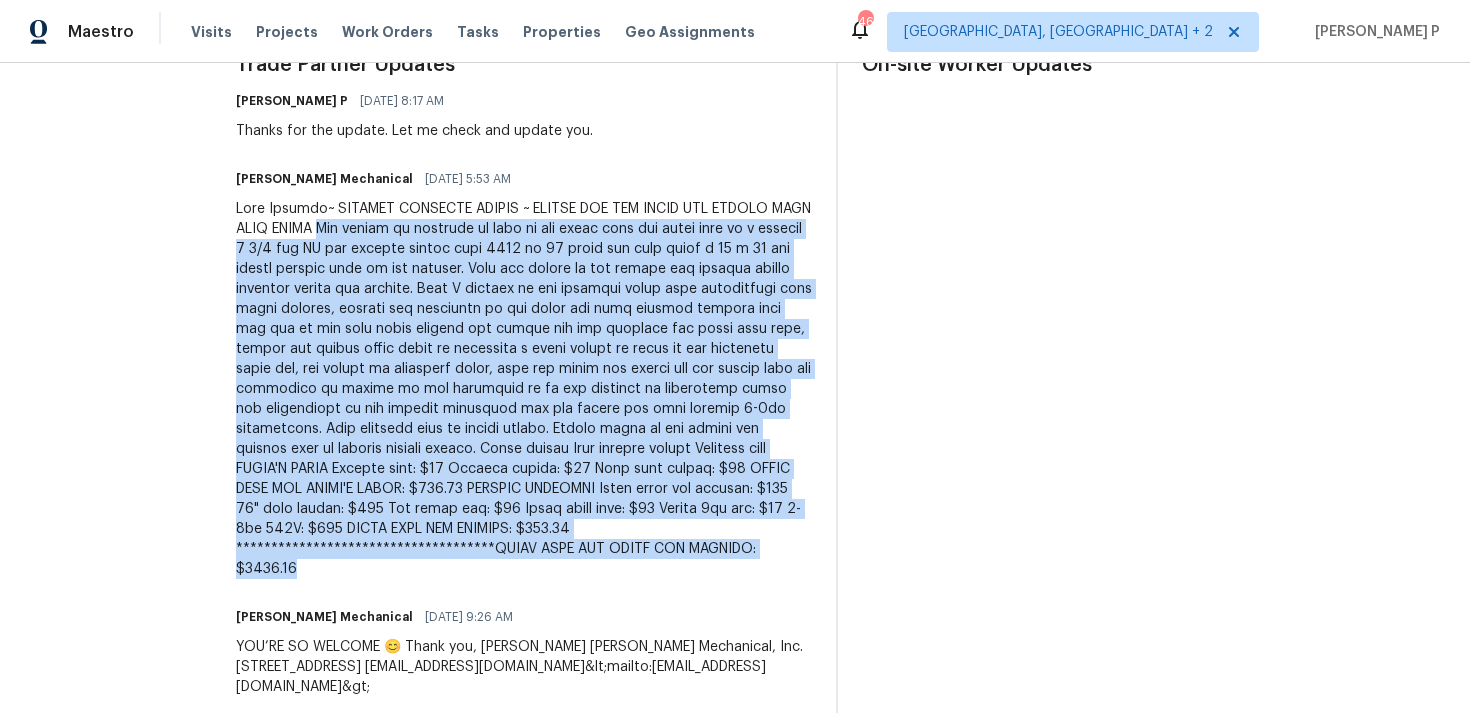 drag, startPoint x: 399, startPoint y: 226, endPoint x: 794, endPoint y: 540, distance: 504.59985 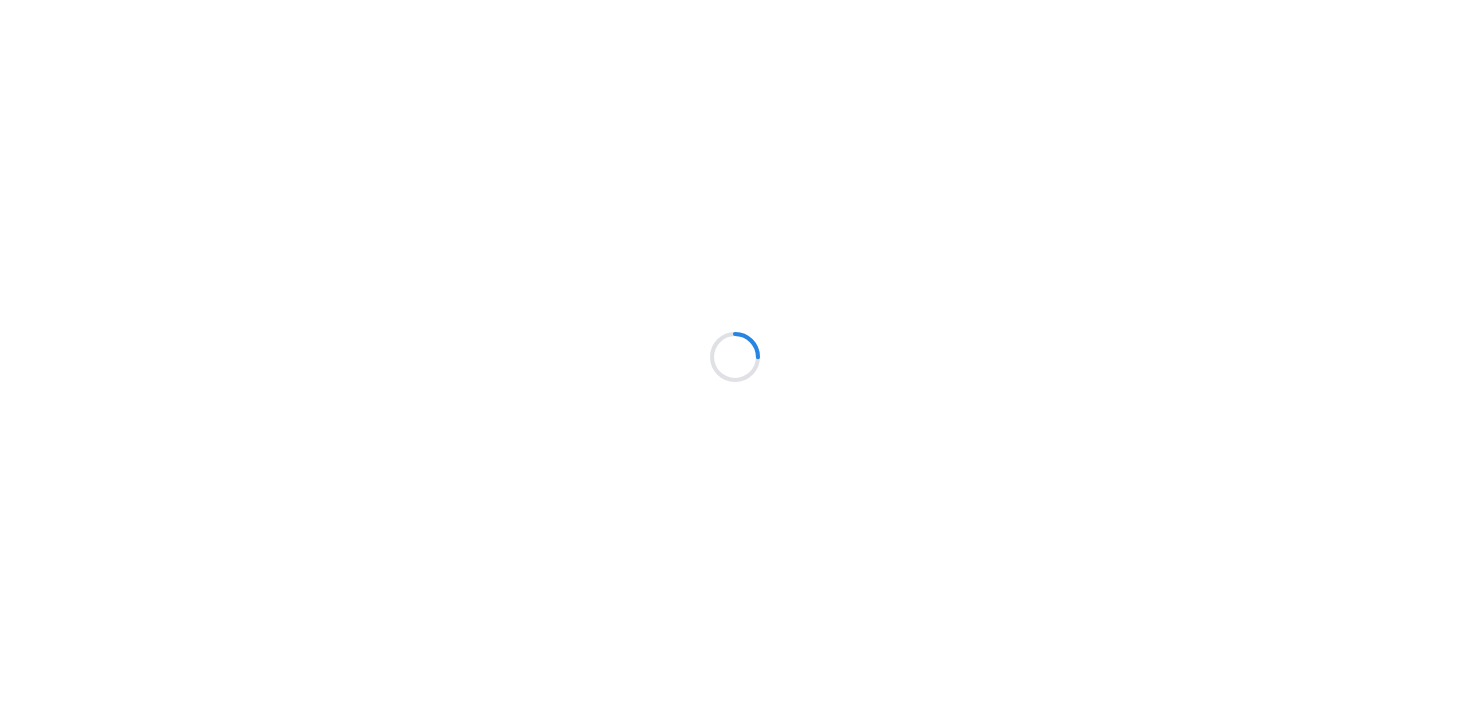 scroll, scrollTop: 0, scrollLeft: 0, axis: both 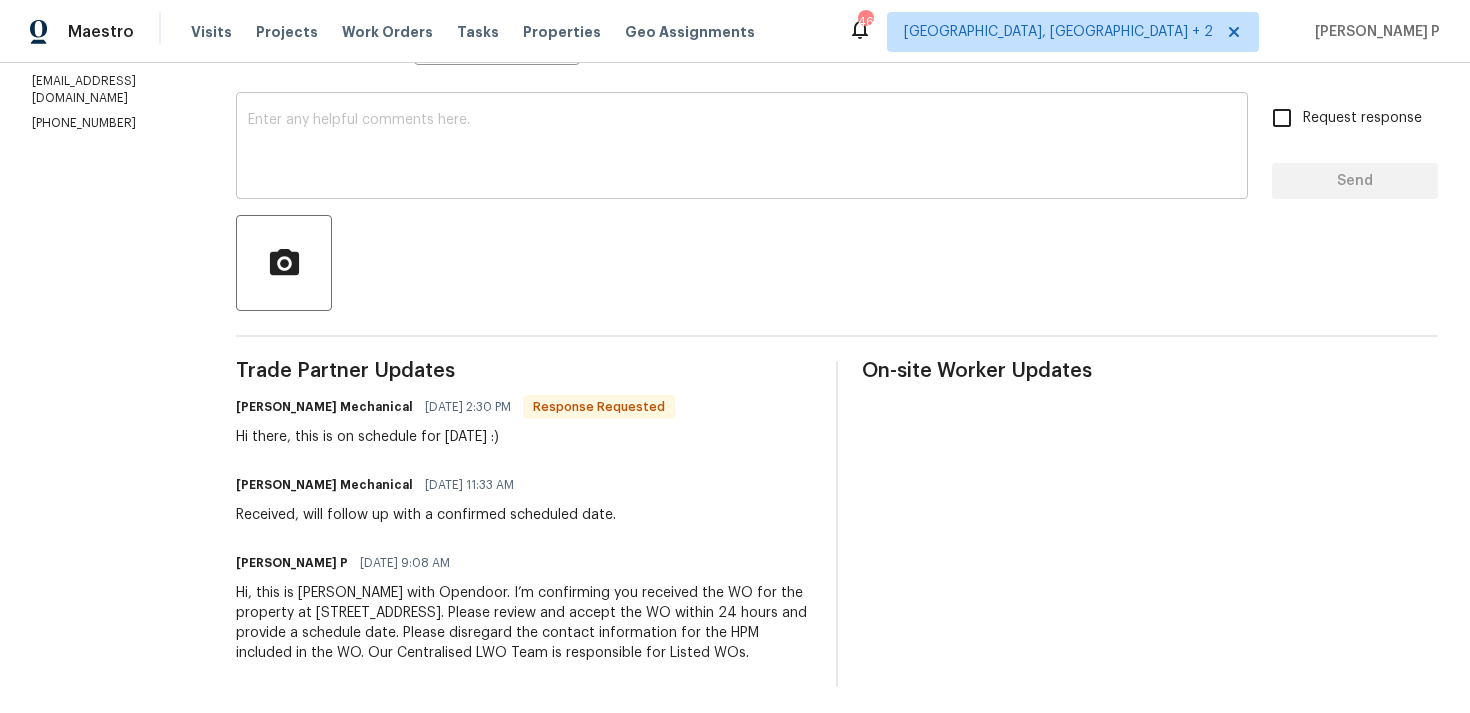 click at bounding box center (742, 148) 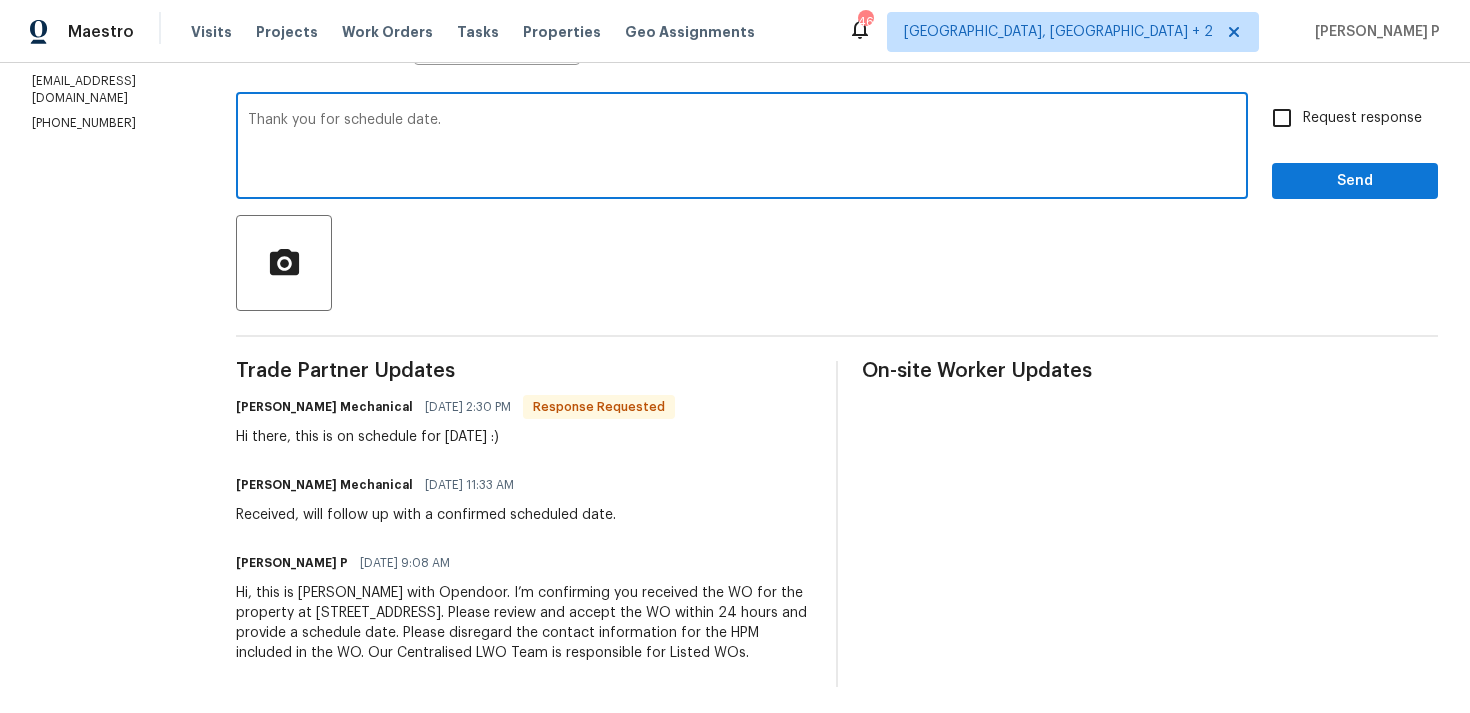 type on "Thank you for schedule date." 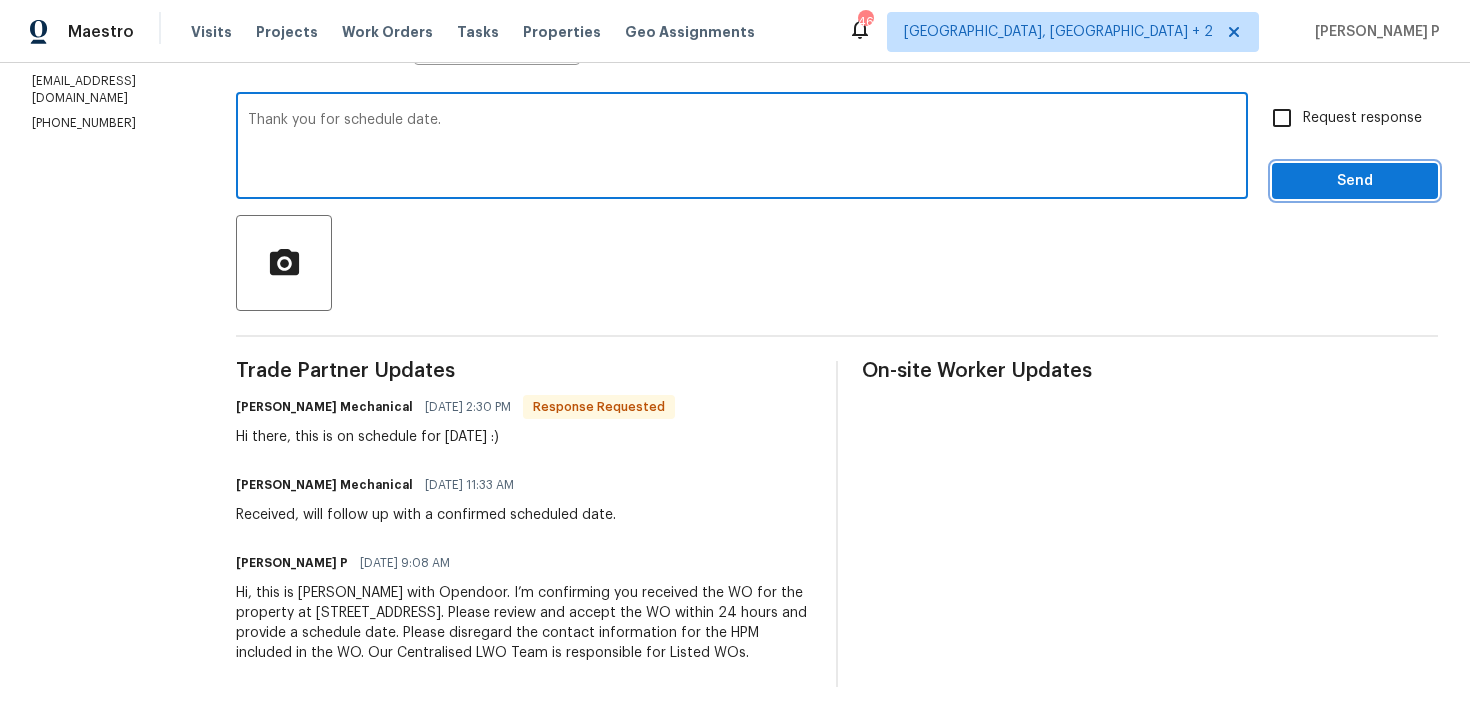 click on "Send" at bounding box center [1355, 181] 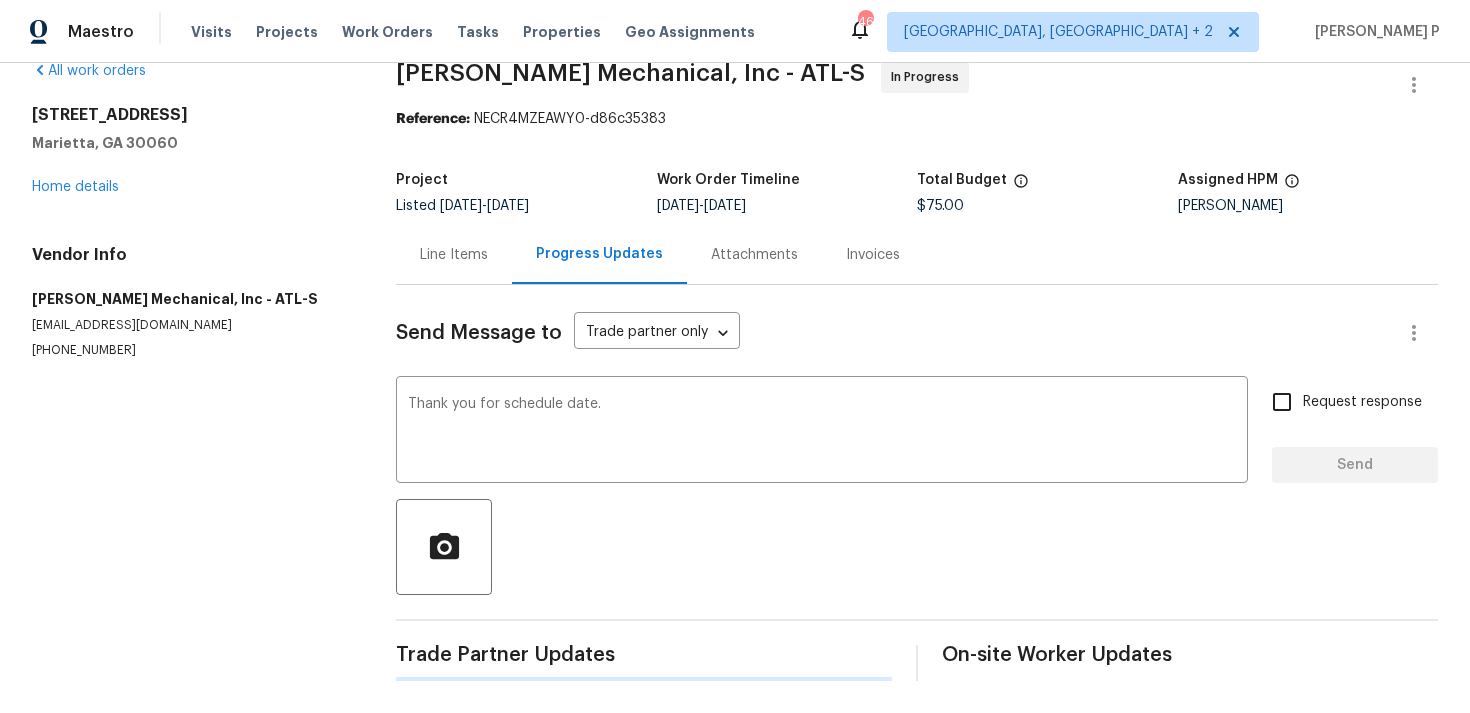 type 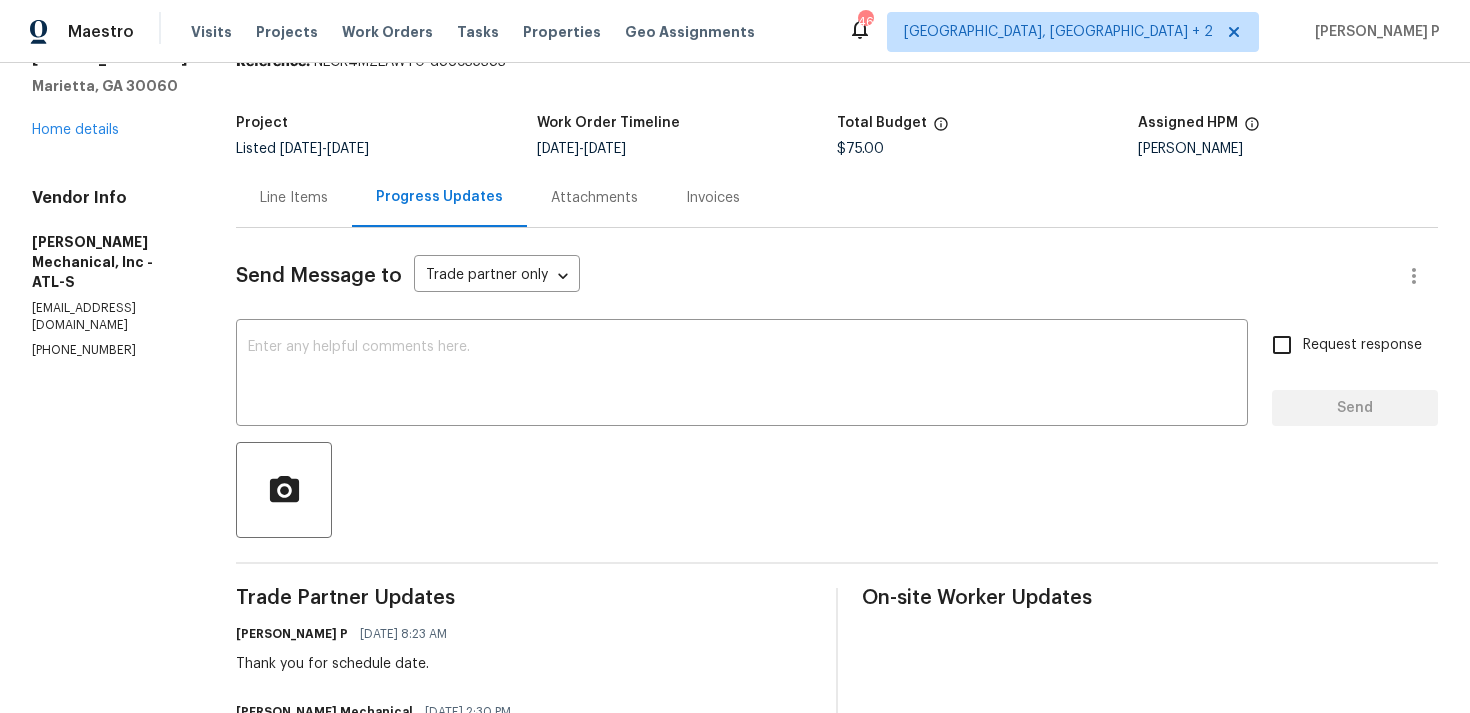 scroll, scrollTop: 0, scrollLeft: 0, axis: both 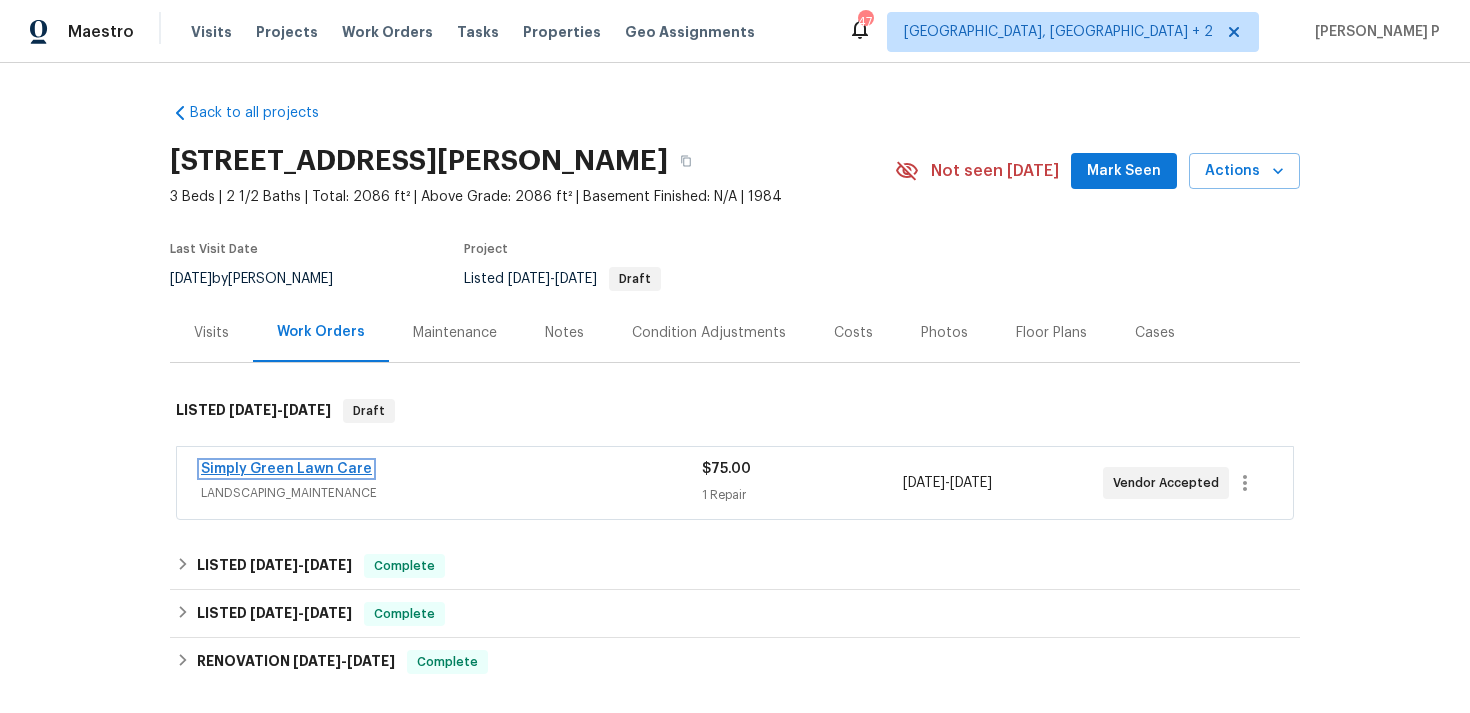 click on "Simply Green Lawn Care" at bounding box center (286, 469) 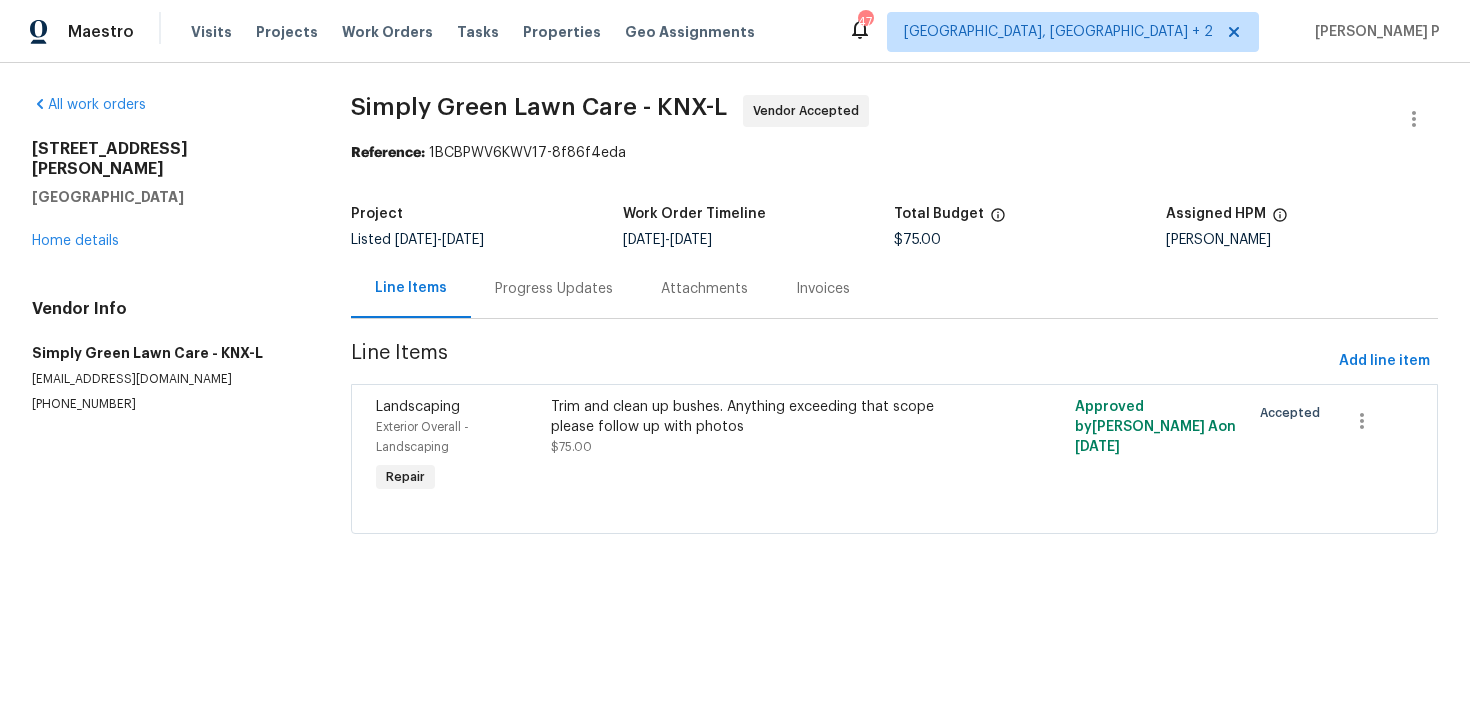 click on "Progress Updates" at bounding box center (554, 289) 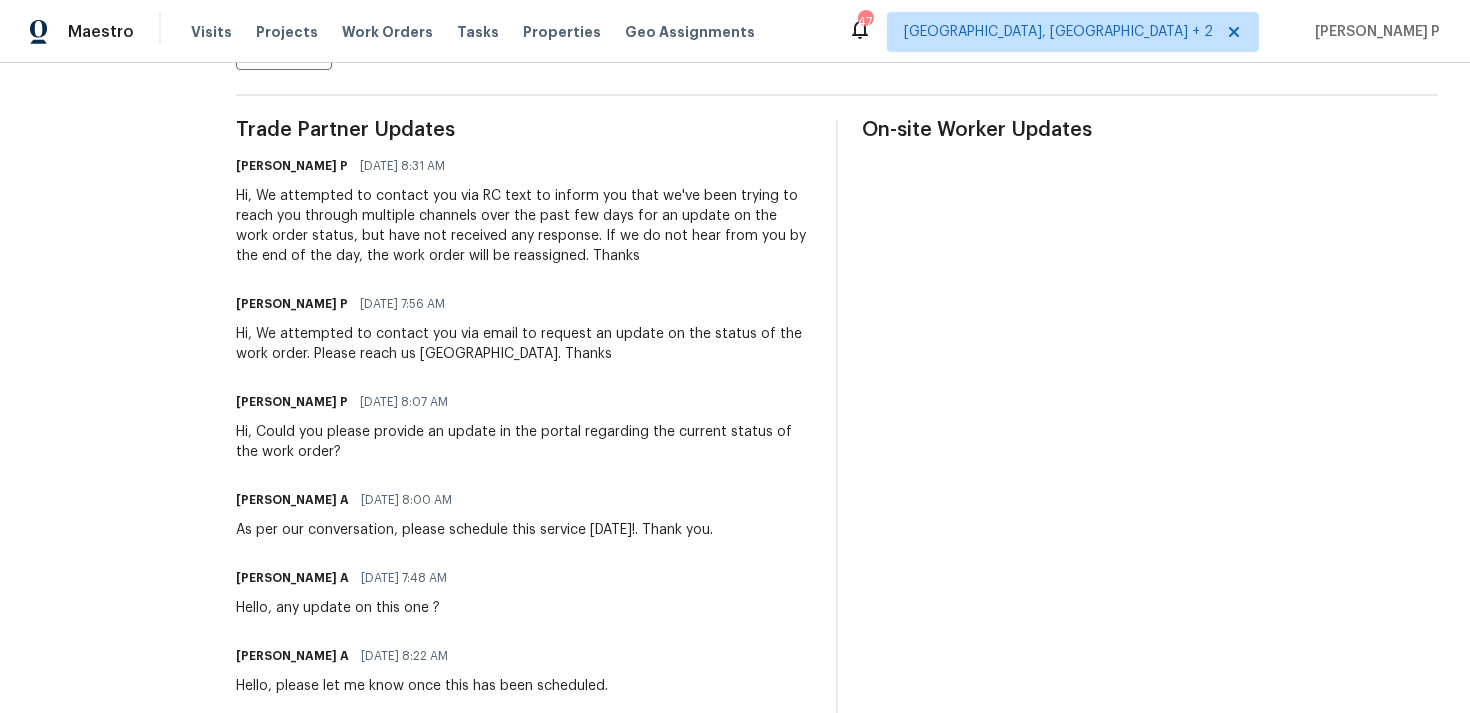 scroll, scrollTop: 0, scrollLeft: 0, axis: both 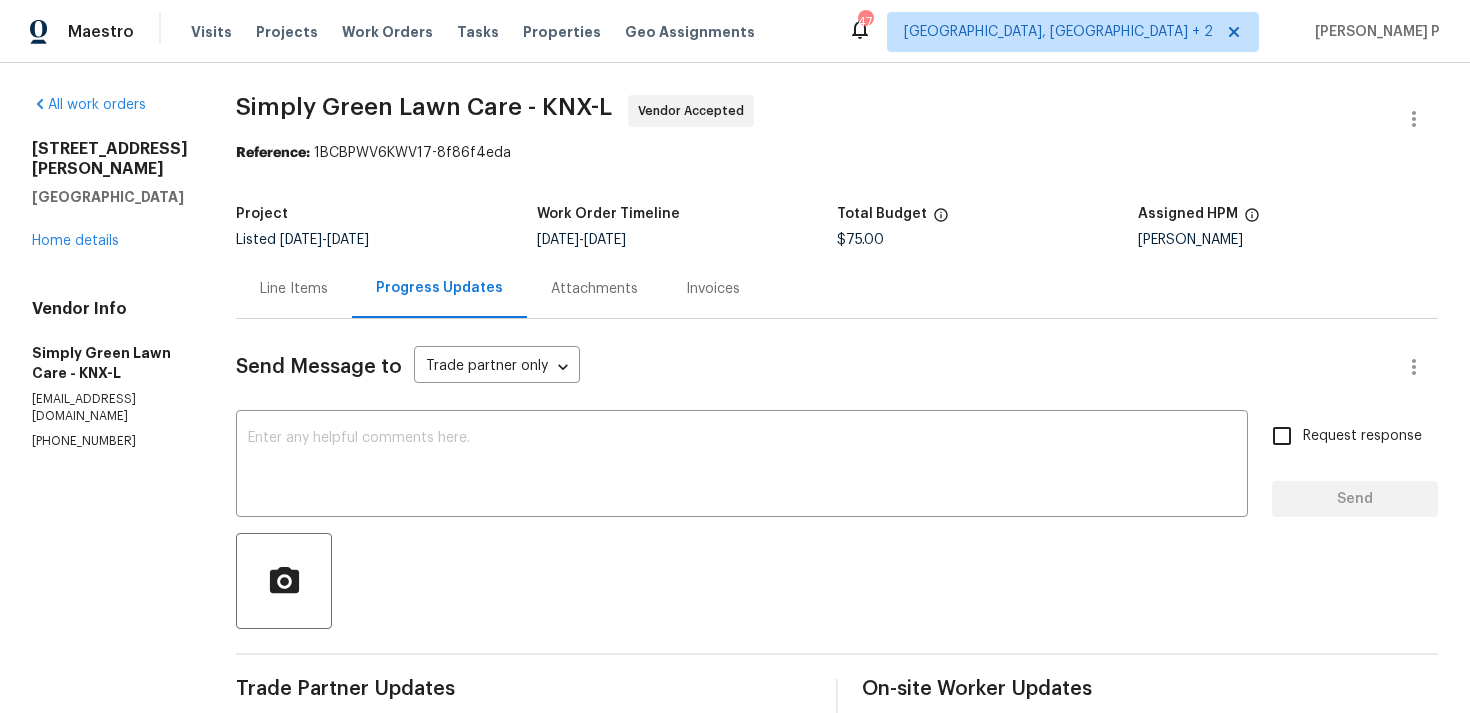 click at bounding box center (837, 581) 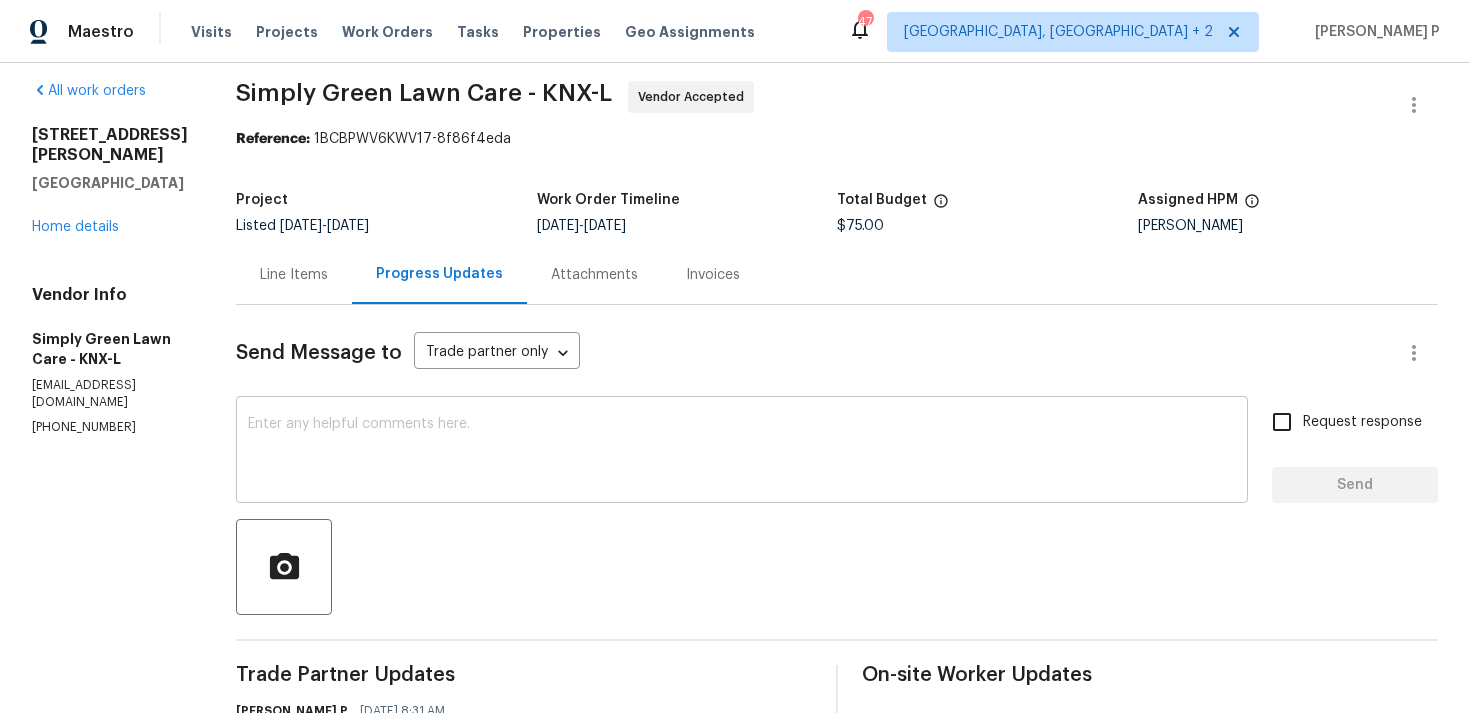 scroll, scrollTop: 0, scrollLeft: 0, axis: both 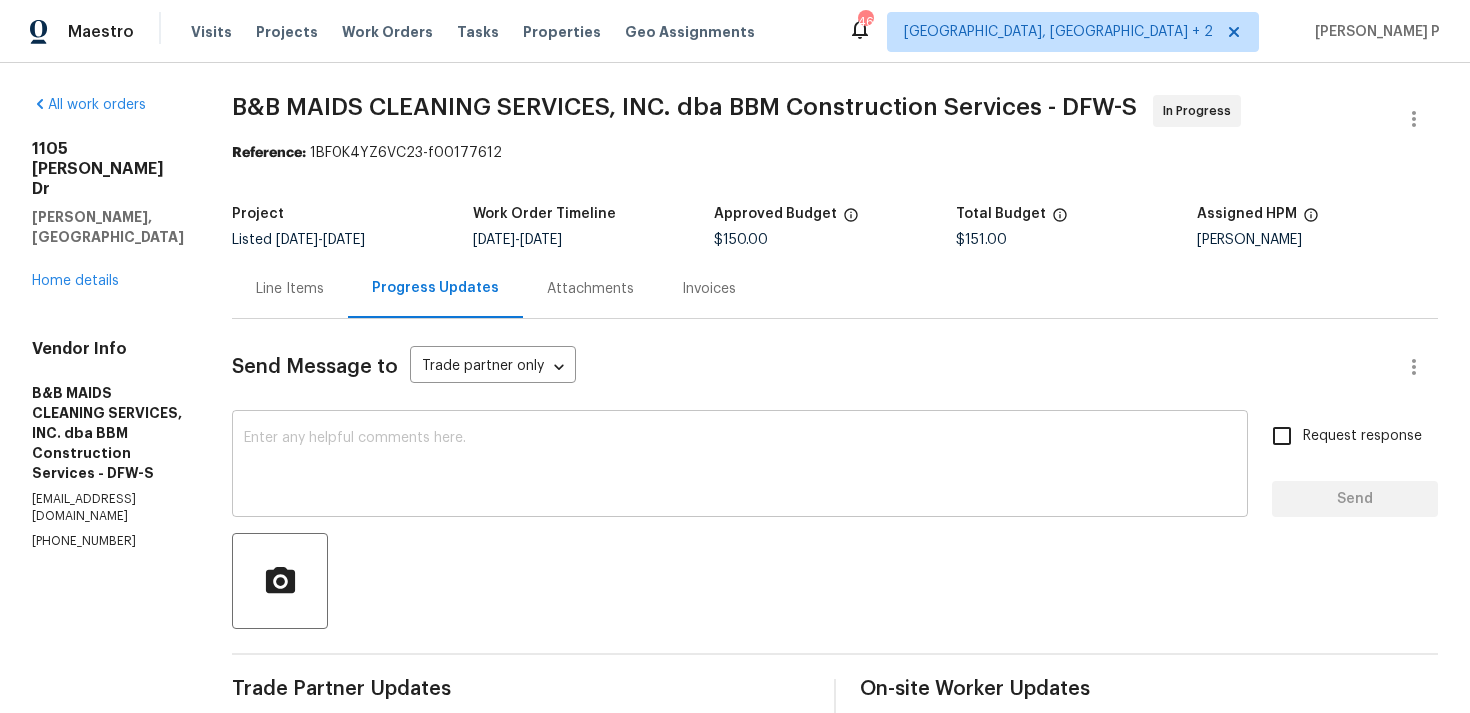 click at bounding box center (740, 466) 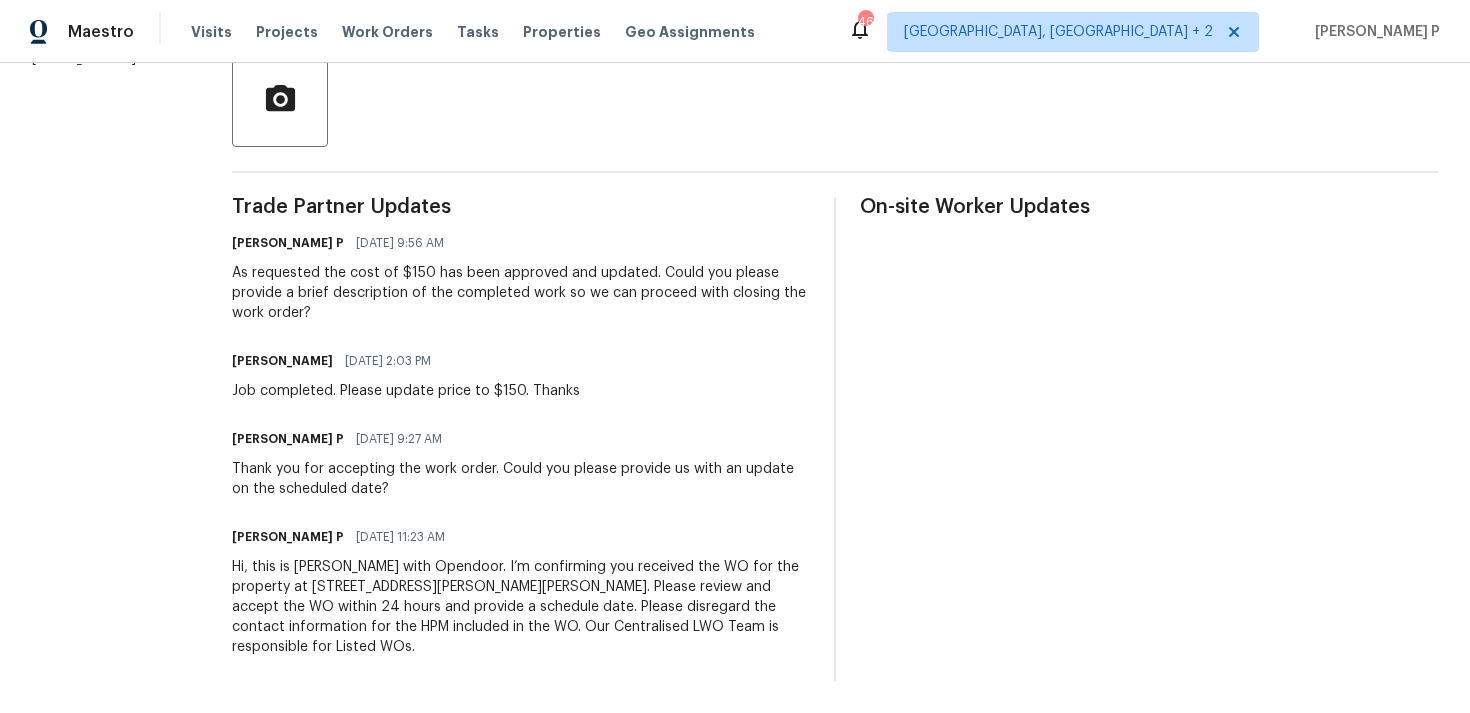 scroll, scrollTop: 21, scrollLeft: 0, axis: vertical 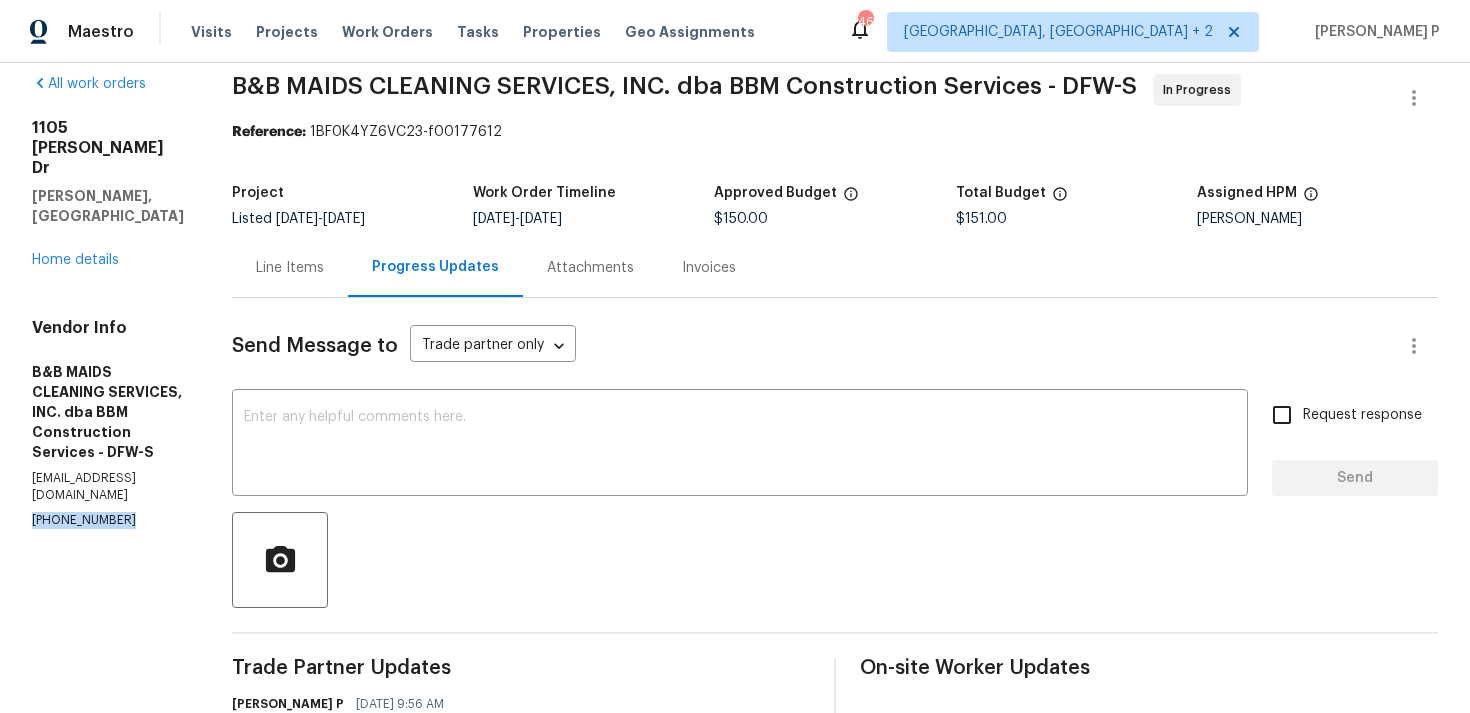 drag, startPoint x: 132, startPoint y: 400, endPoint x: 0, endPoint y: 400, distance: 132 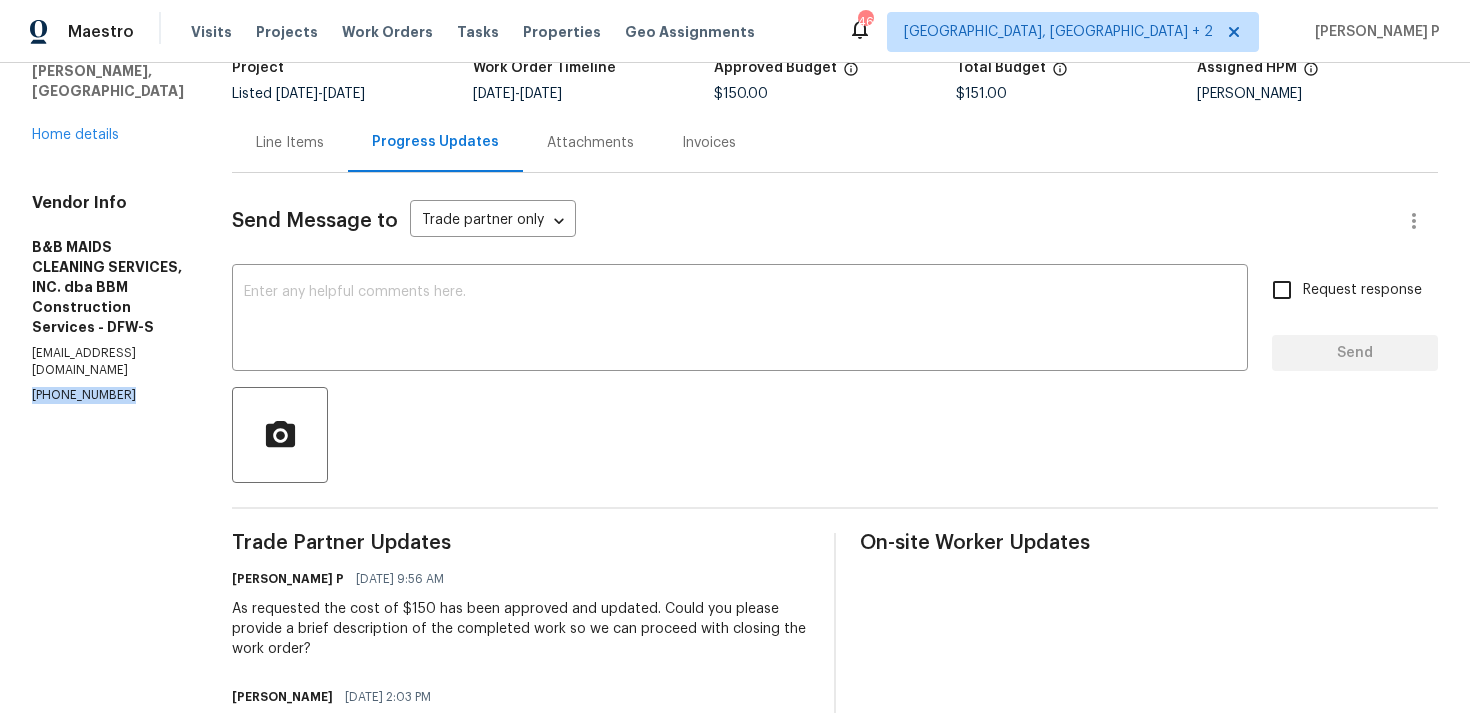 scroll, scrollTop: 482, scrollLeft: 0, axis: vertical 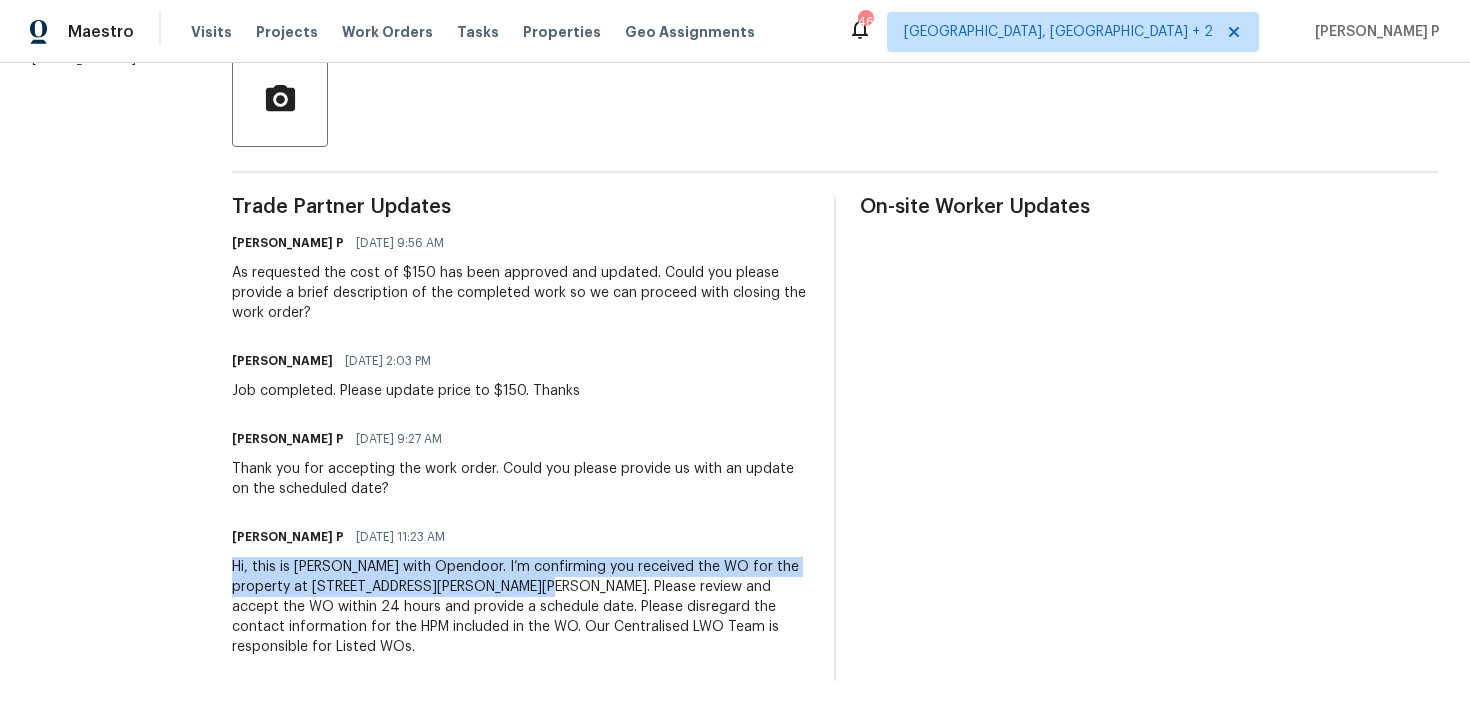 drag, startPoint x: 304, startPoint y: 567, endPoint x: 626, endPoint y: 578, distance: 322.18784 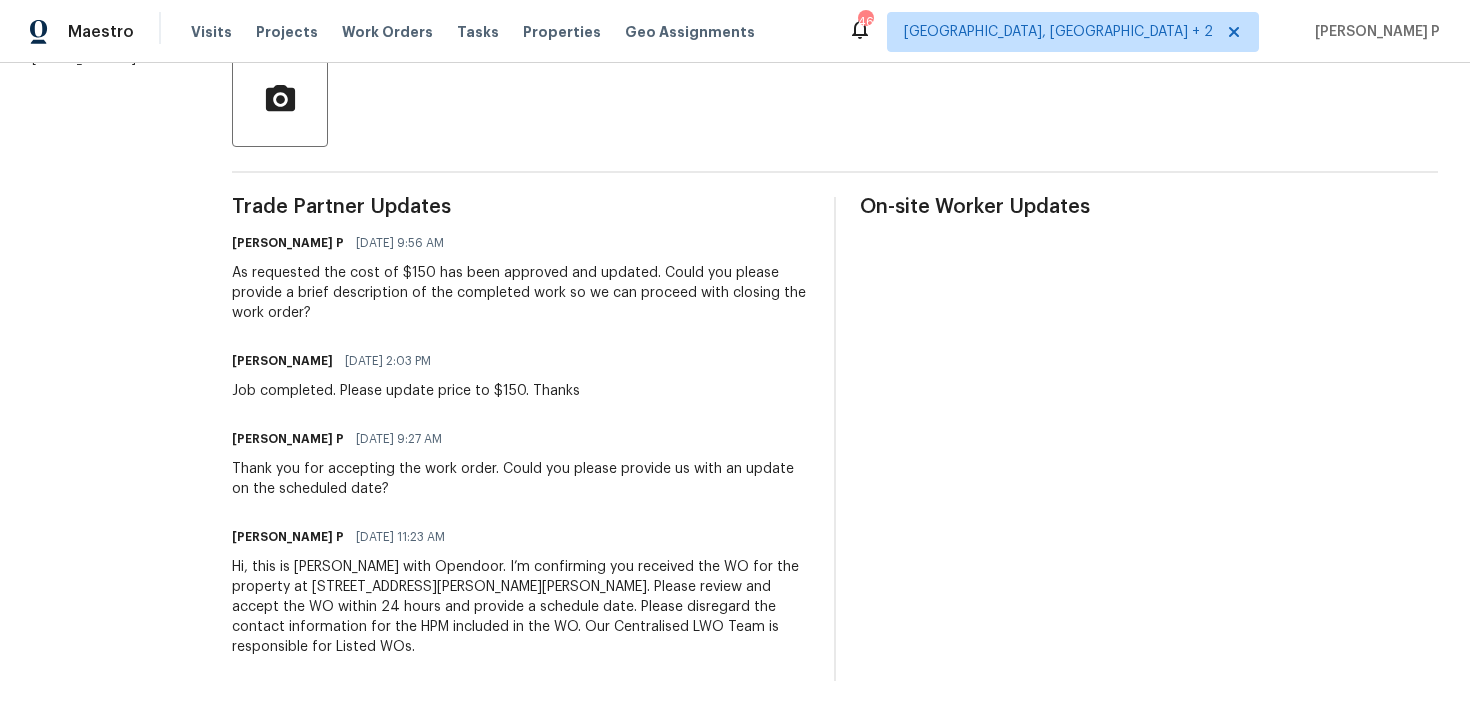 click on "All work orders [STREET_ADDRESS][PERSON_NAME][PERSON_NAME] Home details Vendor Info B&B MAIDS CLEANING SERVICES, INC. dba BBM Construction Services - DFW-S [EMAIL_ADDRESS][DOMAIN_NAME] [PHONE_NUMBER] B&B MAIDS CLEANING SERVICES, INC. dba BBM Construction Services - DFW-S In Progress Reference:   1BF0K4YZ6VC23-f00177612 Project Listed   [DATE]  -  [DATE] Work Order Timeline [DATE]  -  [DATE] Approved Budget $150.00 Total Budget $151.00 Assigned HPM [PERSON_NAME] Line Items Progress Updates Attachments Invoices Send Message to Trade partner only Trade partner only ​ x ​ Request response Send Trade Partner Updates [PERSON_NAME] P [DATE] 9:56 AM As requested the cost of $150 has been approved and updated. Could you please provide a brief description of the completed work so we can proceed with closing the work order?  [PERSON_NAME] [DEMOGRAPHIC_DATA] 2:03 PM Job completed.
Please update price to $150.
Thanks [PERSON_NAME] P [DATE] 9:27 AM [PERSON_NAME] P [DATE] 11:23 AM On-site Worker Updates" at bounding box center [735, 147] 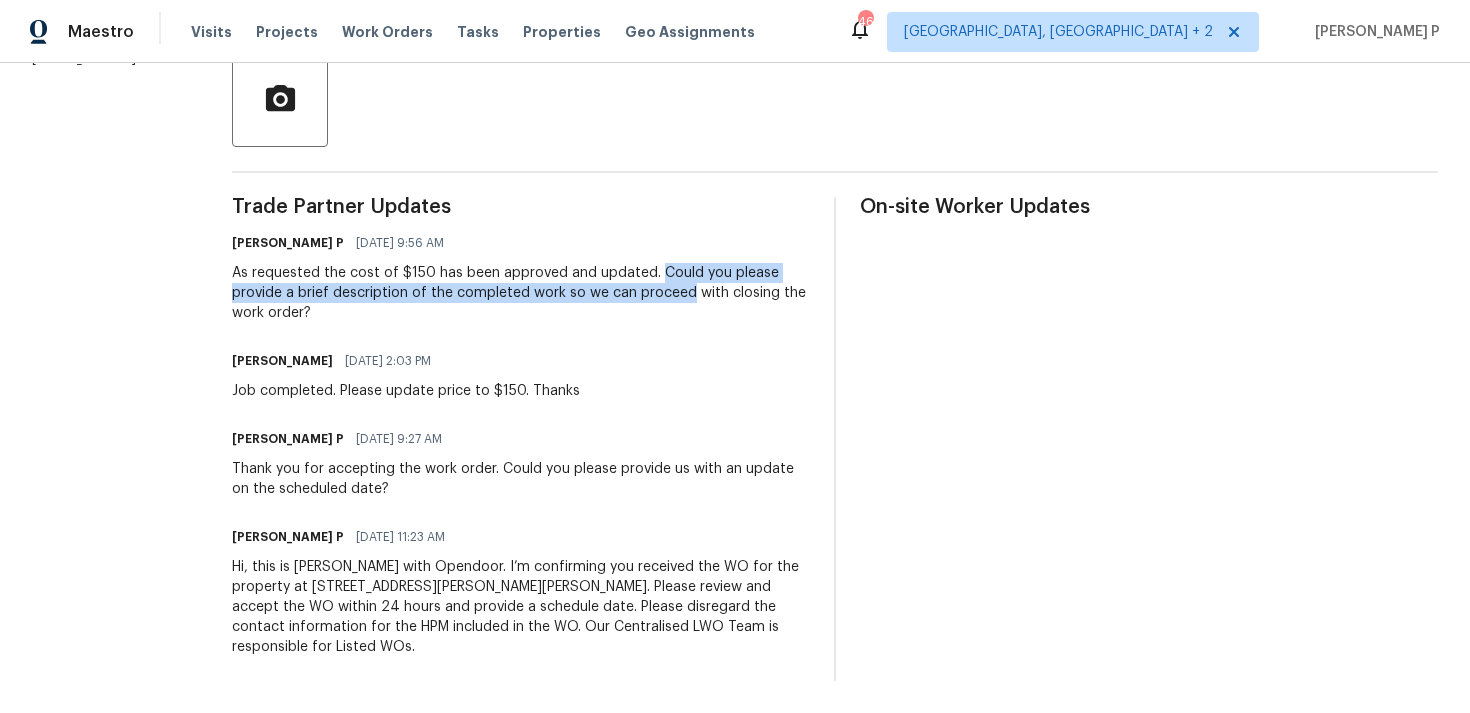 drag, startPoint x: 727, startPoint y: 270, endPoint x: 757, endPoint y: 297, distance: 40.36087 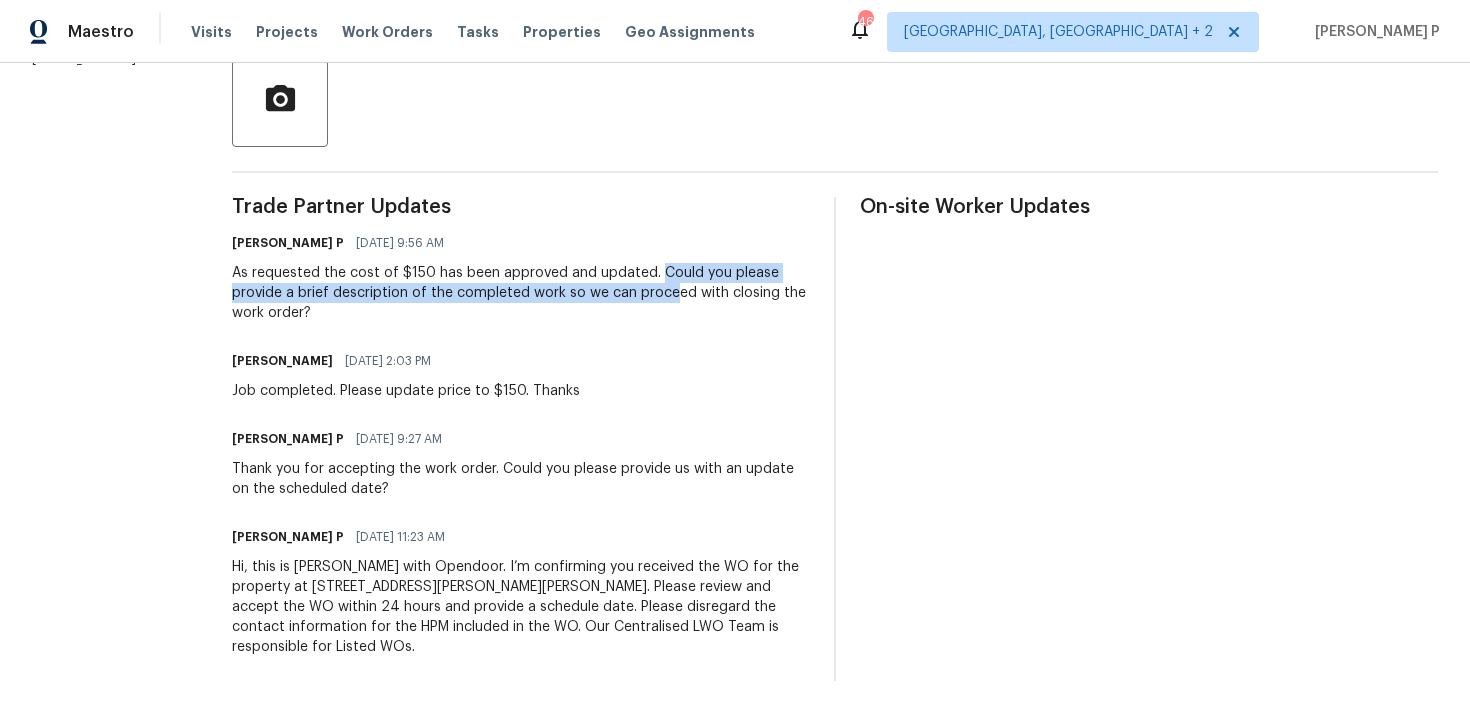 drag, startPoint x: 726, startPoint y: 272, endPoint x: 744, endPoint y: 302, distance: 34.98571 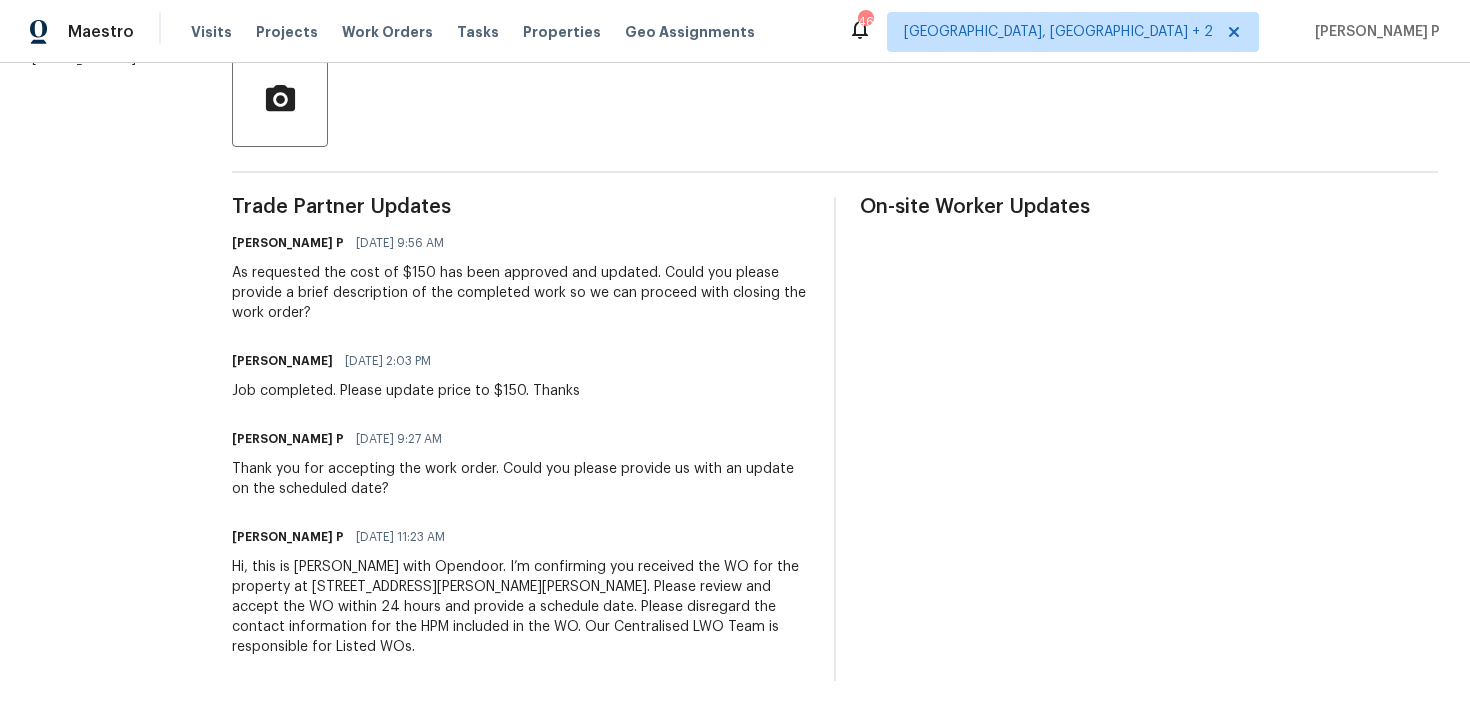 click on "As requested the cost of $150 has been approved and updated. Could you please provide a brief description of the completed work so we can proceed with closing the work order?" at bounding box center (521, 293) 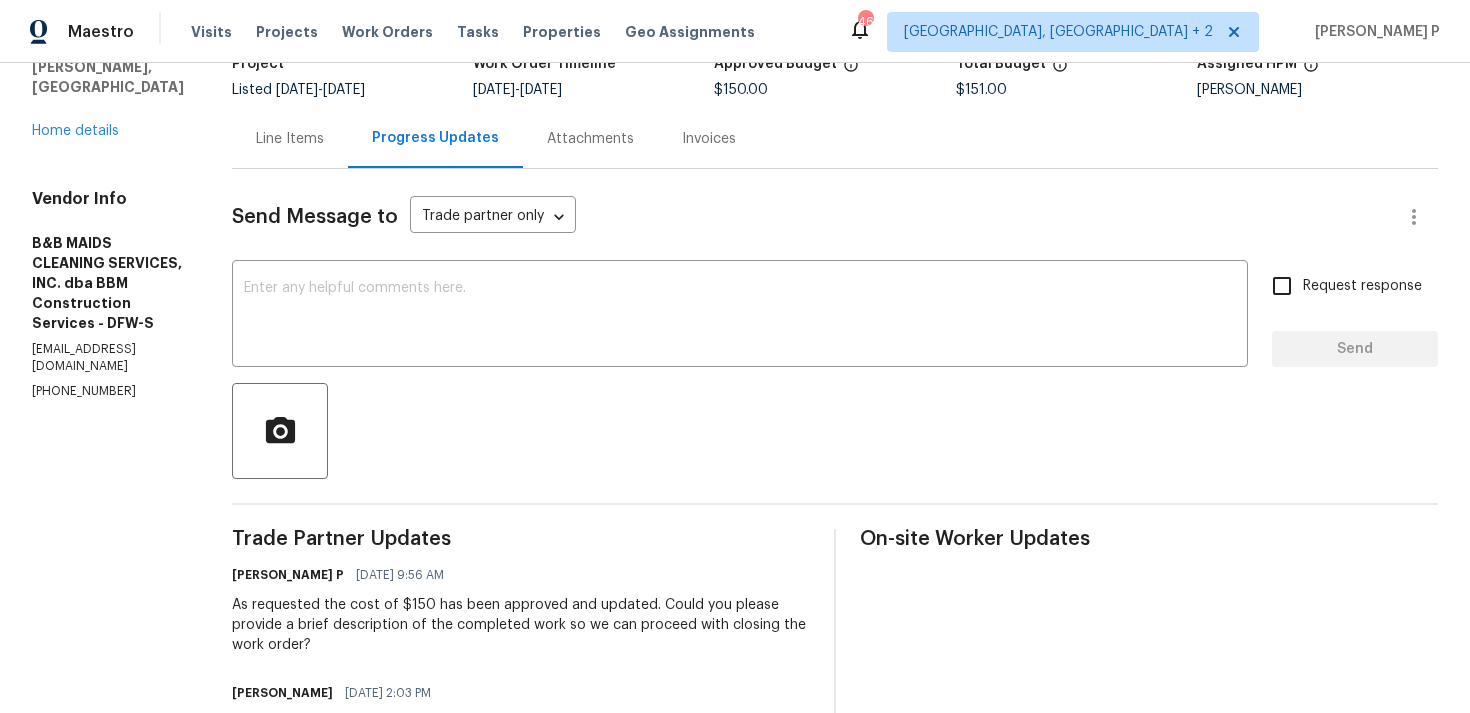scroll, scrollTop: 68, scrollLeft: 0, axis: vertical 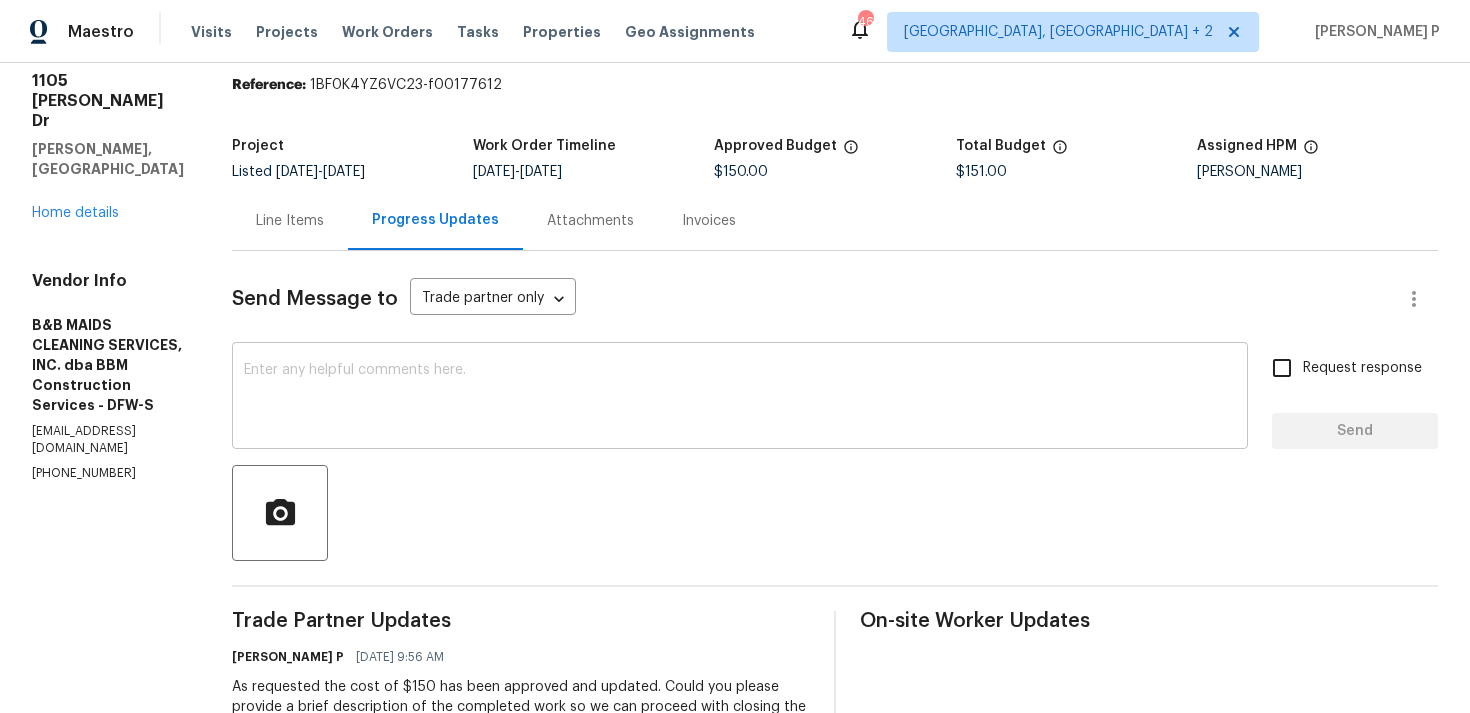 click at bounding box center (740, 398) 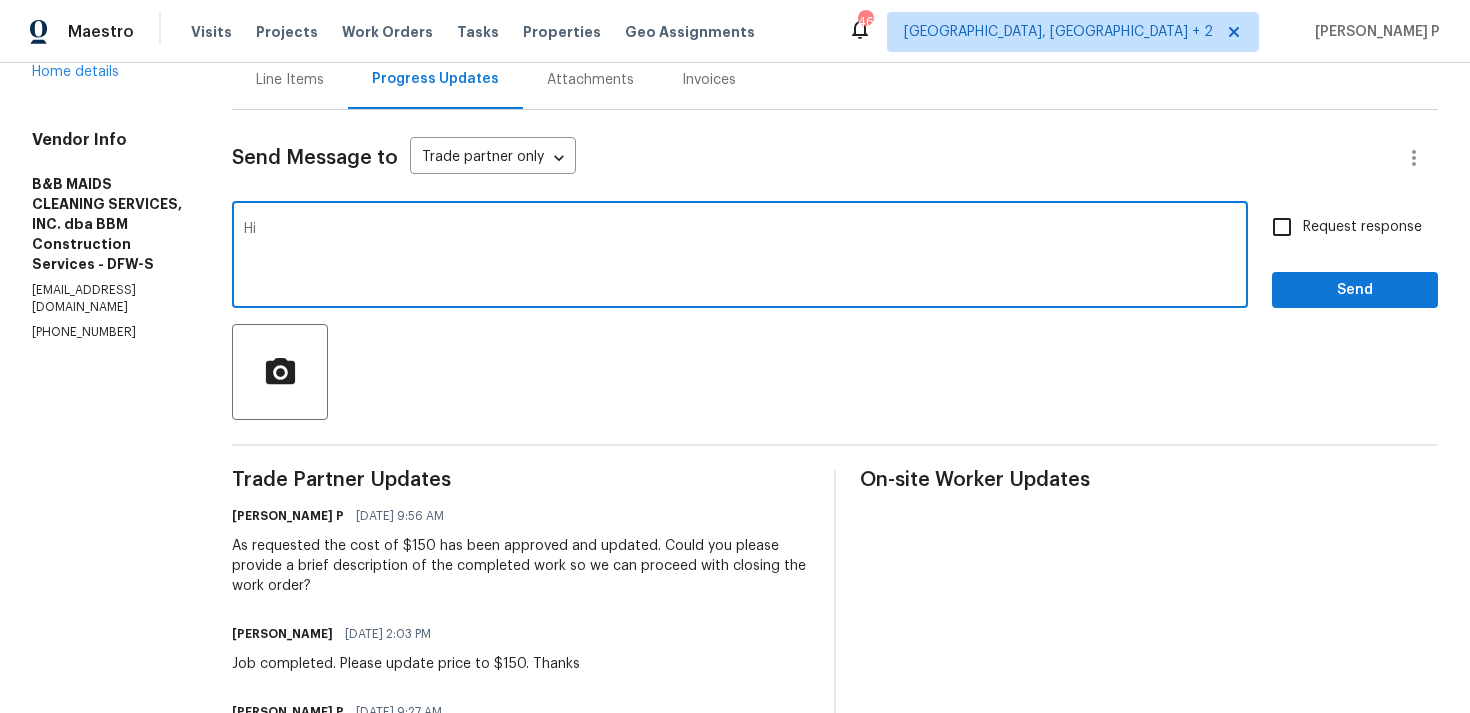 scroll, scrollTop: 205, scrollLeft: 0, axis: vertical 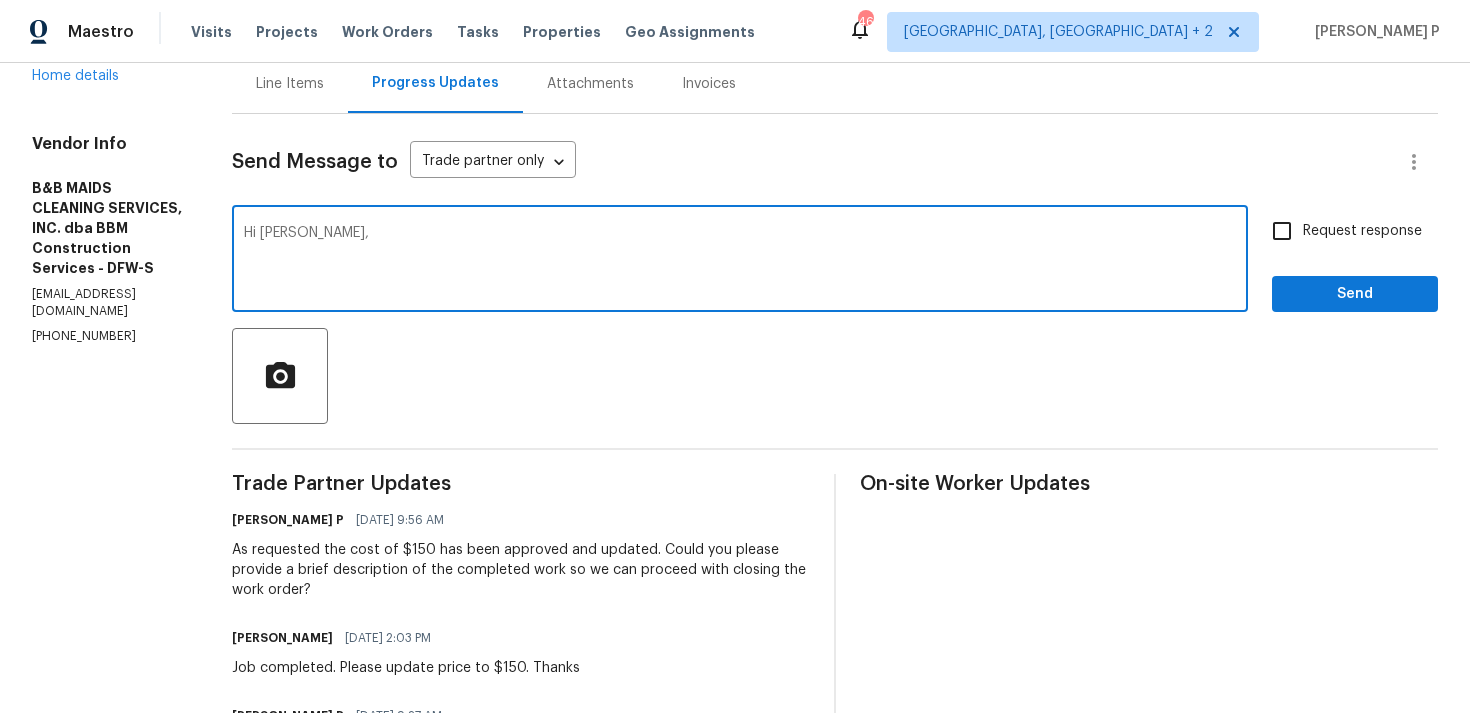 paste on "We tried reaching out to you via RC text" 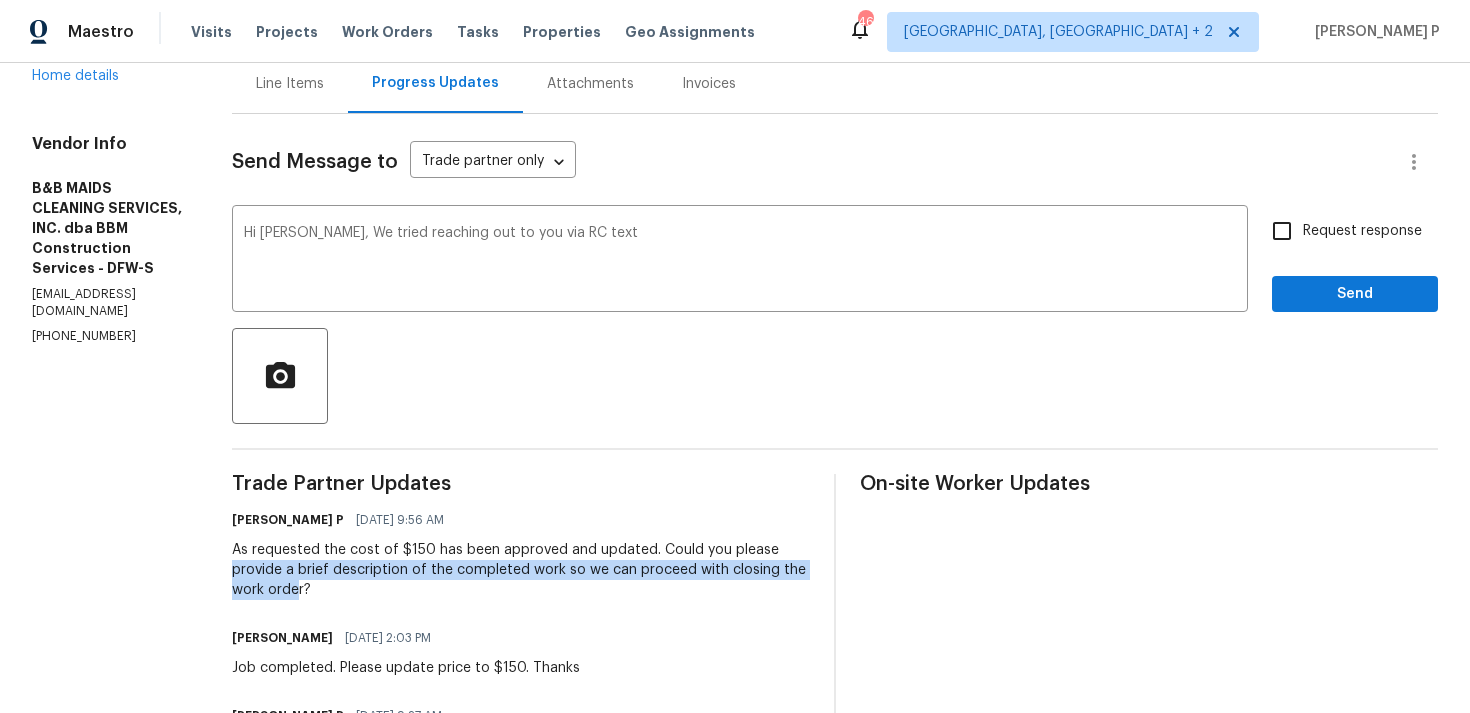 drag, startPoint x: 304, startPoint y: 569, endPoint x: 399, endPoint y: 582, distance: 95.885345 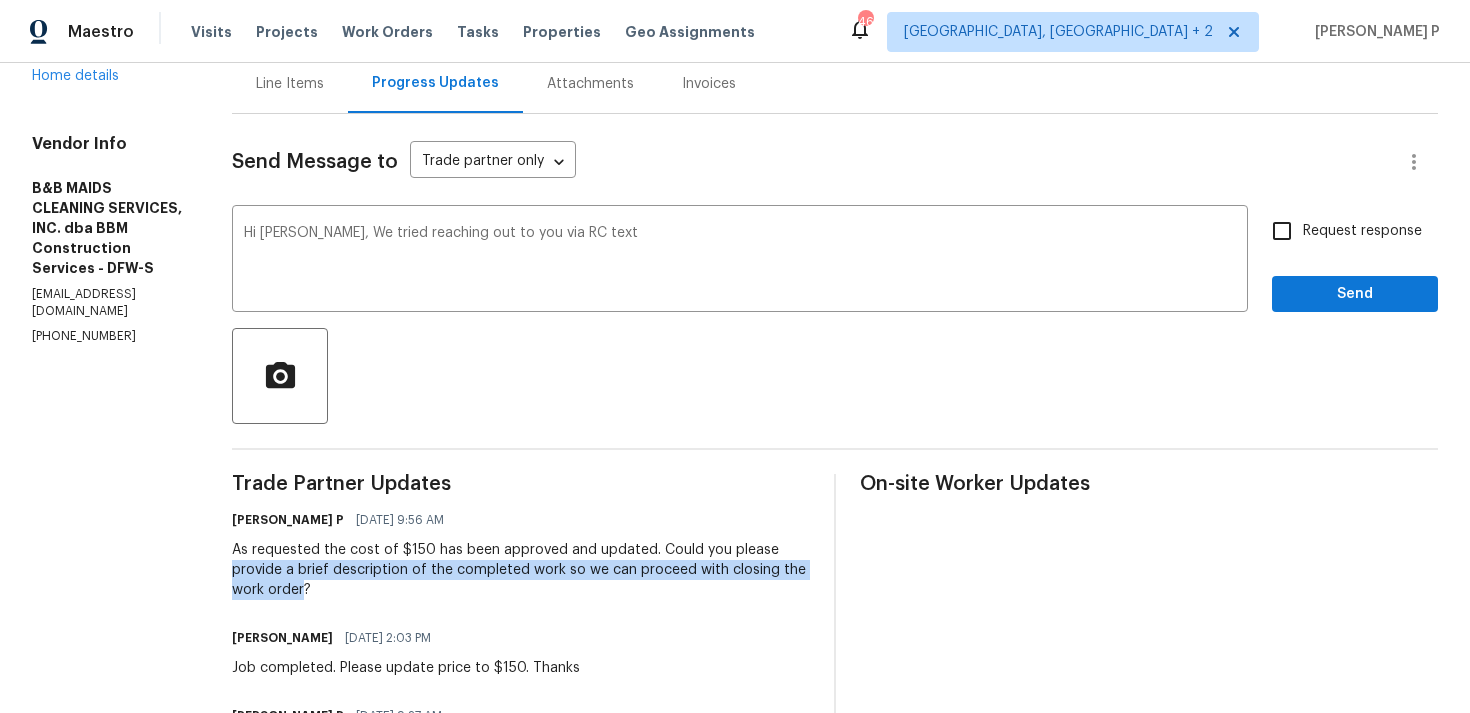 copy on "provide a brief description of the completed work so we can proceed with closing the work order" 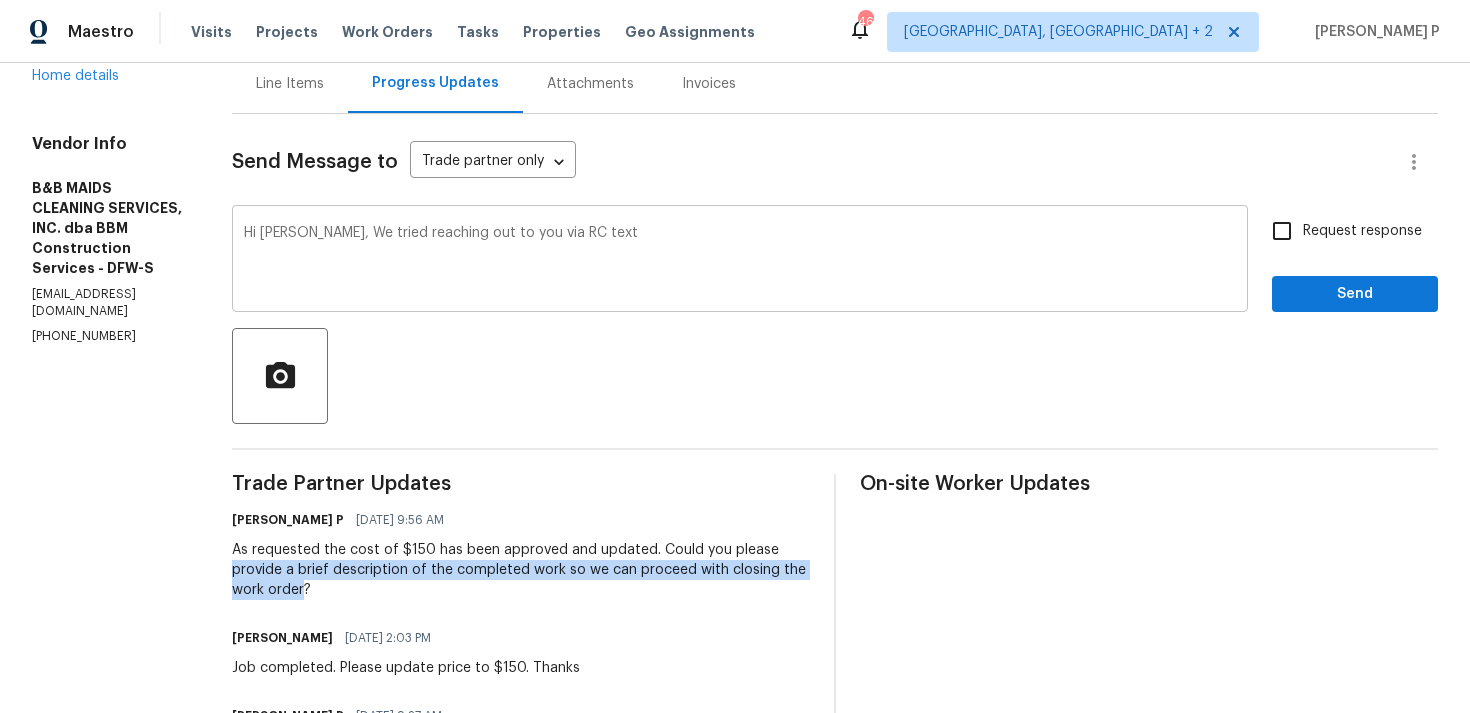 click on "Hi Allan, We tried reaching out to you via RC text" at bounding box center [740, 261] 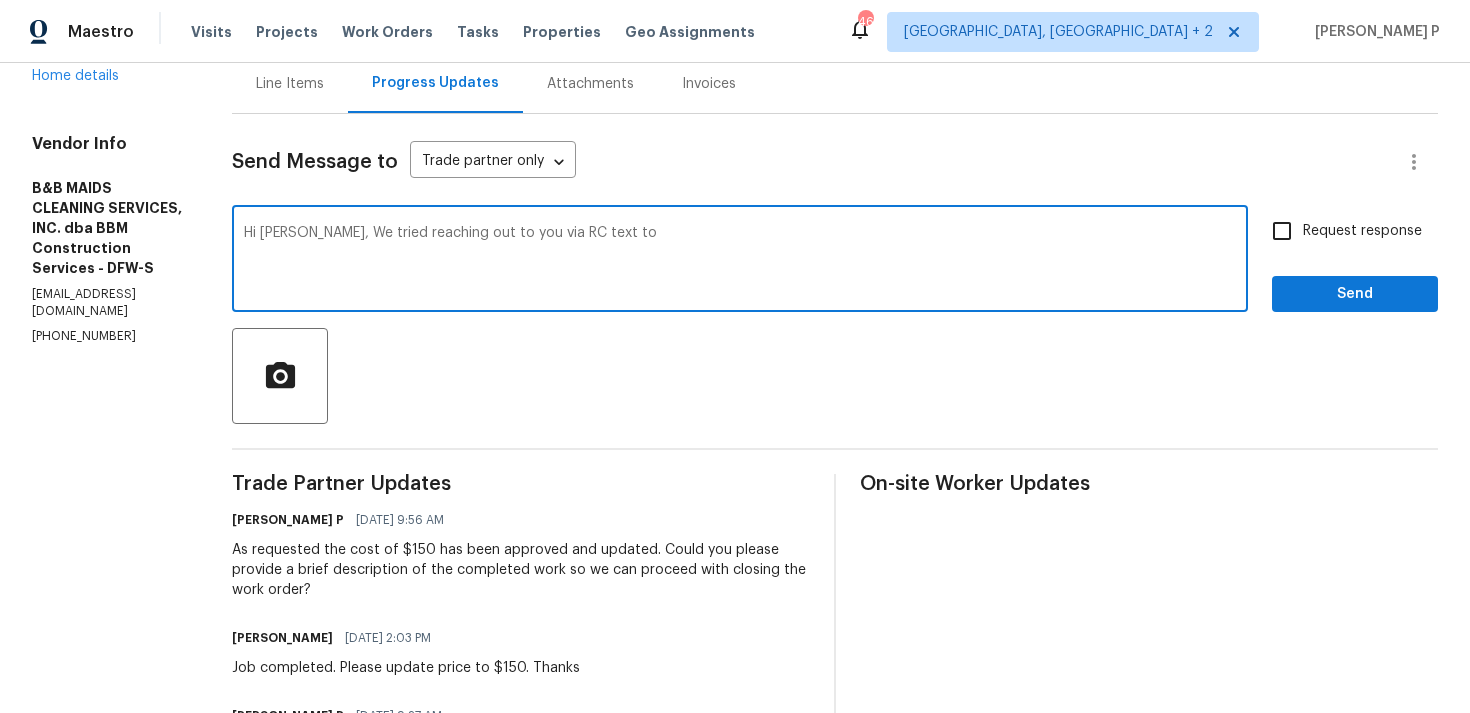 paste on "provide a brief description of the completed work so we can proceed with closing the work order" 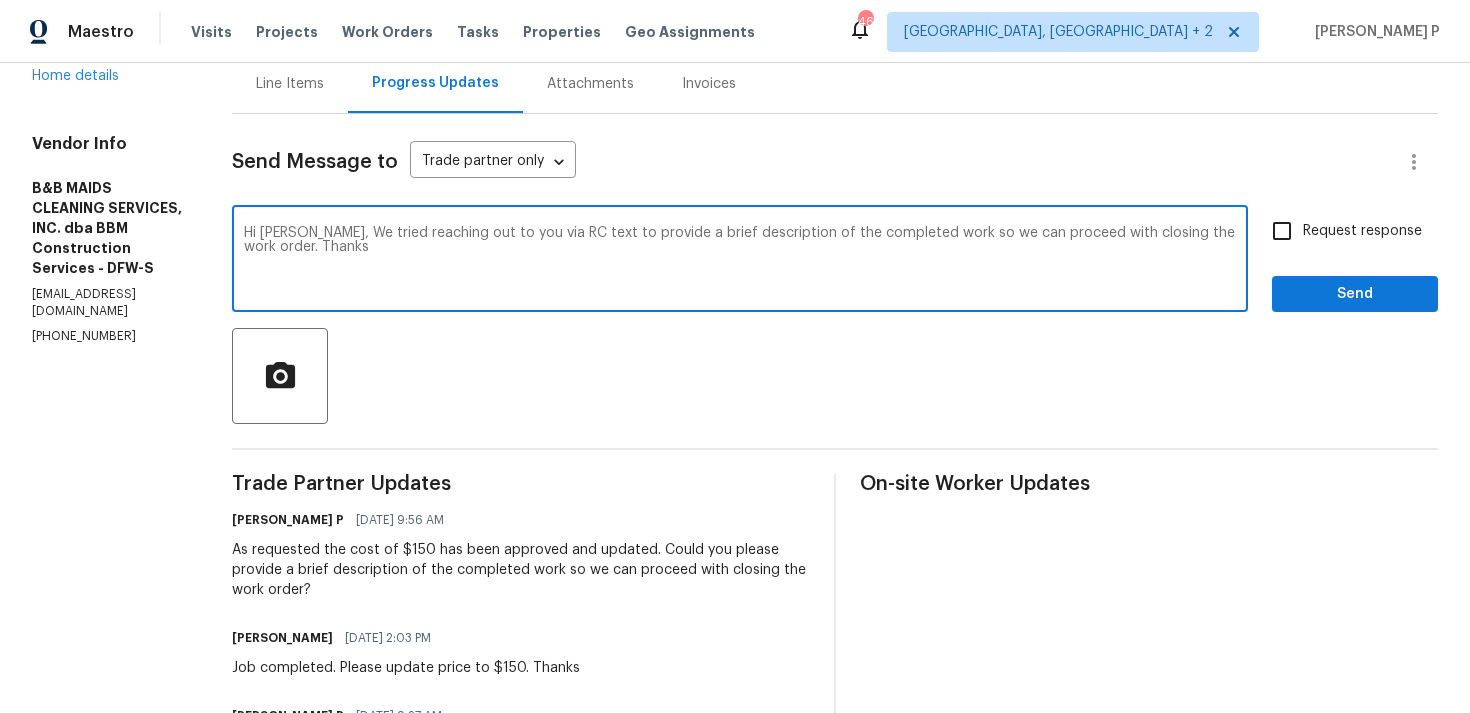 drag, startPoint x: 373, startPoint y: 232, endPoint x: 393, endPoint y: 243, distance: 22.825424 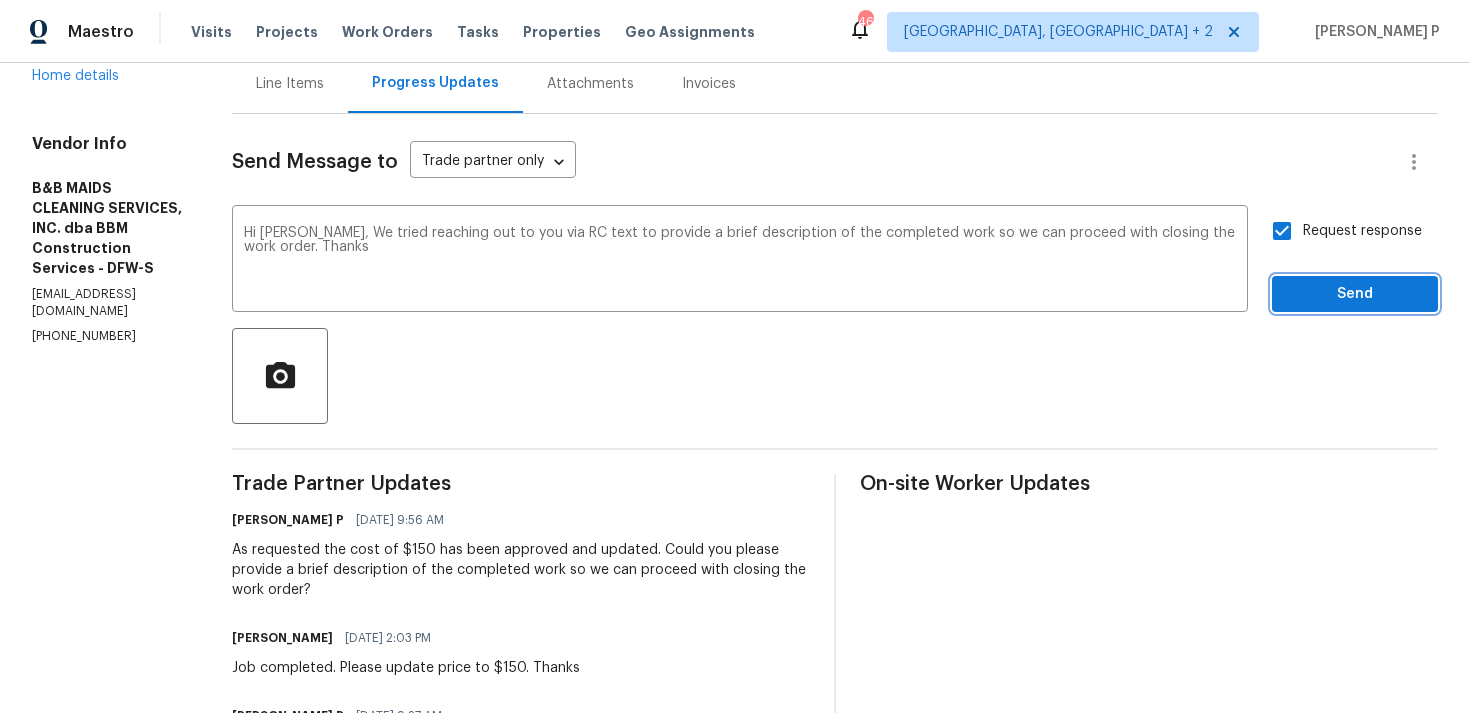 click on "Send" at bounding box center [1355, 294] 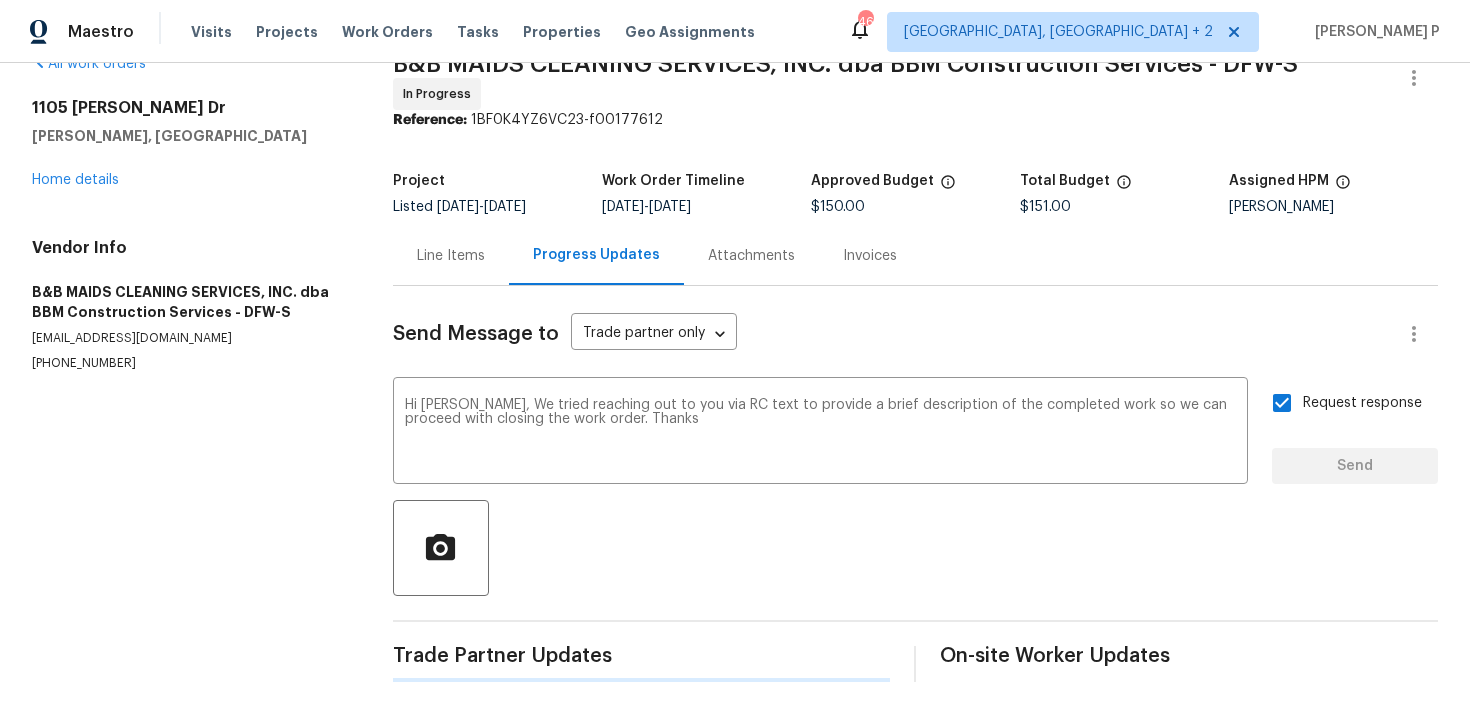 type 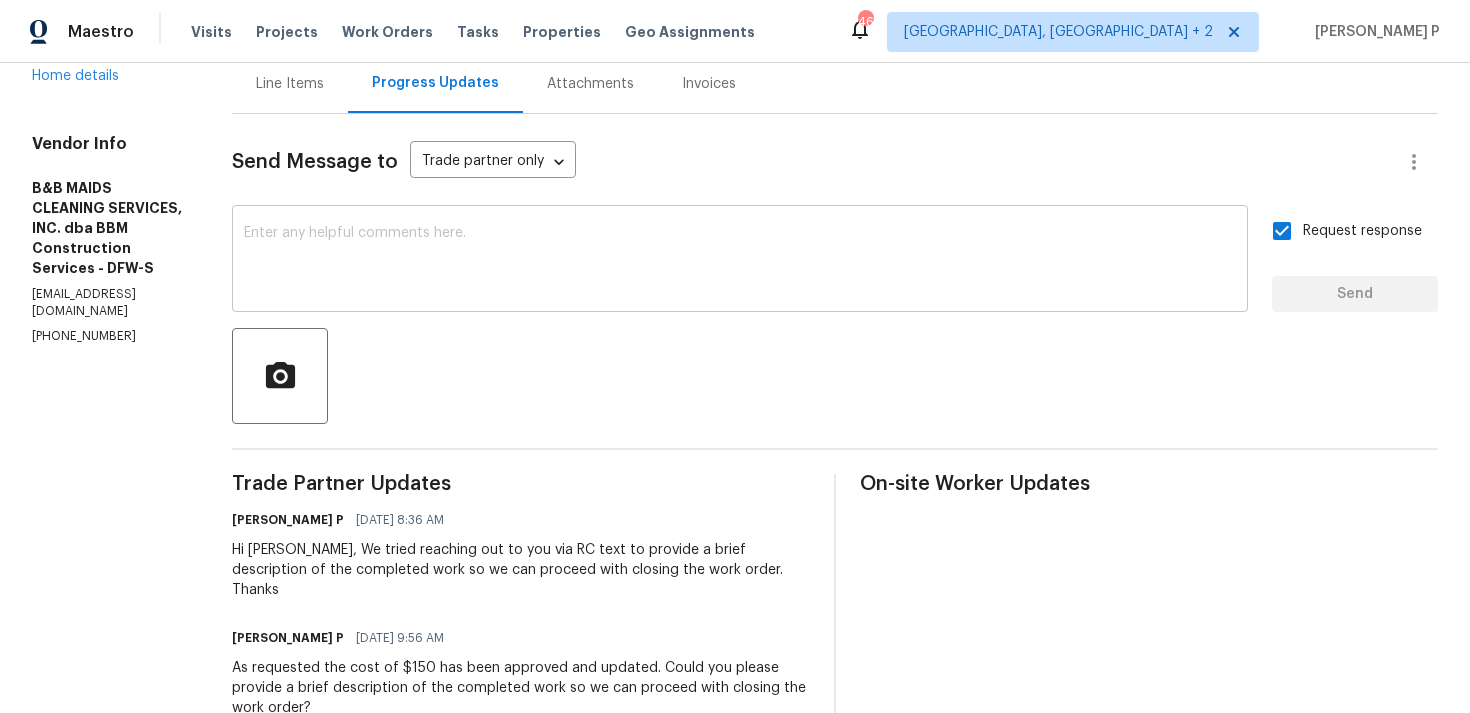scroll, scrollTop: 0, scrollLeft: 0, axis: both 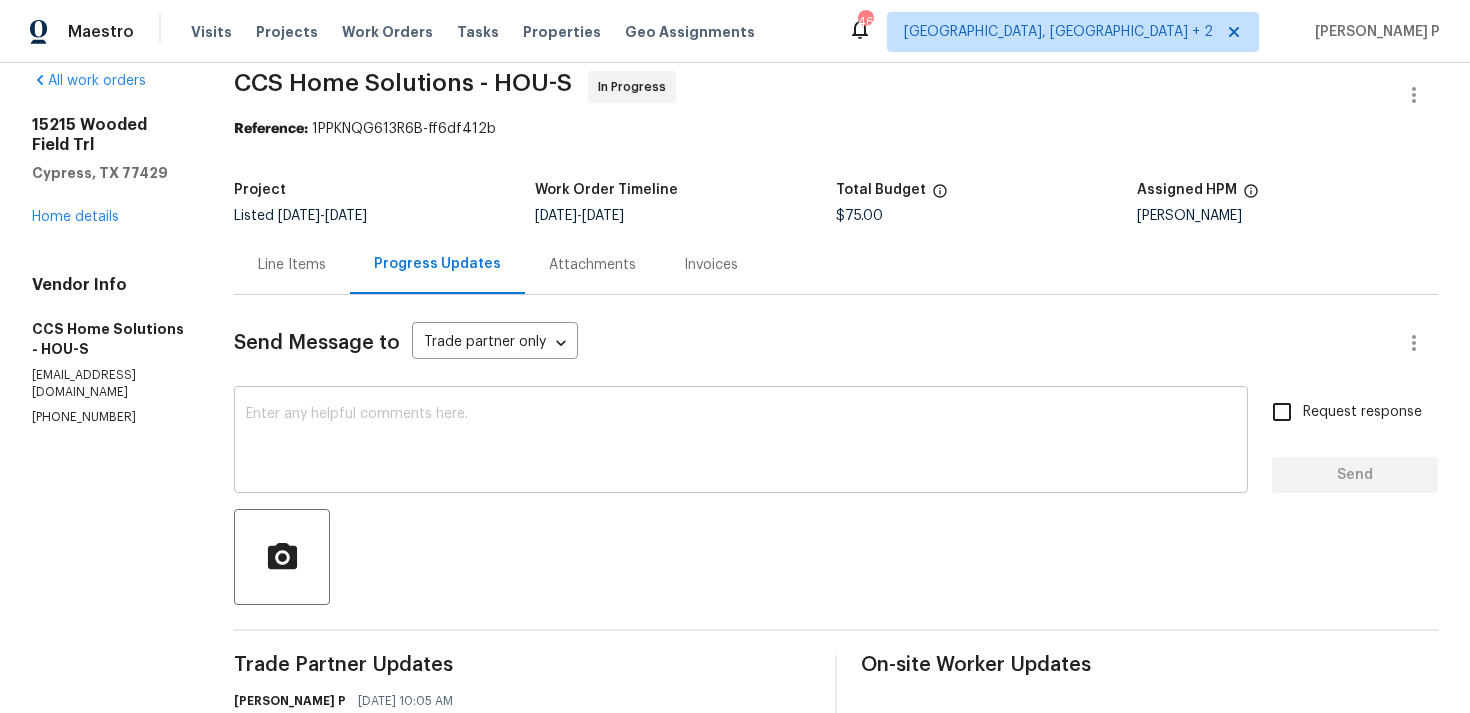 click at bounding box center (741, 442) 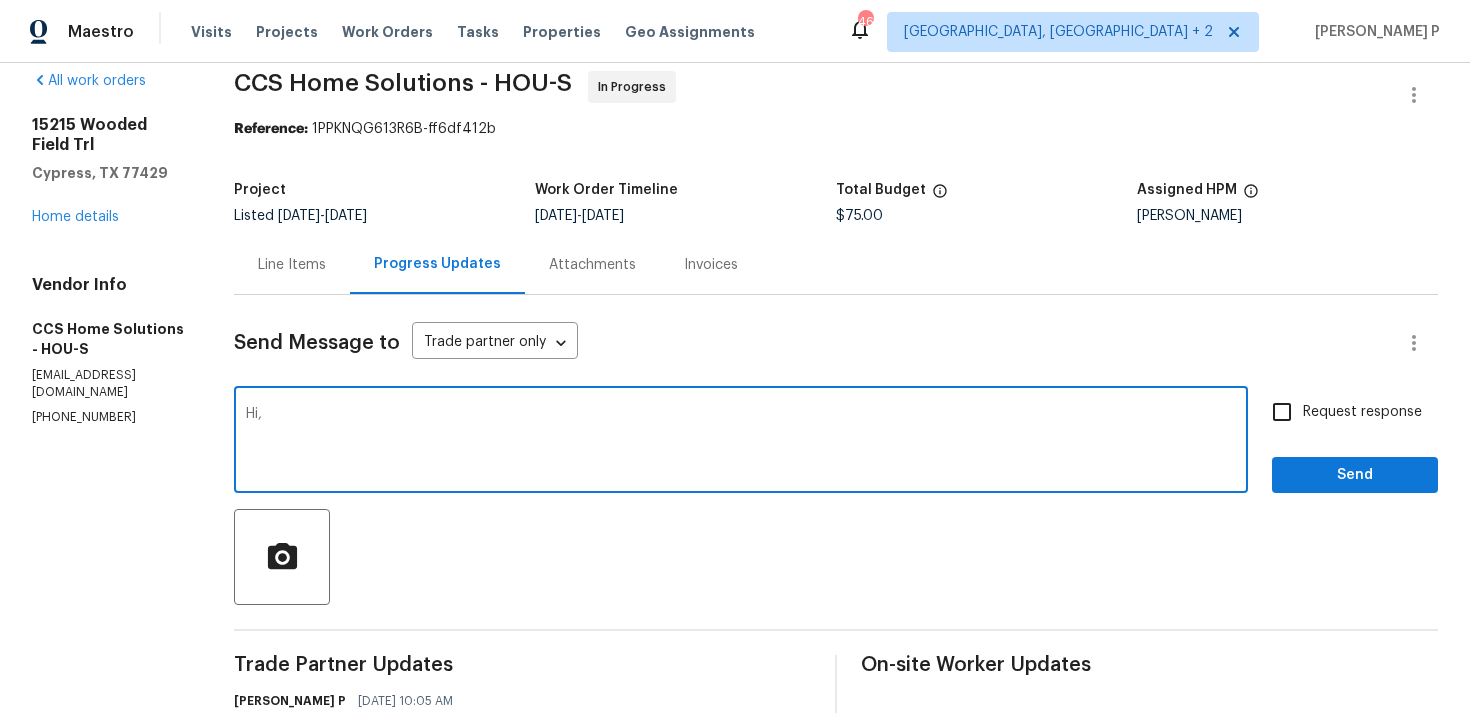 paste on "We tried reaching out to you via RC call and left a voicemail requesting an update on the scheduled date." 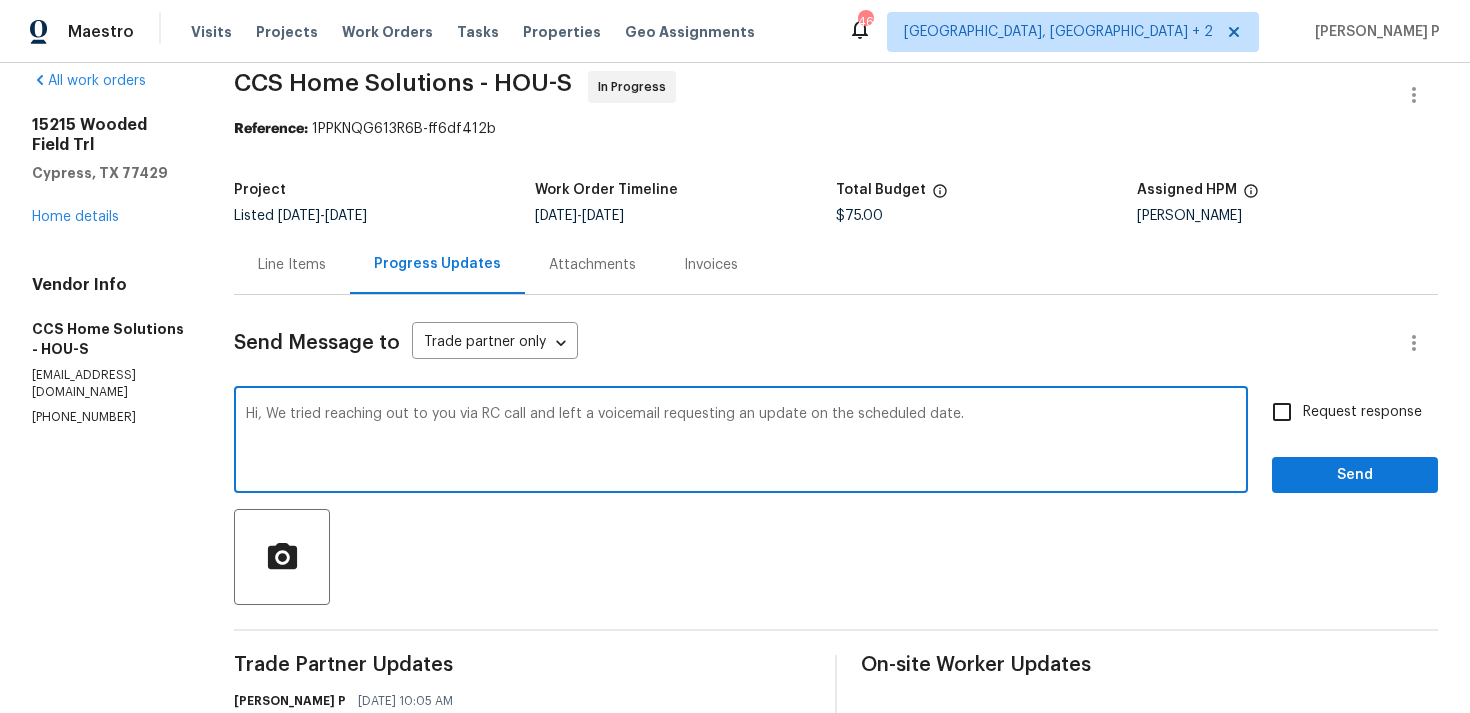 type on "Hi, We tried reaching out to you via RC call and left a voicemail requesting an update on the scheduled date." 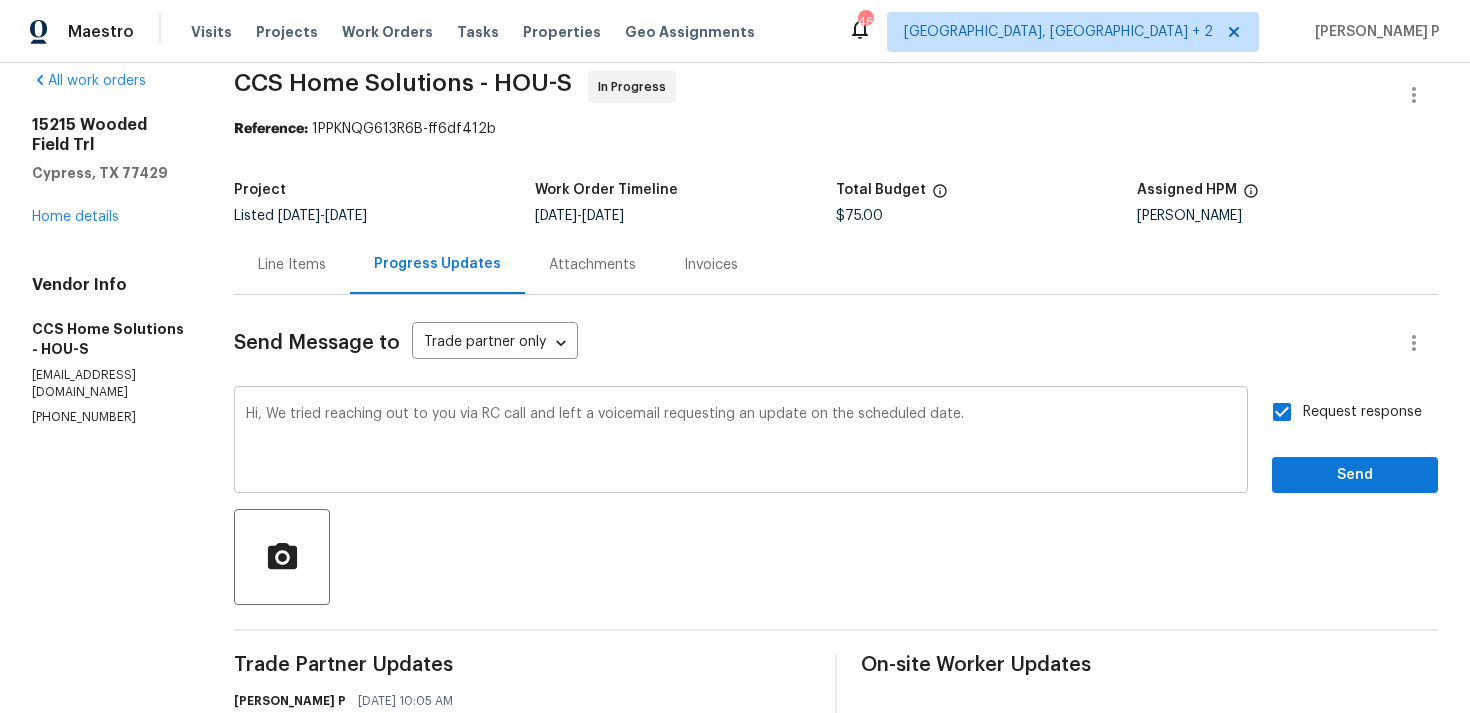 click on "Hi, We tried reaching out to you via RC call and left a voicemail requesting an update on the scheduled date." at bounding box center [741, 442] 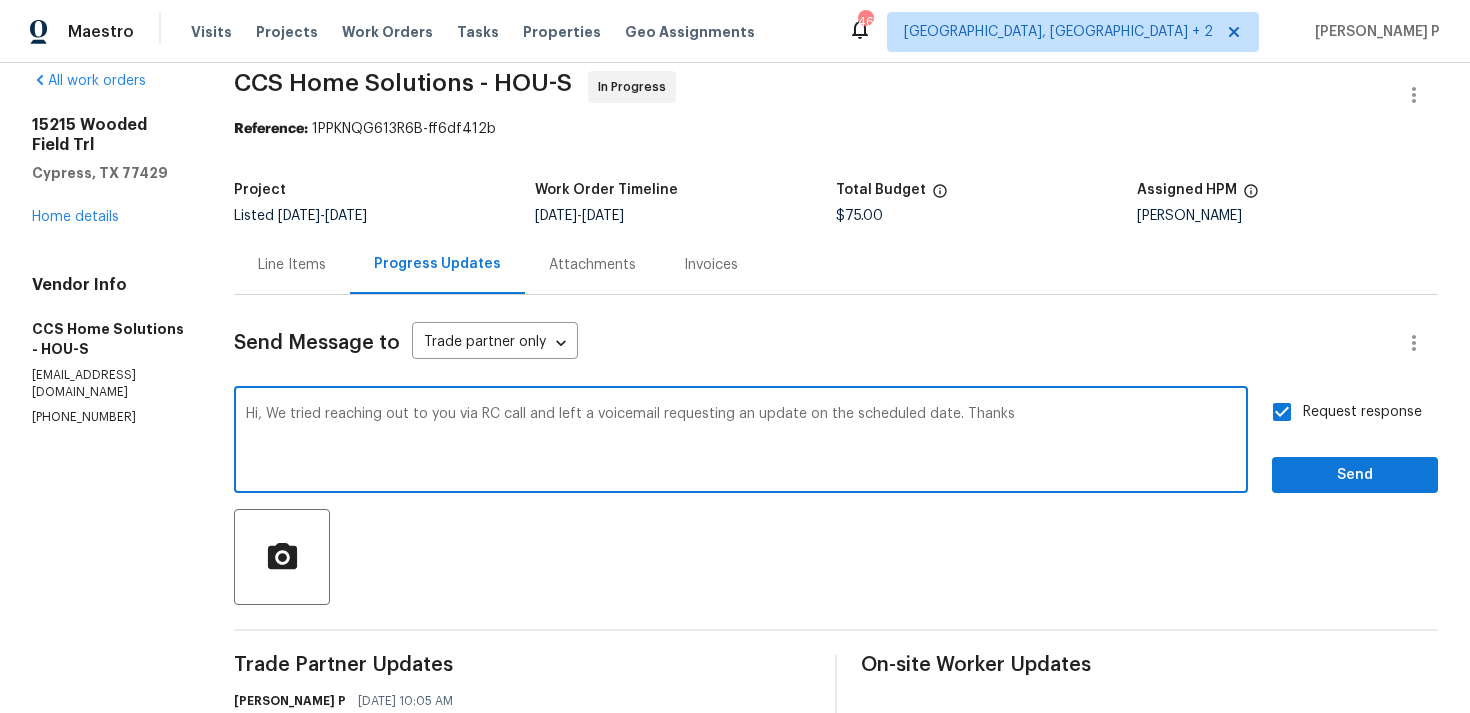 type on "Hi, We tried reaching out to you via RC call and left a voicemail requesting an update on the scheduled date. Thanks" 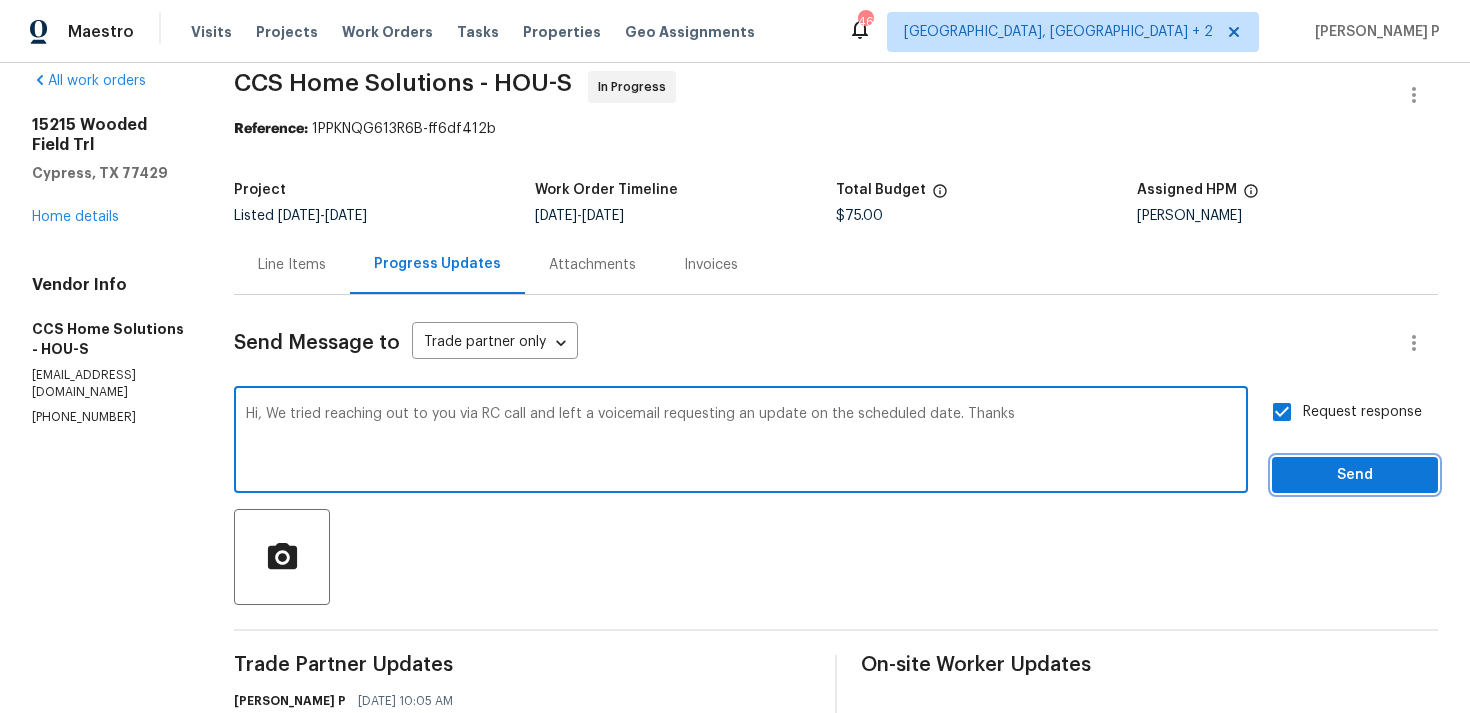 click on "Send" at bounding box center [1355, 475] 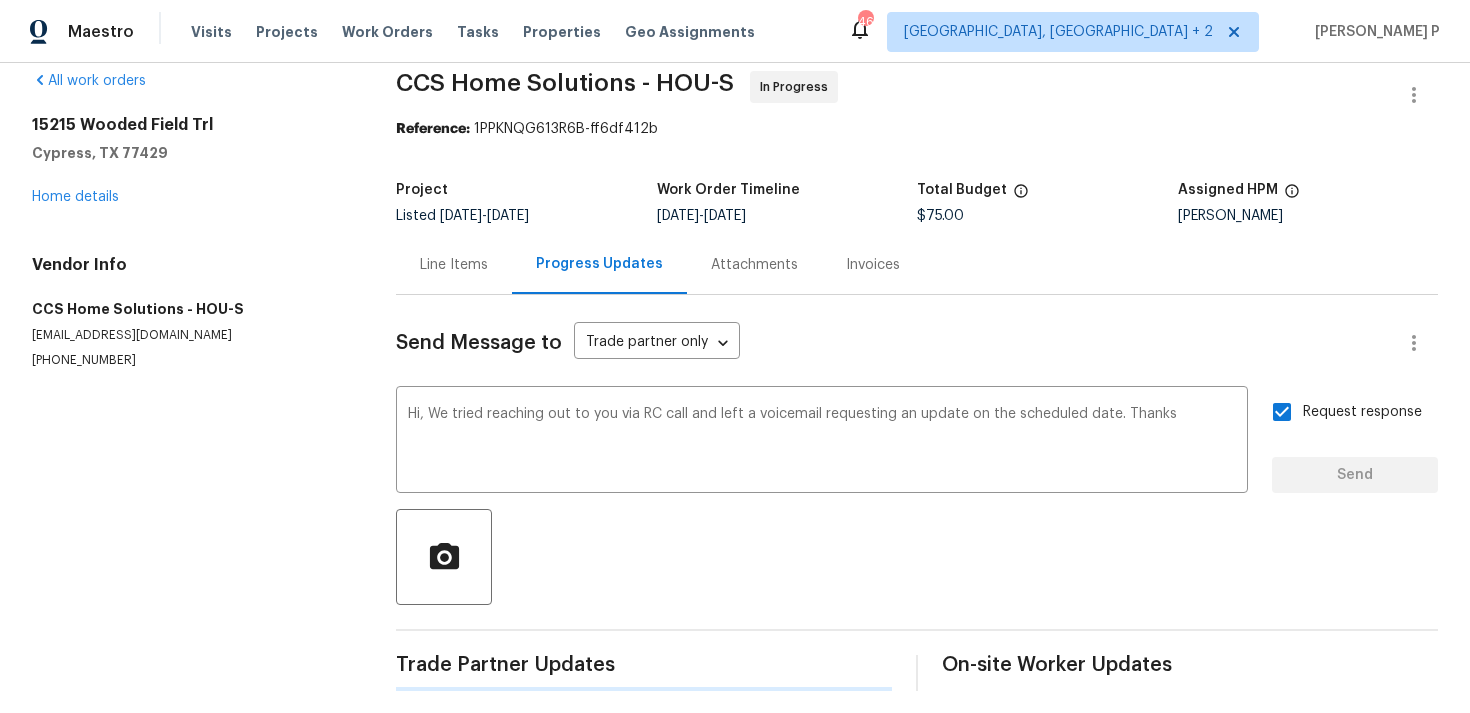 type 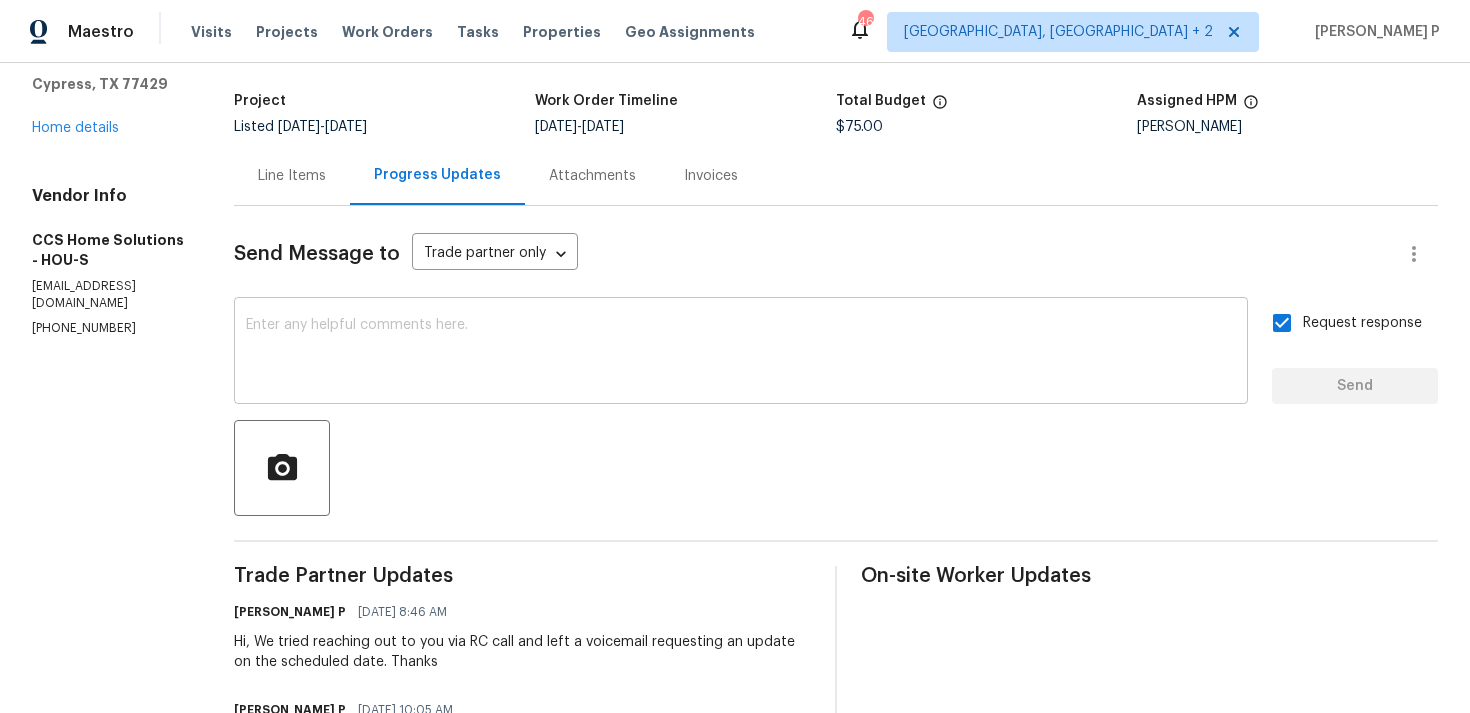 scroll, scrollTop: 0, scrollLeft: 0, axis: both 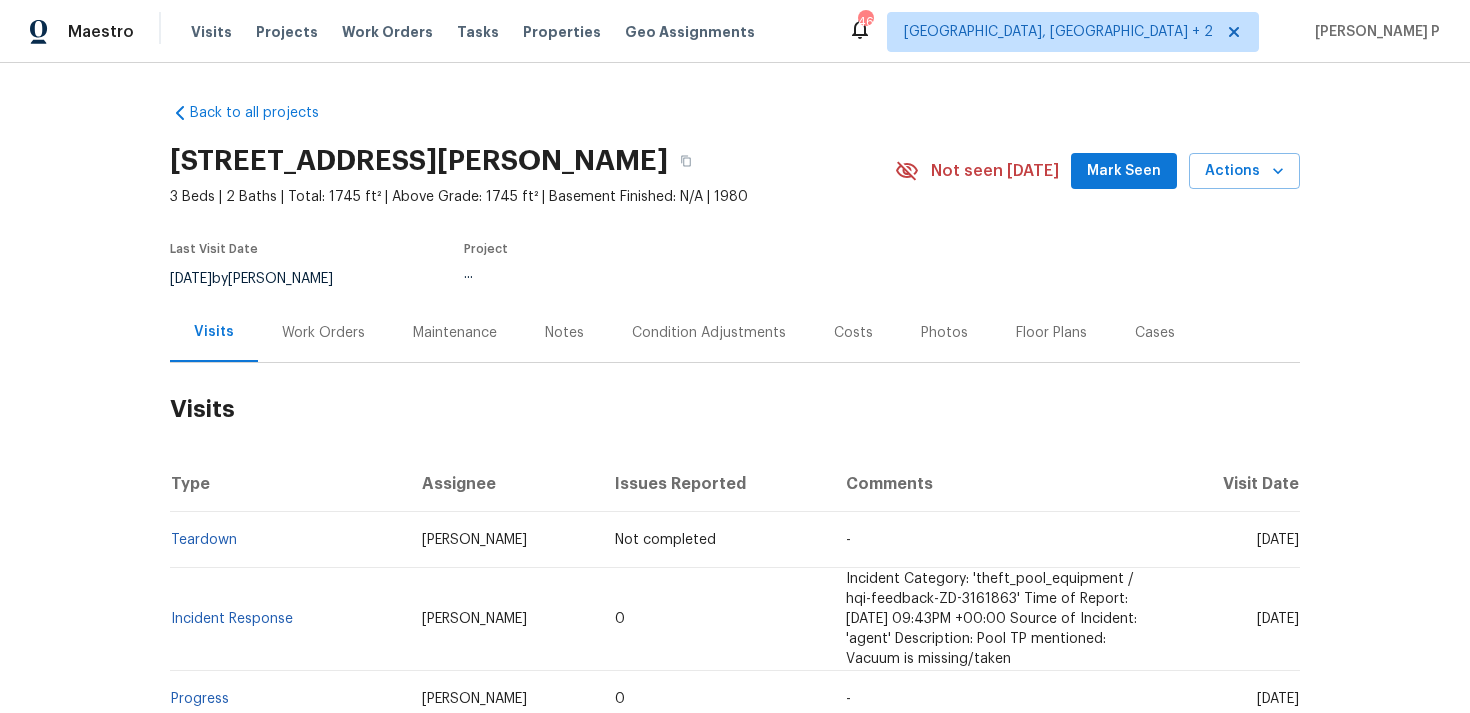 click on "Work Orders" at bounding box center [323, 333] 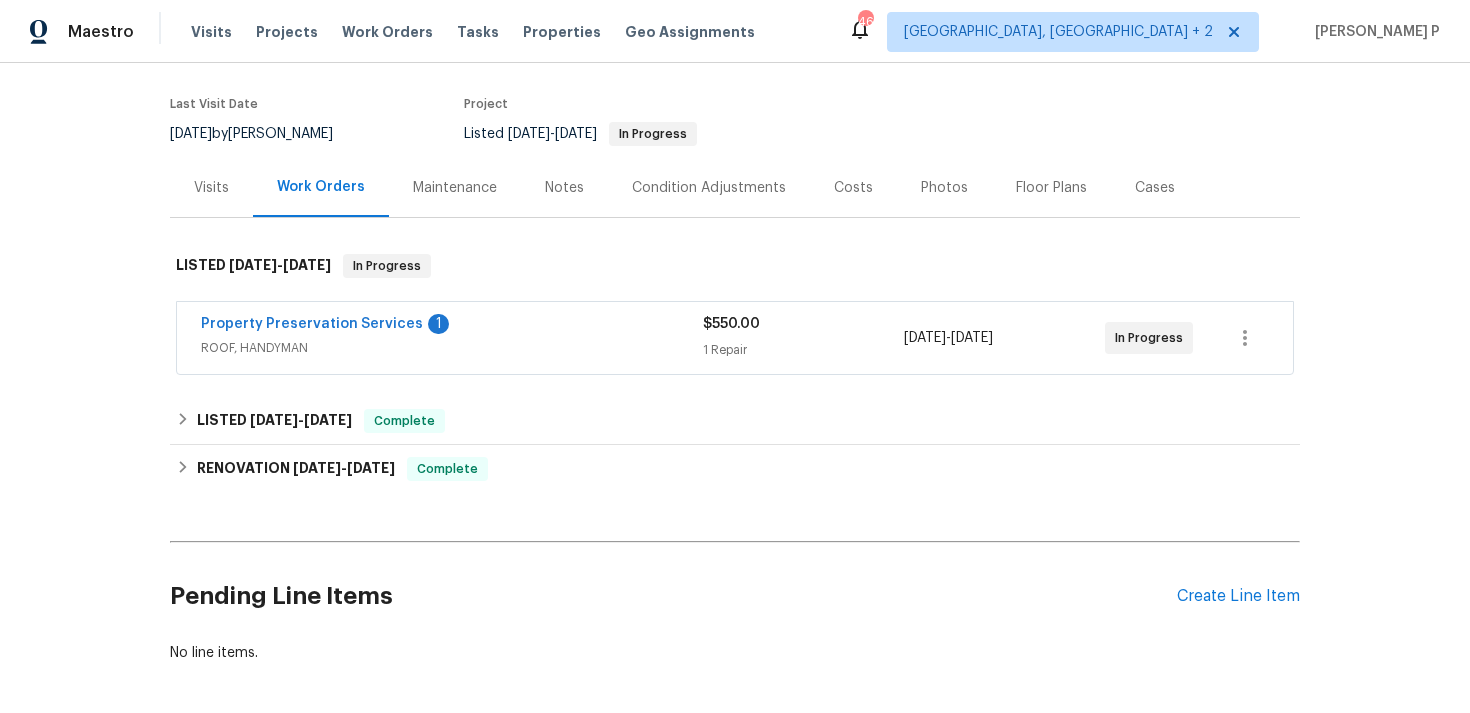 scroll, scrollTop: 155, scrollLeft: 0, axis: vertical 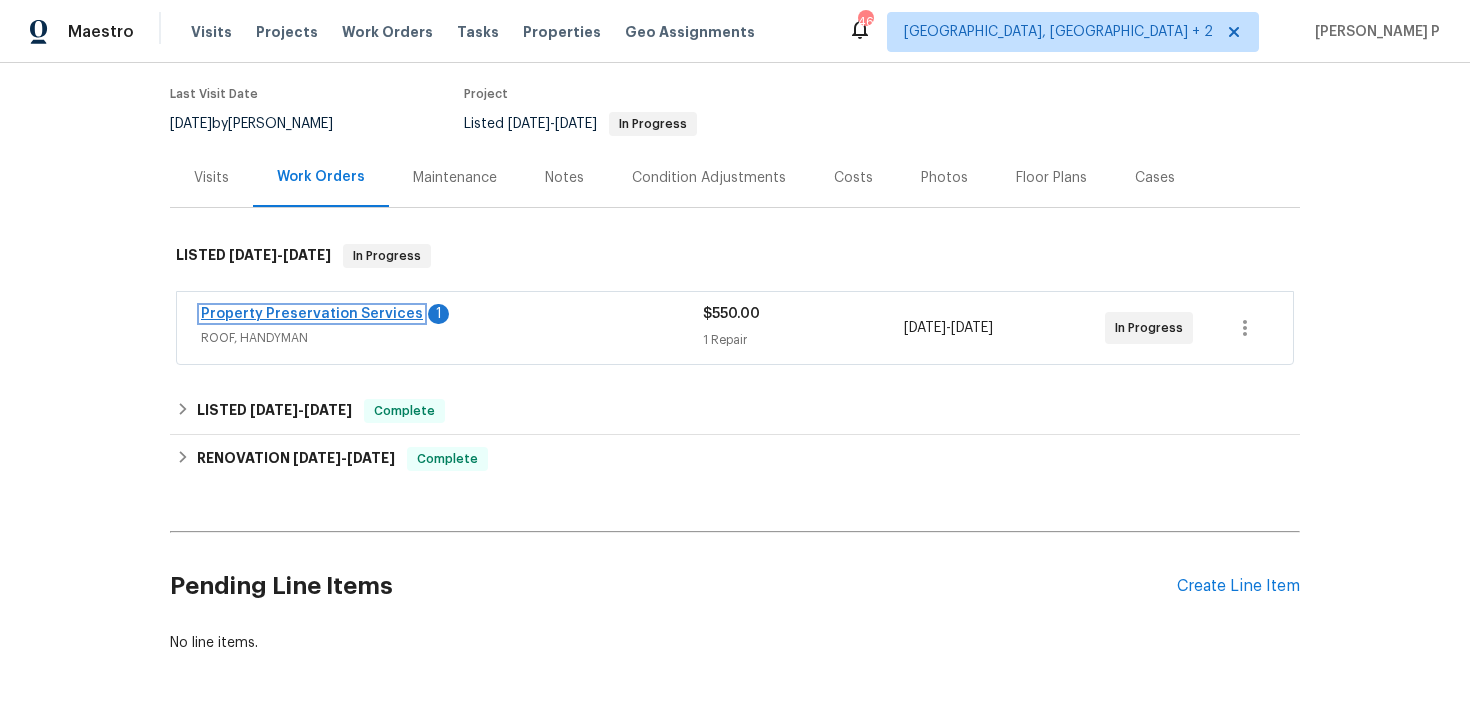 click on "Property Preservation Services" at bounding box center (312, 314) 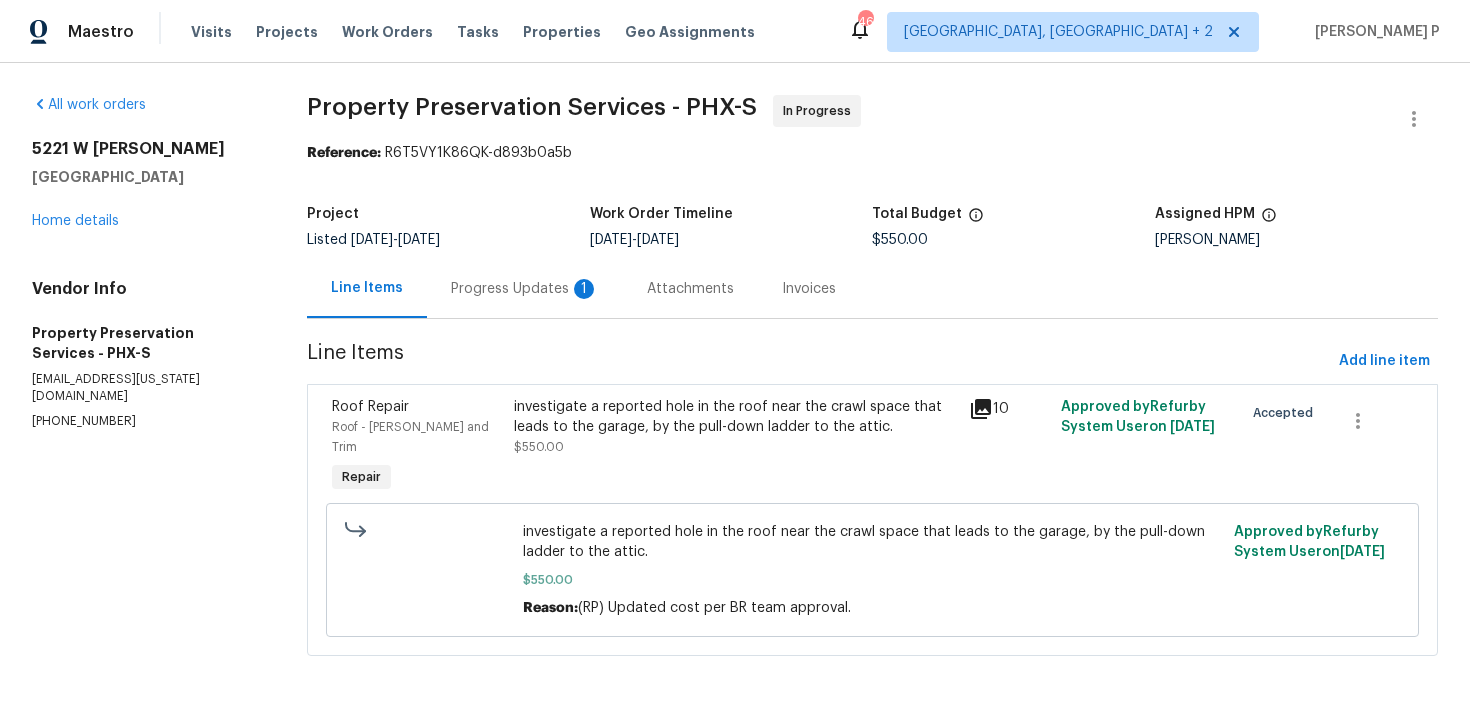 click on "Progress Updates 1" at bounding box center (525, 289) 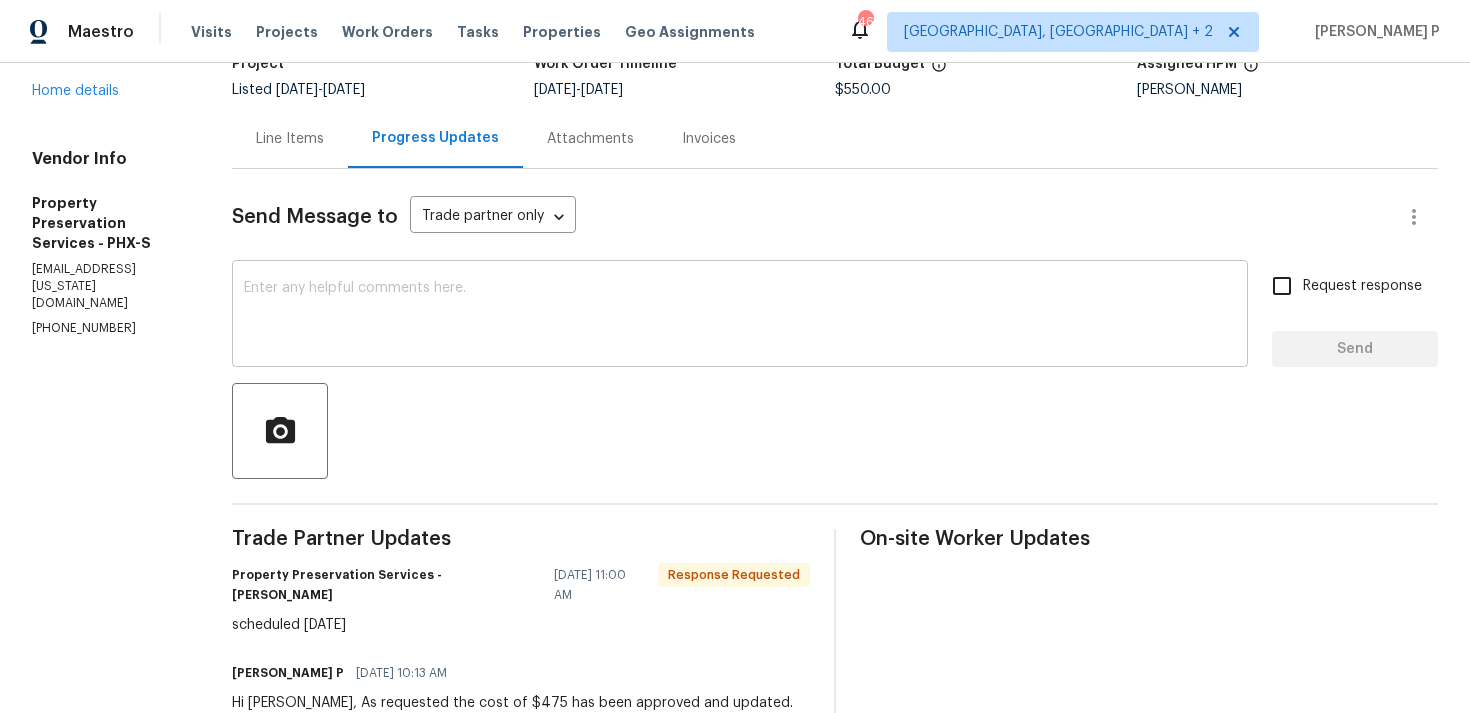 scroll, scrollTop: 148, scrollLeft: 0, axis: vertical 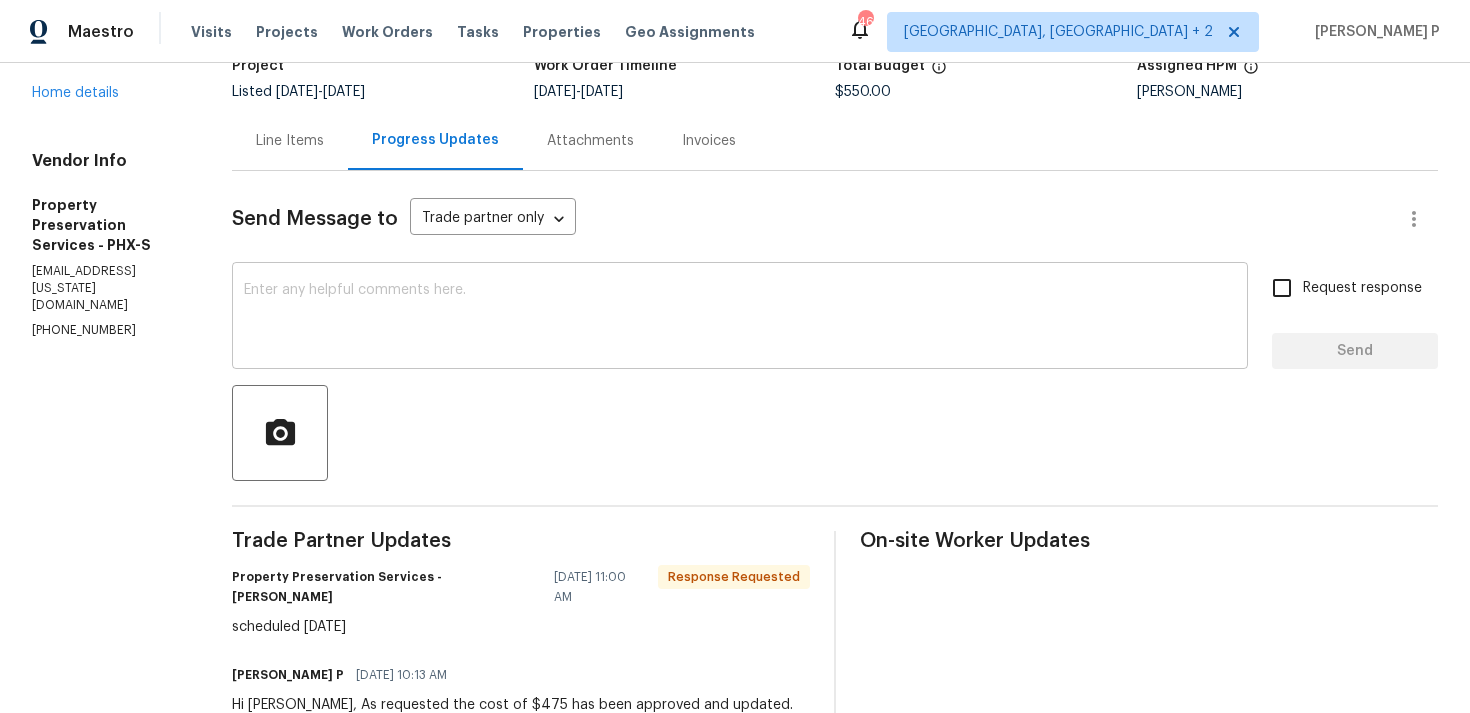 click at bounding box center (740, 318) 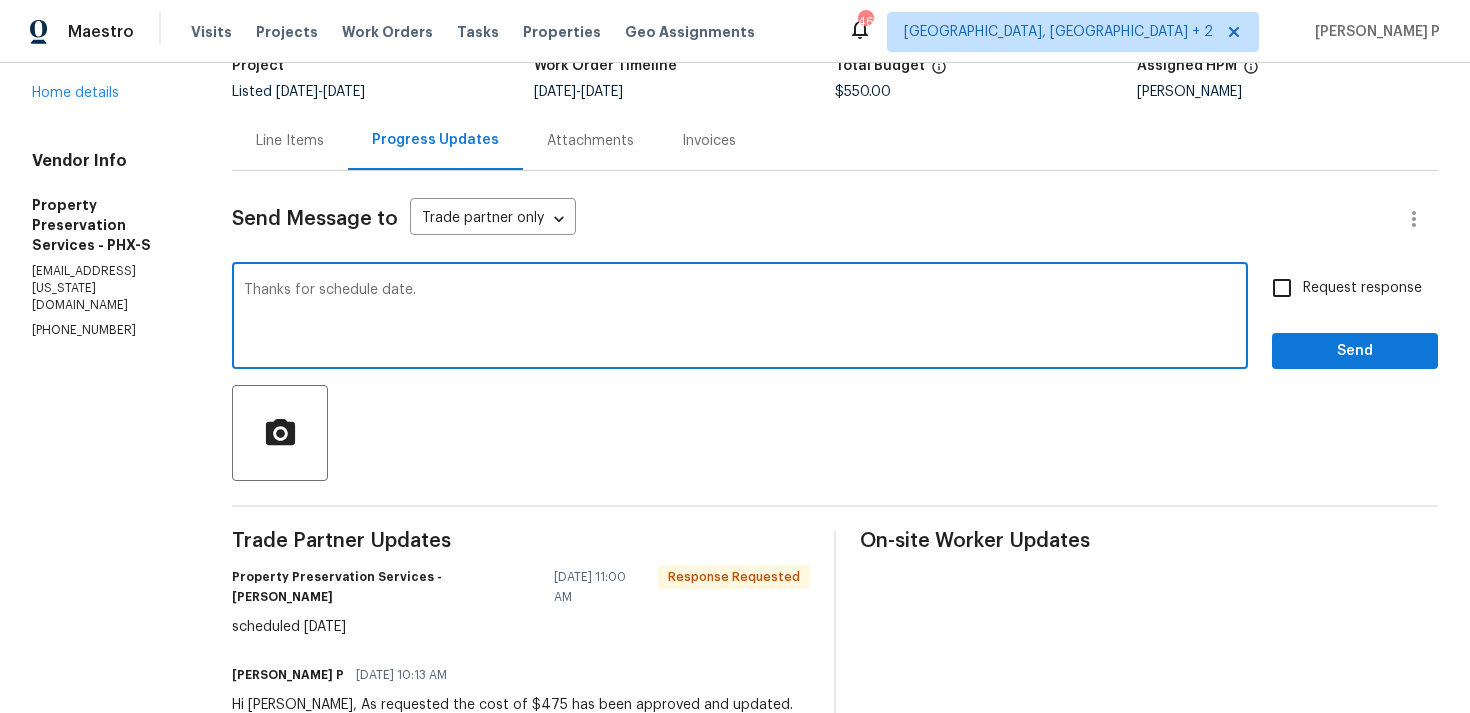 type on "Thanks for schedule date." 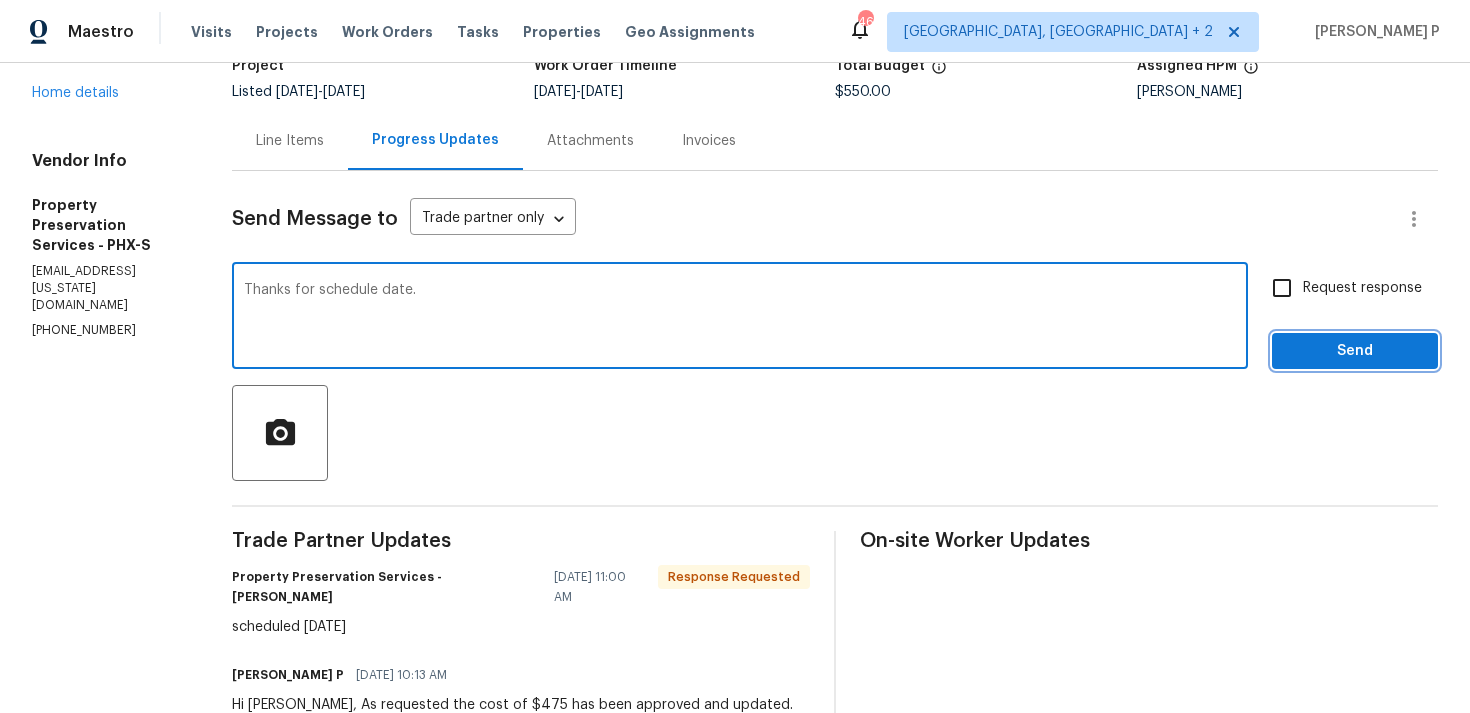 click on "Send" at bounding box center (1355, 351) 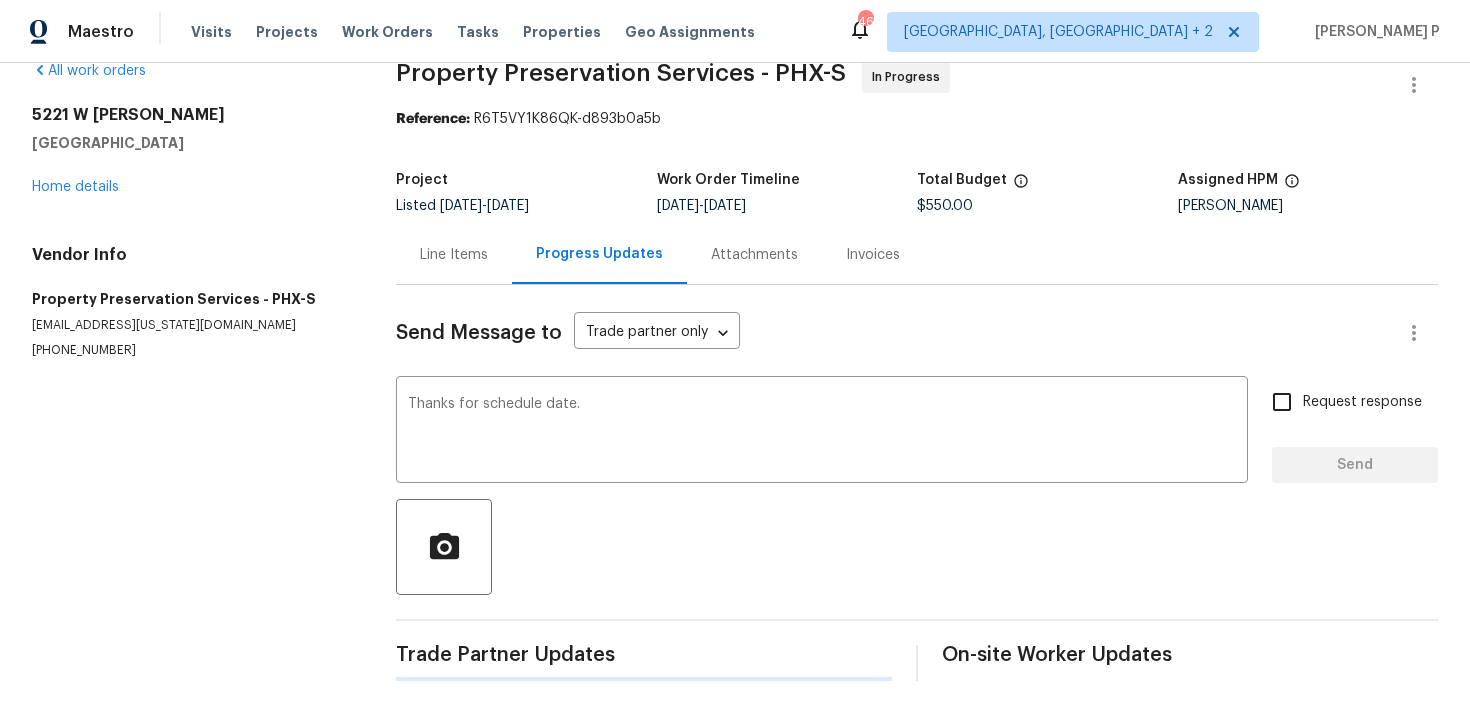 type 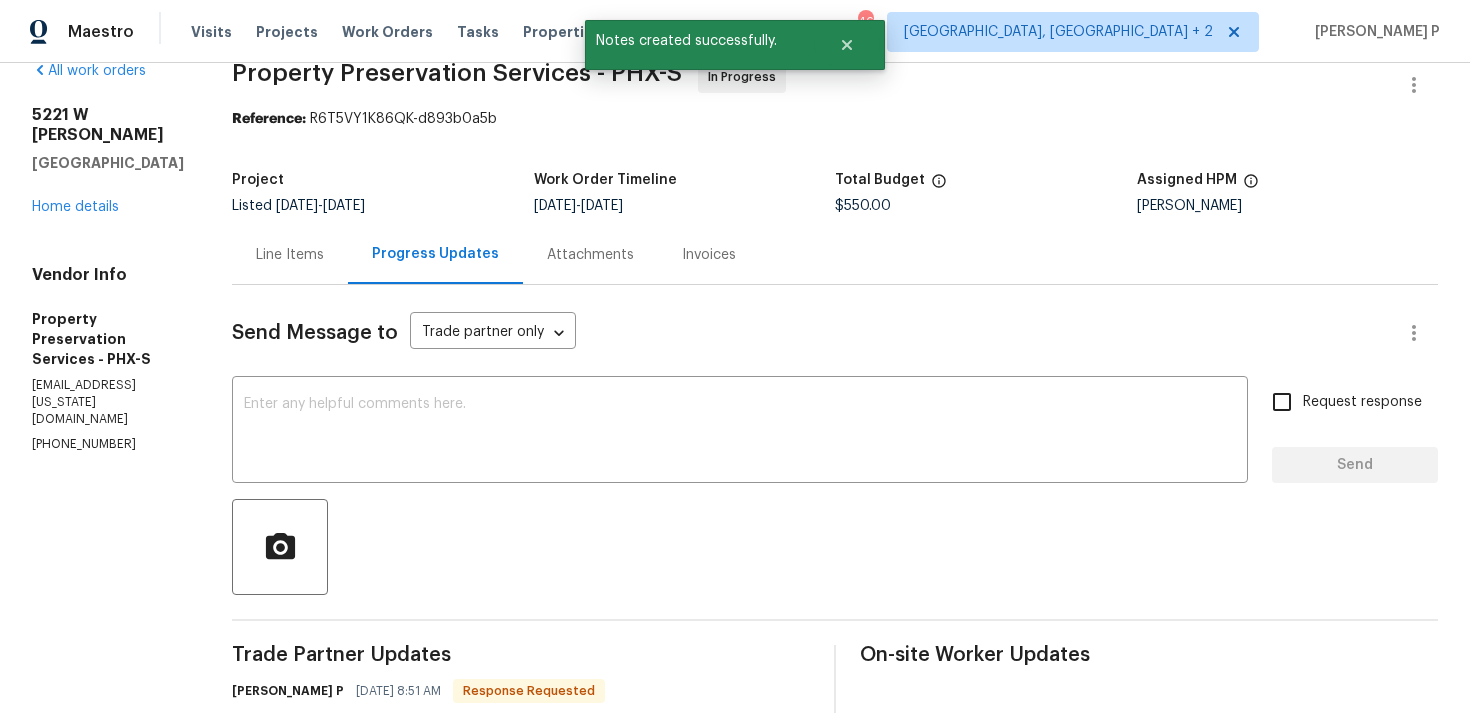 scroll, scrollTop: 148, scrollLeft: 0, axis: vertical 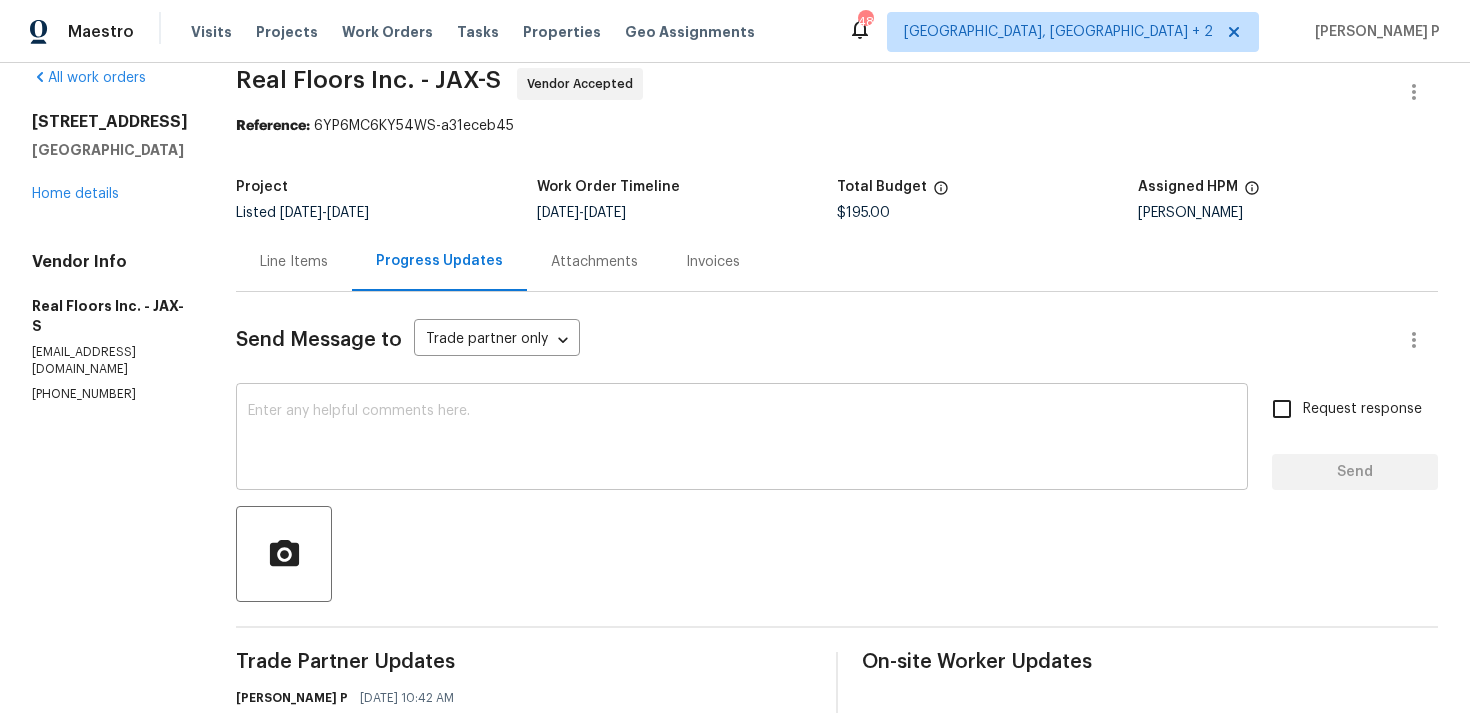 click at bounding box center (742, 439) 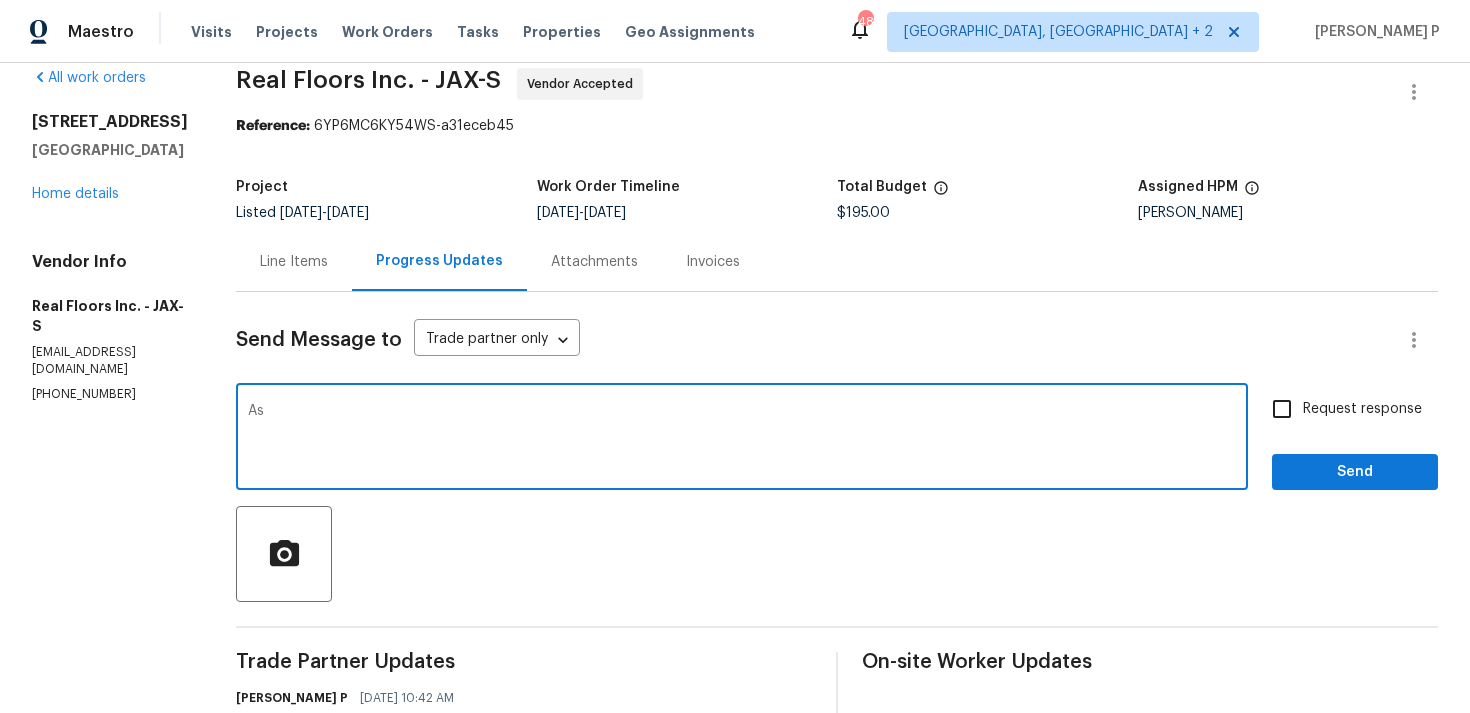 type on "A" 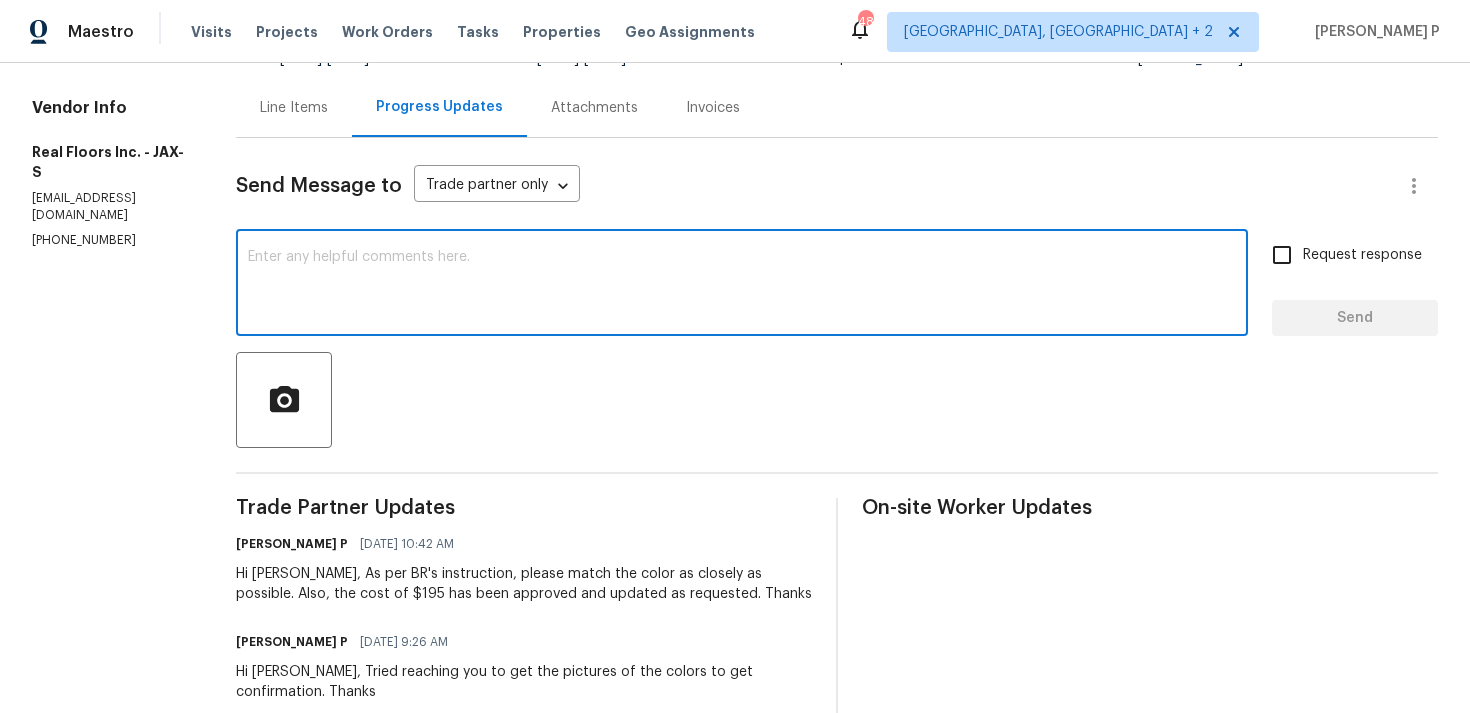 scroll, scrollTop: 227, scrollLeft: 0, axis: vertical 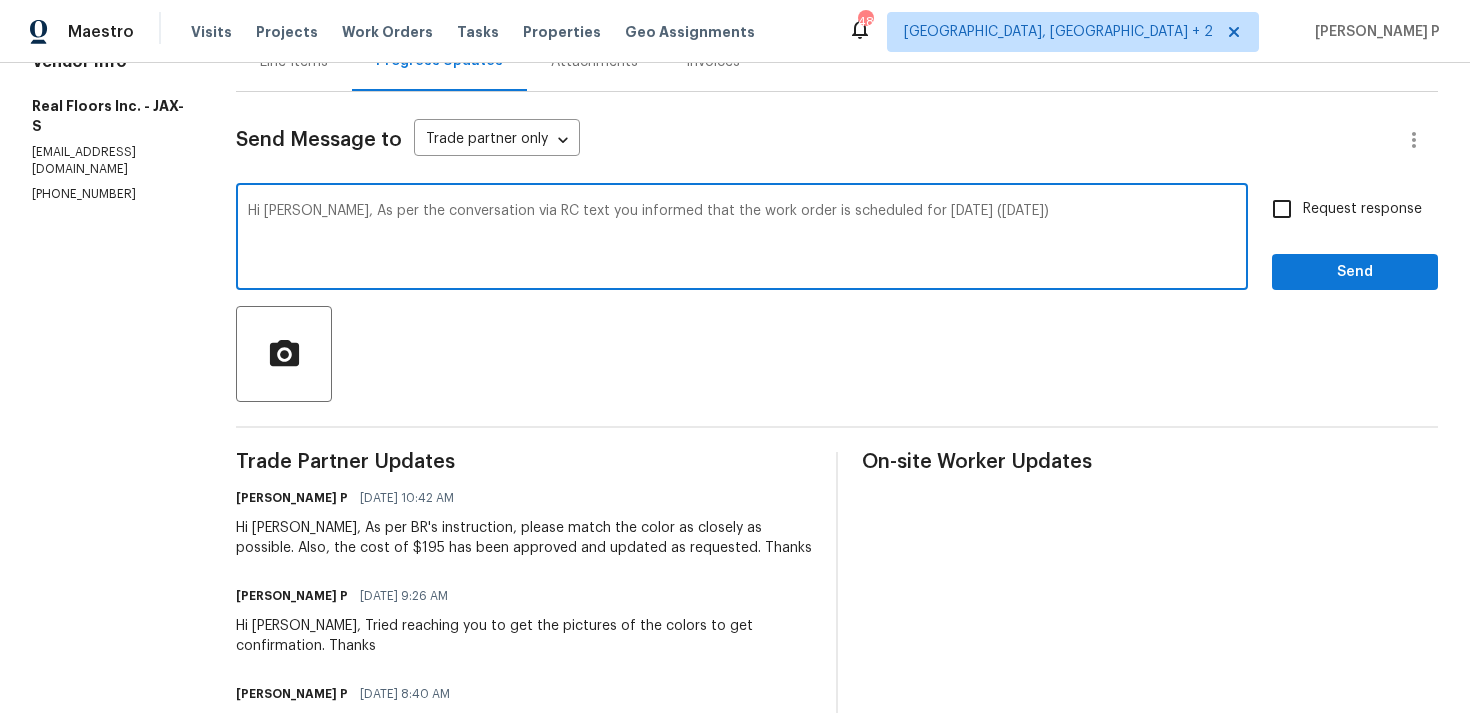 click on "Hi [PERSON_NAME], As per the conversation via RC text you informed that the work order is scheduled for [DATE] ([DATE])" at bounding box center (742, 239) 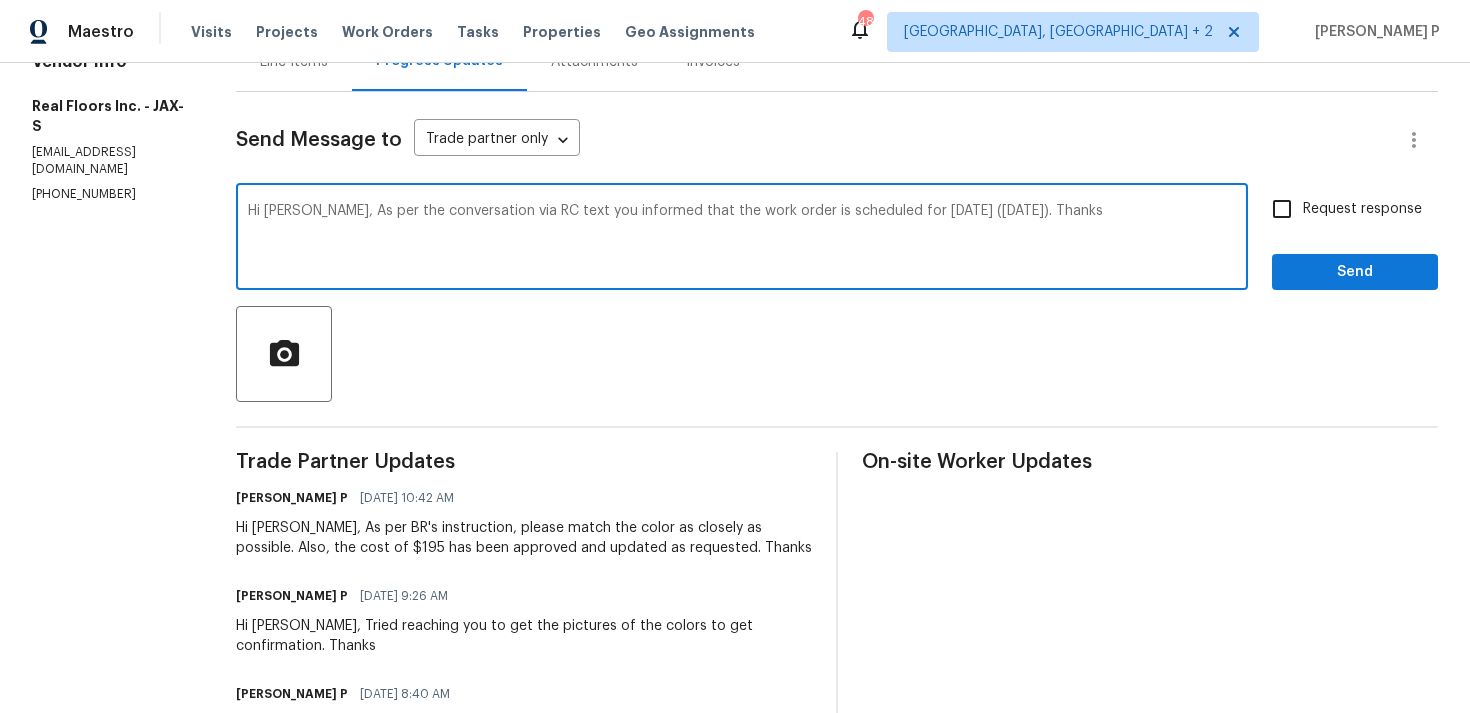 drag, startPoint x: 306, startPoint y: 212, endPoint x: 994, endPoint y: 212, distance: 688 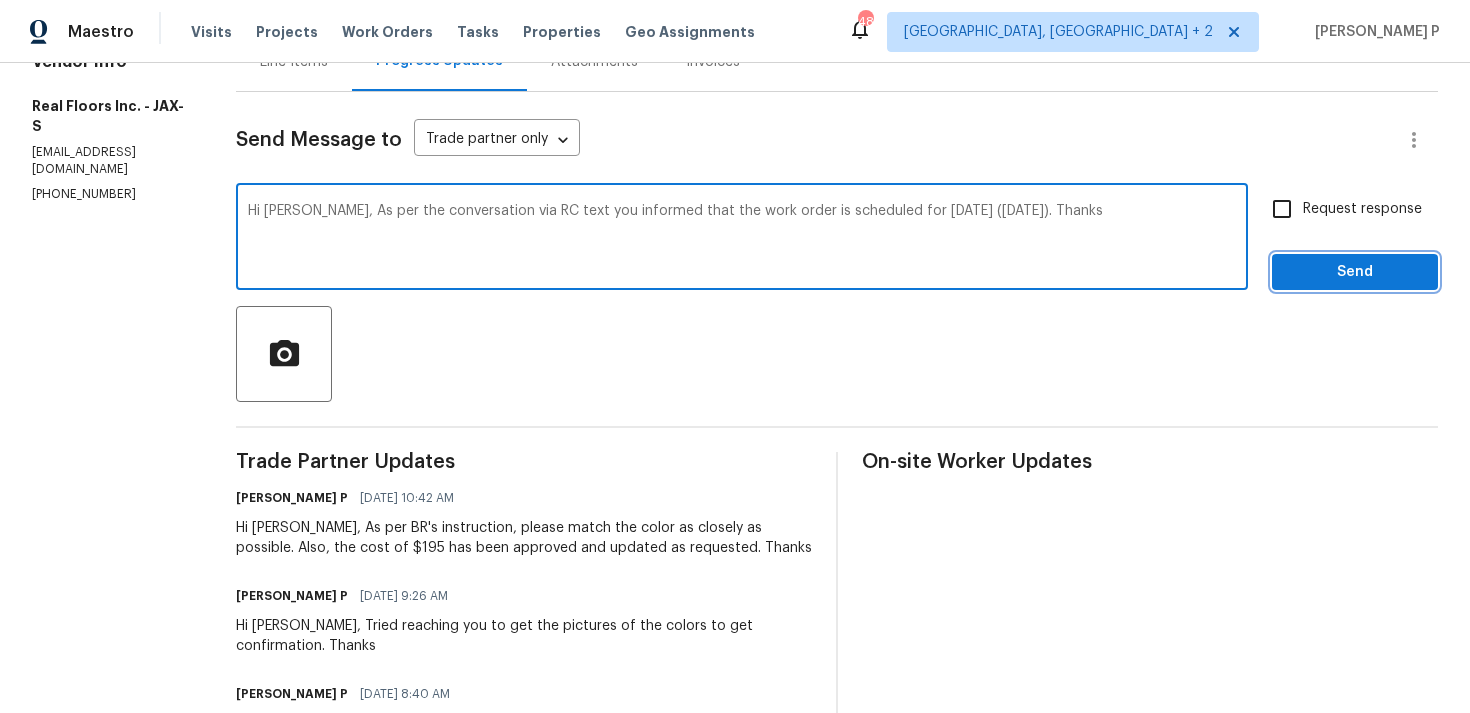 click on "Send" at bounding box center (1355, 272) 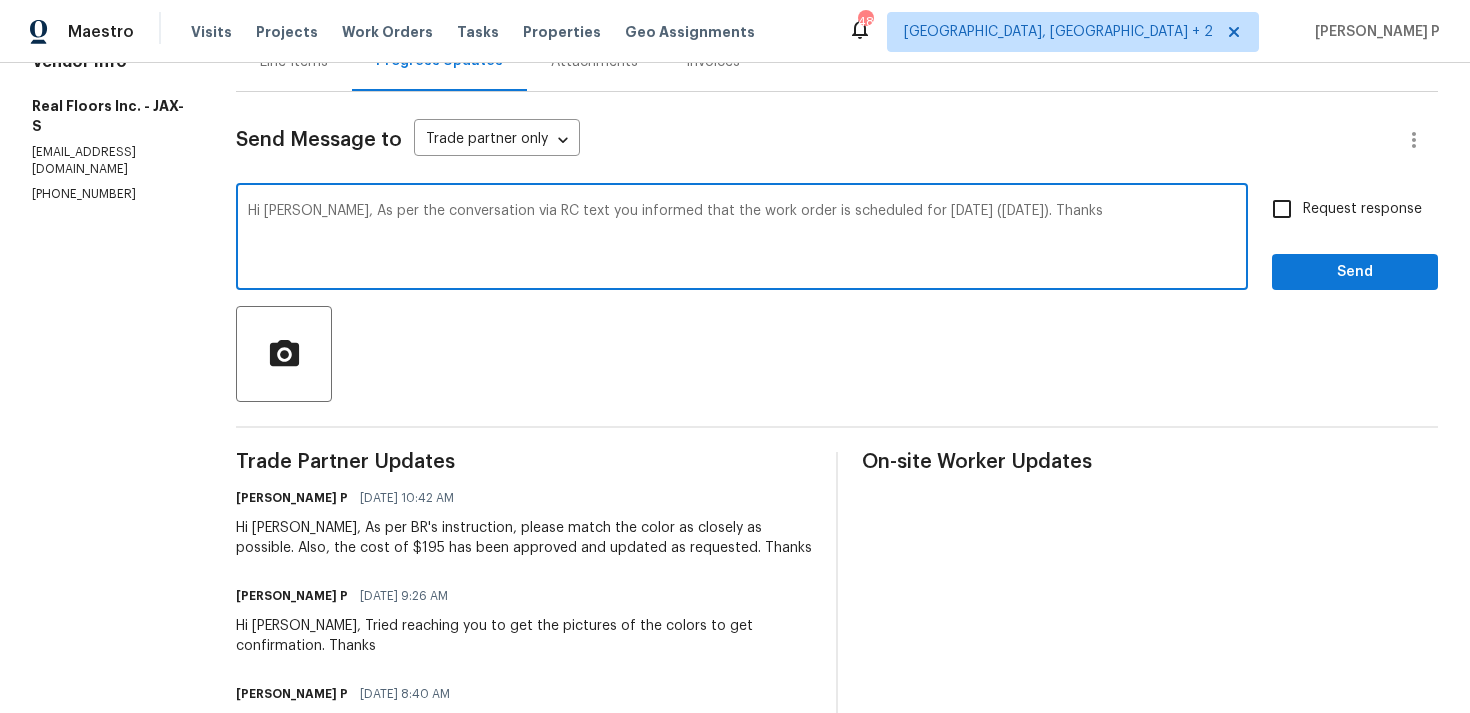 scroll, scrollTop: 34, scrollLeft: 0, axis: vertical 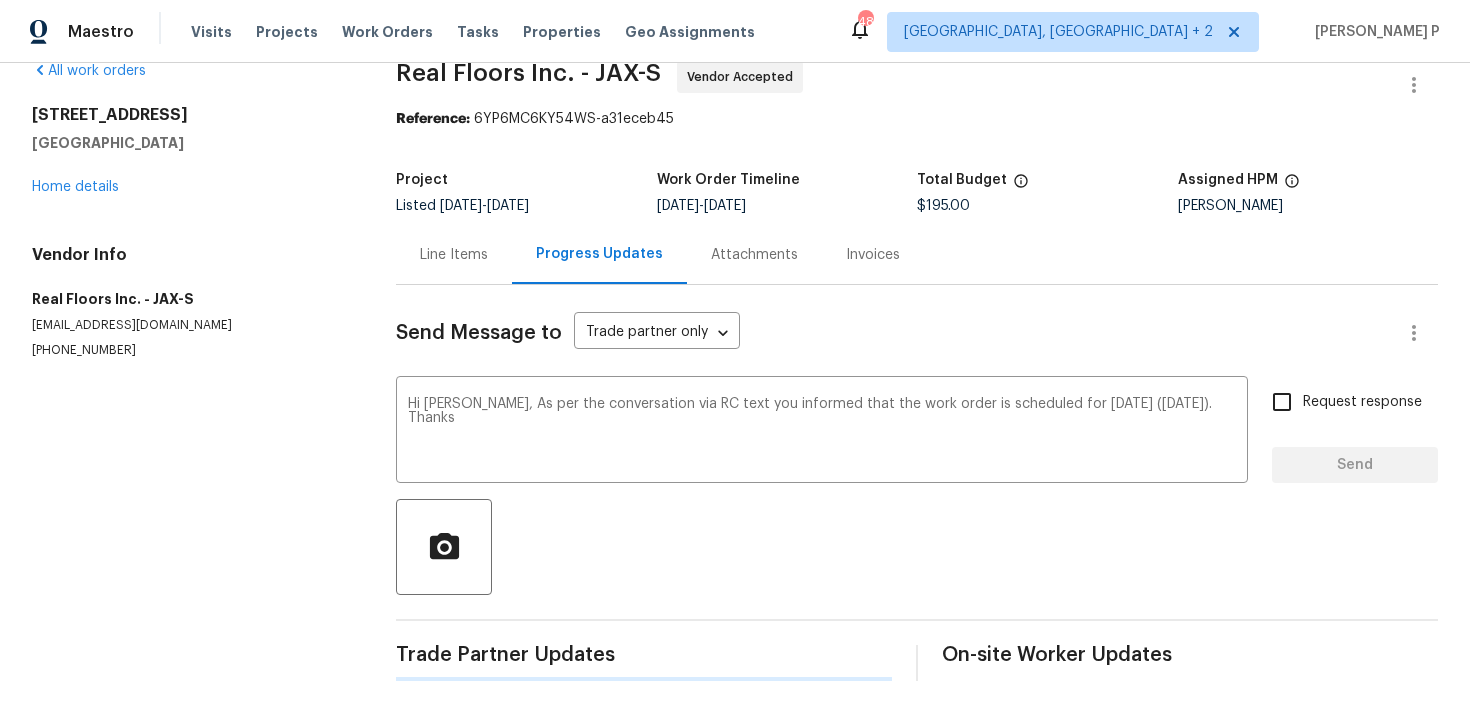 type 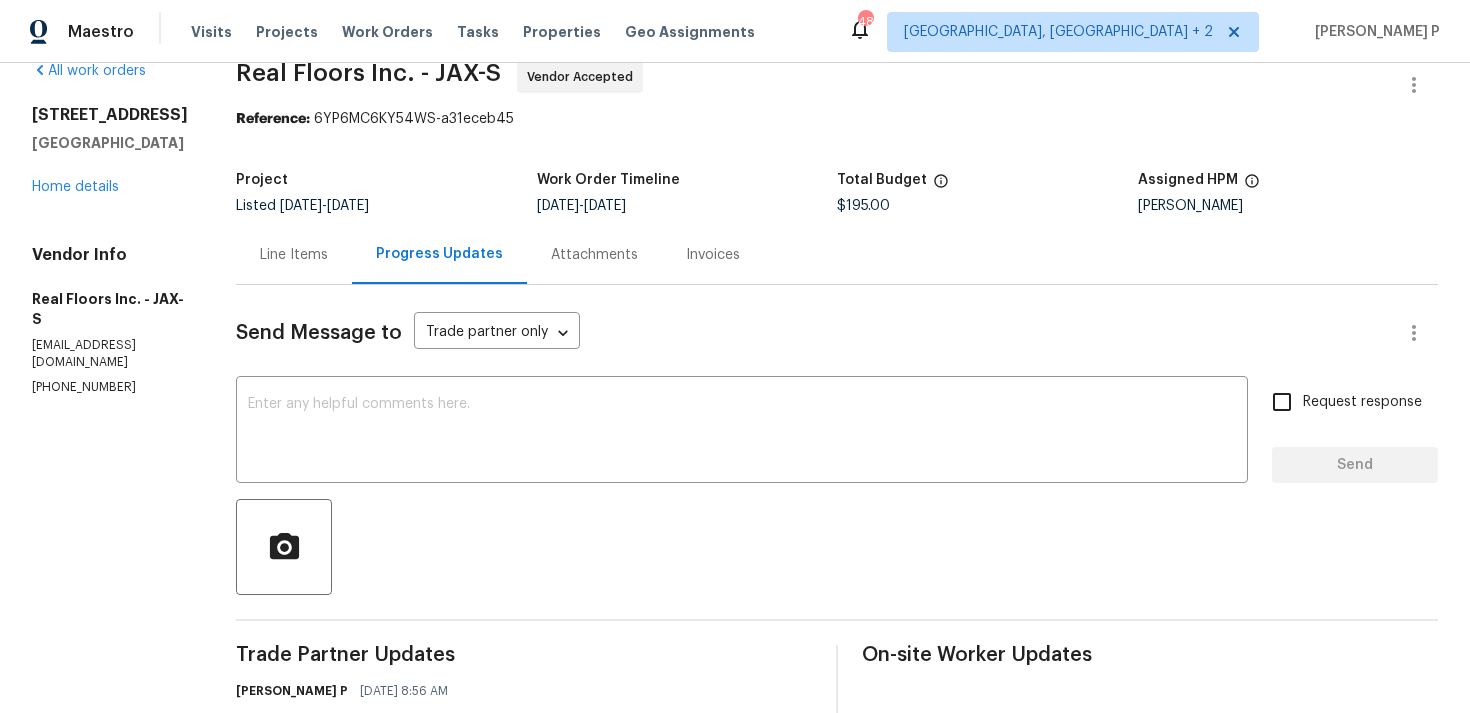 scroll, scrollTop: 227, scrollLeft: 0, axis: vertical 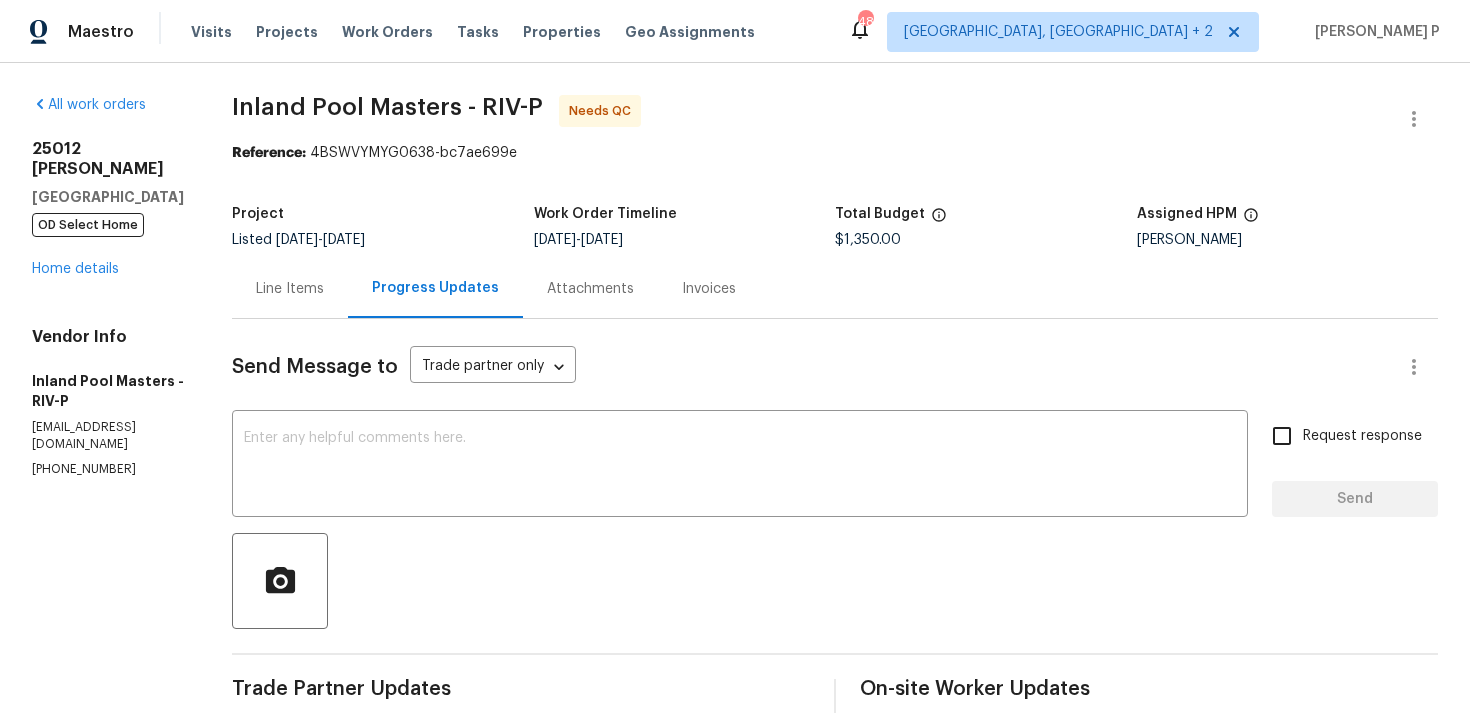 click on "Line Items" at bounding box center (290, 289) 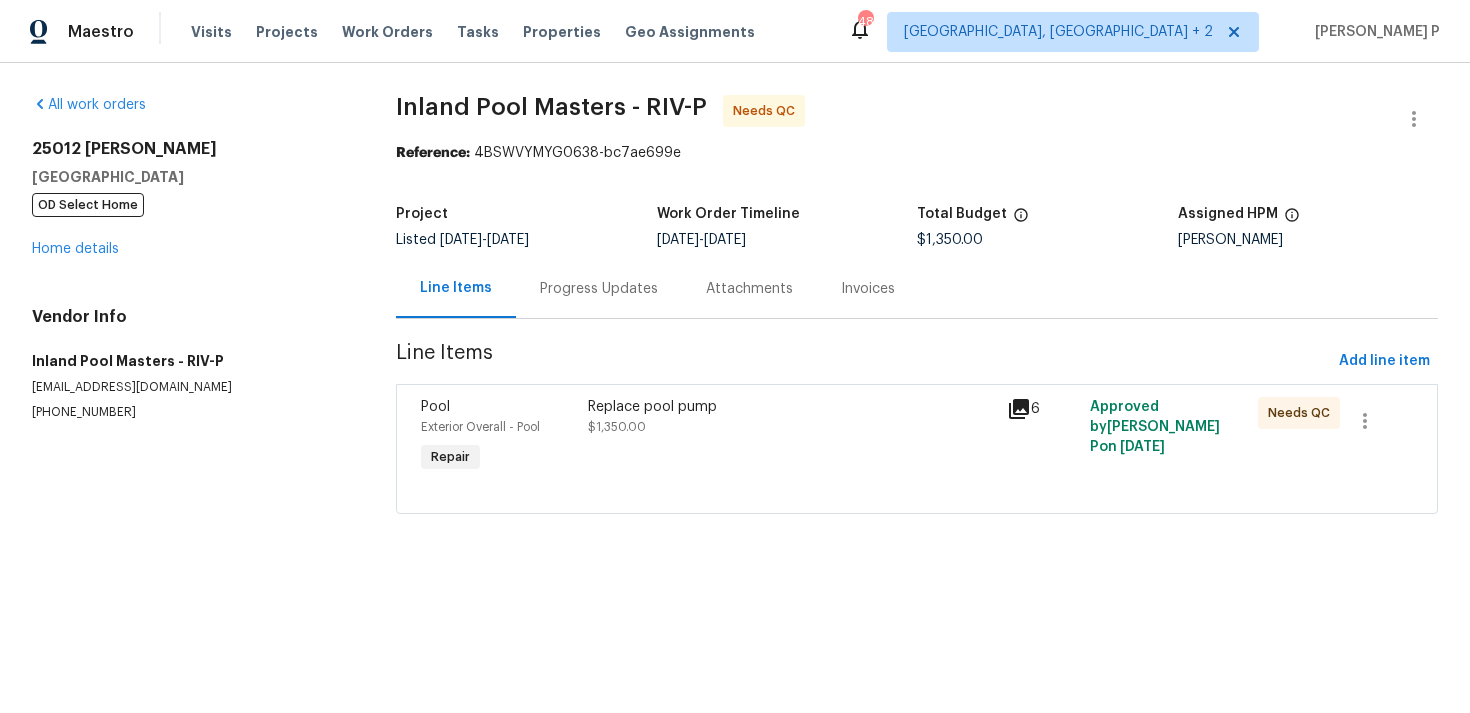 click on "Replace pool pump" at bounding box center (791, 407) 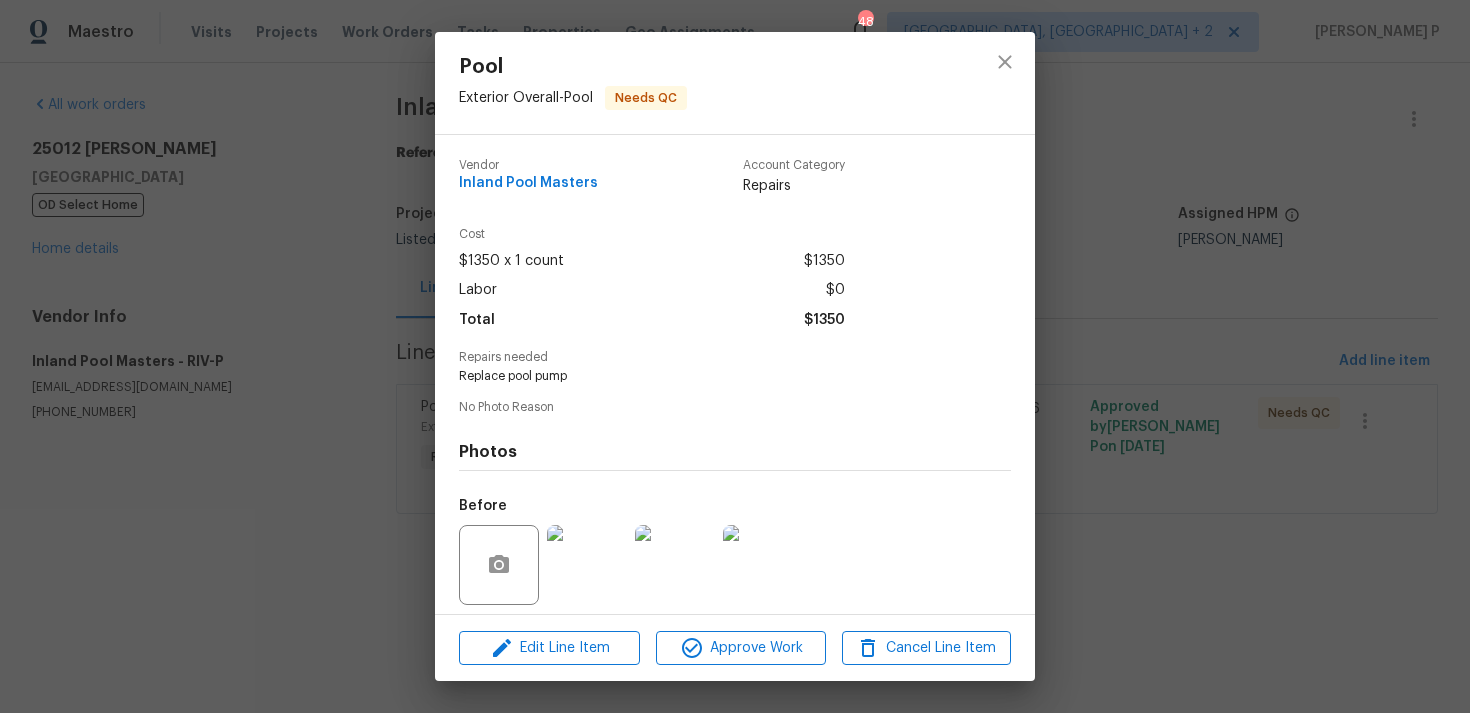 scroll, scrollTop: 141, scrollLeft: 0, axis: vertical 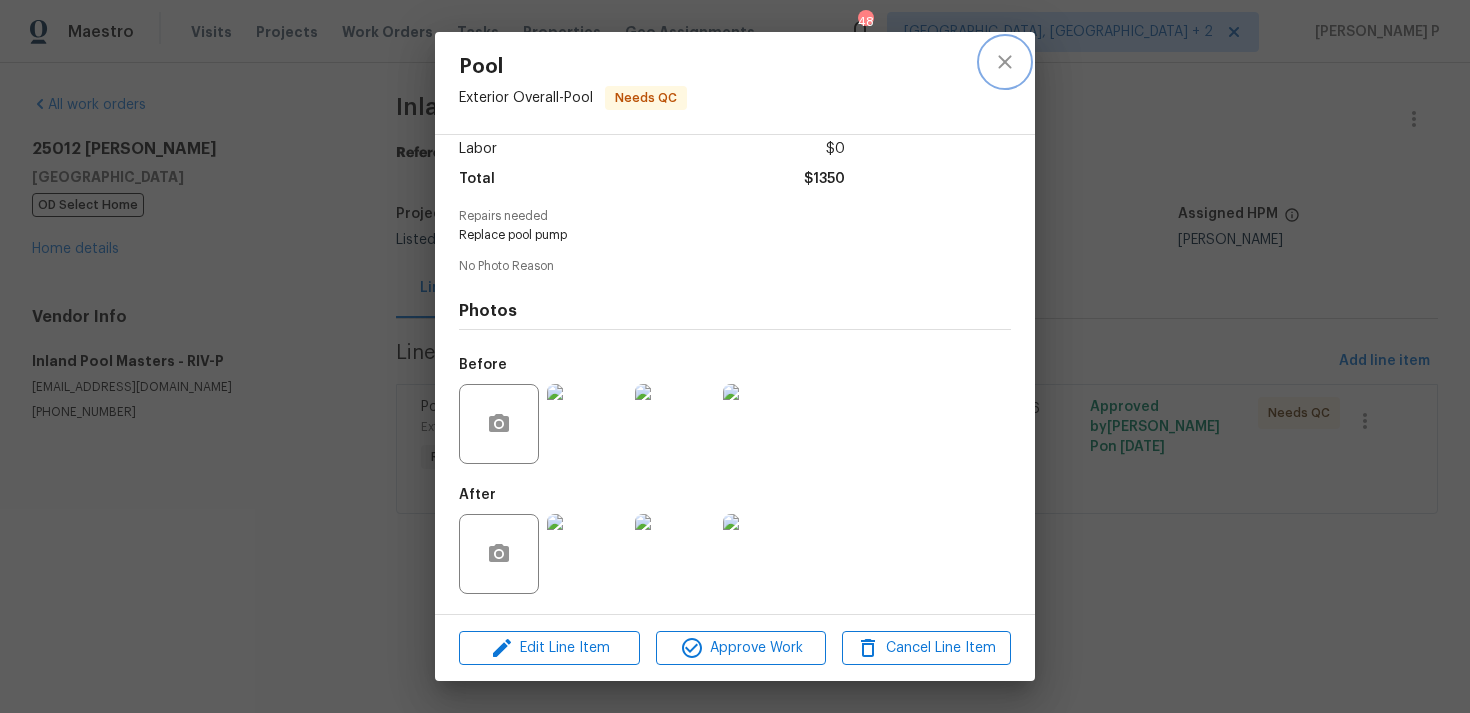 click 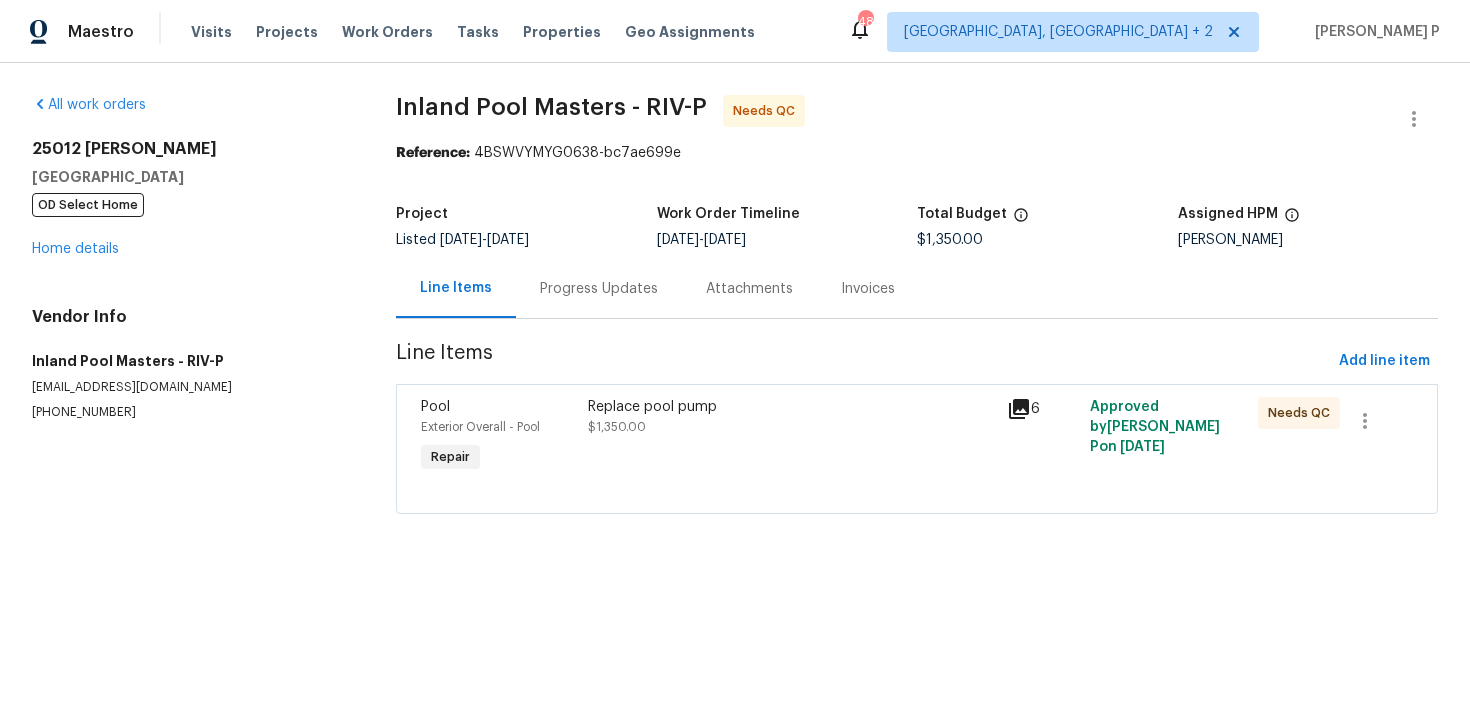 click on "Progress Updates" at bounding box center [599, 289] 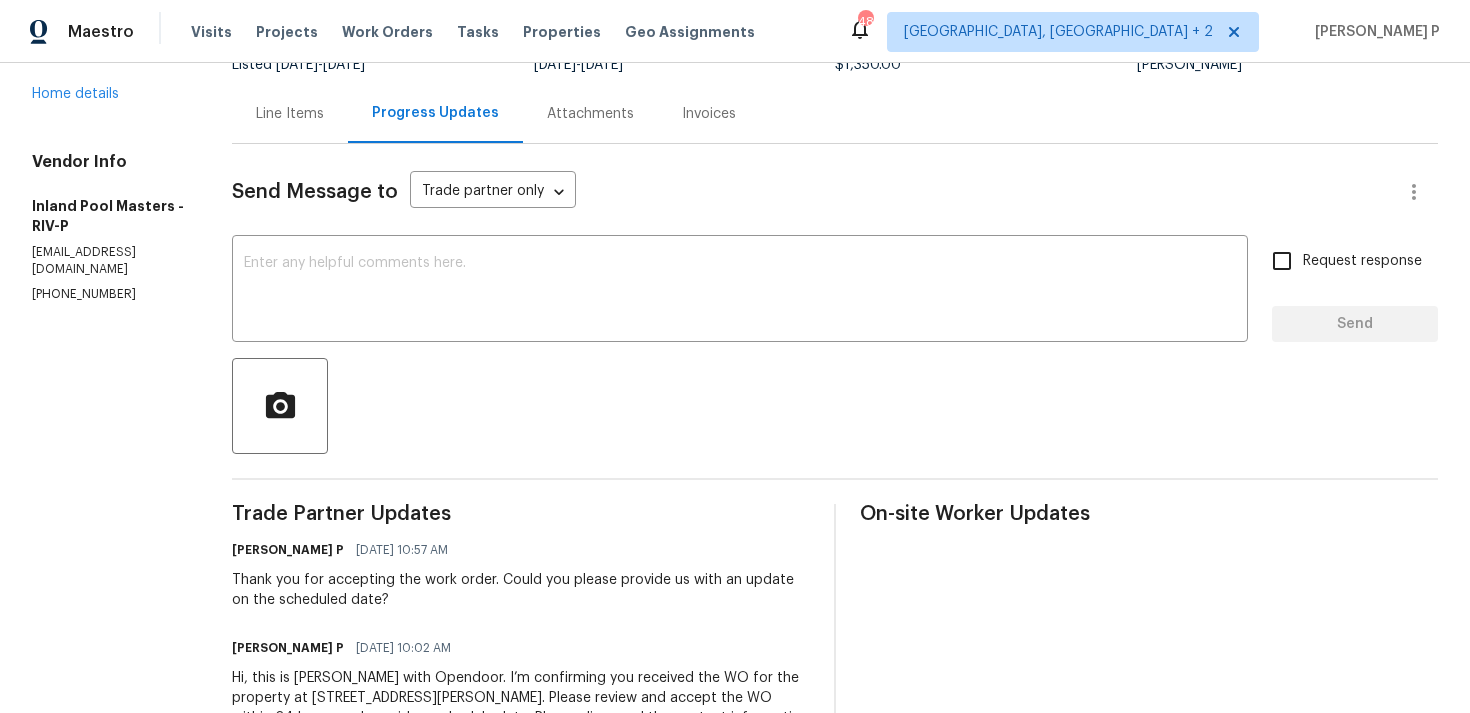 scroll, scrollTop: 130, scrollLeft: 0, axis: vertical 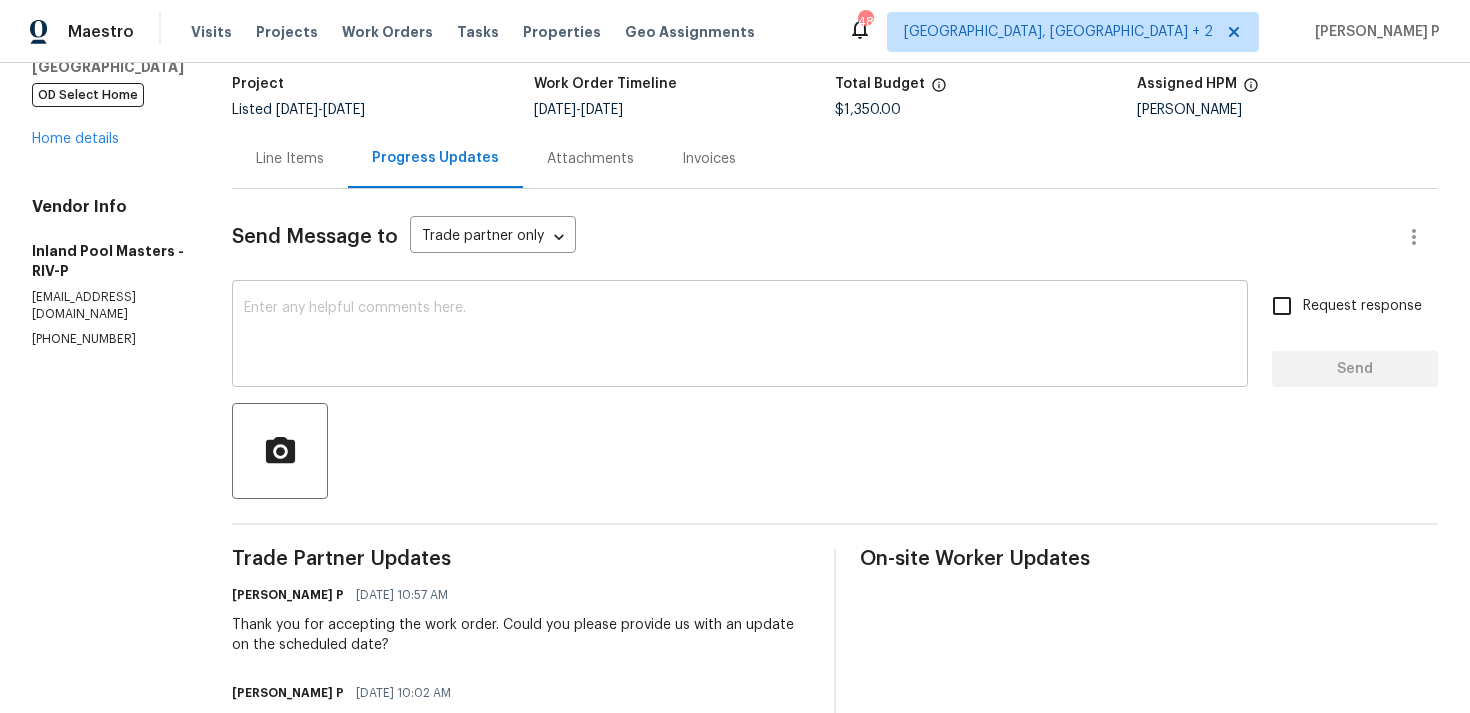 click on "x ​" at bounding box center (740, 336) 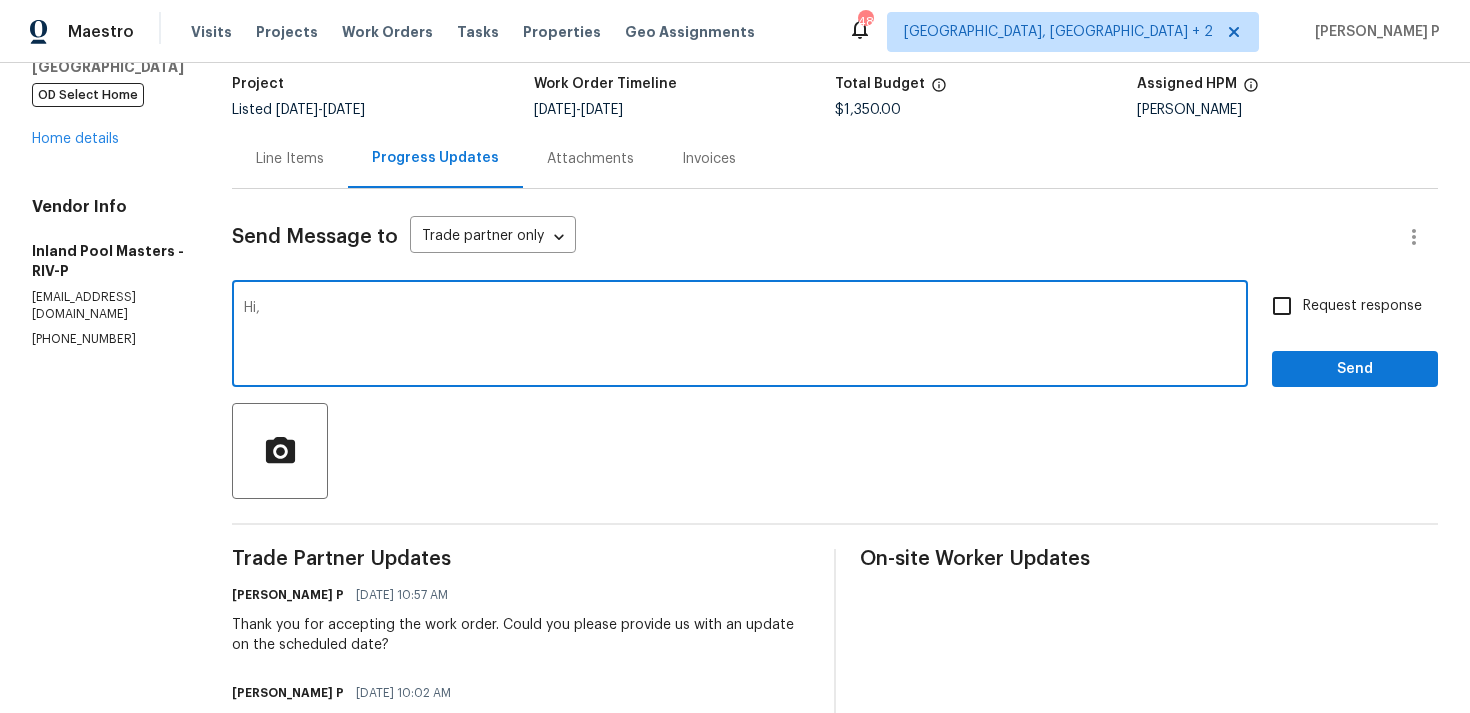 click on "Hi," at bounding box center [740, 336] 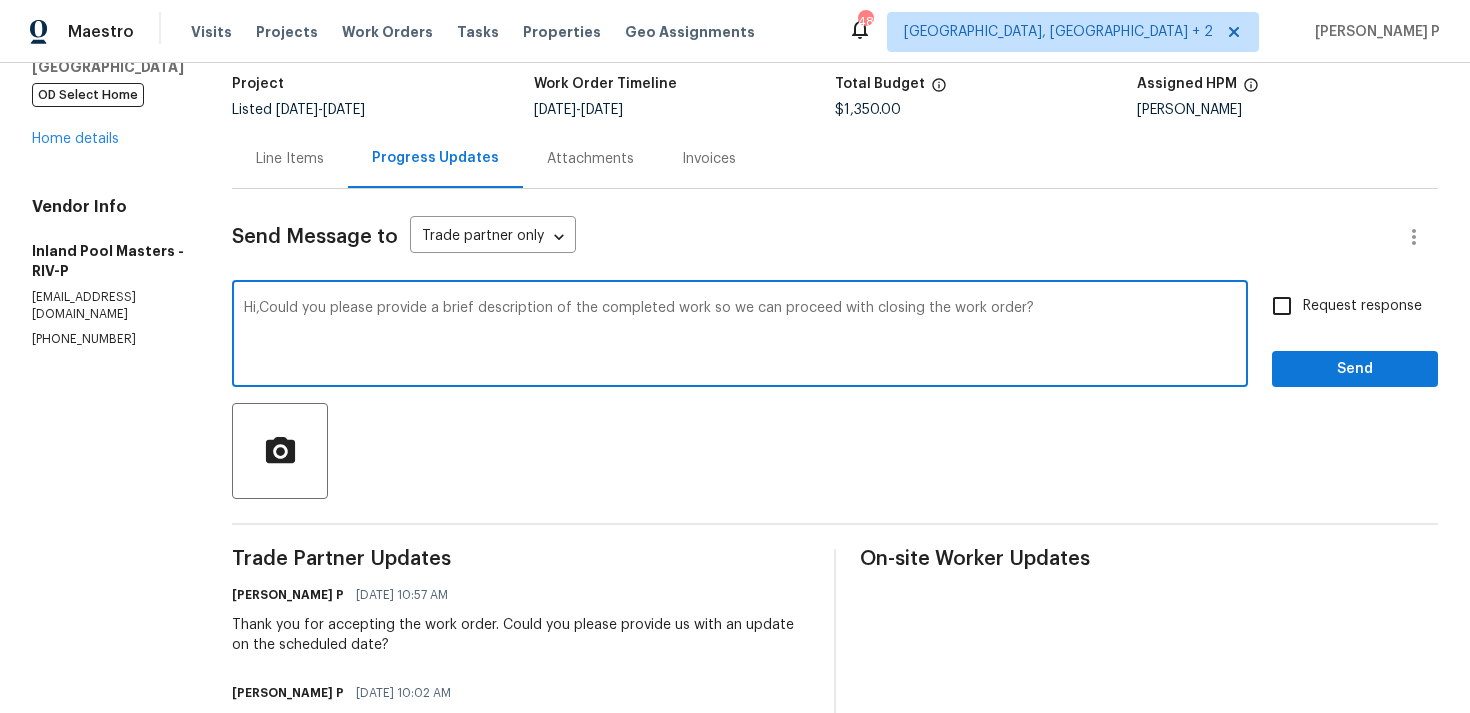 click on "Hi,Could you please provide a brief description of the completed work so we can proceed with closing the work order?" at bounding box center (740, 336) 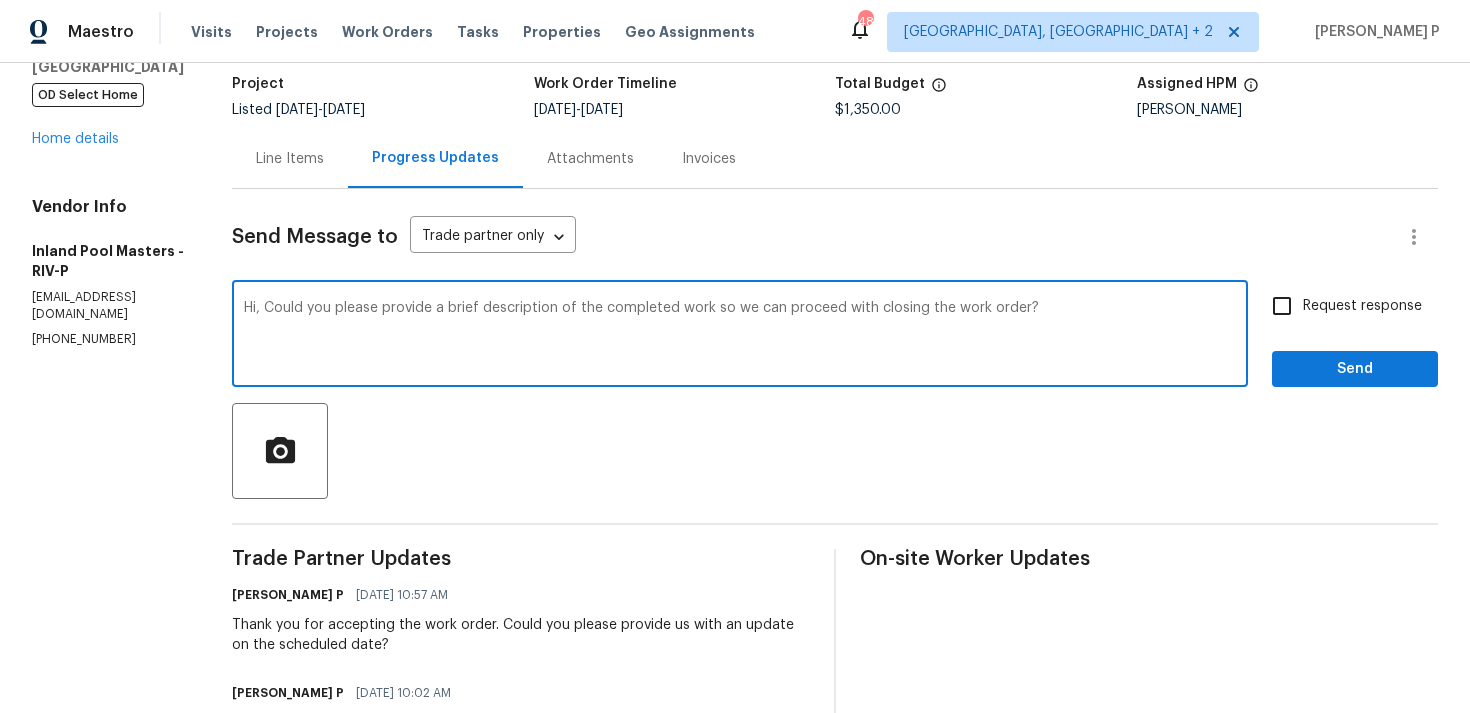 type on "Hi, Could you please provide a brief description of the completed work so we can proceed with closing the work order?" 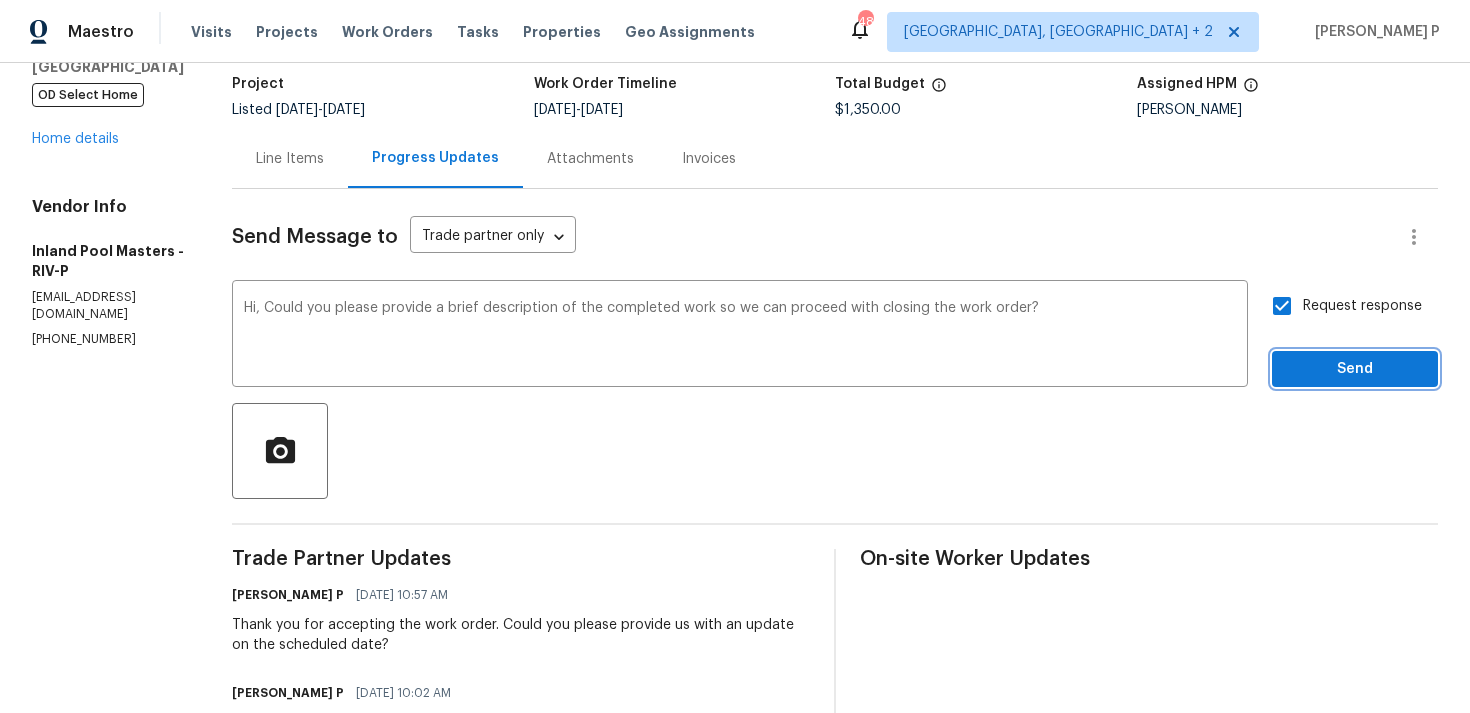 click on "Send" at bounding box center [1355, 369] 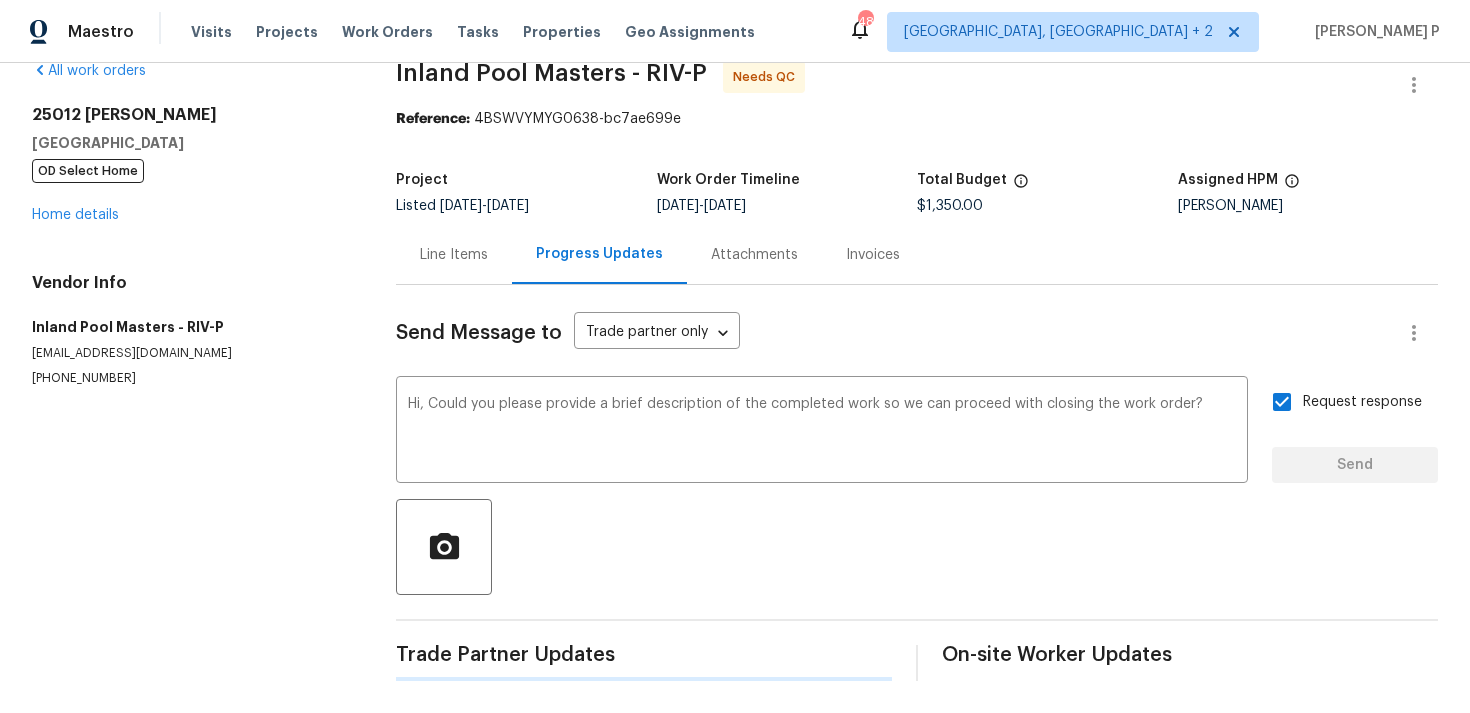 type 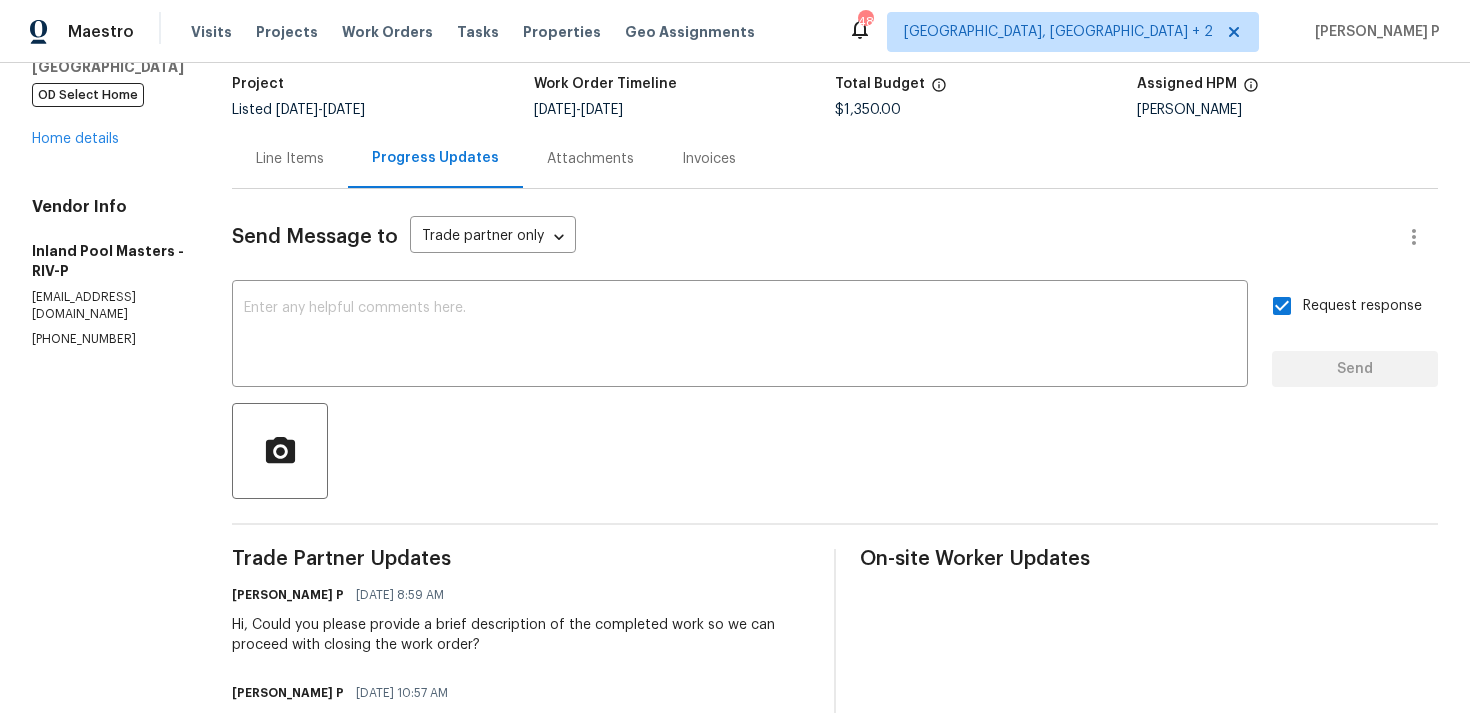 scroll, scrollTop: 0, scrollLeft: 0, axis: both 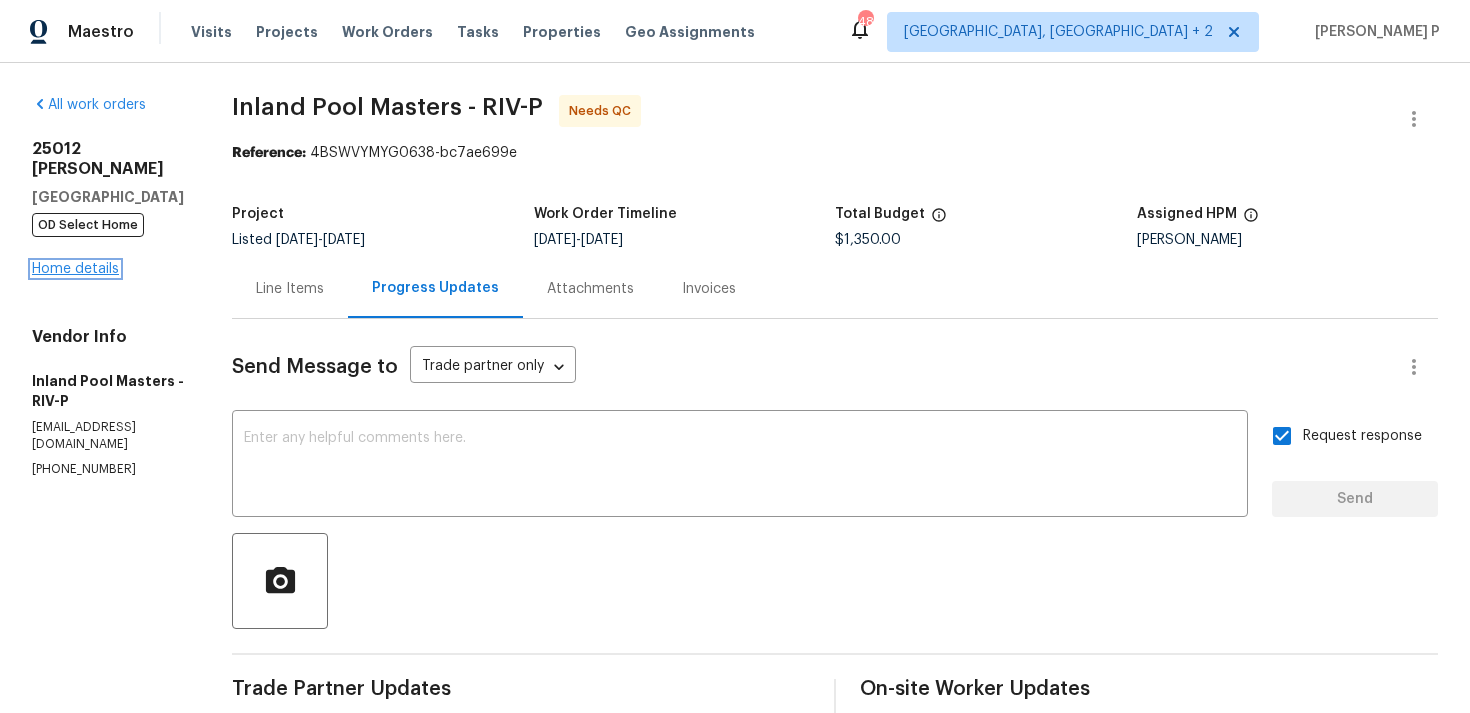 click on "Home details" at bounding box center [75, 269] 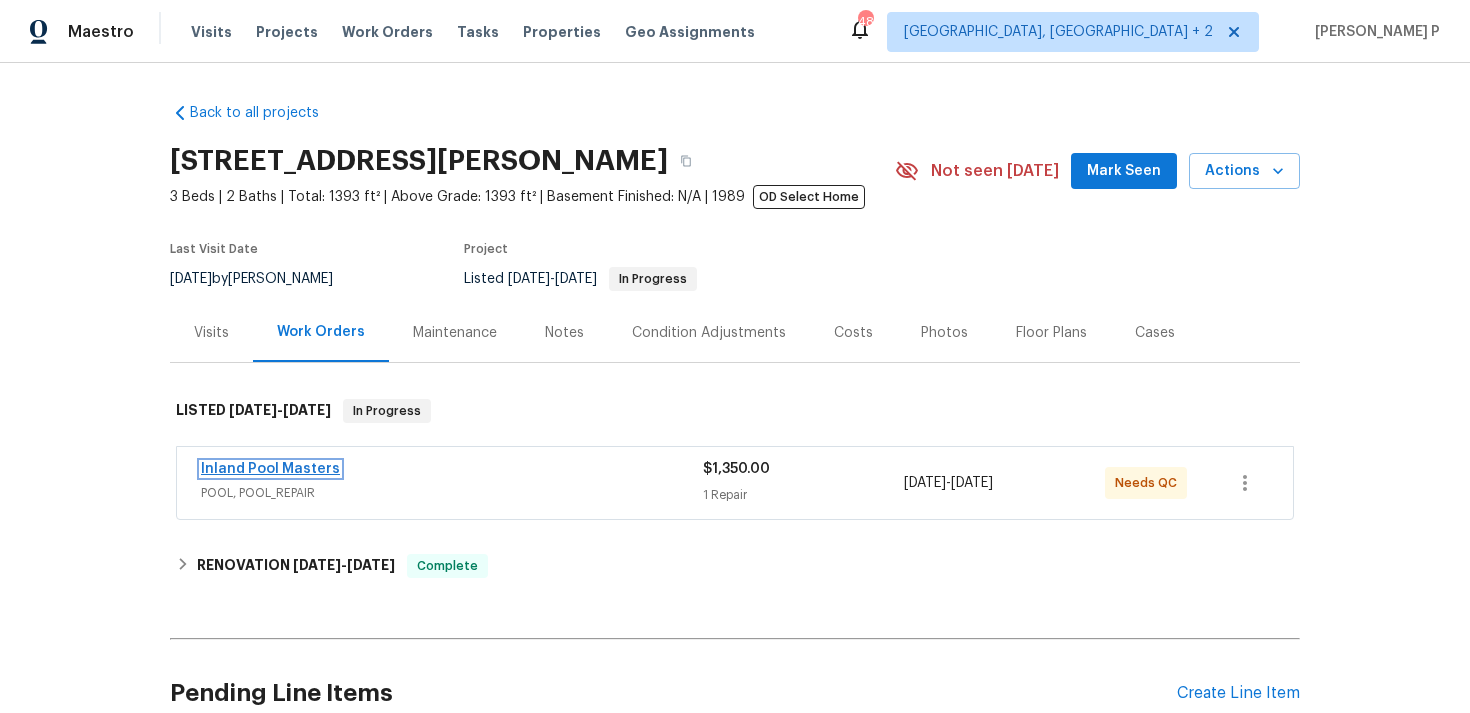 click on "Inland Pool Masters" at bounding box center [270, 469] 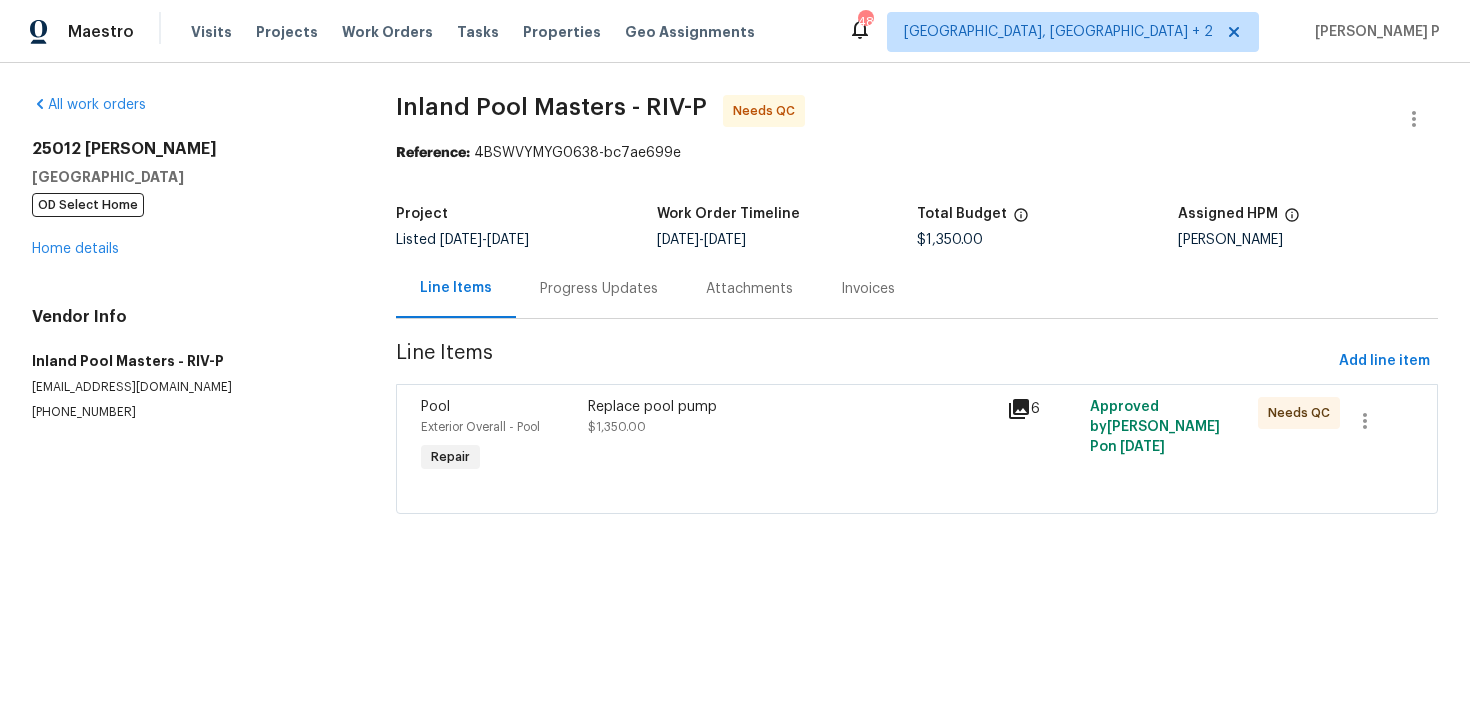 click on "Inland Pool Masters - RIV-P Needs QC Reference:   4BSWVYMYG0638-bc7ae699e Project Listed   3/28/2025  -  7/10/2025 Work Order Timeline 7/8/2025  -  7/10/2025 Total Budget $1,350.00 Assigned HPM Joshua Peterson Line Items Progress Updates Attachments Invoices Line Items Add line item Pool Exterior Overall - Pool Repair Replace pool pump $1,350.00   6 Approved by  Ramyasri P  on   7/8/2025 Needs QC" at bounding box center (917, 316) 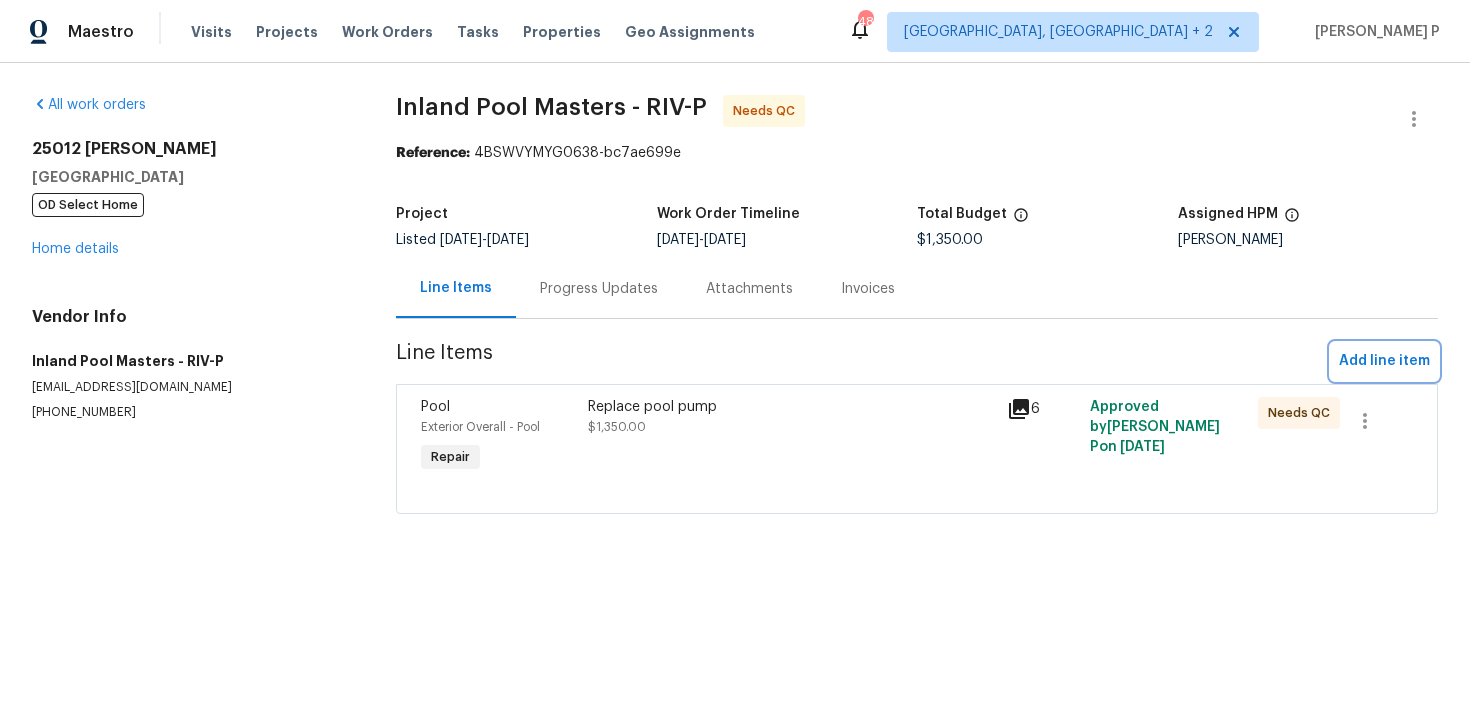 click on "Add line item" at bounding box center [1384, 361] 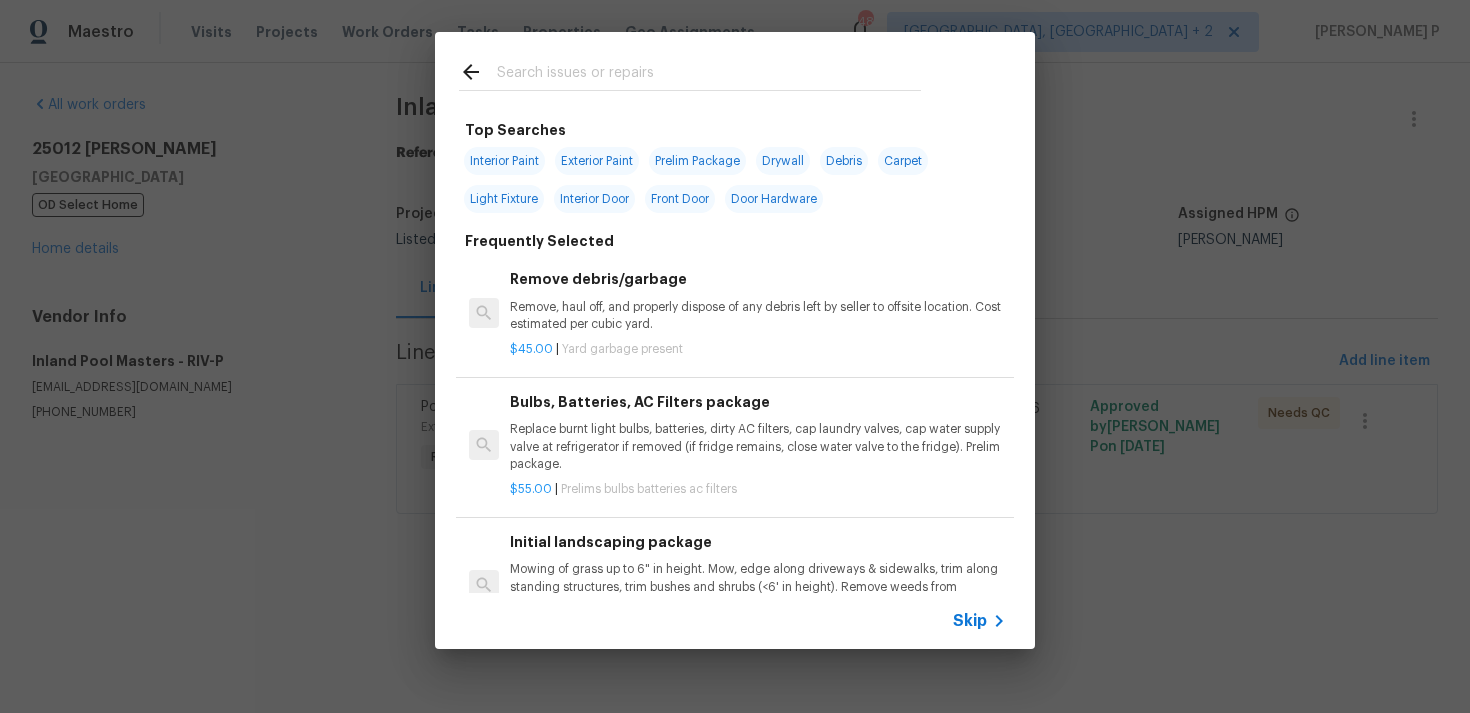 click on "Skip" at bounding box center (970, 621) 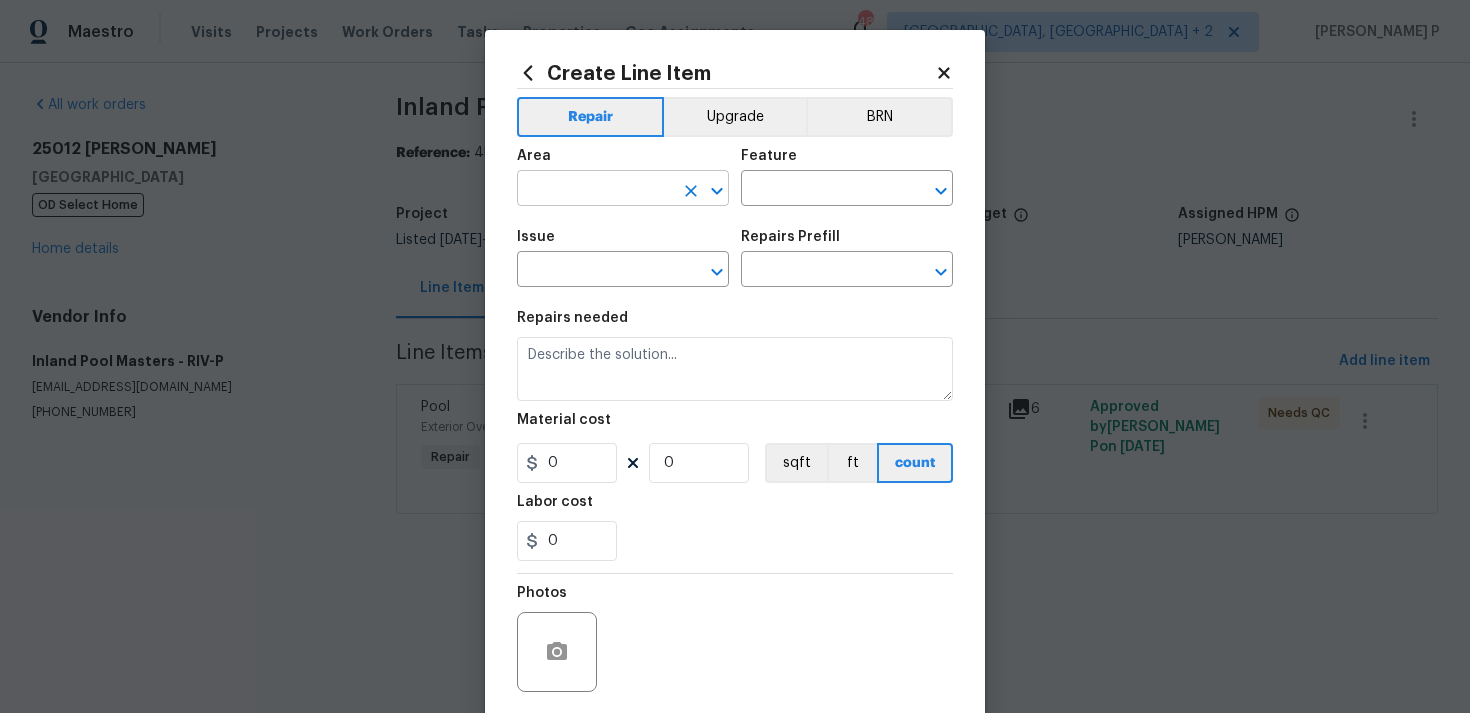 click at bounding box center (595, 190) 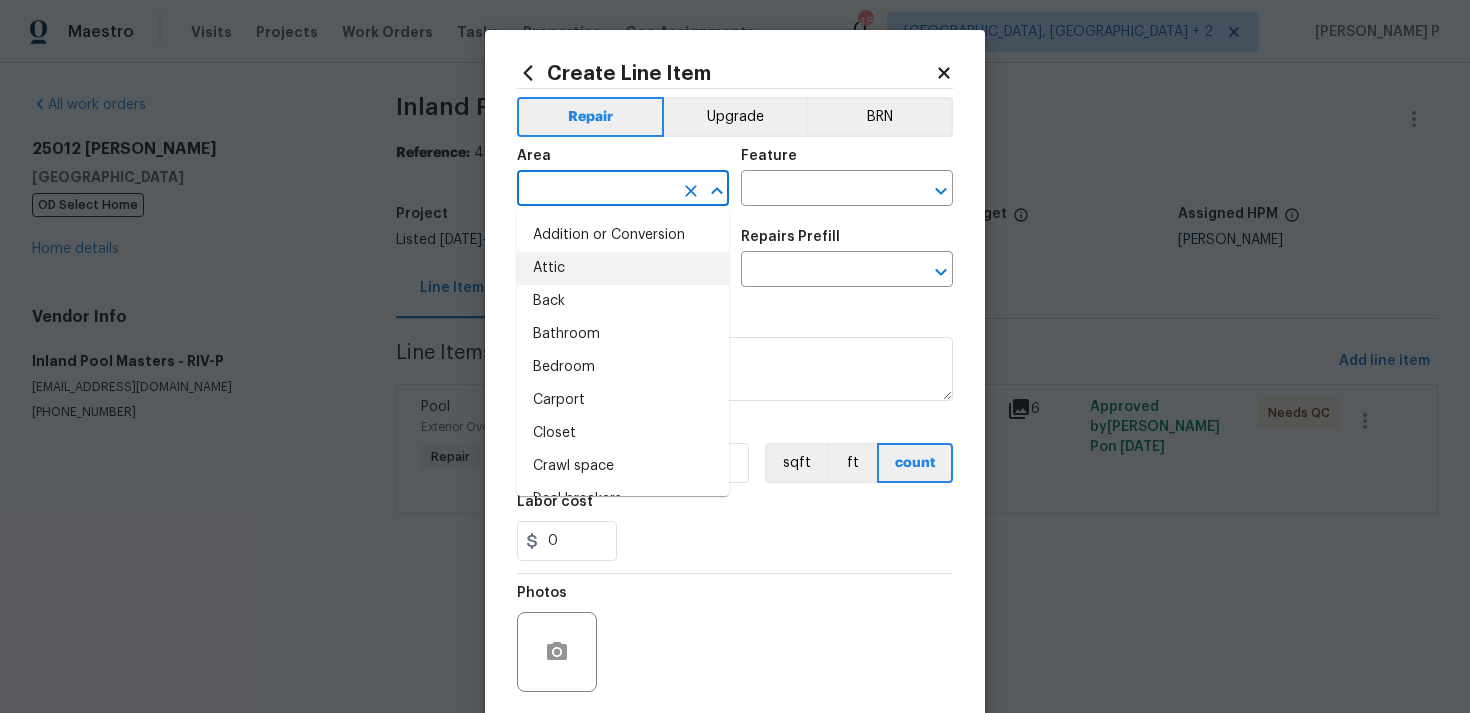 click on "Attic" at bounding box center (623, 268) 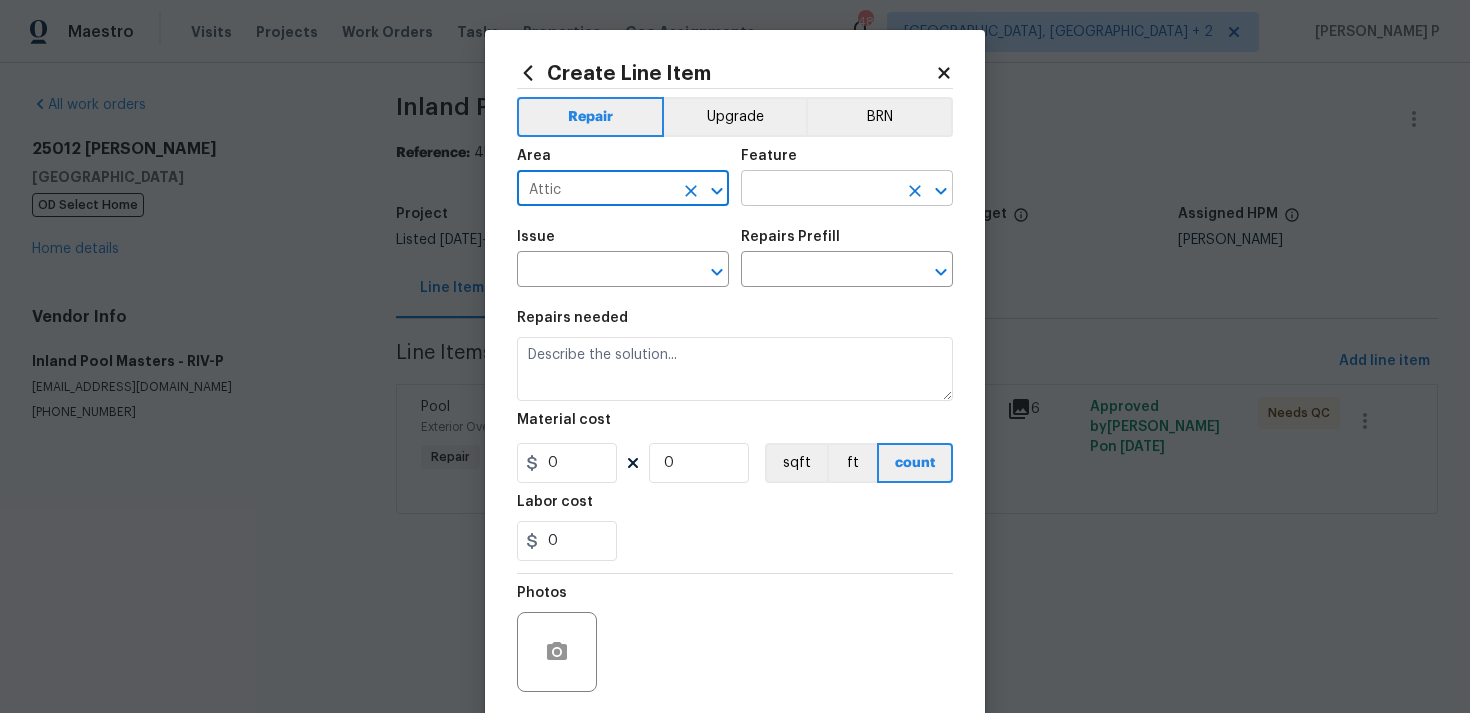 click at bounding box center [819, 190] 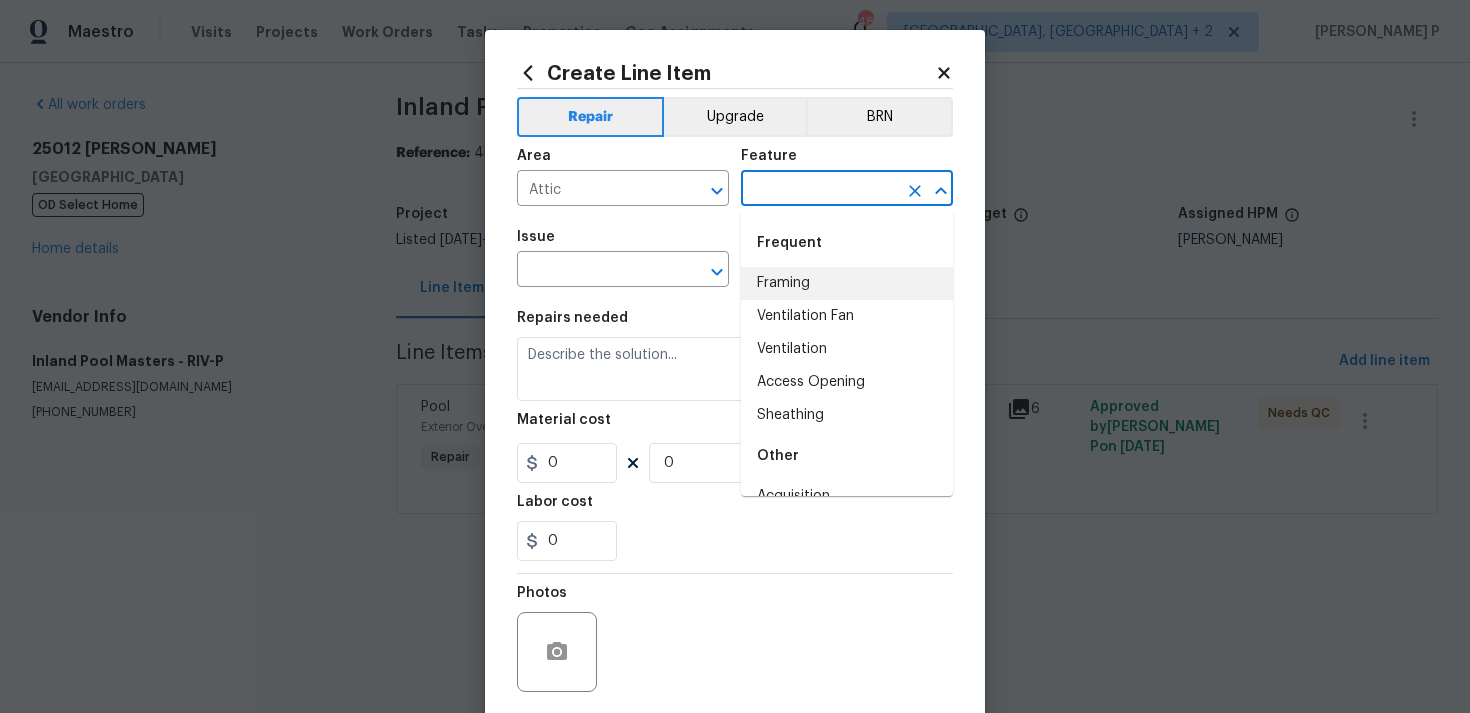 click on "Framing" at bounding box center (847, 283) 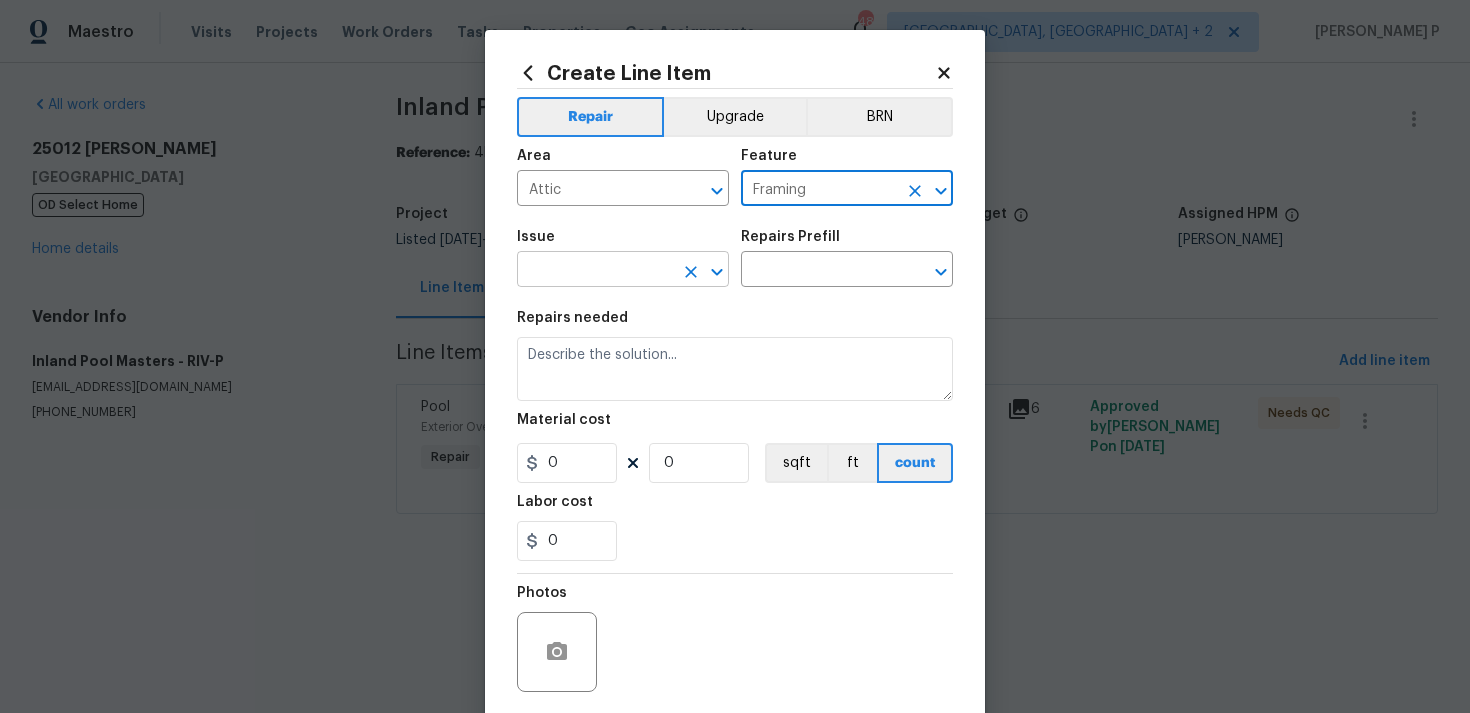 click at bounding box center (595, 271) 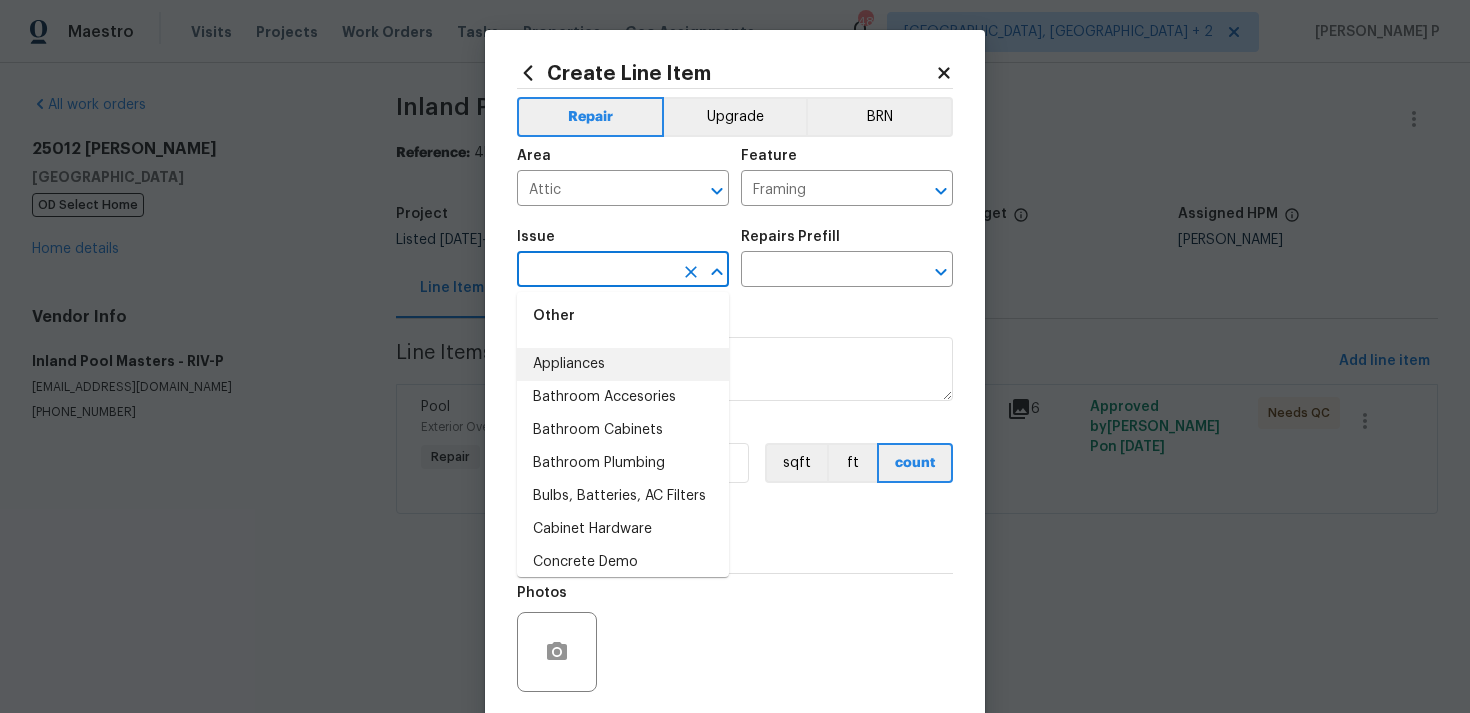 scroll, scrollTop: 397, scrollLeft: 0, axis: vertical 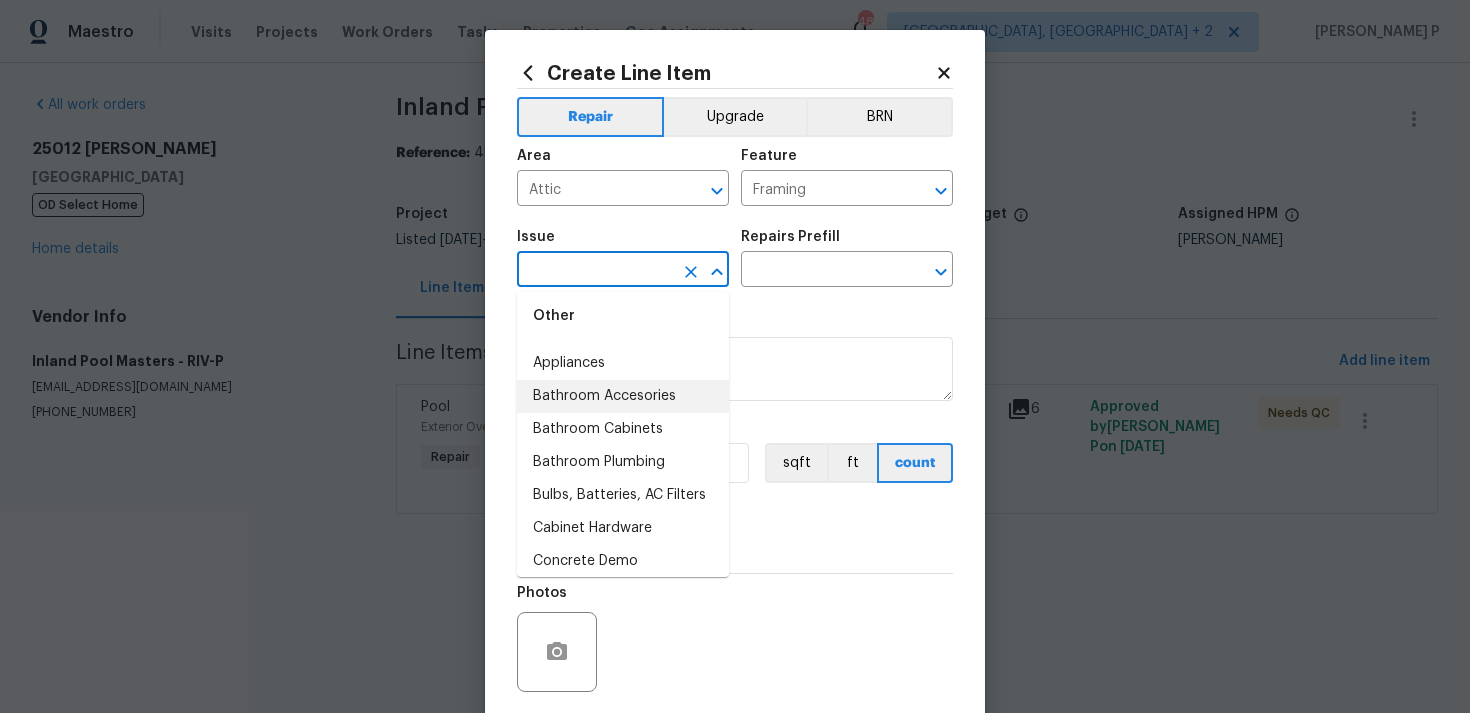 click on "Bathroom Accesories" at bounding box center (623, 396) 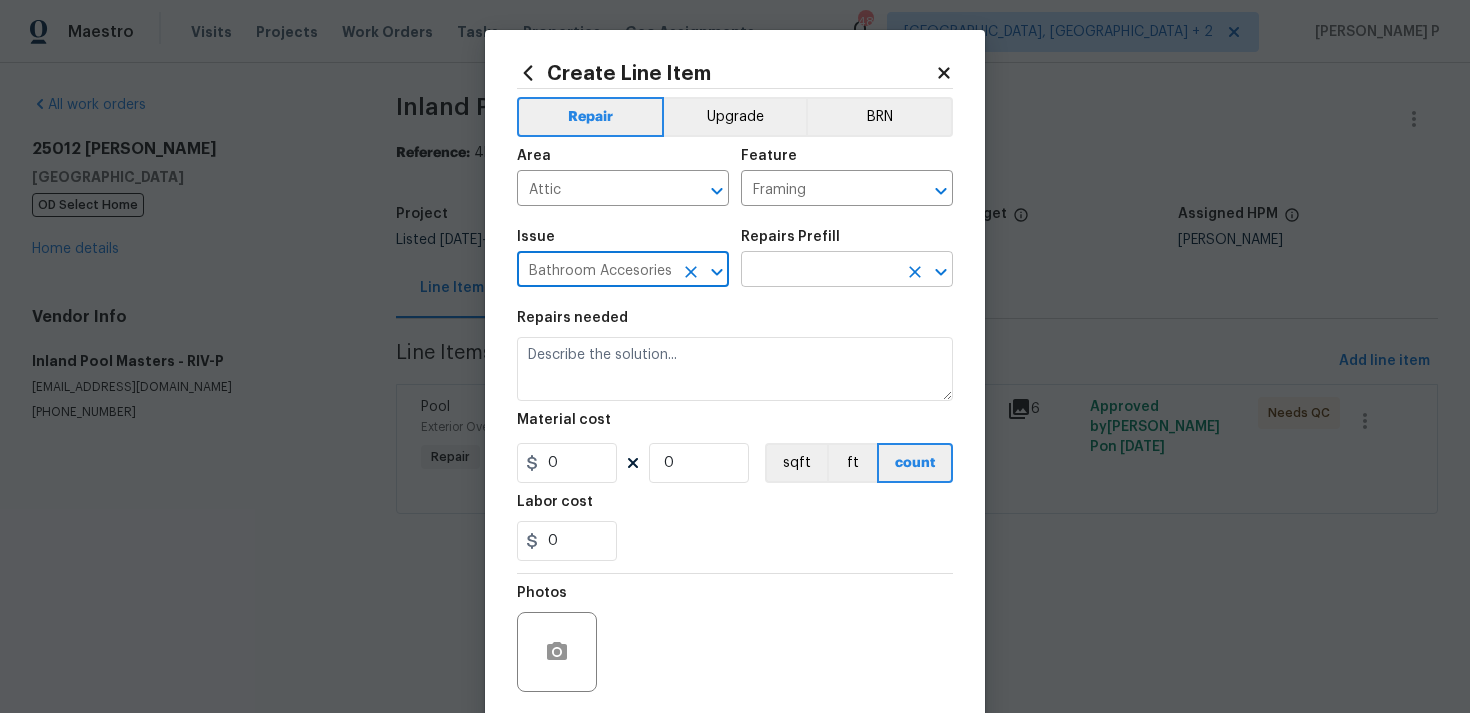 click at bounding box center (819, 271) 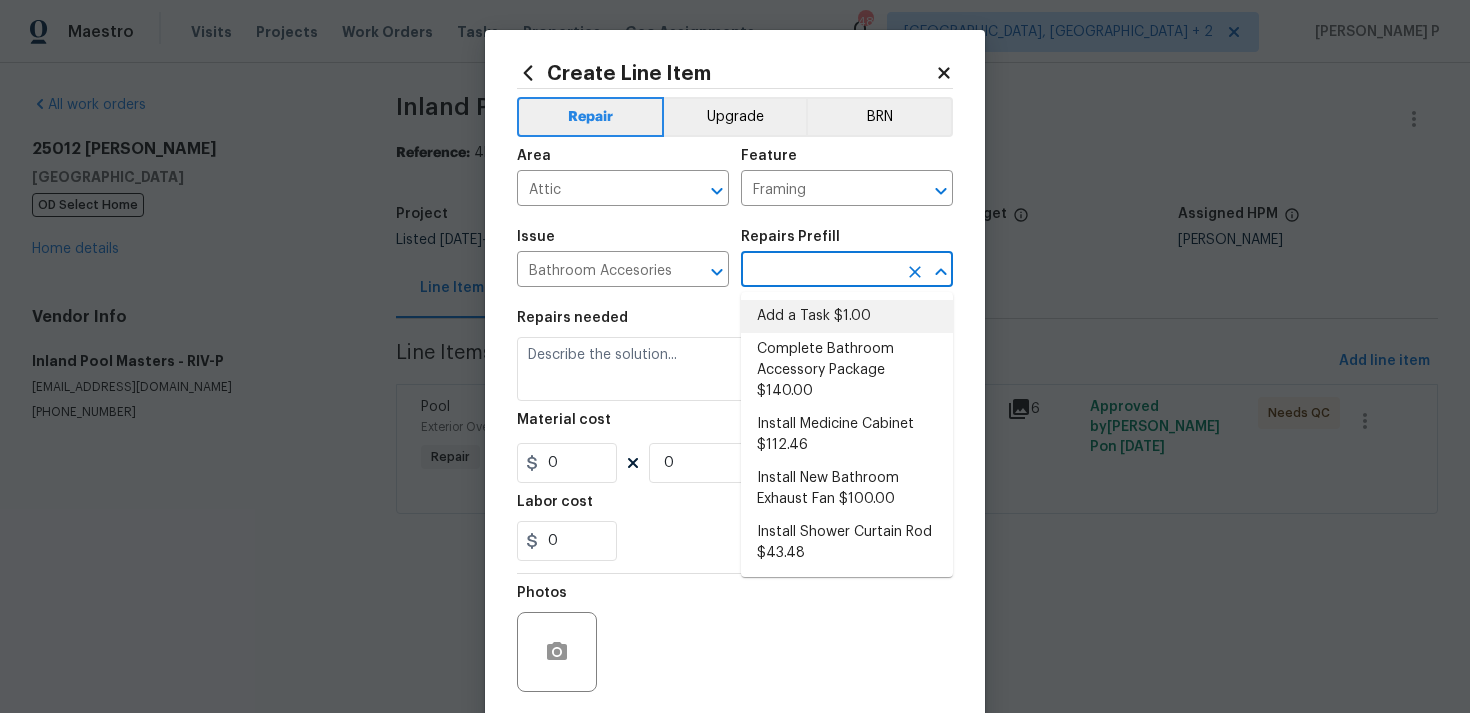 click on "Add a Task $1.00" at bounding box center [847, 316] 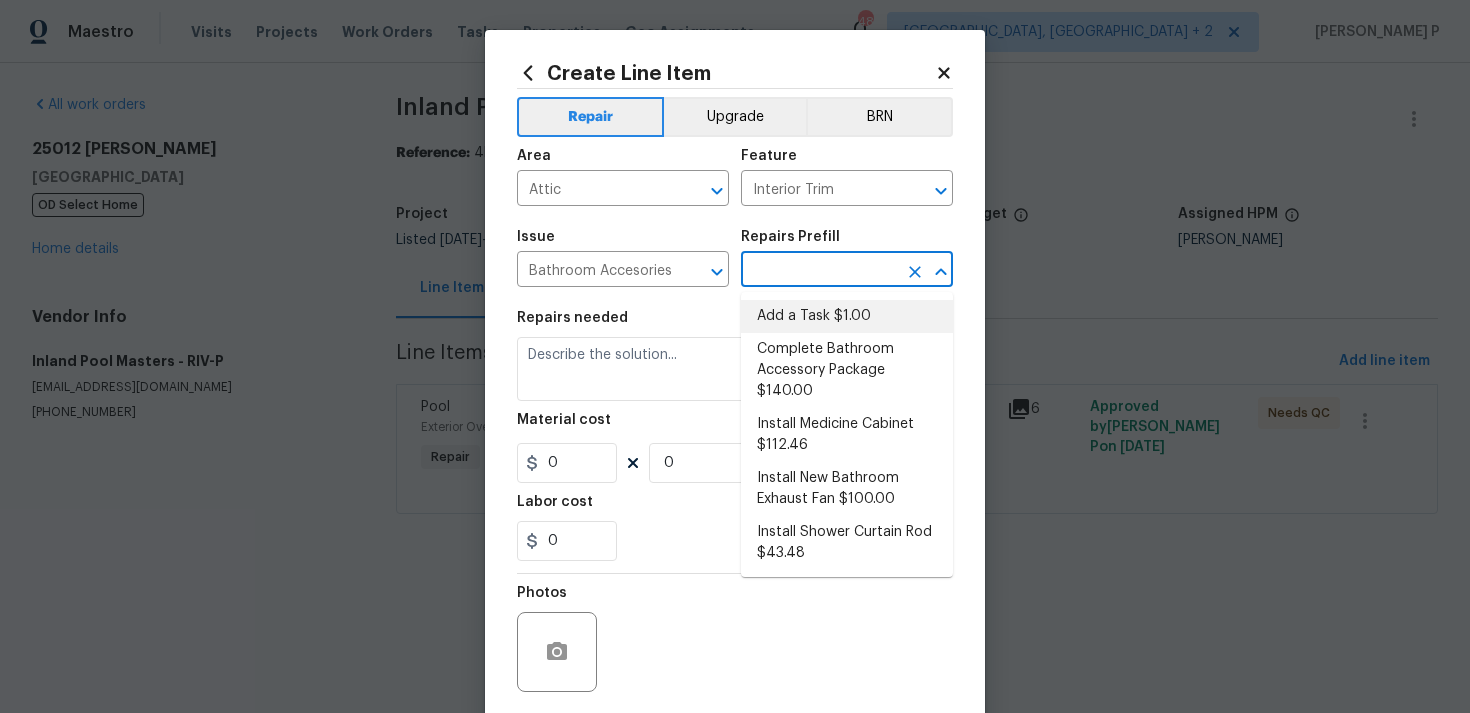 type on "Add a Task $1.00" 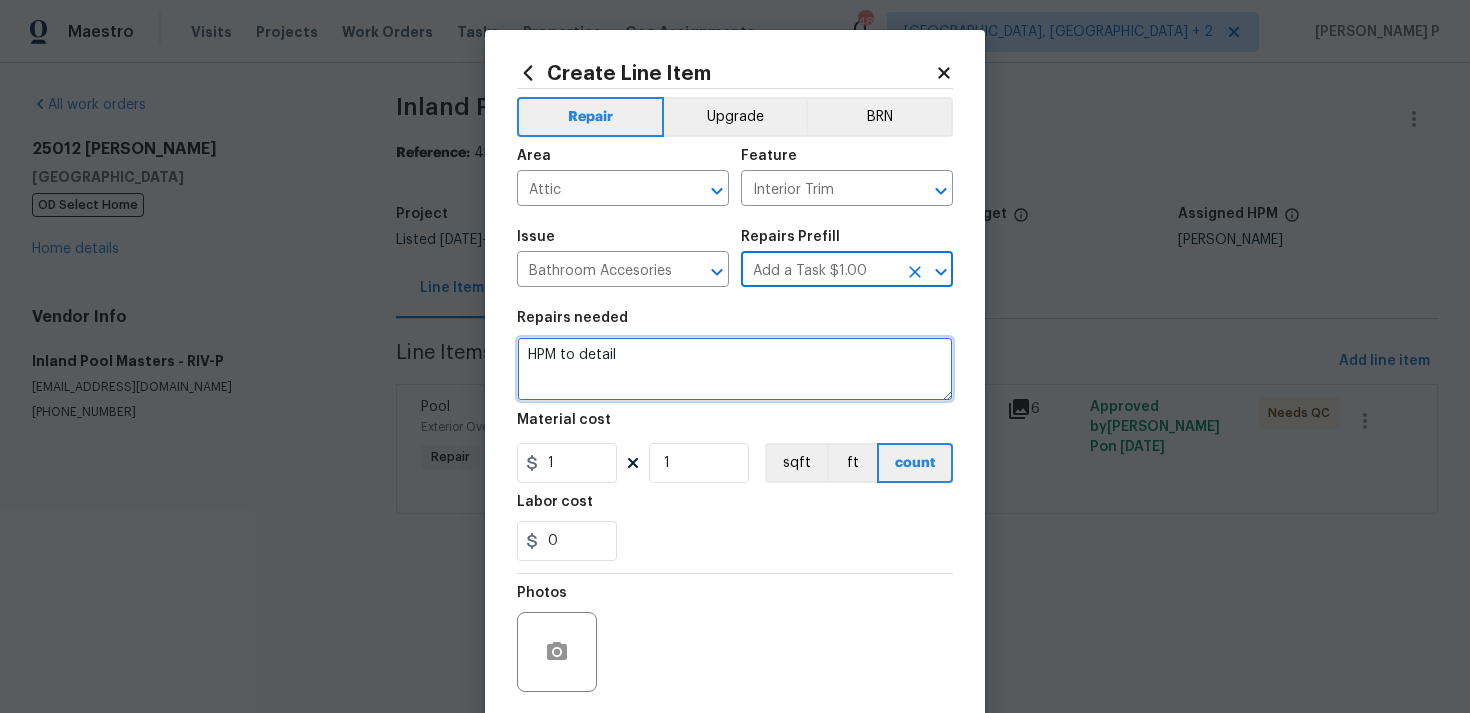 click on "HPM to detail" at bounding box center (735, 369) 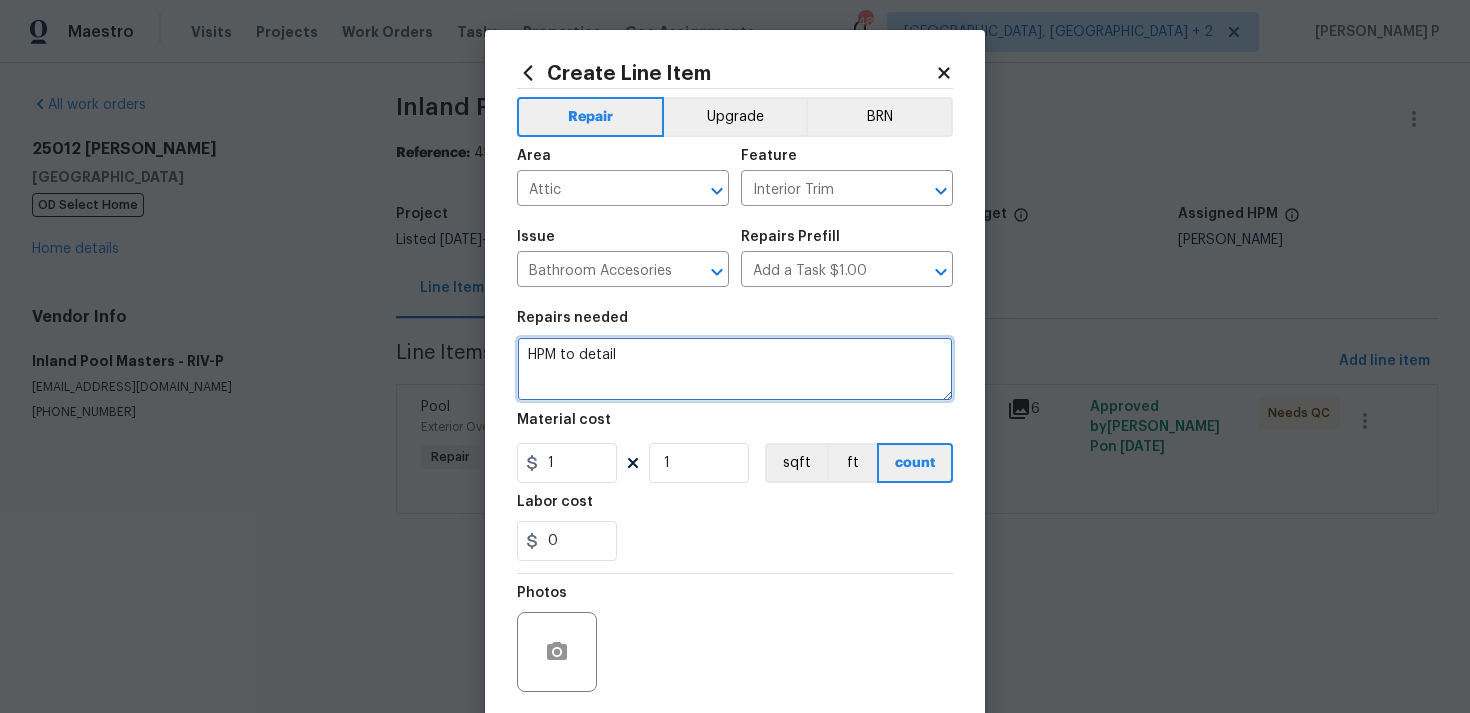 click on "HPM to detail" at bounding box center [735, 369] 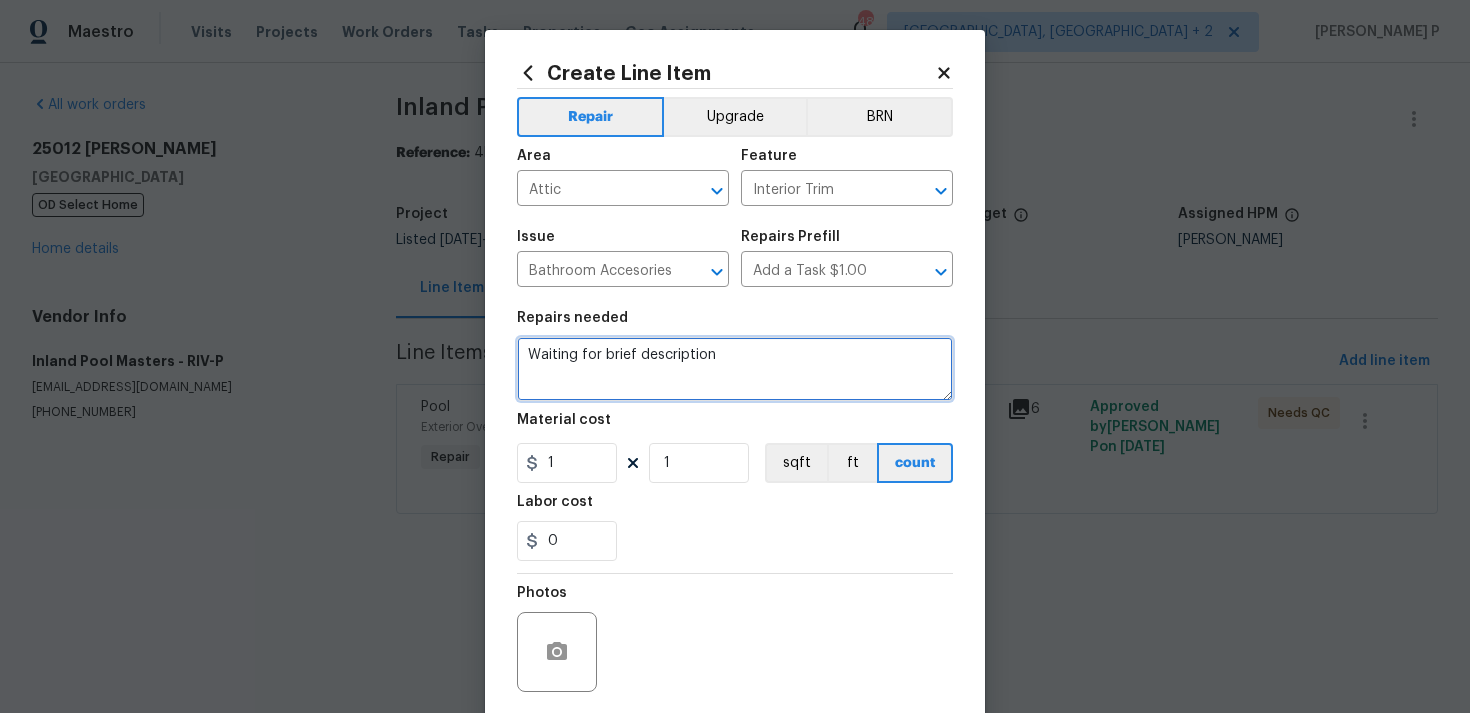 scroll, scrollTop: 149, scrollLeft: 0, axis: vertical 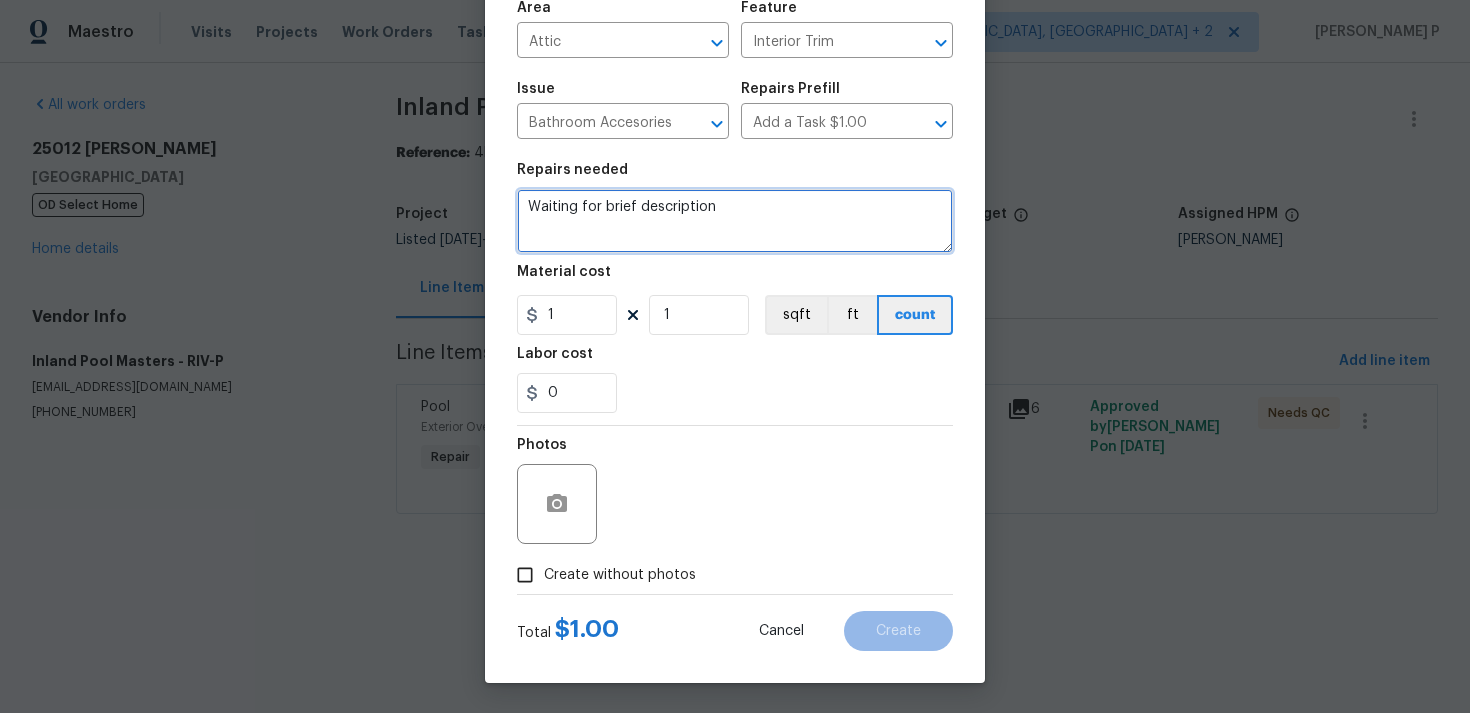 type on "Waiting for brief description" 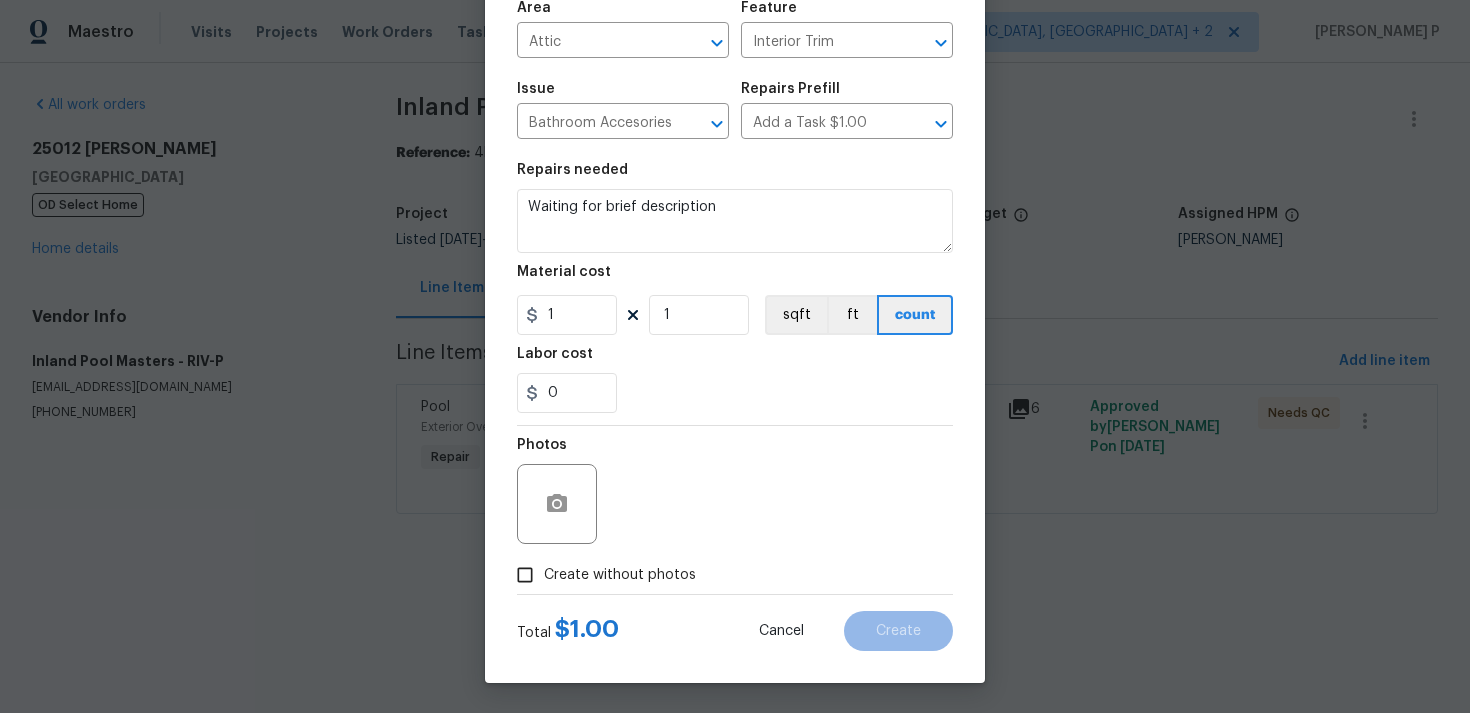 click on "Create without photos" at bounding box center (525, 575) 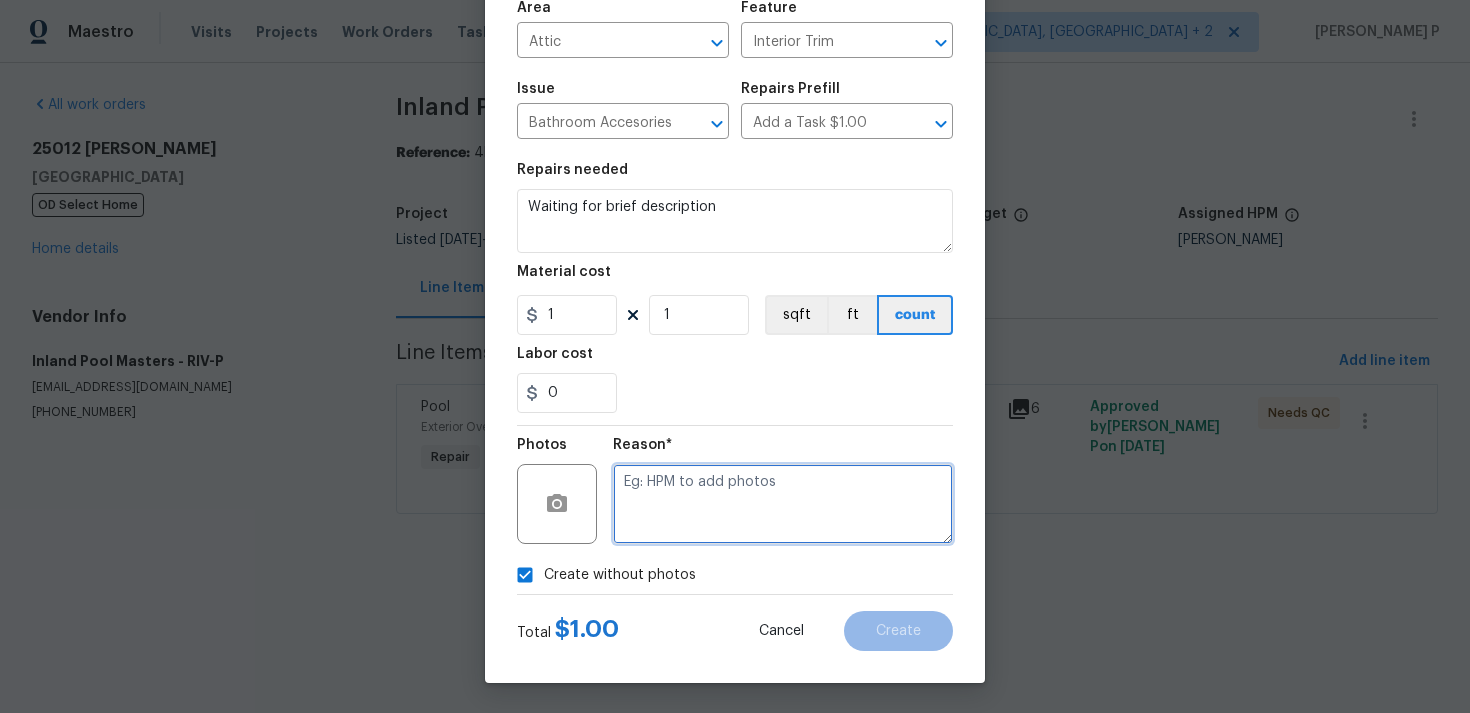 click at bounding box center [783, 504] 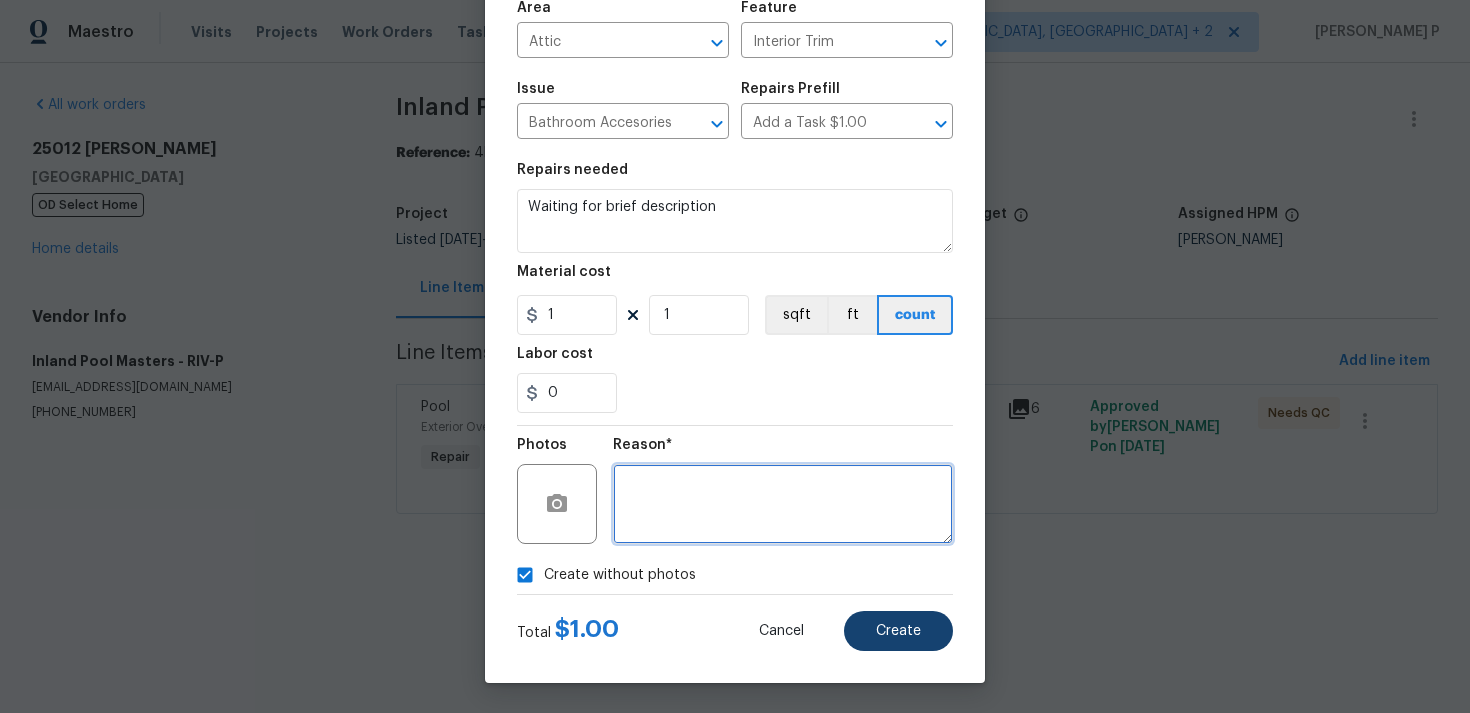 type 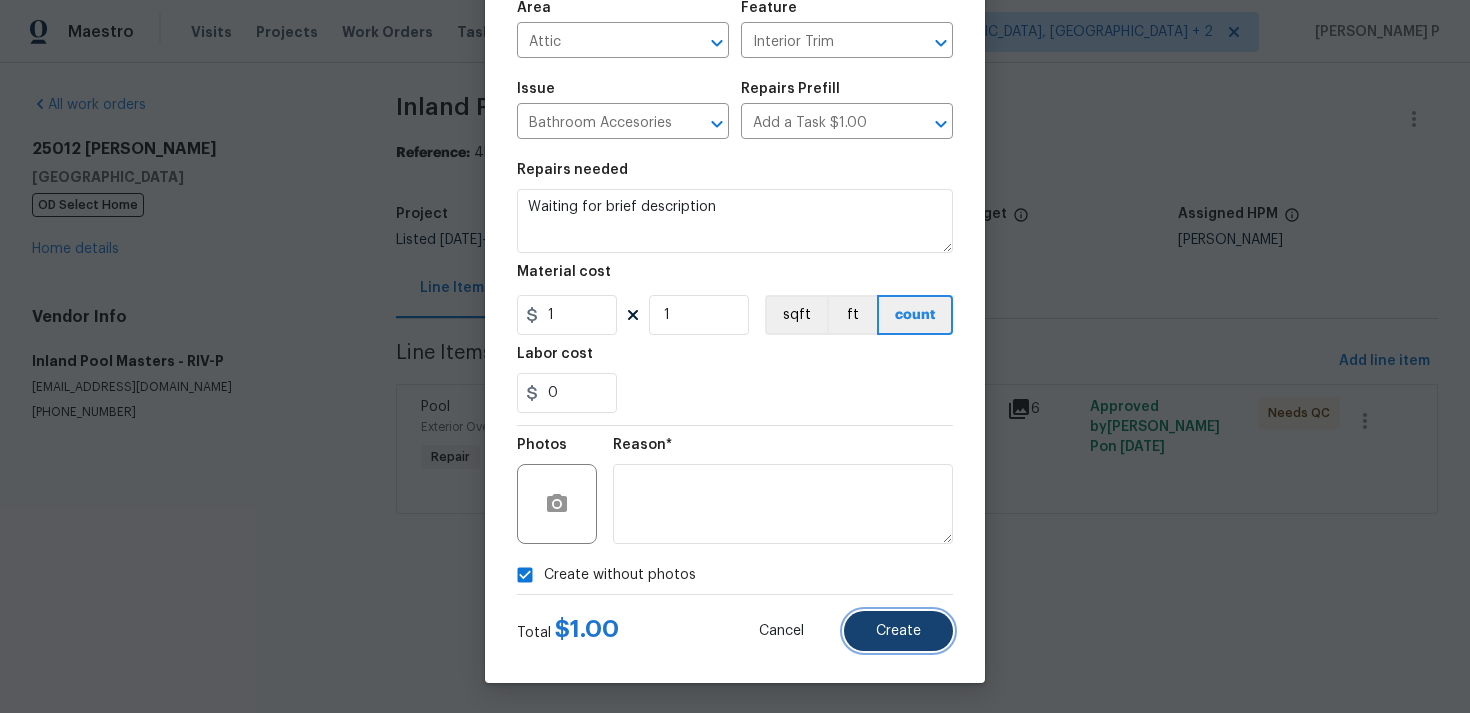 click on "Create" at bounding box center [898, 631] 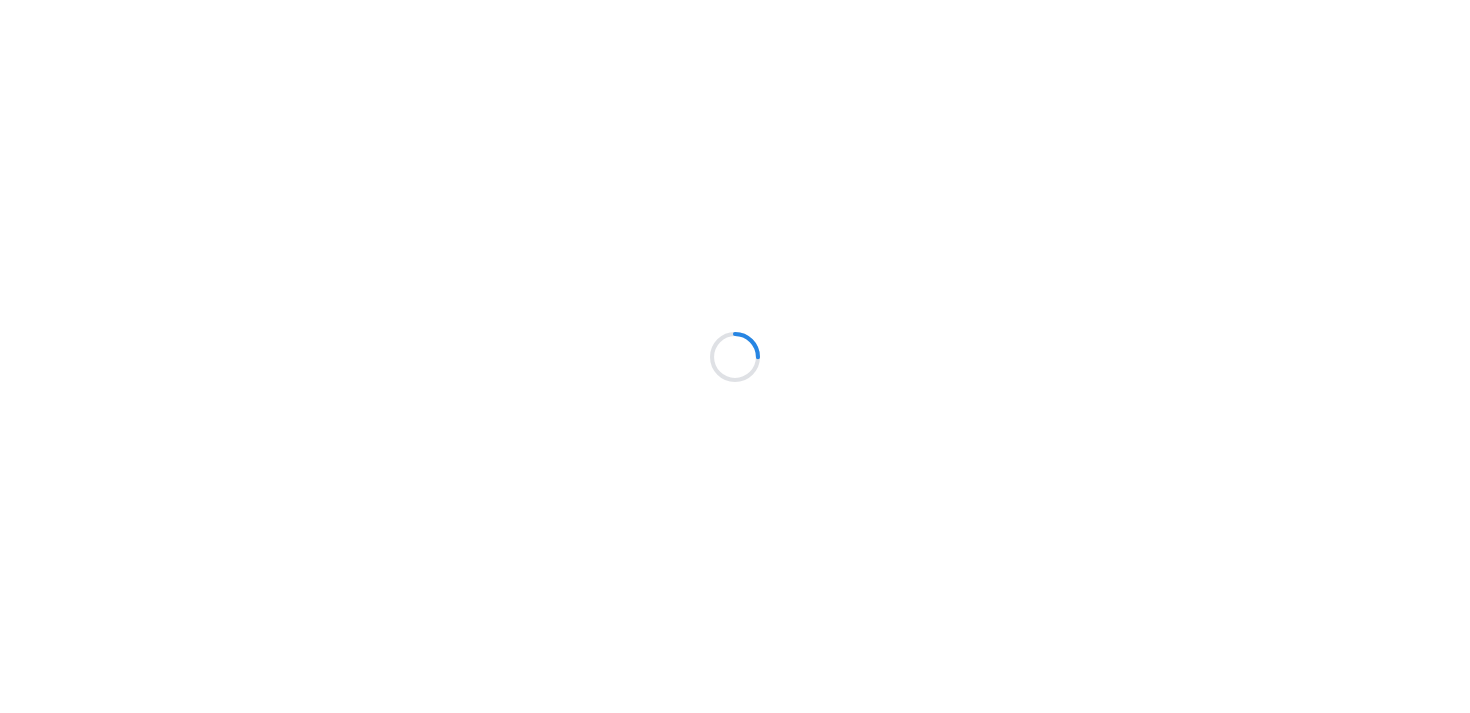 scroll, scrollTop: 0, scrollLeft: 0, axis: both 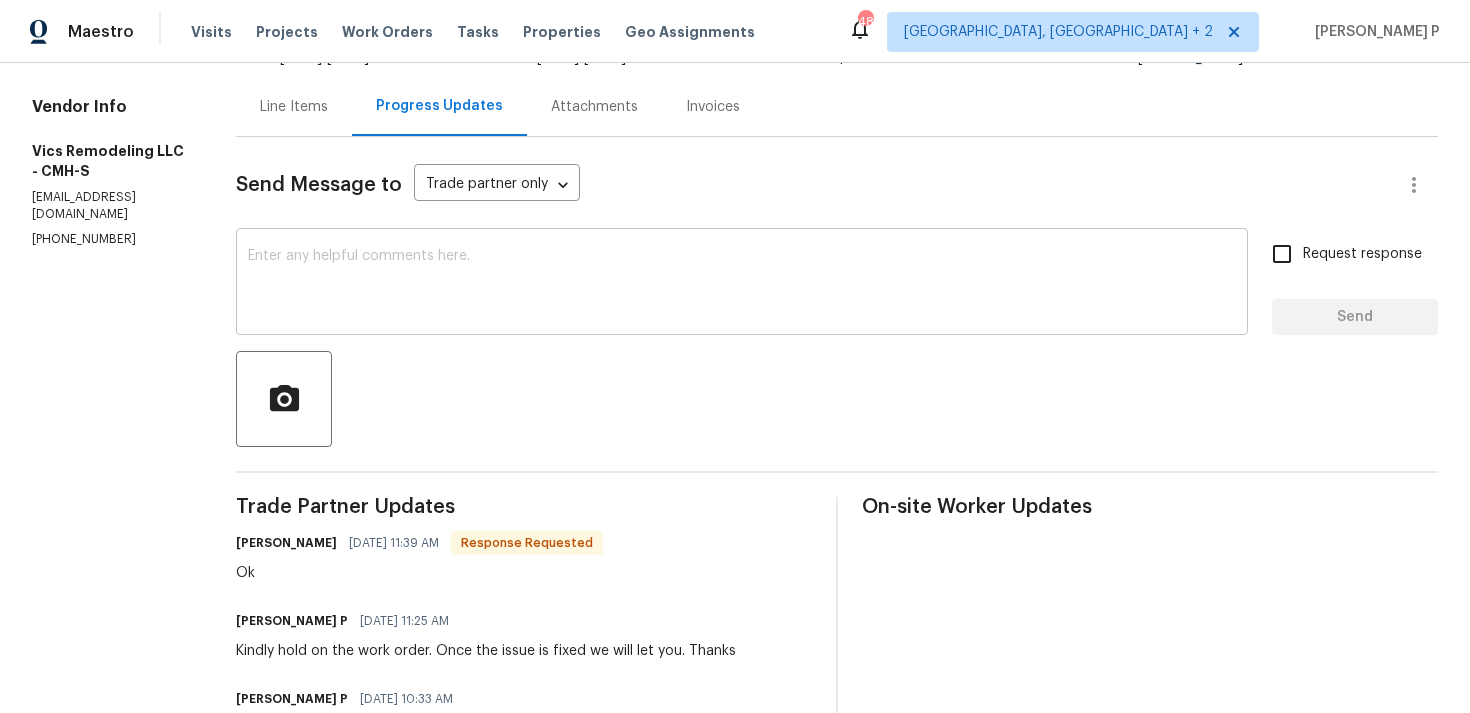 click at bounding box center [742, 284] 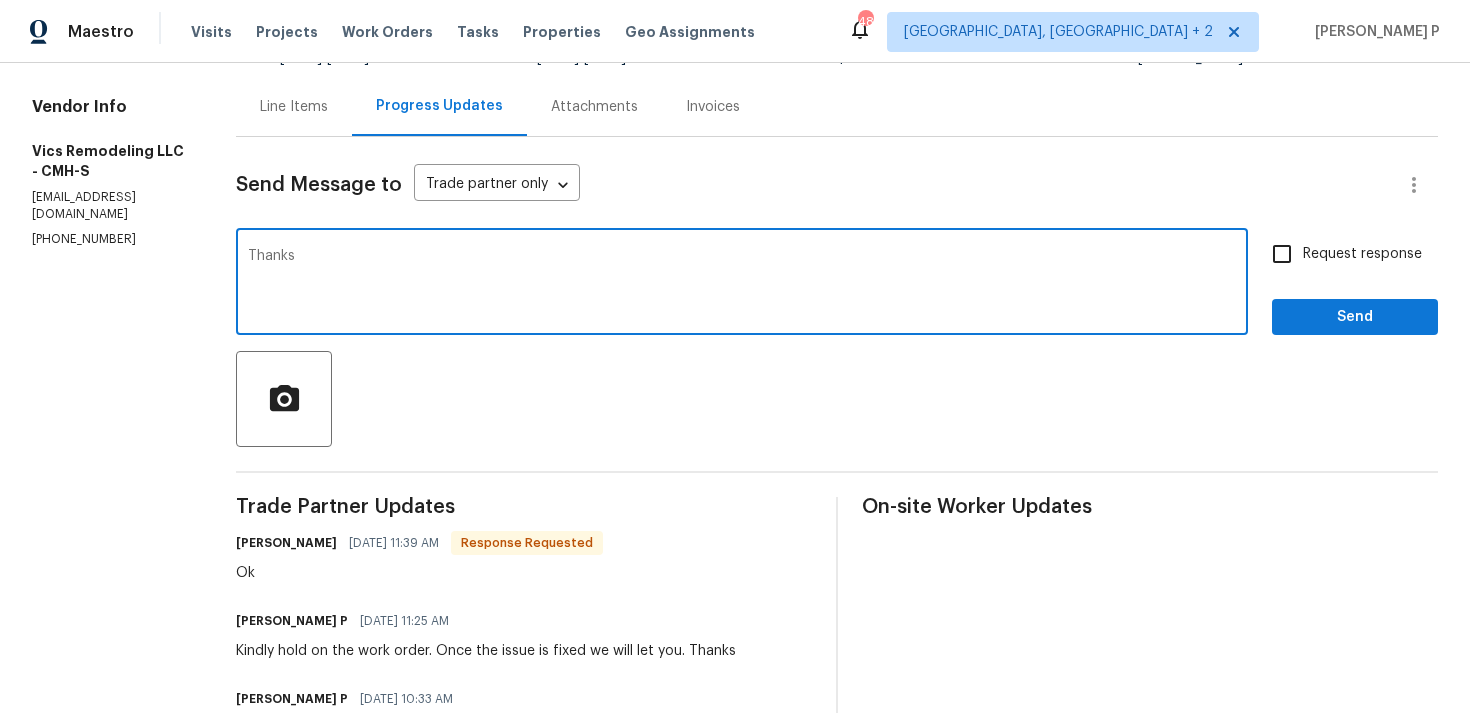 type on "Thanks" 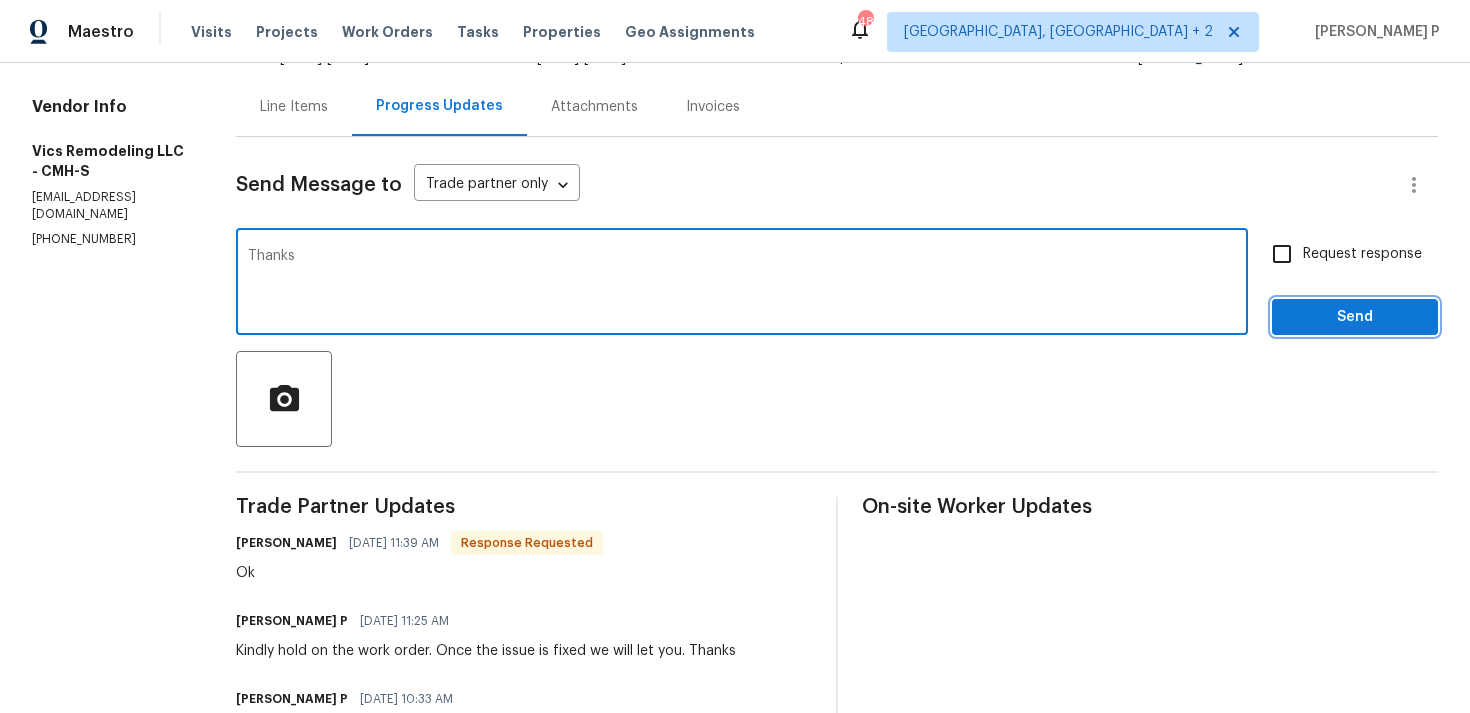 click on "Send" at bounding box center [1355, 317] 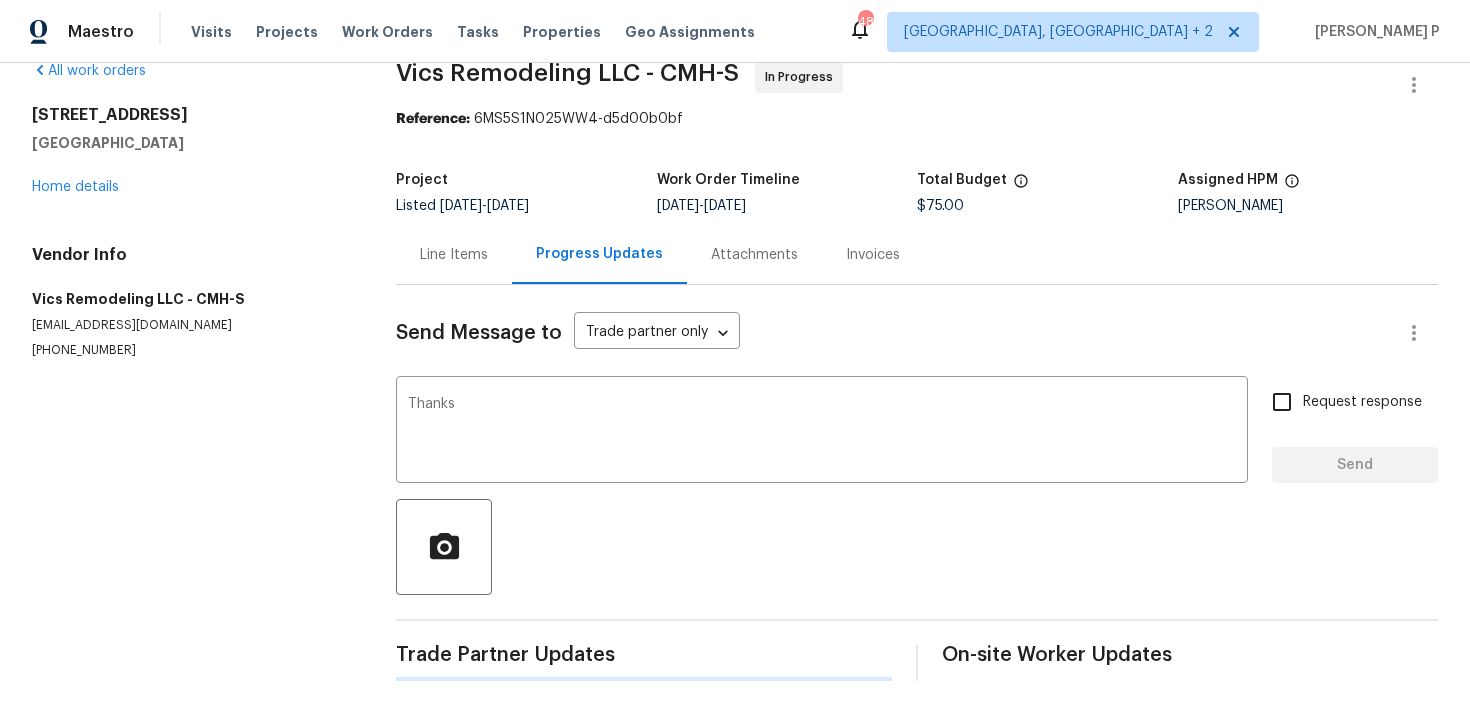 type 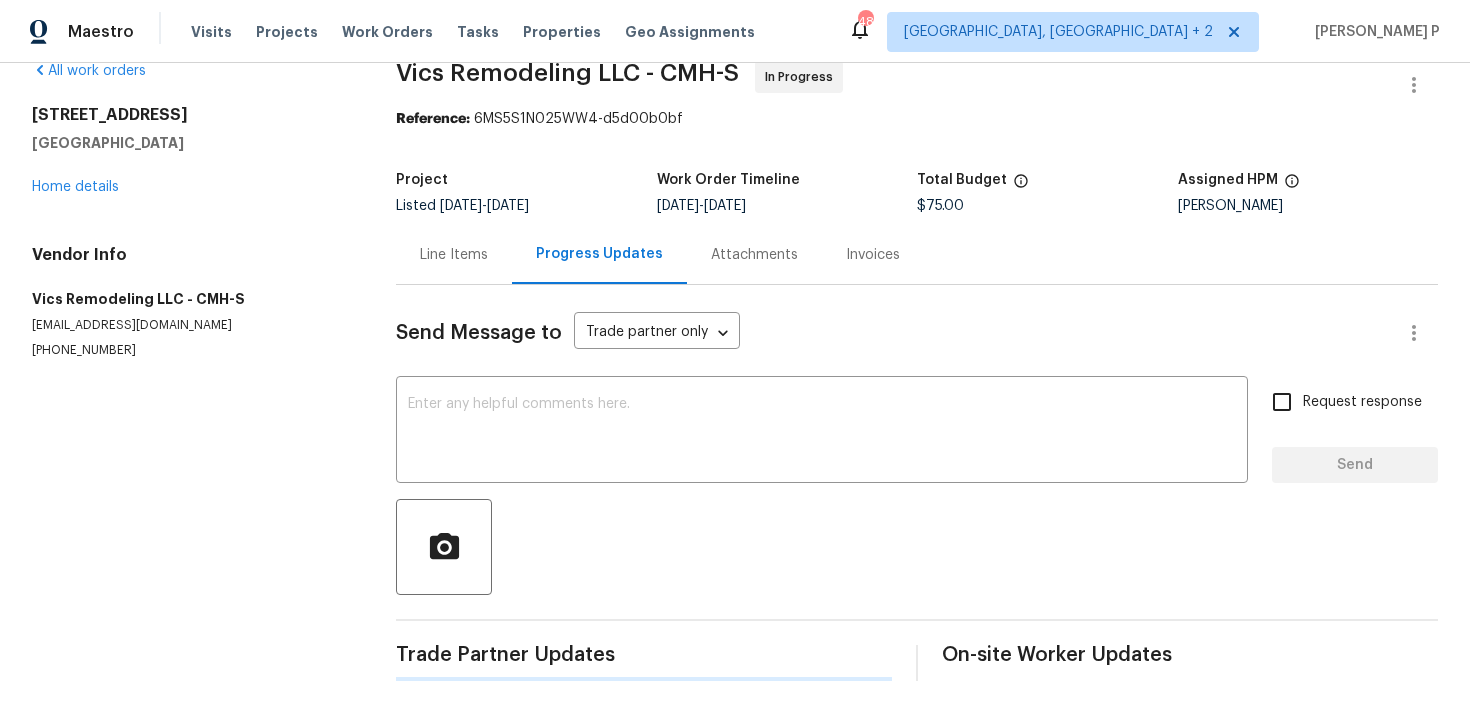 scroll, scrollTop: 182, scrollLeft: 0, axis: vertical 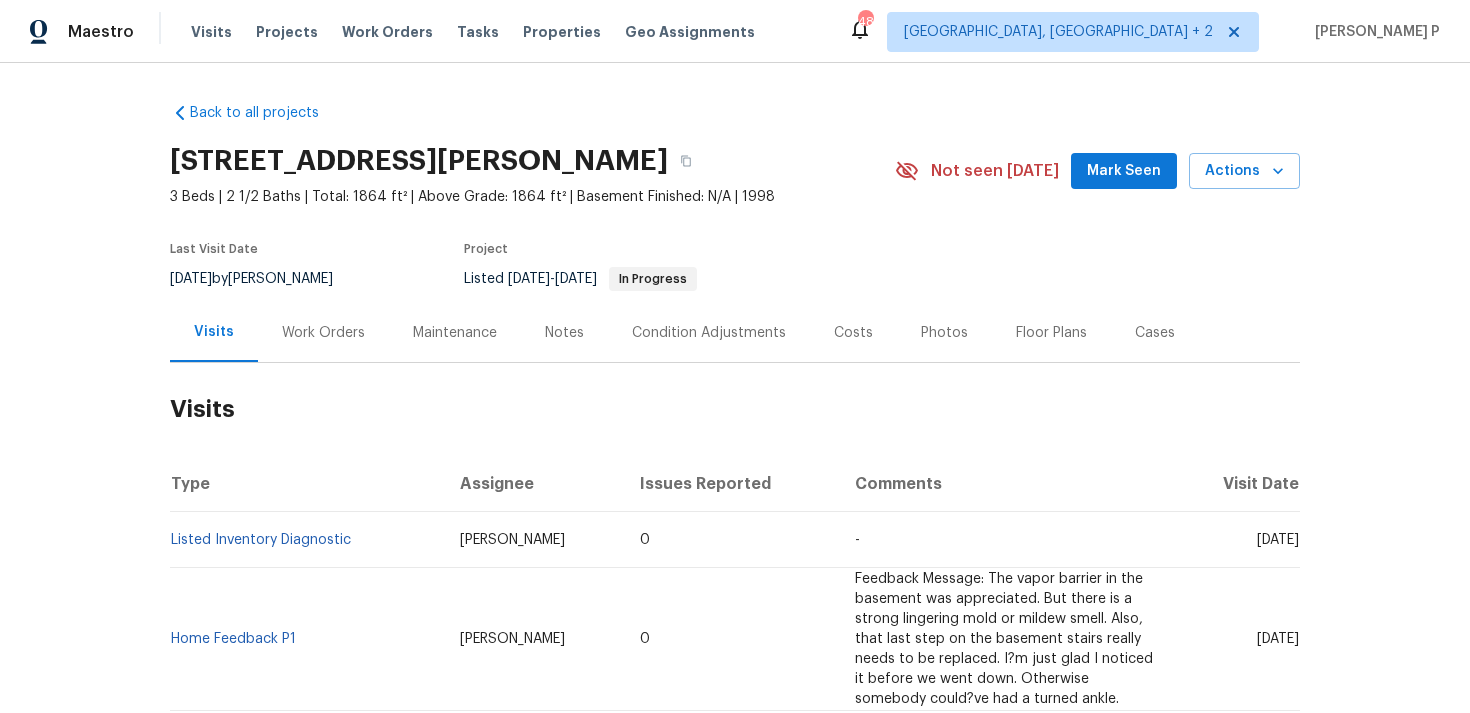 click on "Work Orders" at bounding box center [323, 333] 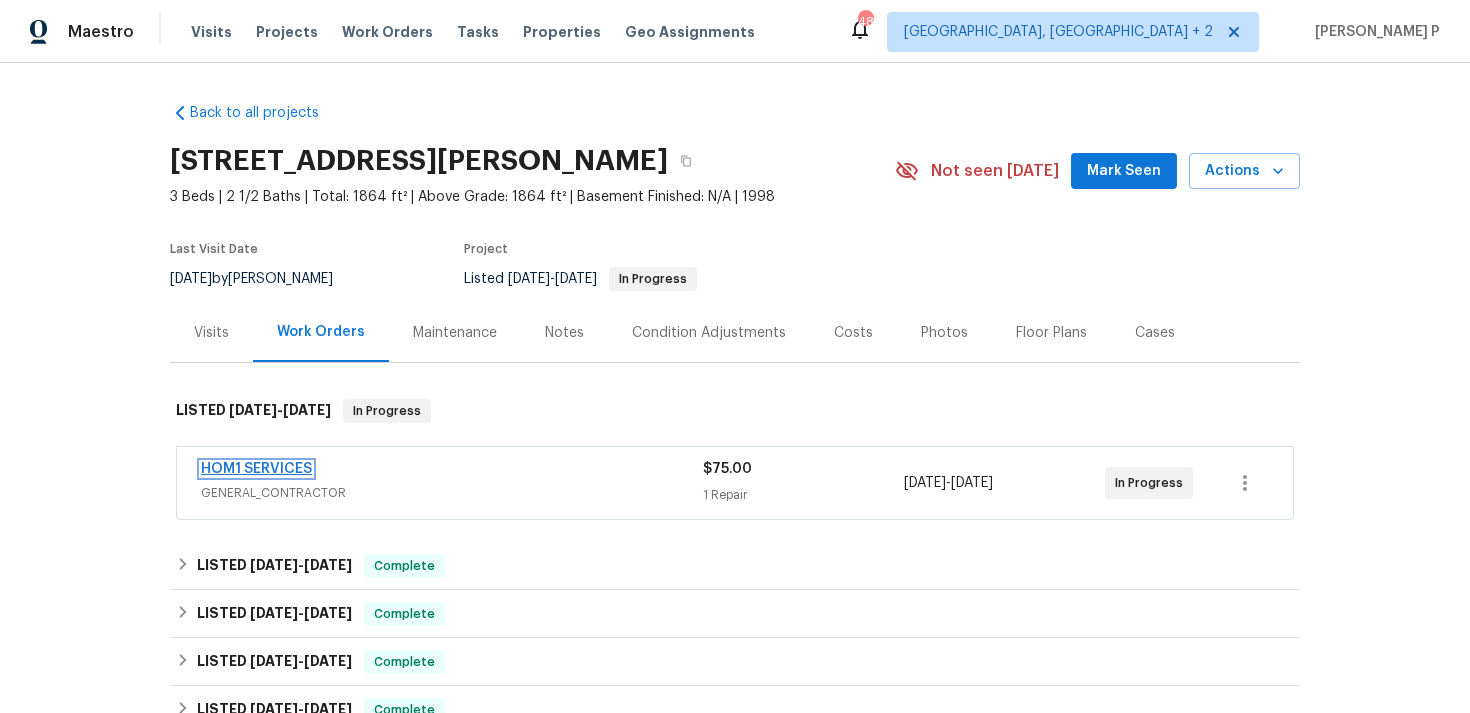 click on "HOM1 SERVICES" at bounding box center (256, 469) 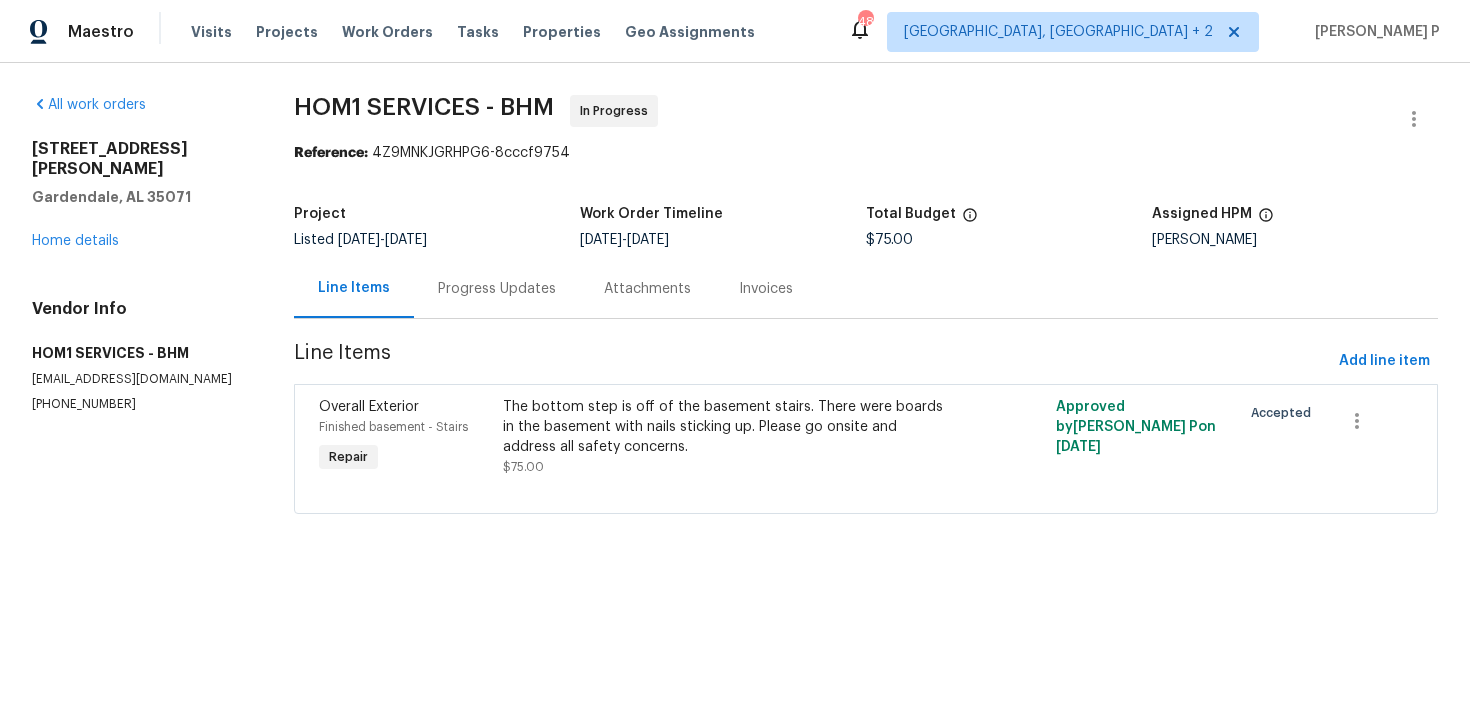 click on "Progress Updates" at bounding box center [497, 289] 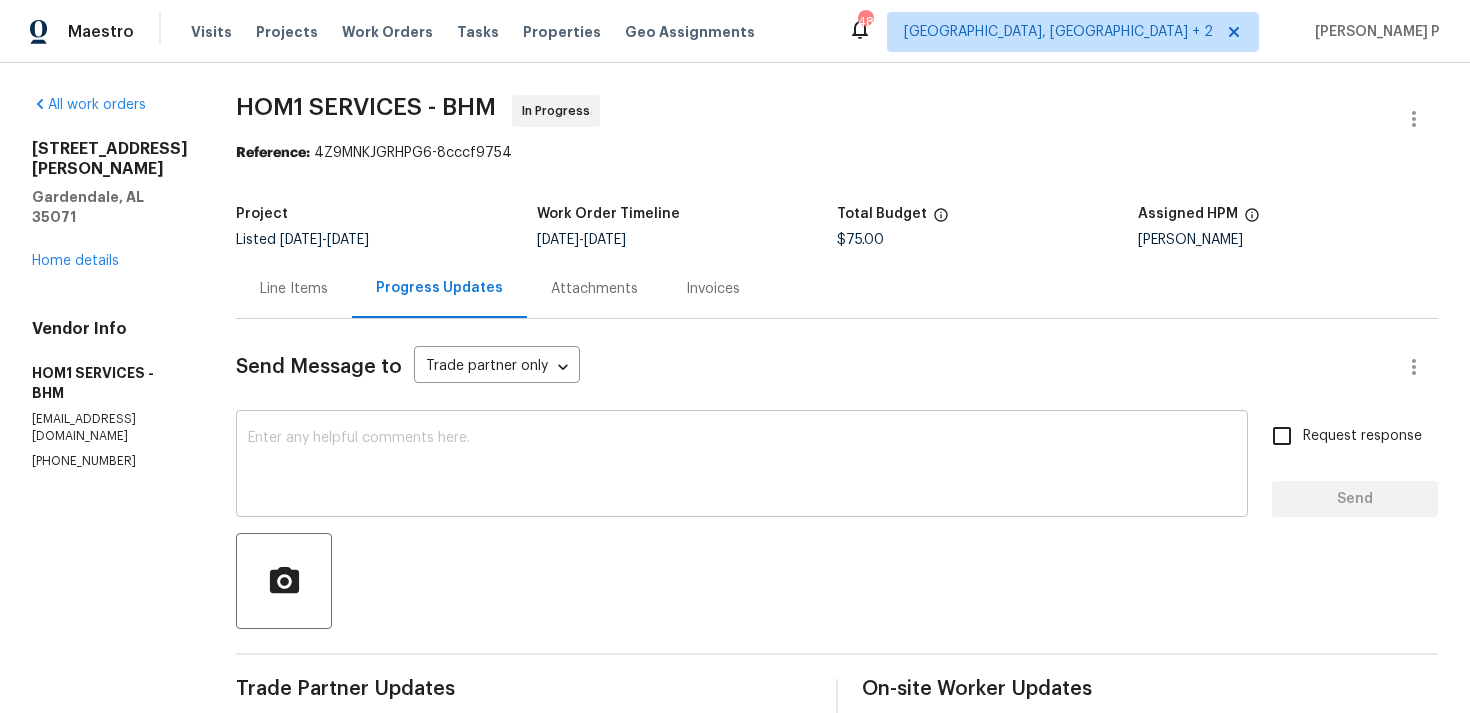 scroll, scrollTop: 188, scrollLeft: 0, axis: vertical 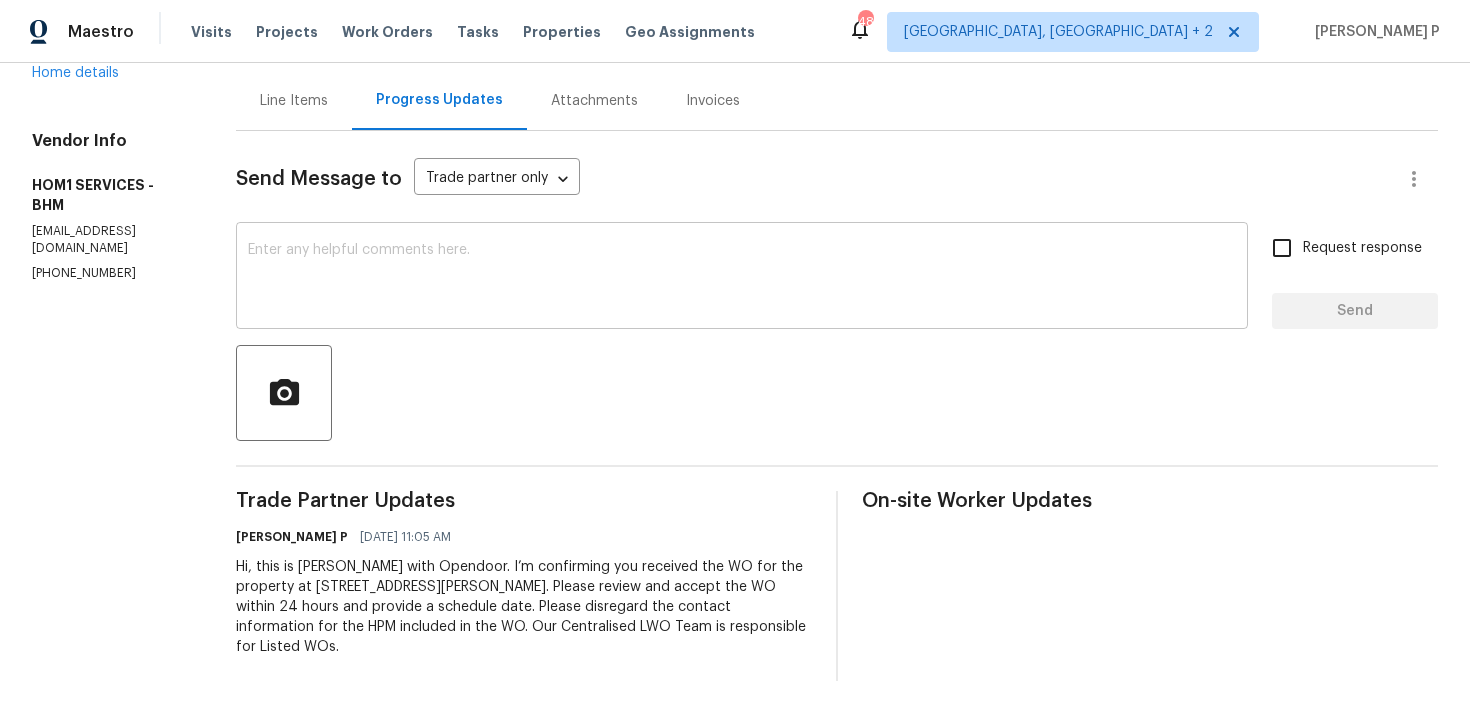 click at bounding box center [742, 278] 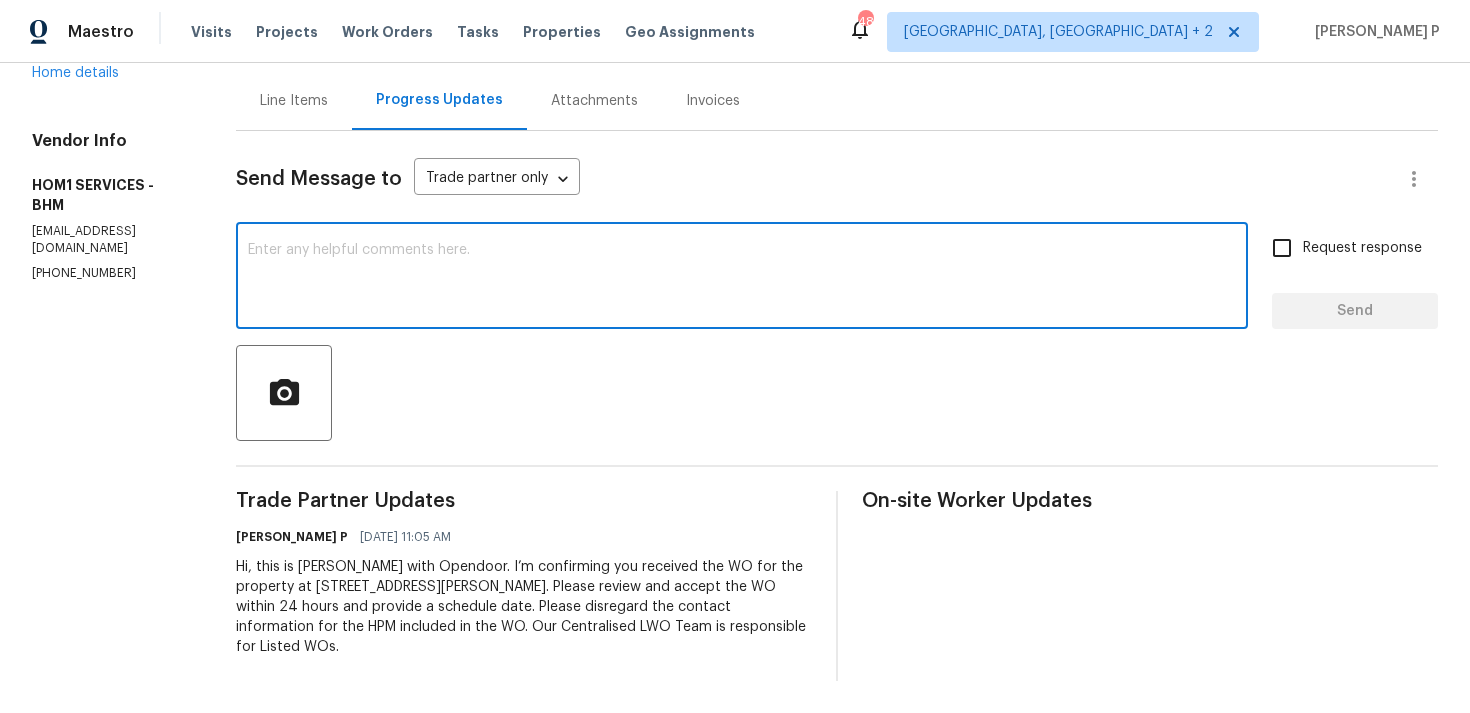 paste on "Thank you for accepting the work order. Could you please provide us with an update on the scheduled date?" 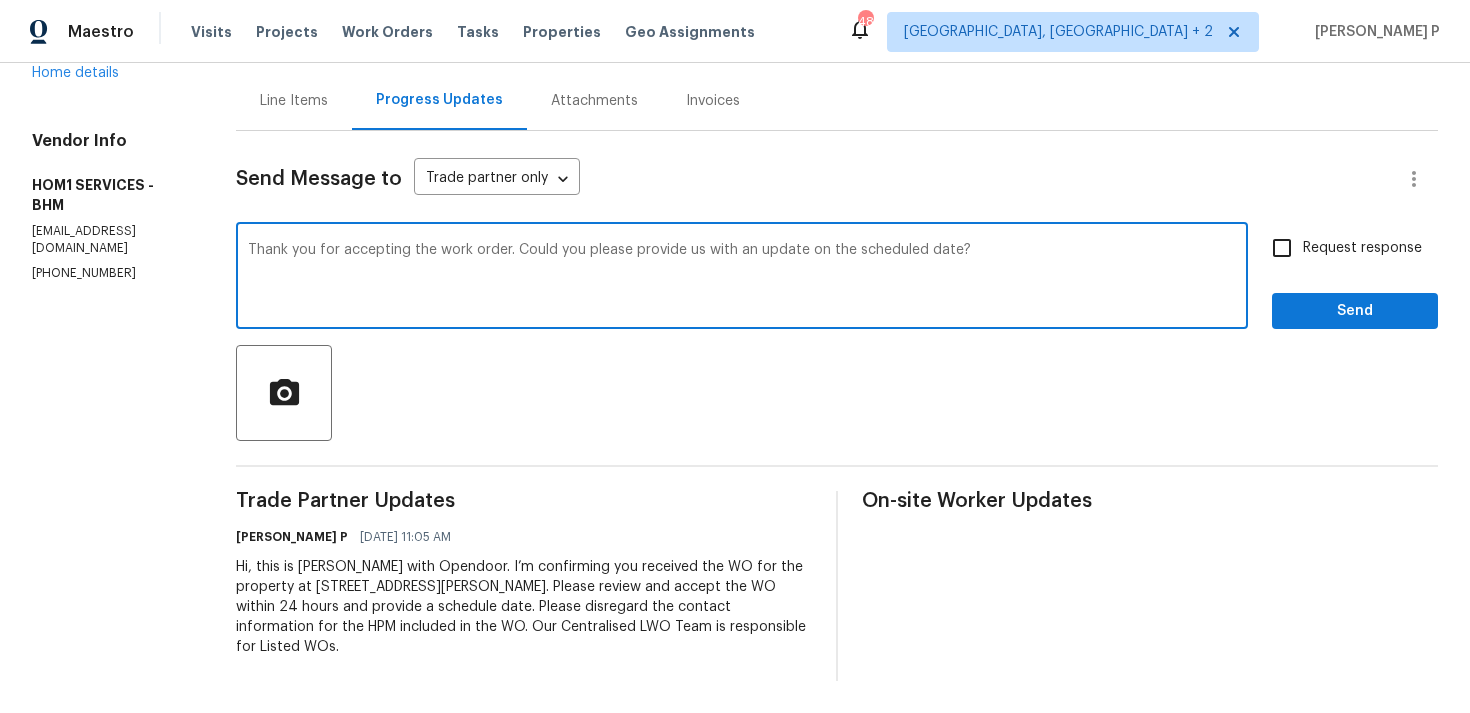 type on "Thank you for accepting the work order. Could you please provide us with an update on the scheduled date?" 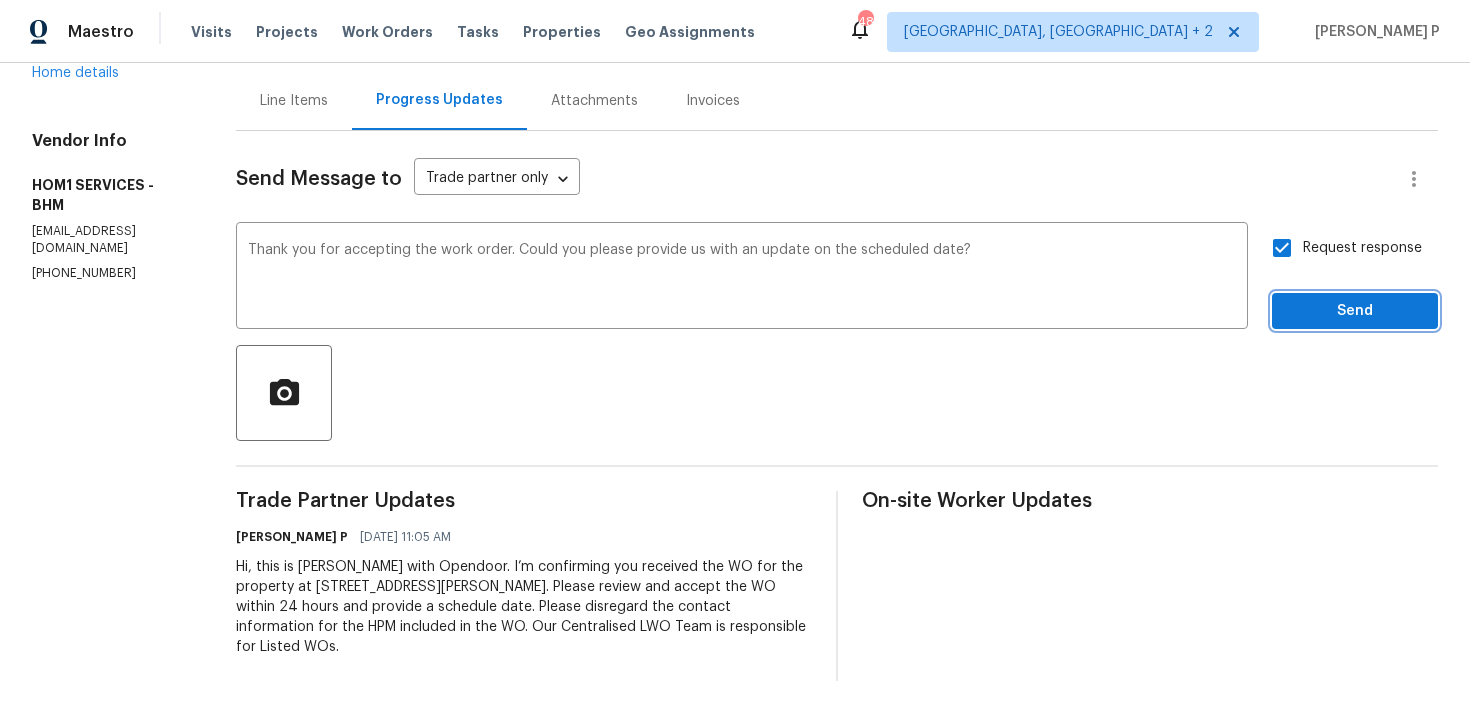 click on "Send" at bounding box center [1355, 311] 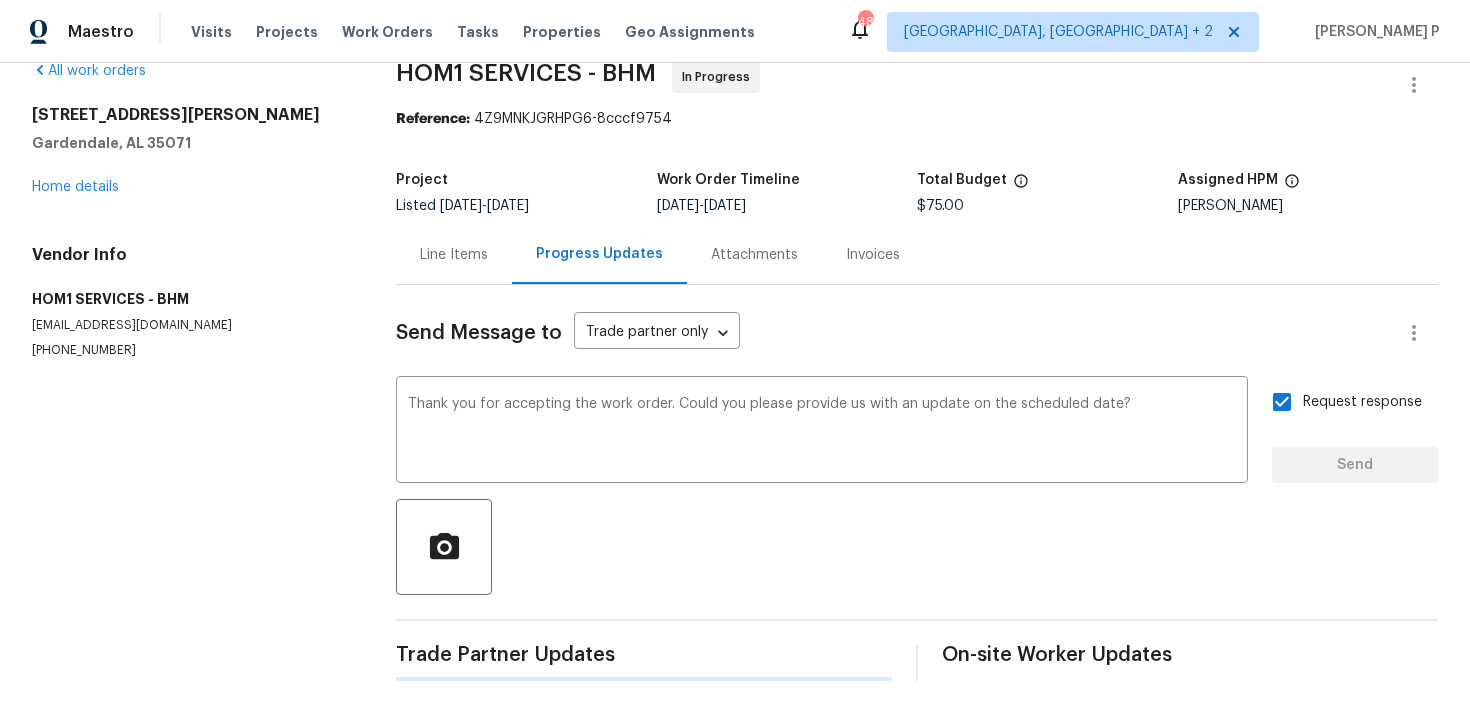 type 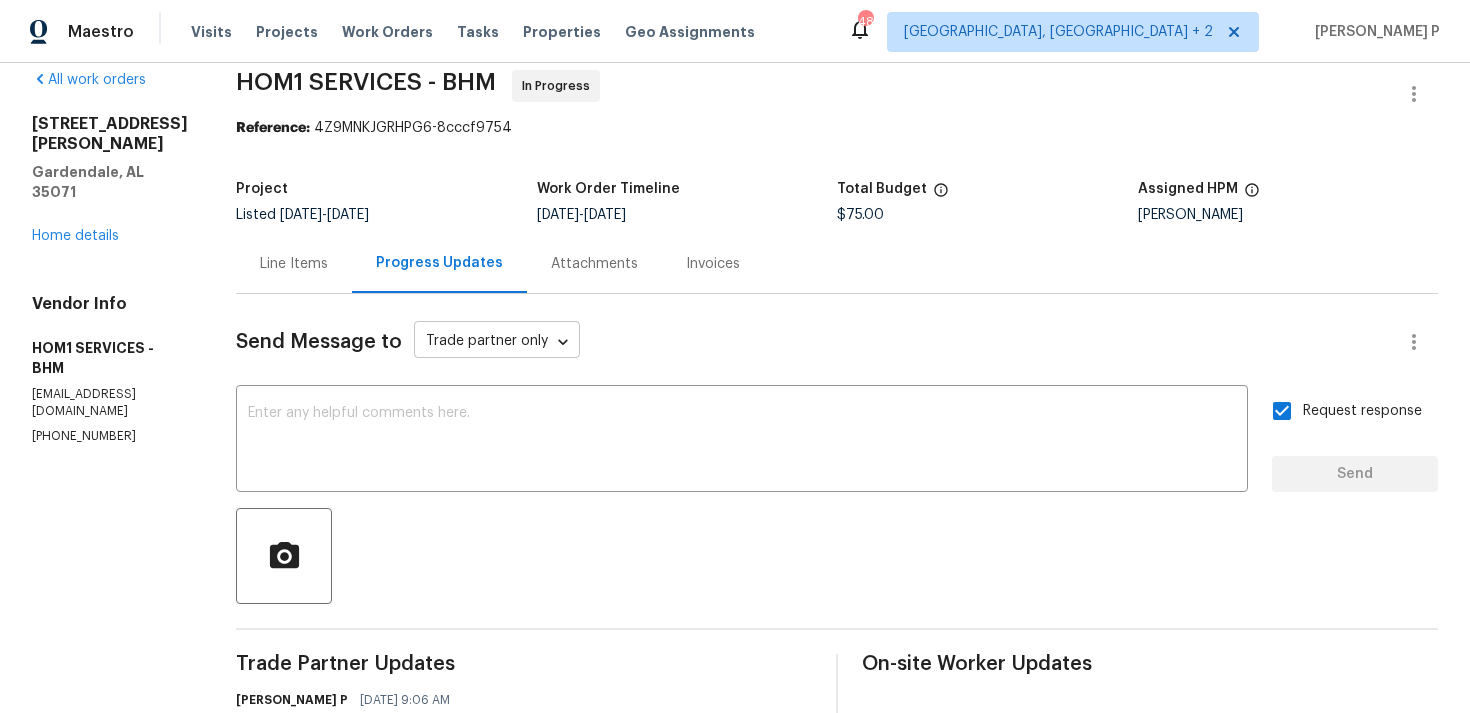 scroll, scrollTop: 0, scrollLeft: 0, axis: both 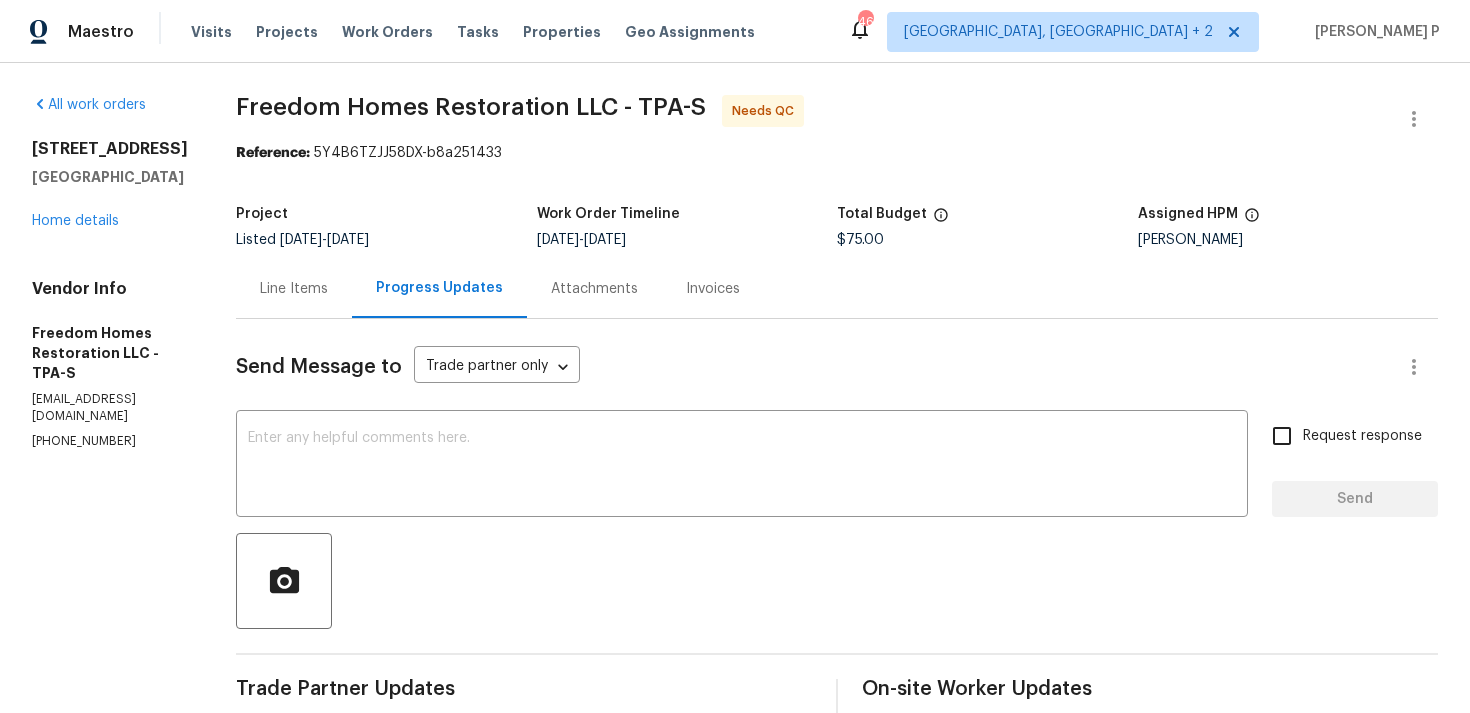 click on "Line Items" at bounding box center (294, 289) 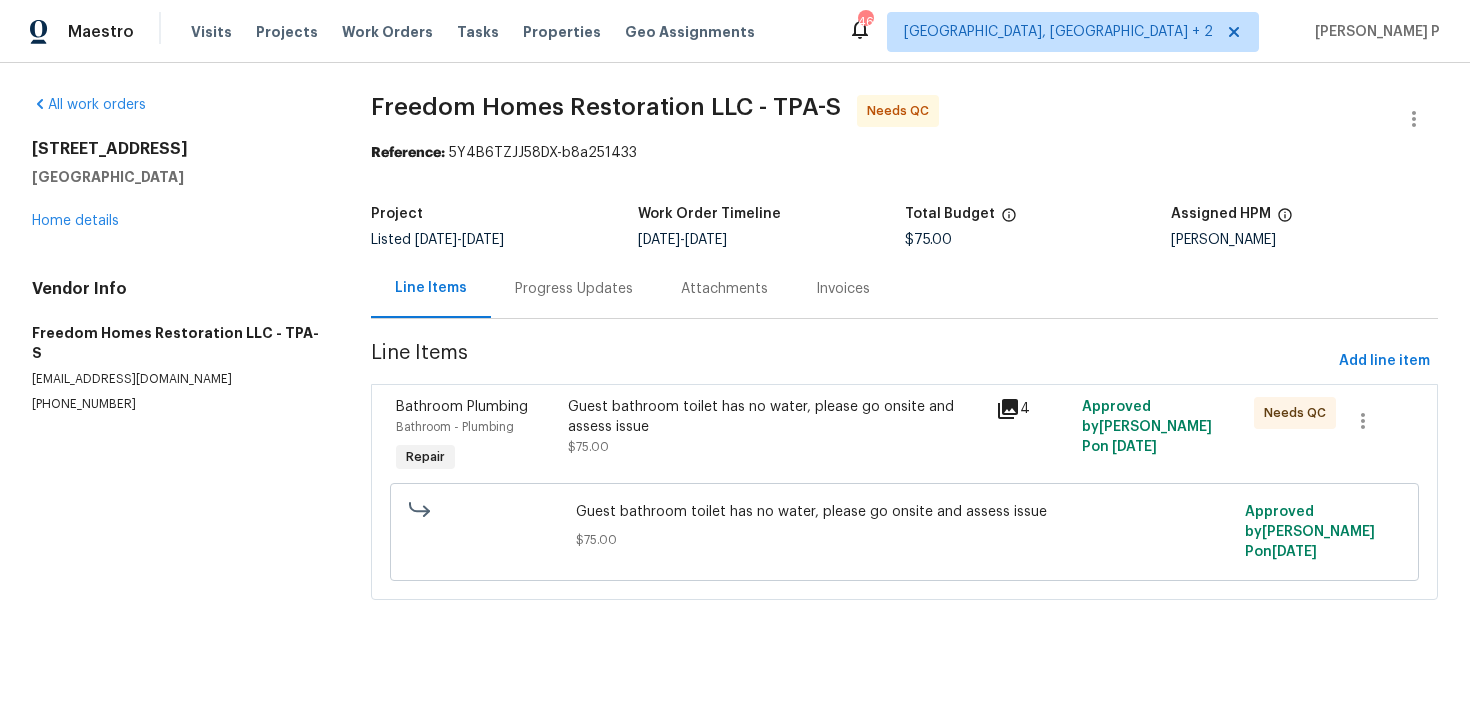 click on "Guest bathroom toilet has no water, please go onsite and assess issue" at bounding box center (776, 417) 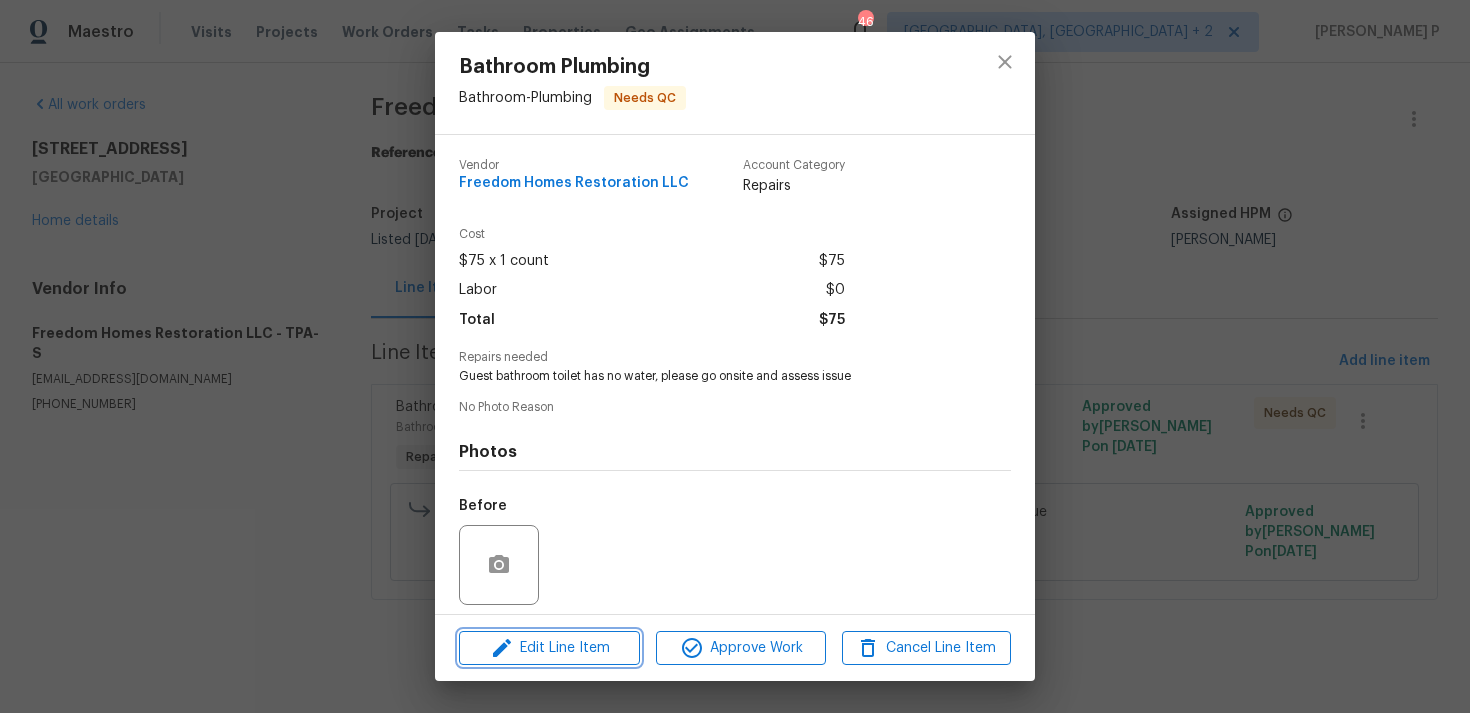 click on "Edit Line Item" at bounding box center [549, 648] 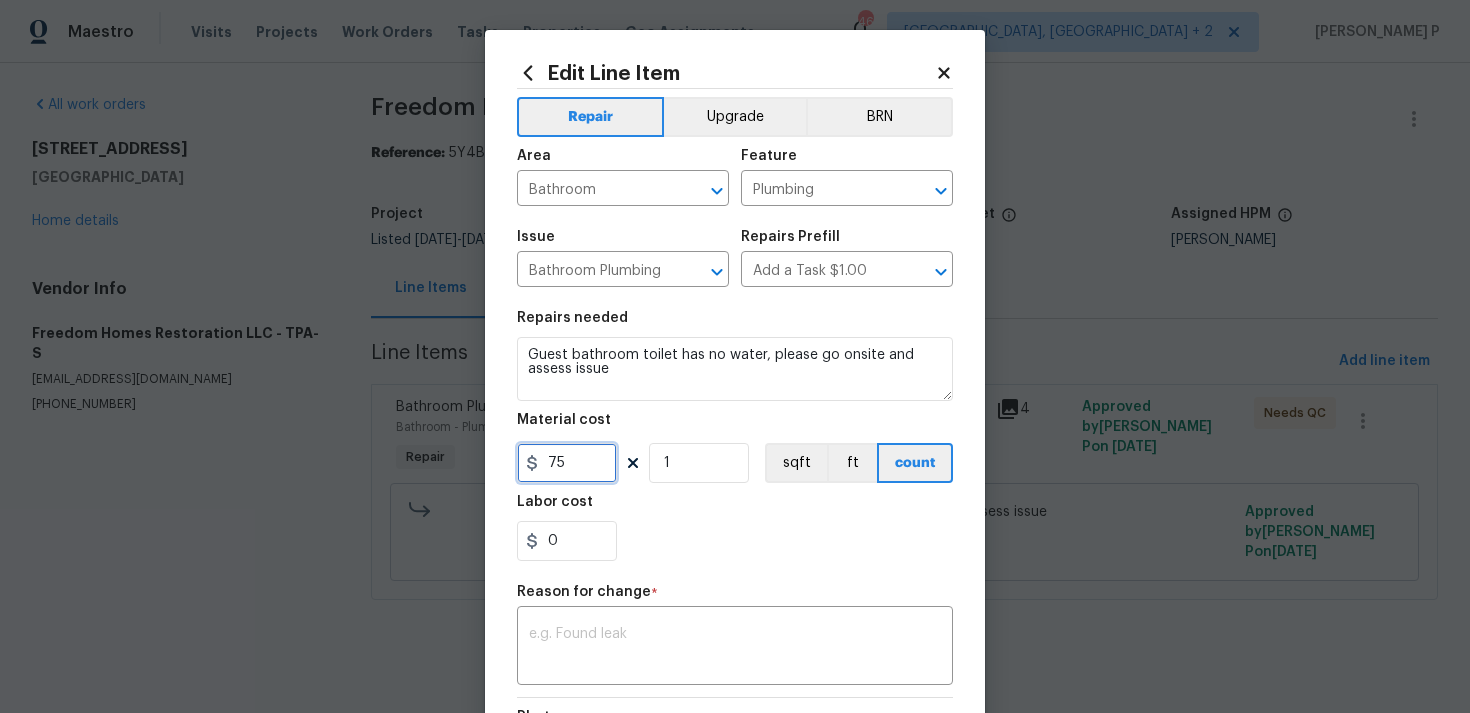 click on "75" at bounding box center [567, 463] 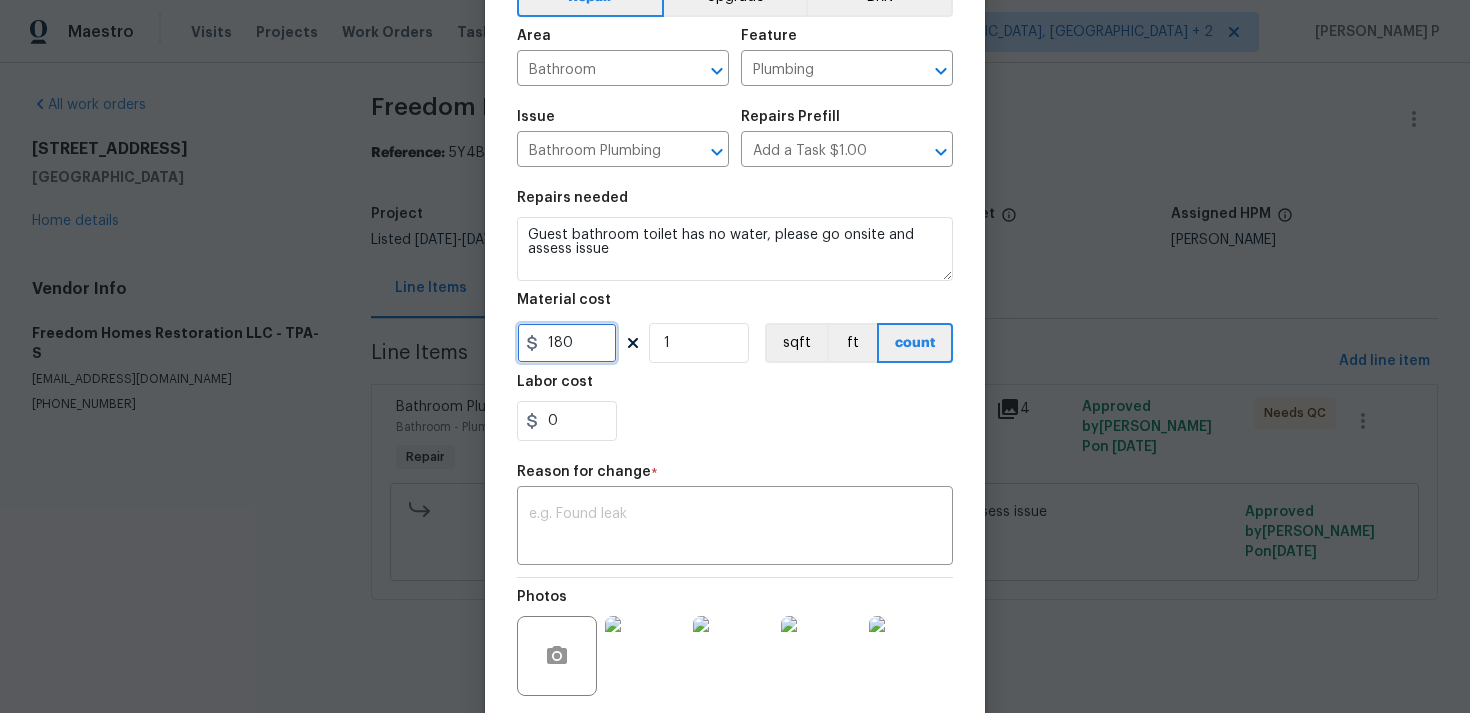 scroll, scrollTop: 226, scrollLeft: 0, axis: vertical 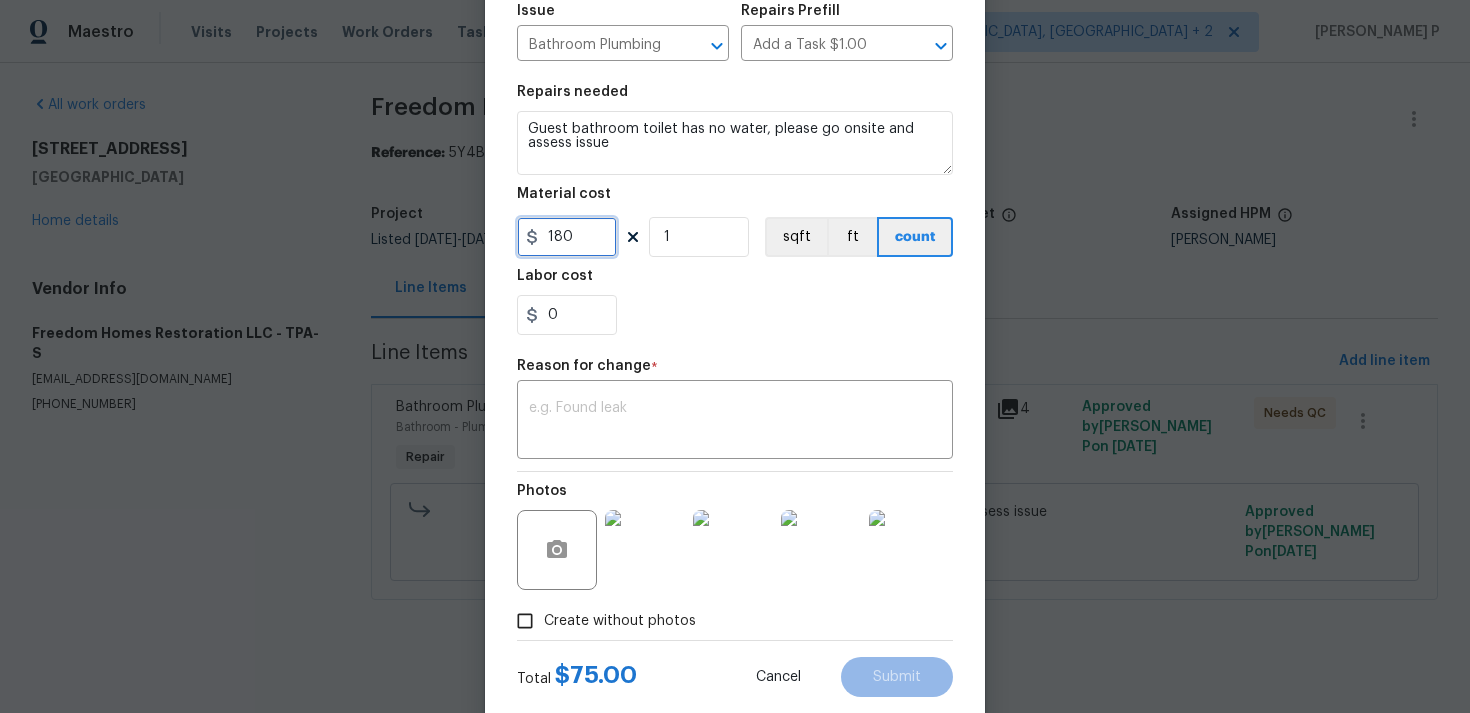 type on "180" 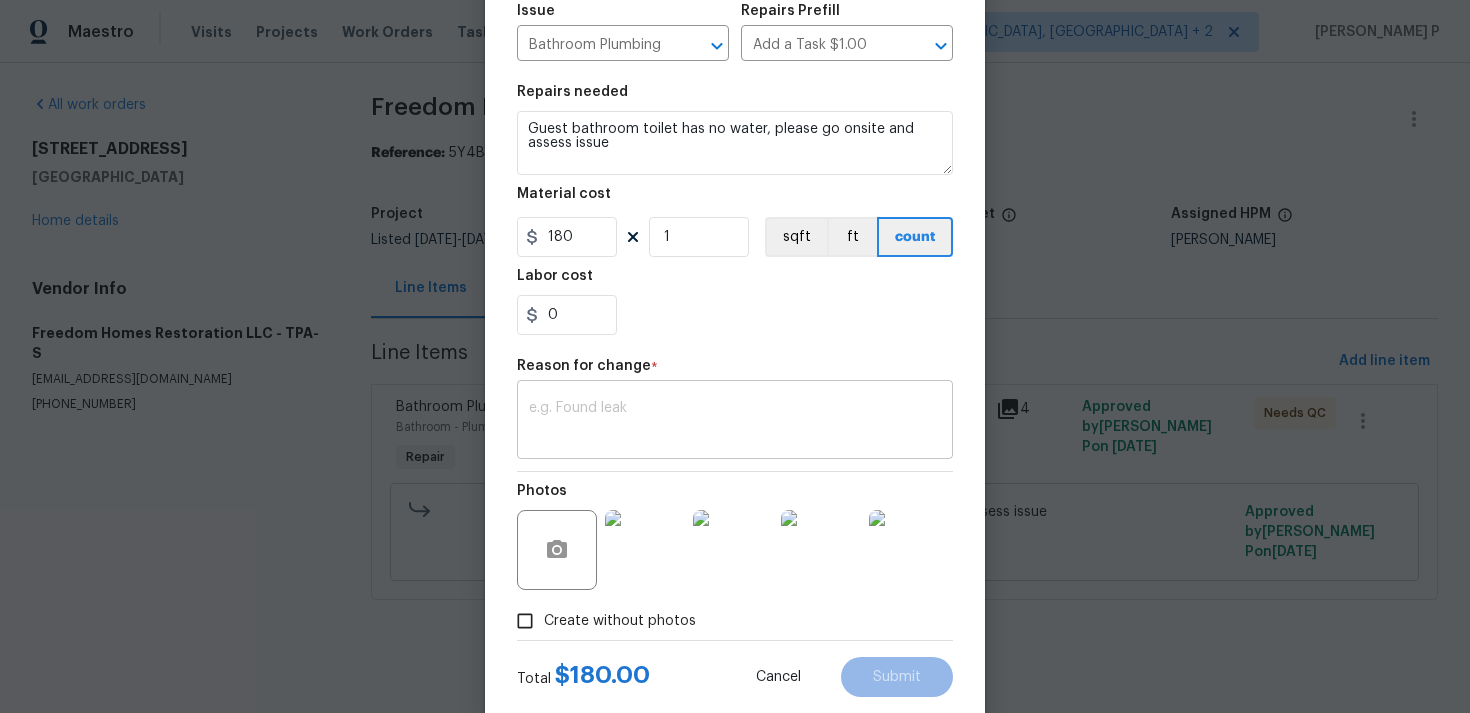 click at bounding box center [735, 422] 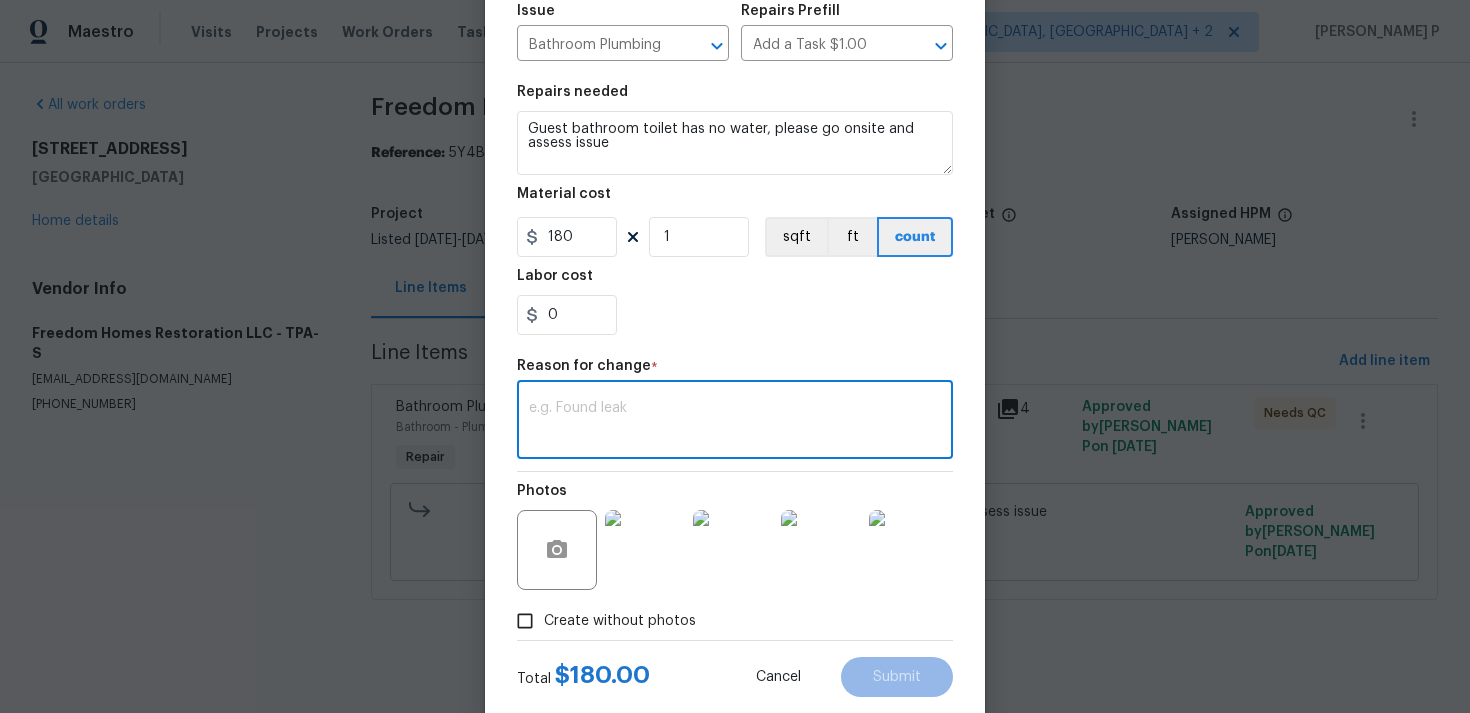 paste on "(RP) Updated per vendor’s final cost." 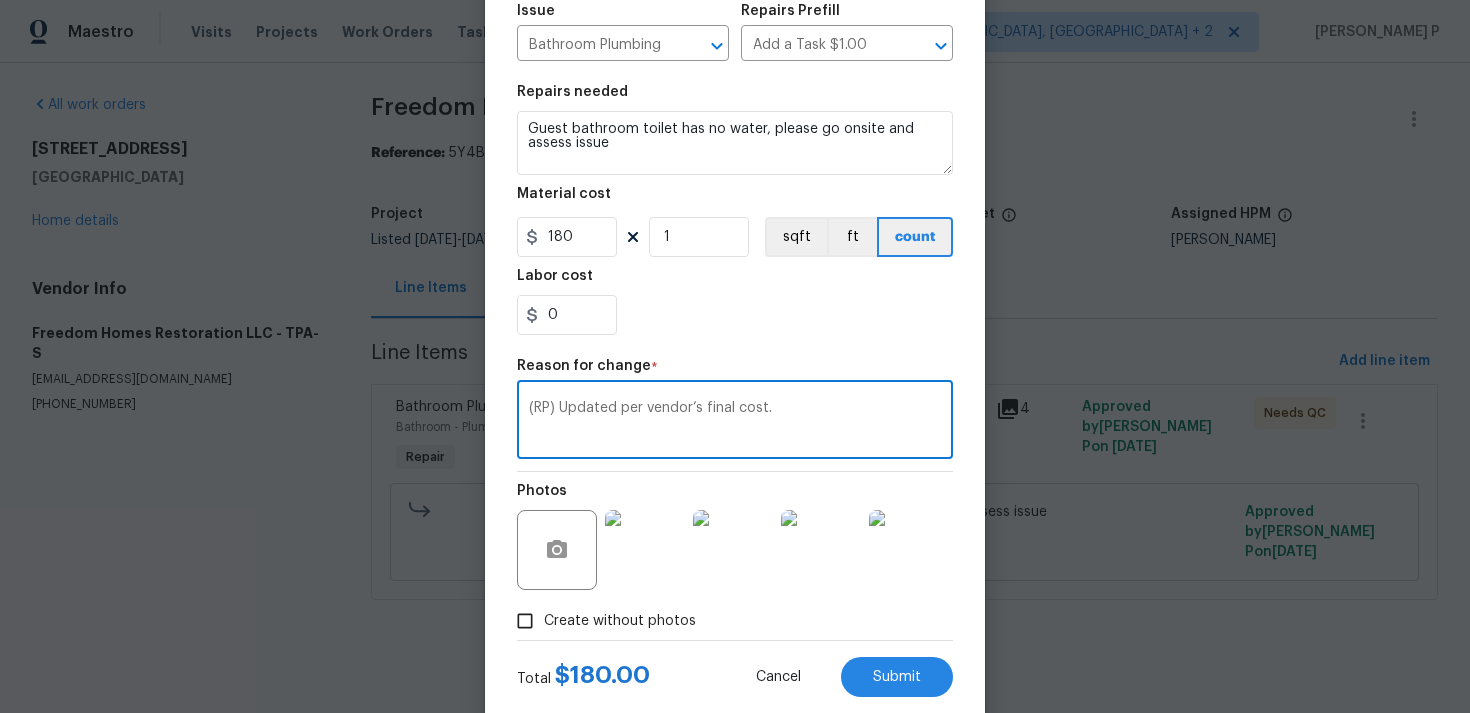 scroll, scrollTop: 273, scrollLeft: 0, axis: vertical 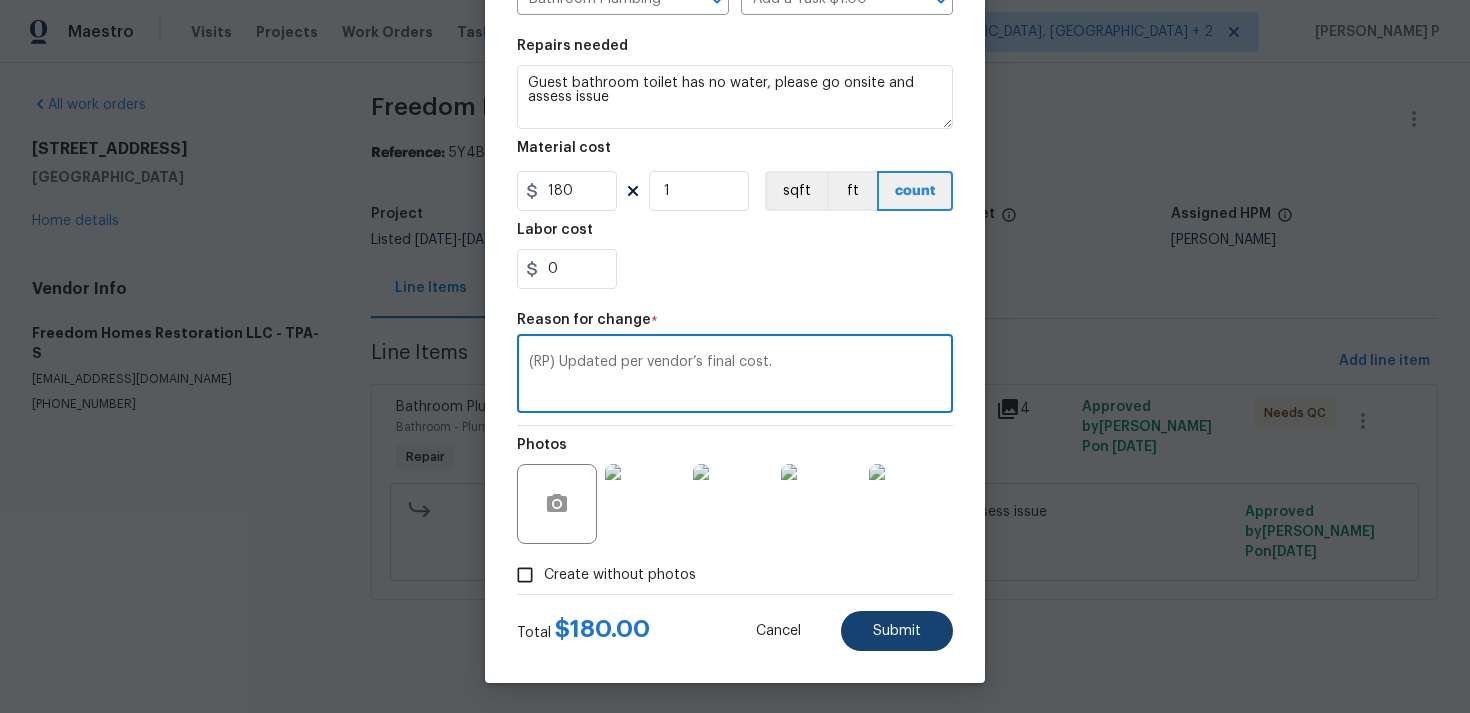 type on "(RP) Updated per vendor’s final cost." 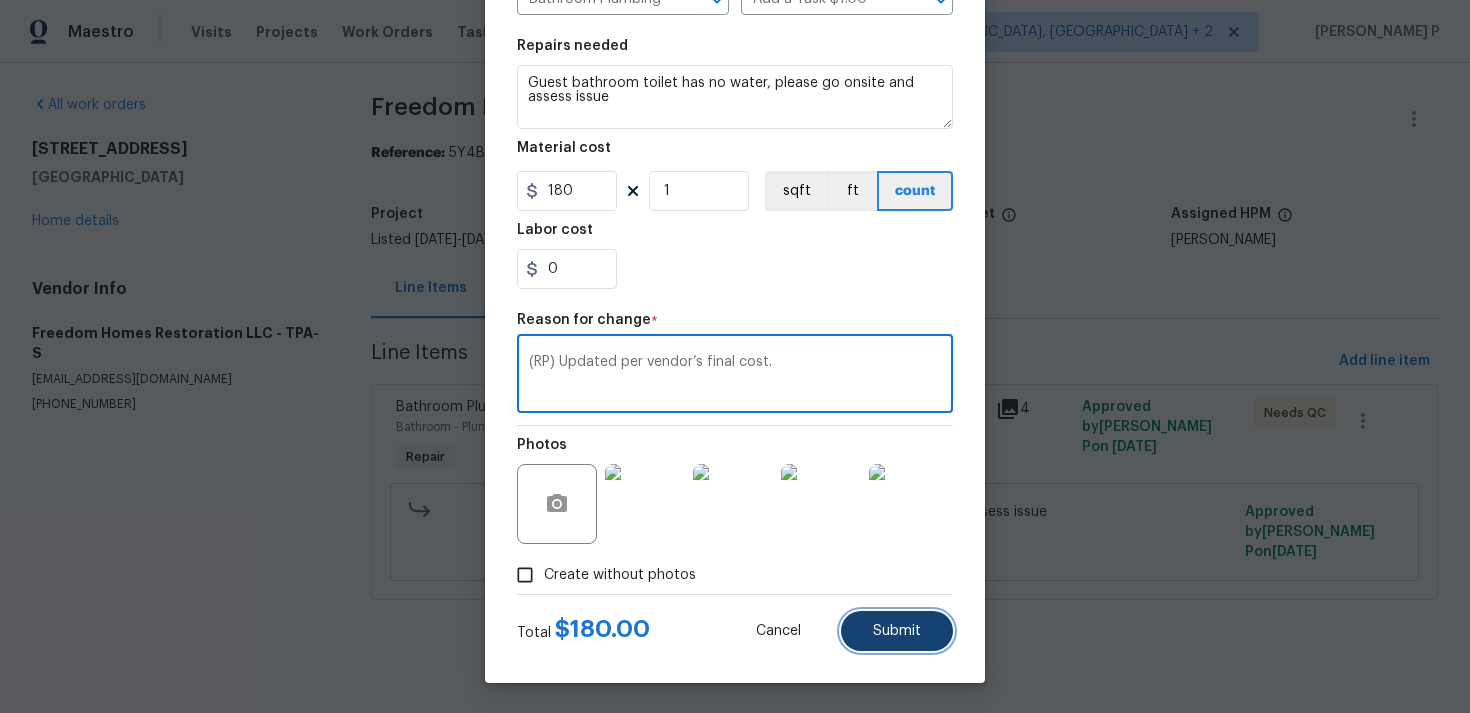 click on "Submit" at bounding box center [897, 631] 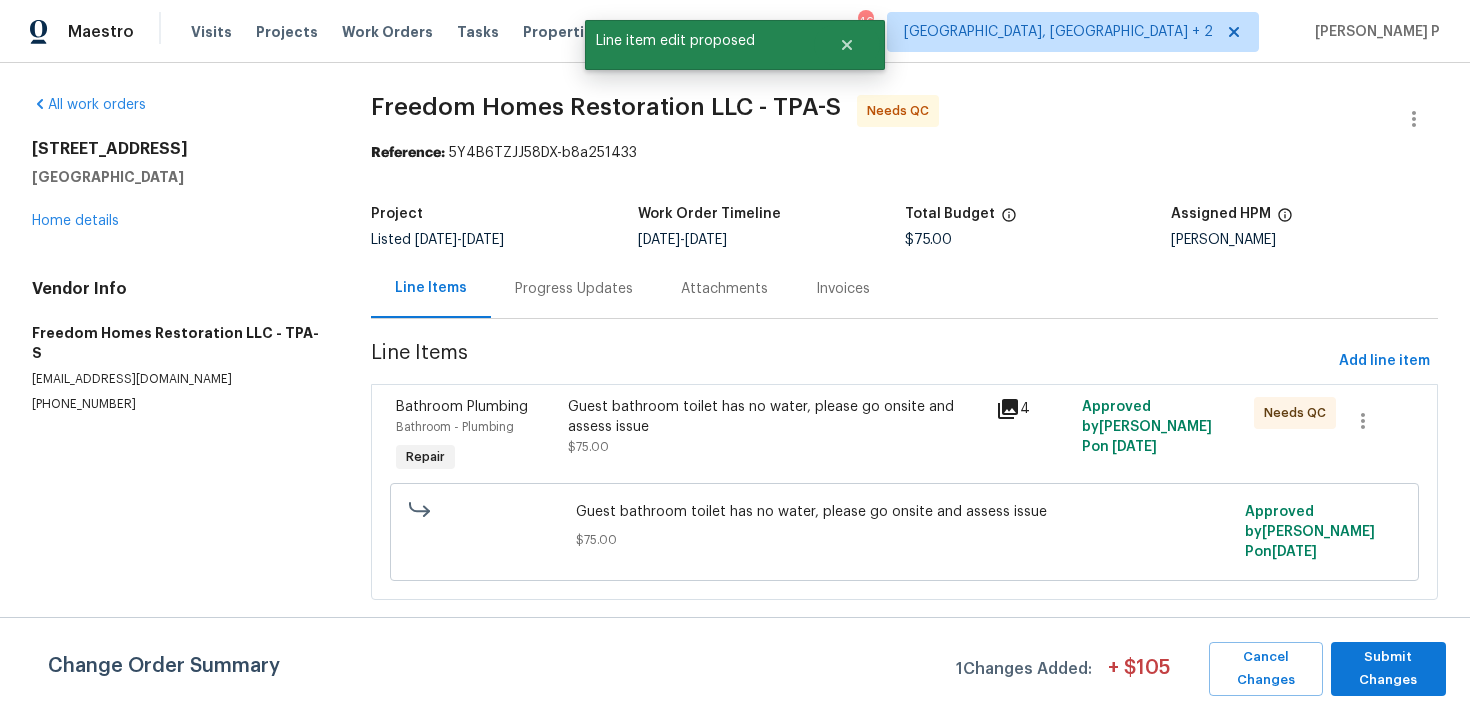 scroll, scrollTop: 0, scrollLeft: 0, axis: both 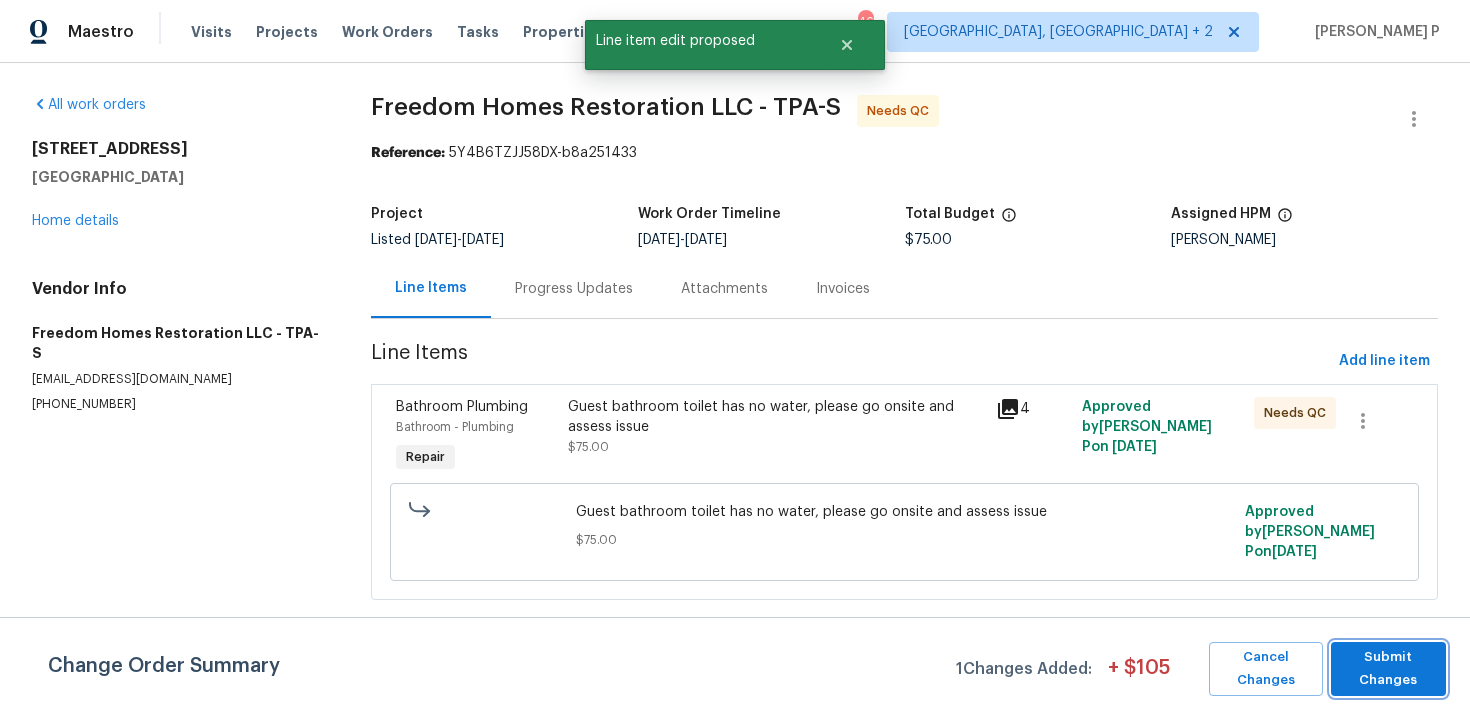 click on "Submit Changes" at bounding box center (1388, 669) 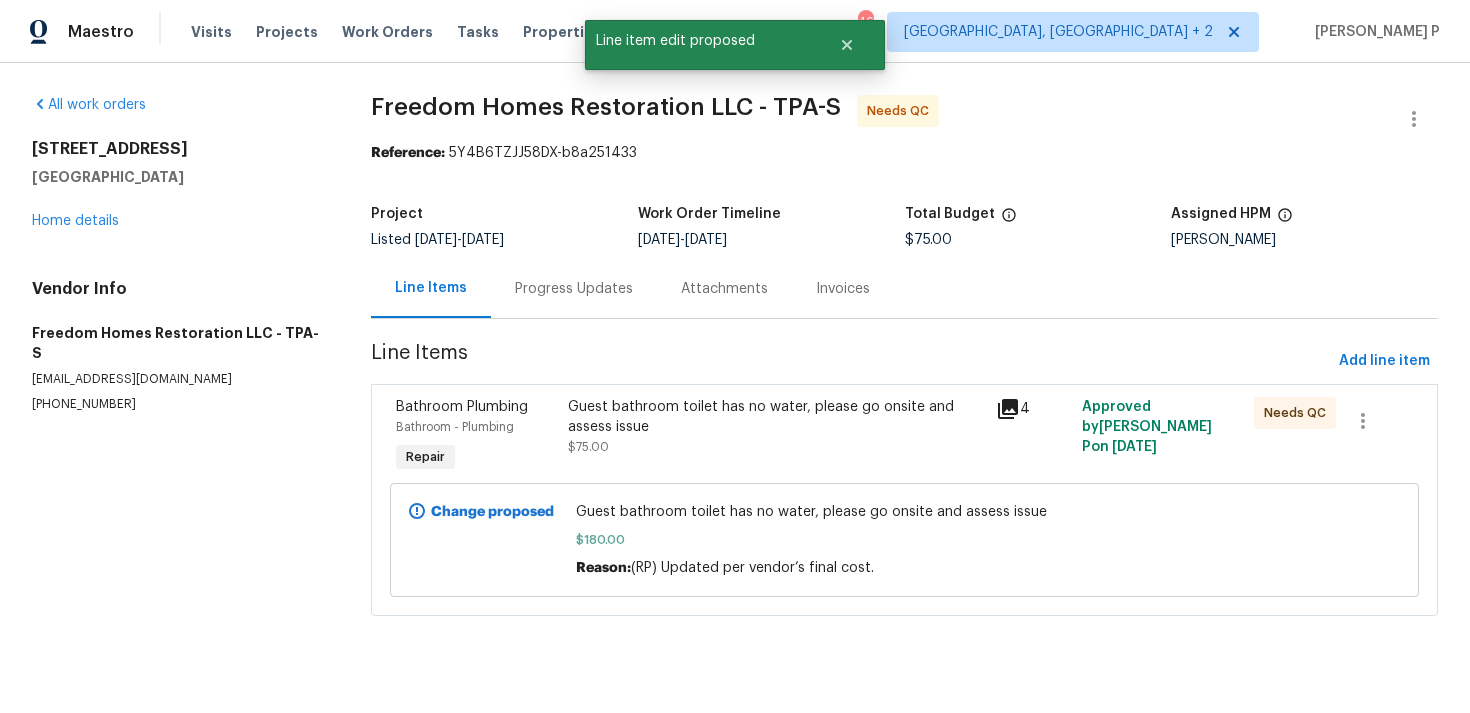 click on "Guest bathroom toilet has no water, please go onsite and assess issue" at bounding box center [776, 417] 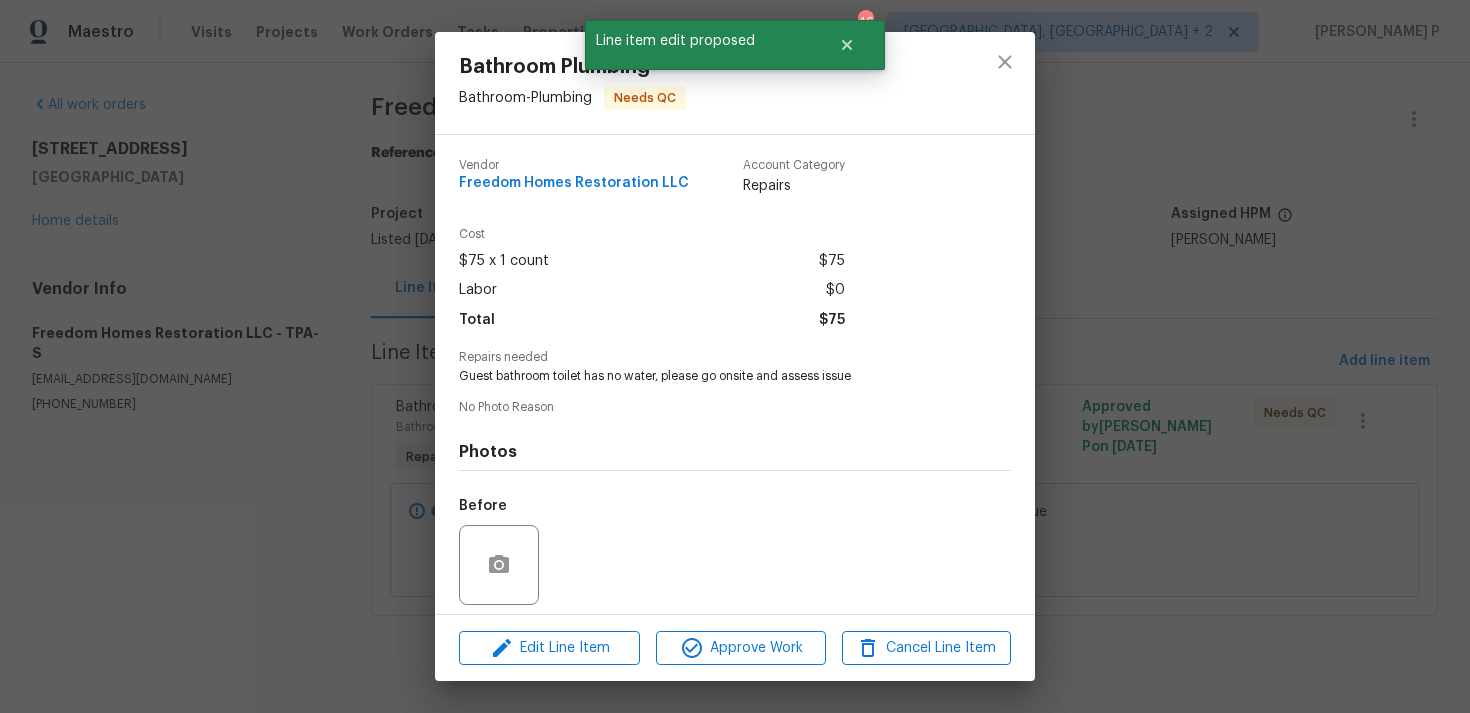 scroll, scrollTop: 141, scrollLeft: 0, axis: vertical 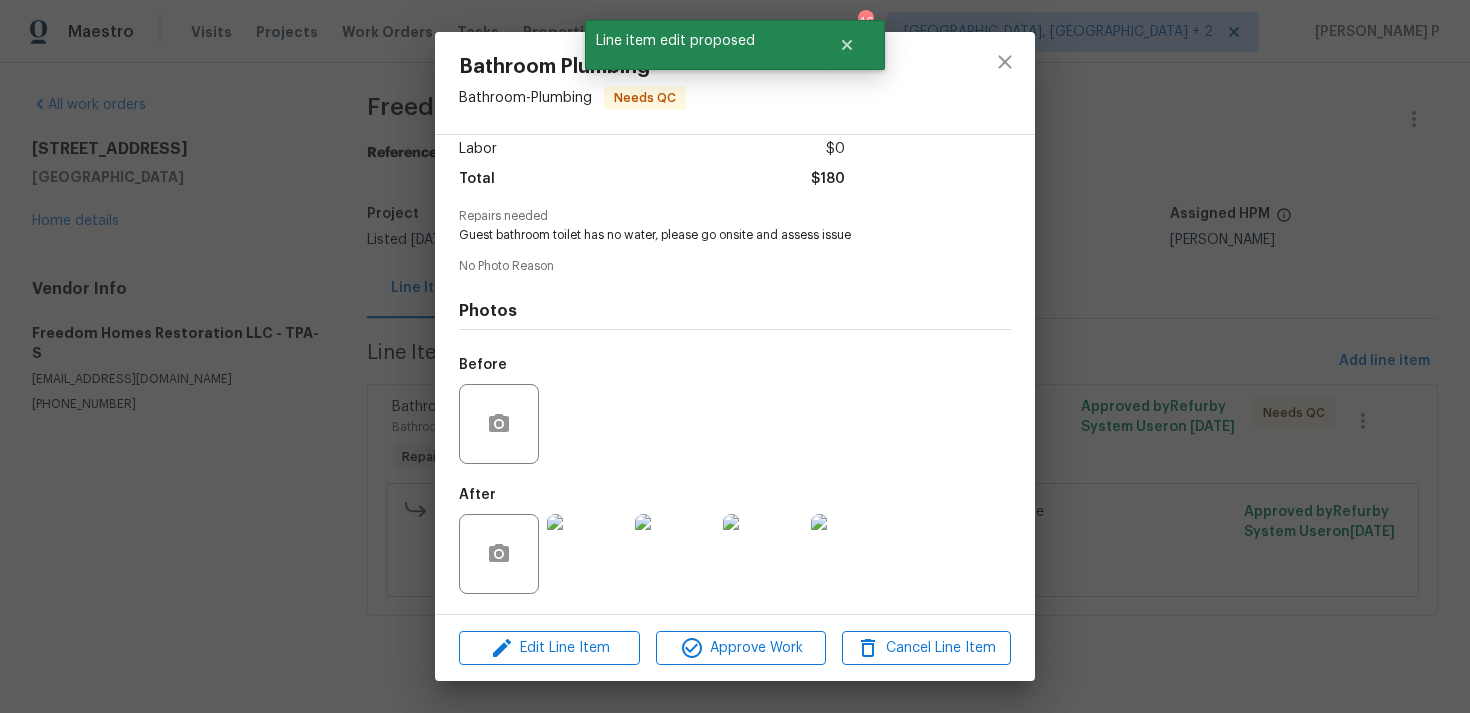 click at bounding box center [587, 554] 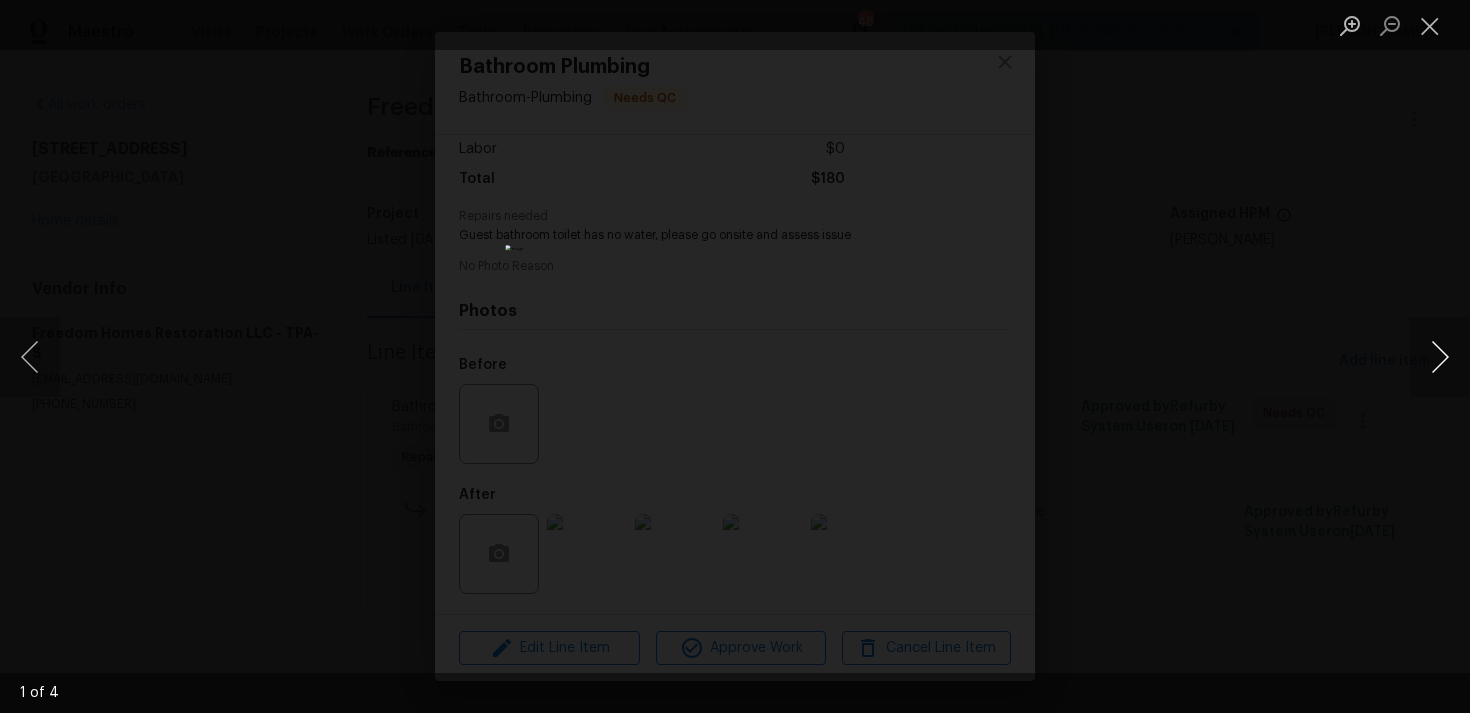 click at bounding box center [1440, 357] 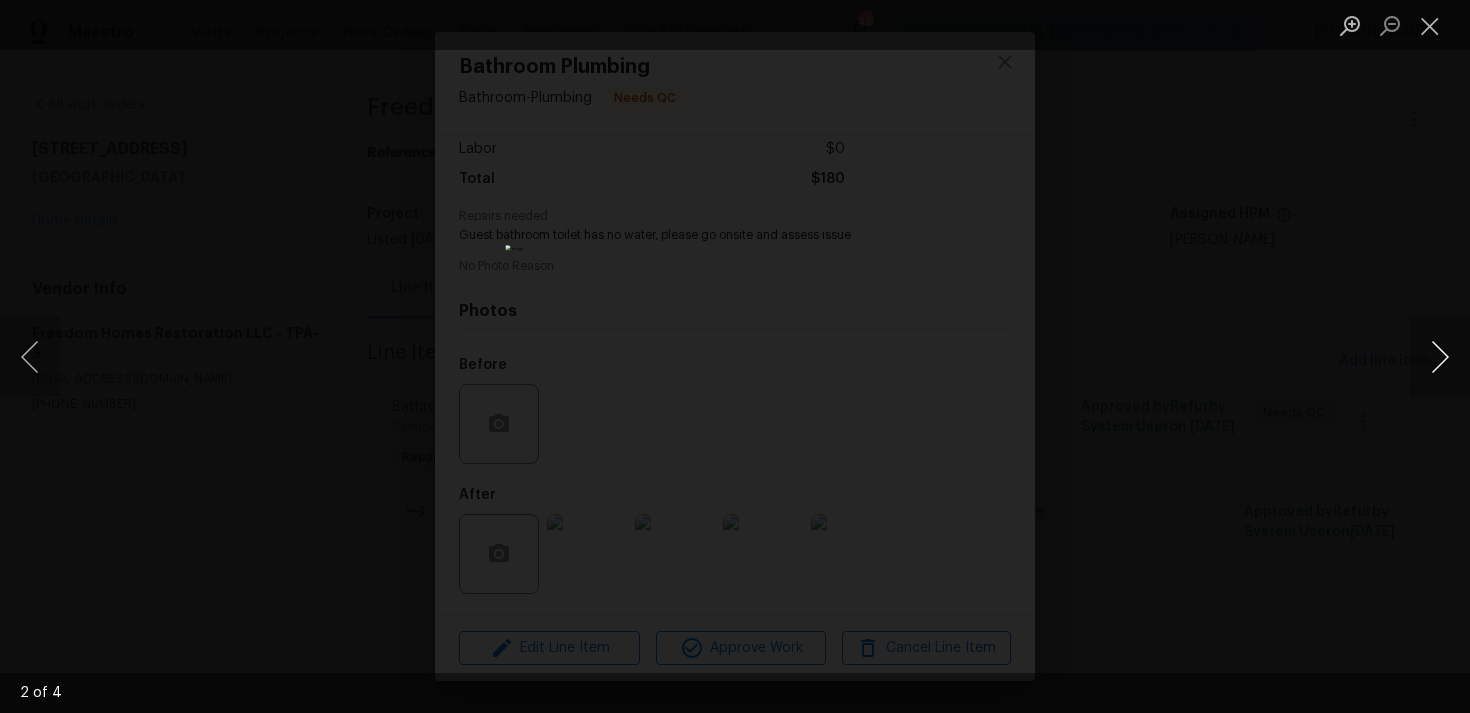 click at bounding box center (1440, 357) 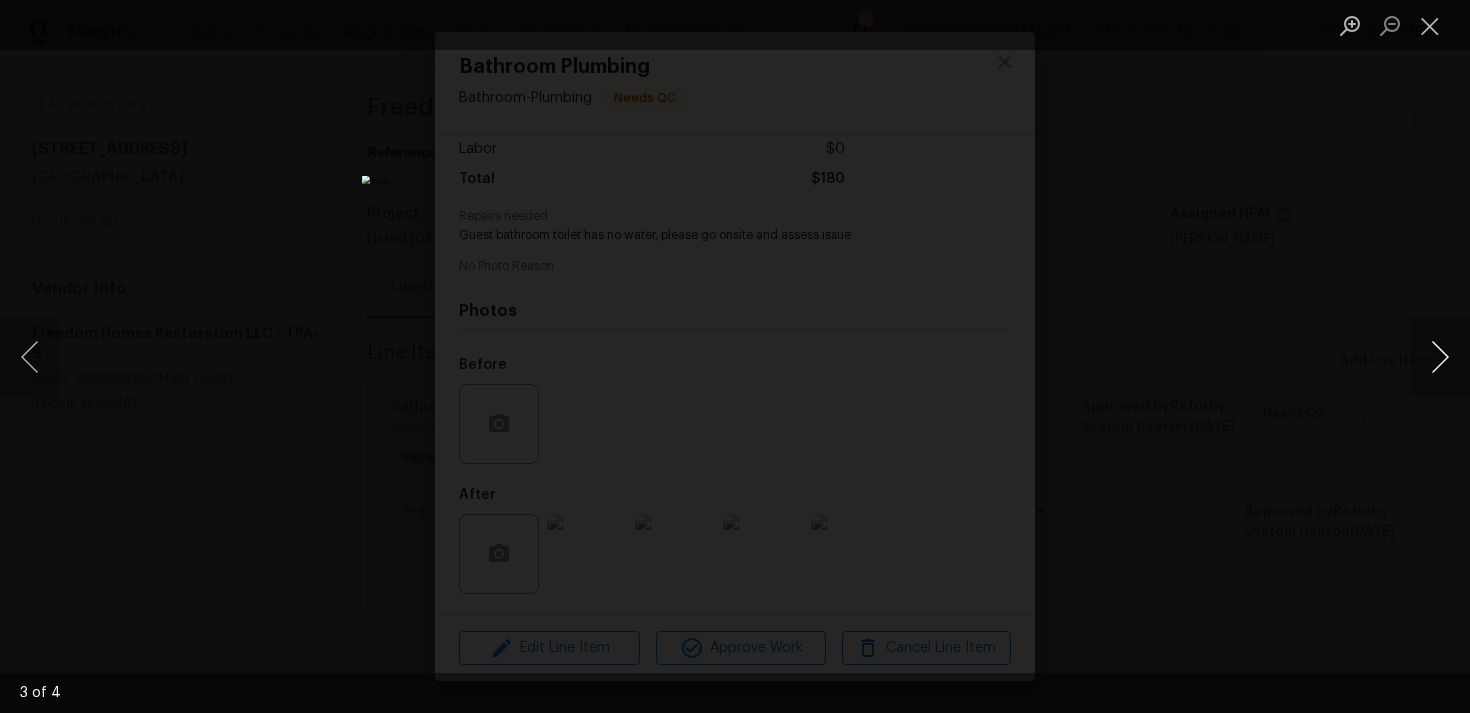 click at bounding box center [1440, 357] 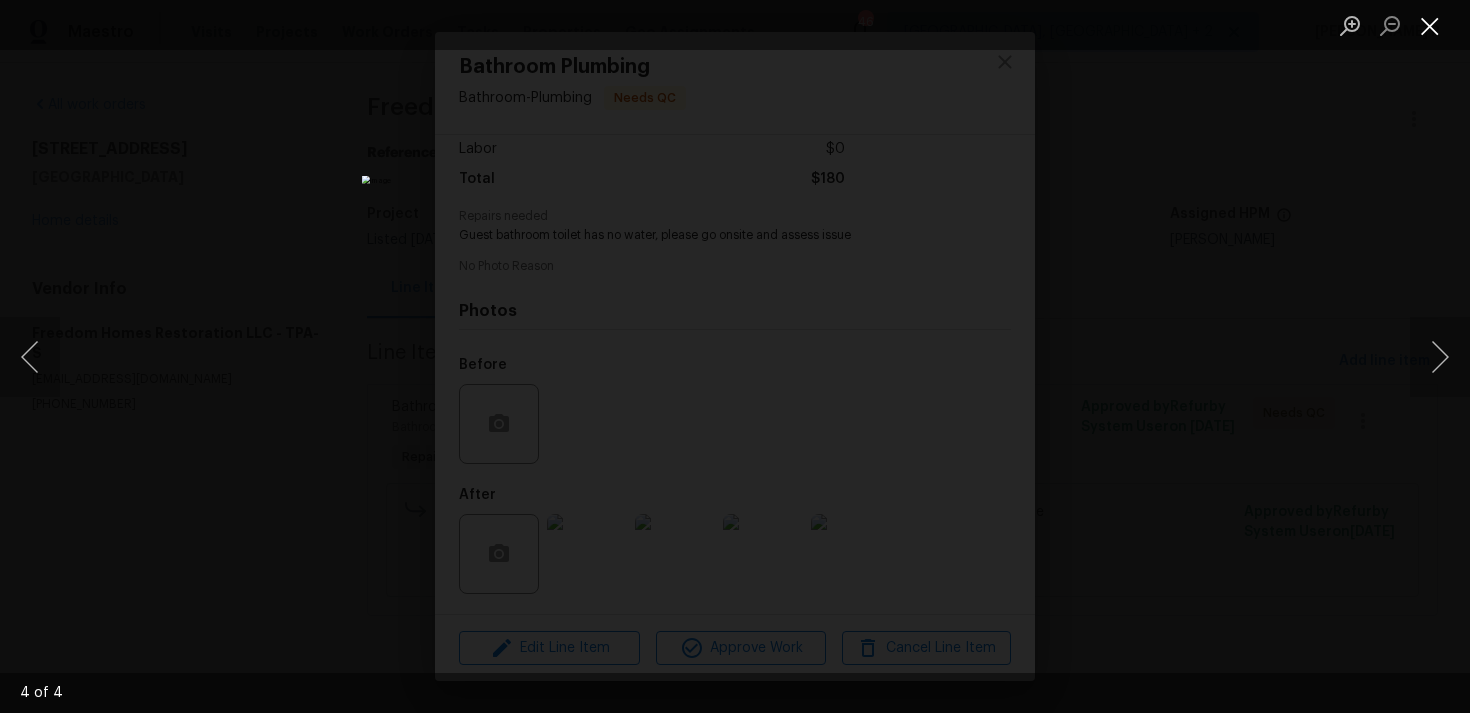 click at bounding box center [1430, 25] 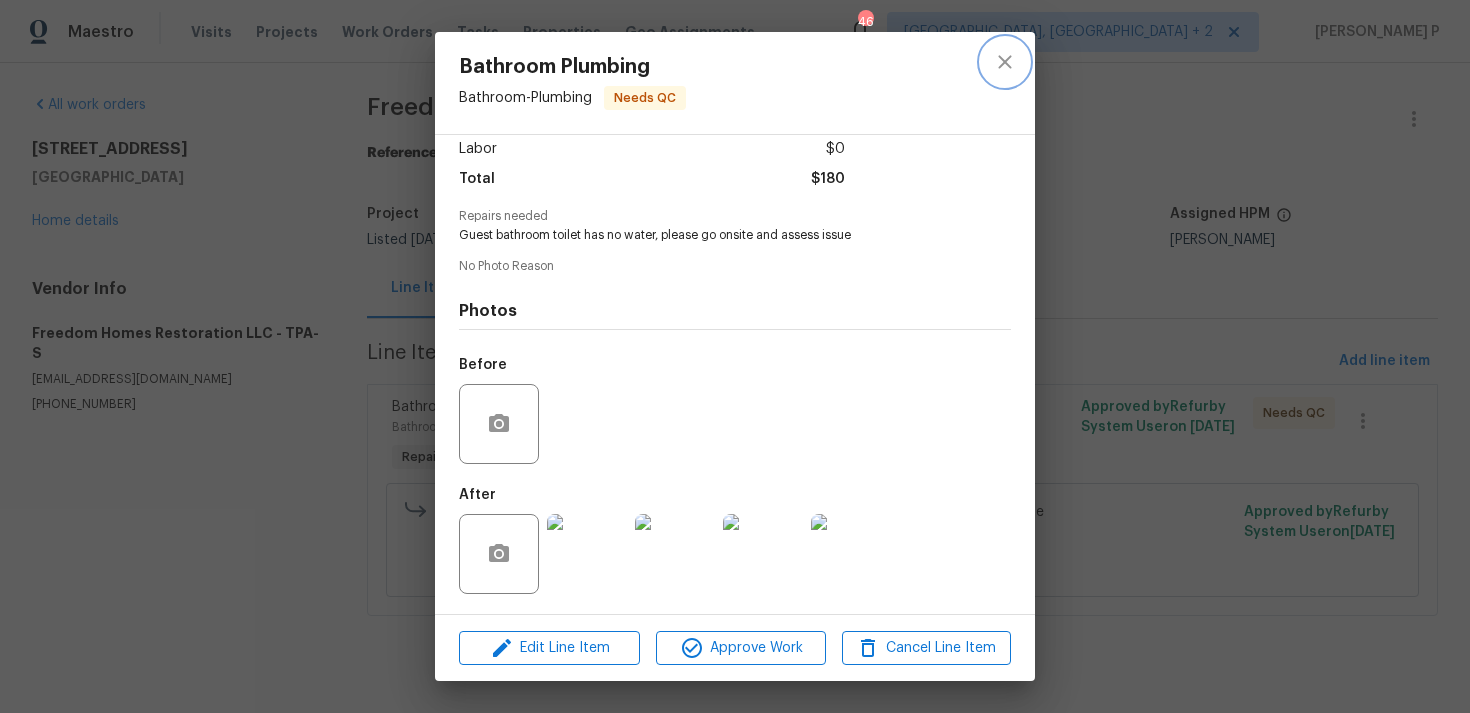 click 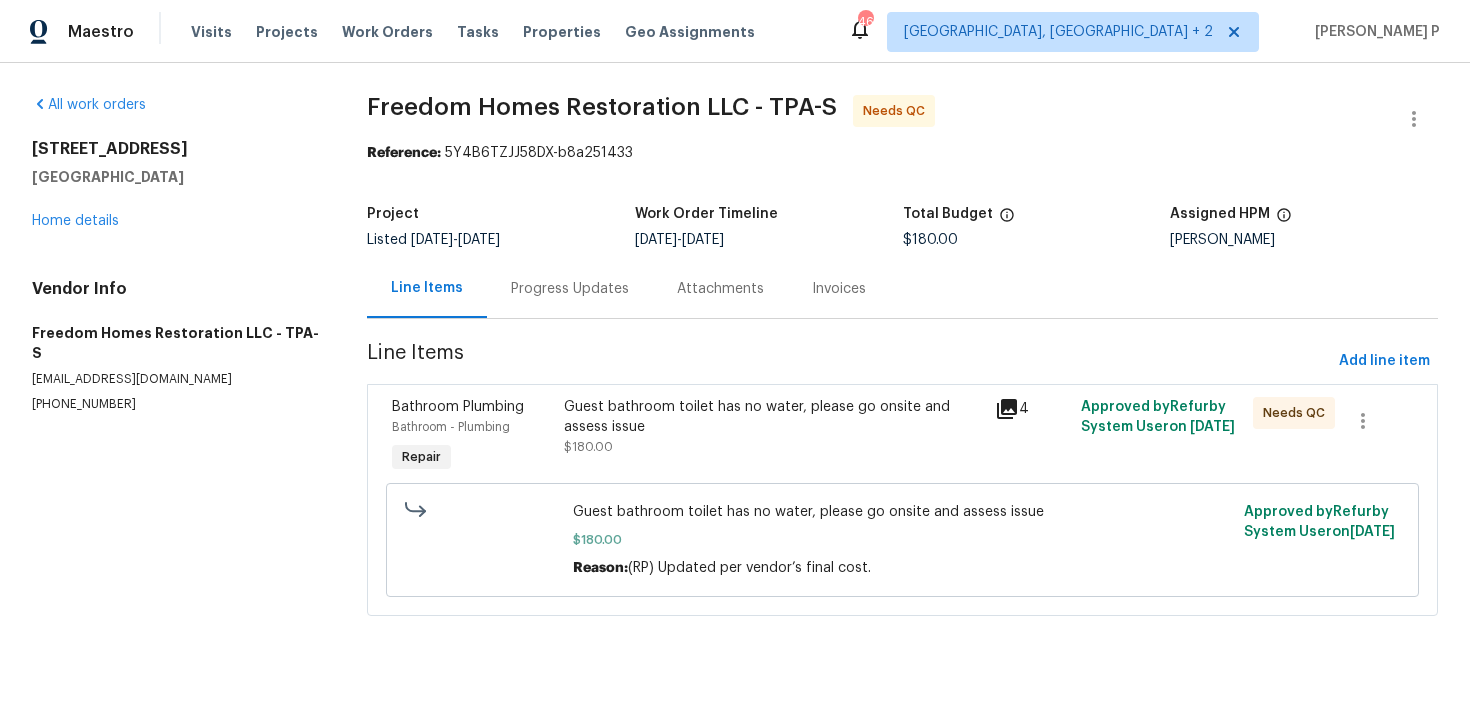 click on "Progress Updates" at bounding box center [570, 289] 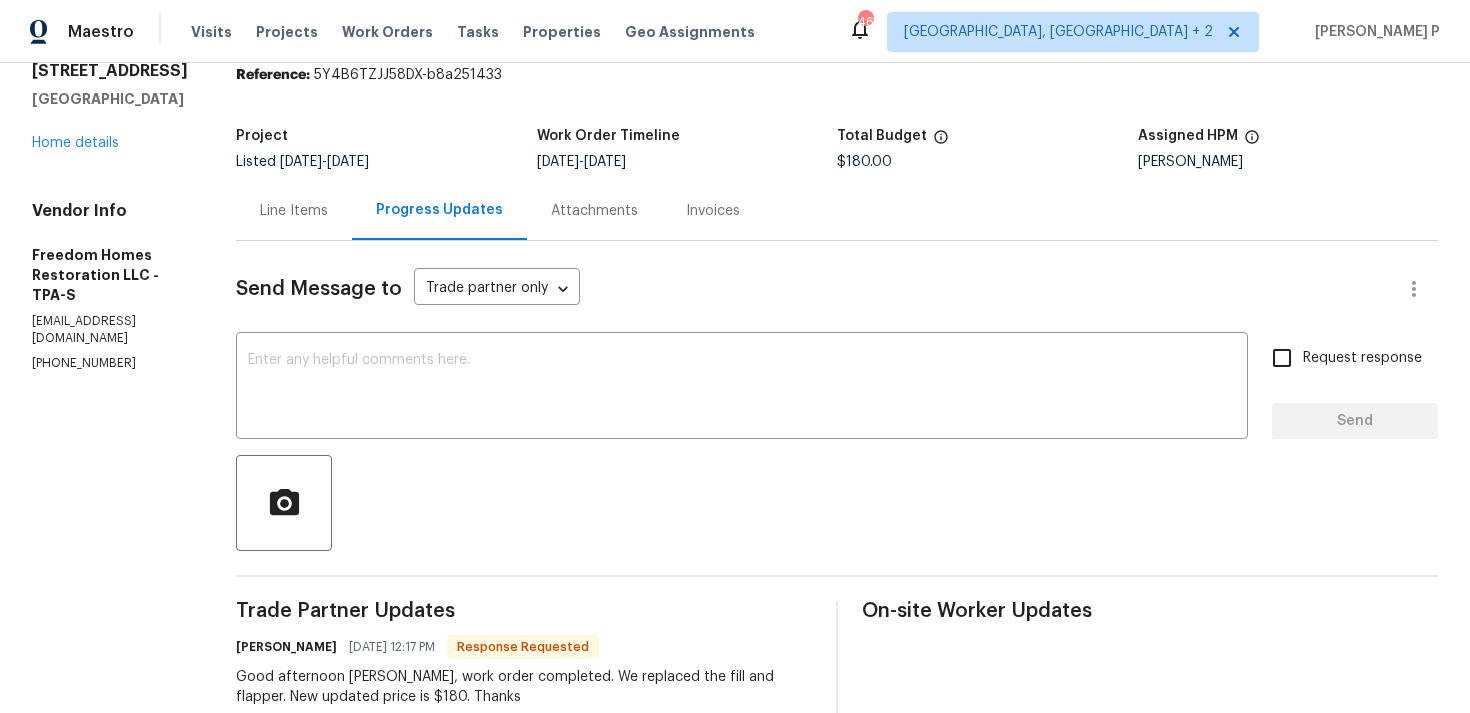 scroll, scrollTop: 169, scrollLeft: 0, axis: vertical 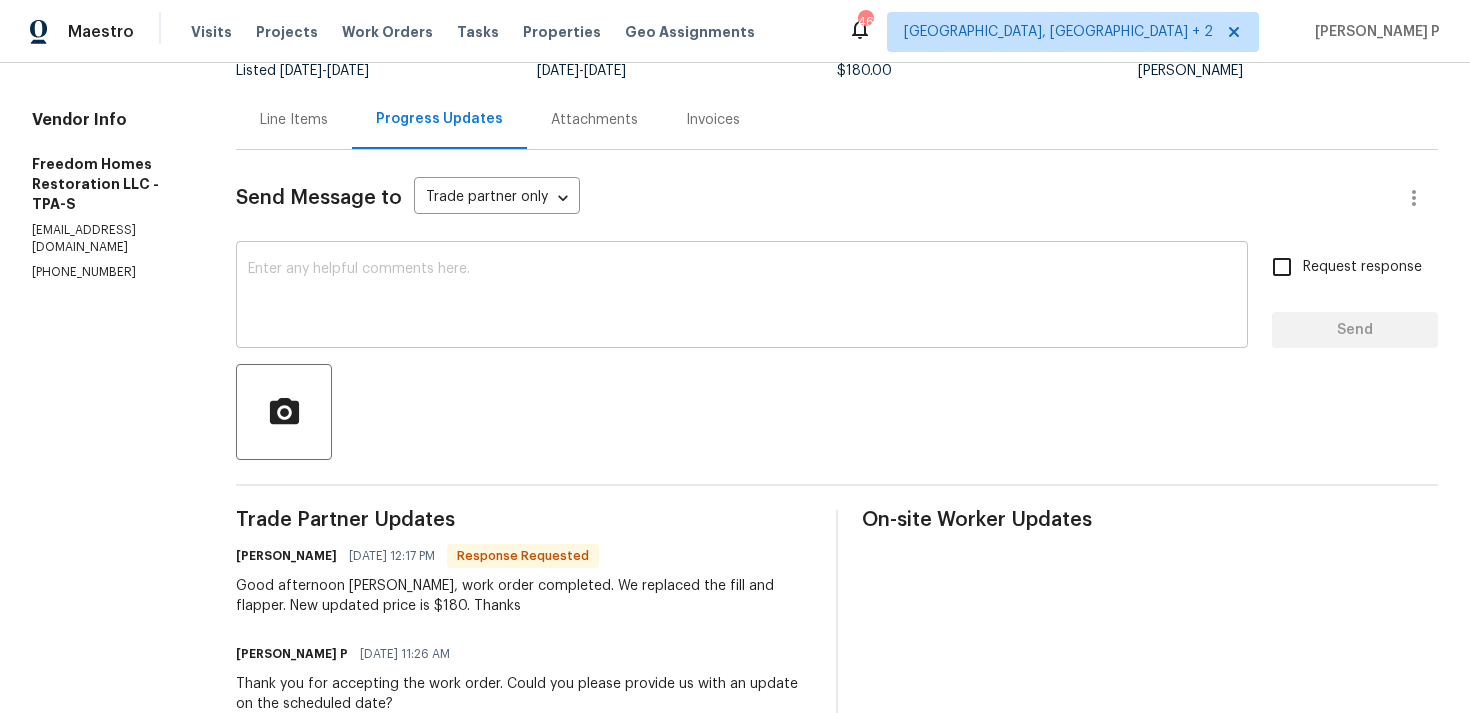 click at bounding box center (742, 297) 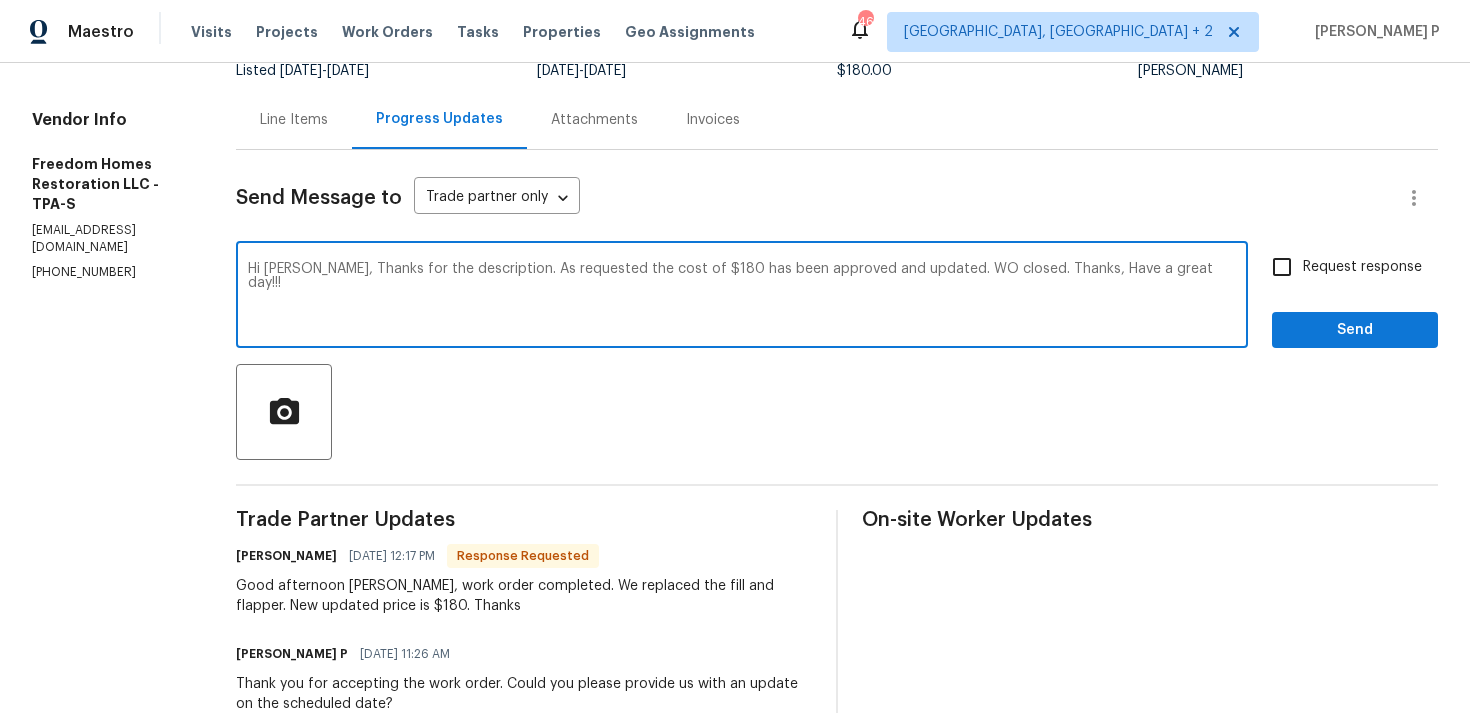type on "Hi [PERSON_NAME], Thanks for the description. As requested the cost of $180 has been approved and updated. WO closed. Thanks, Have a great day!!!" 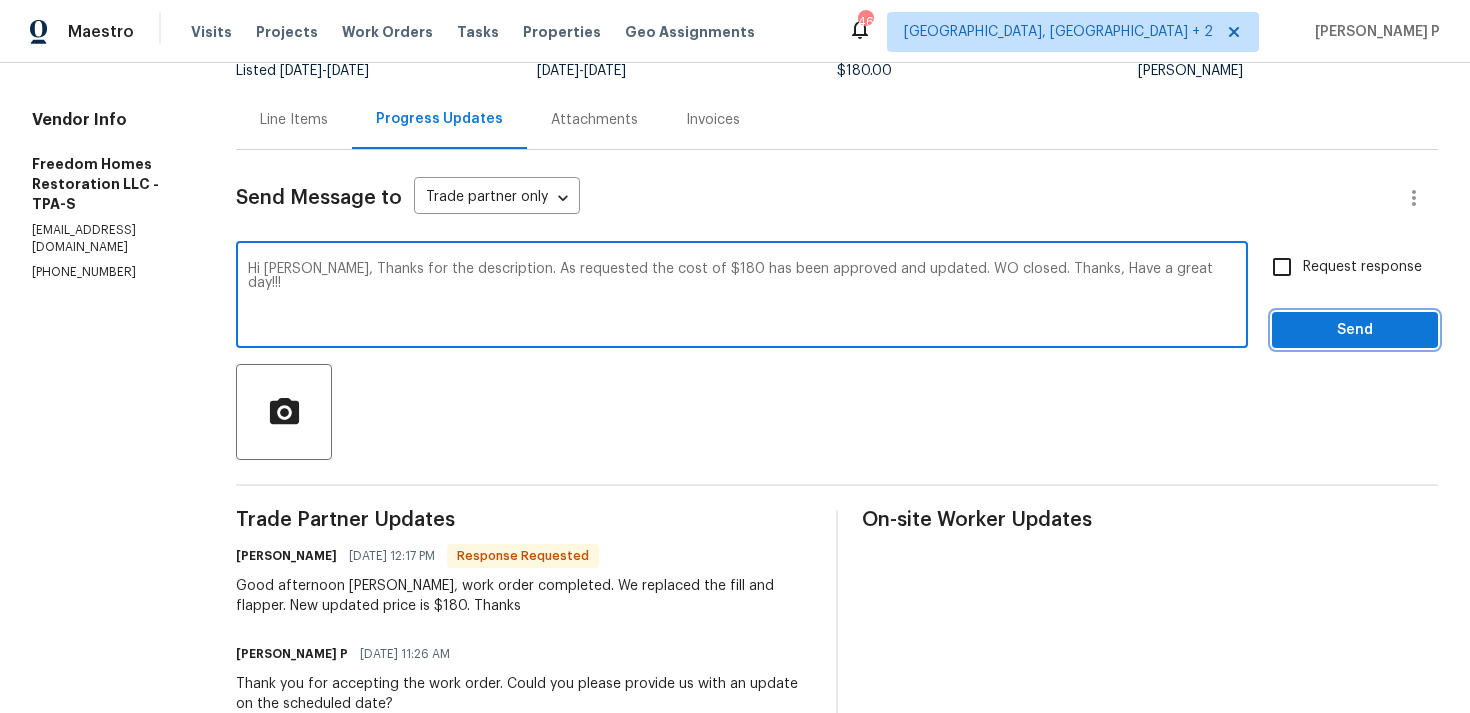 click on "Send" at bounding box center (1355, 330) 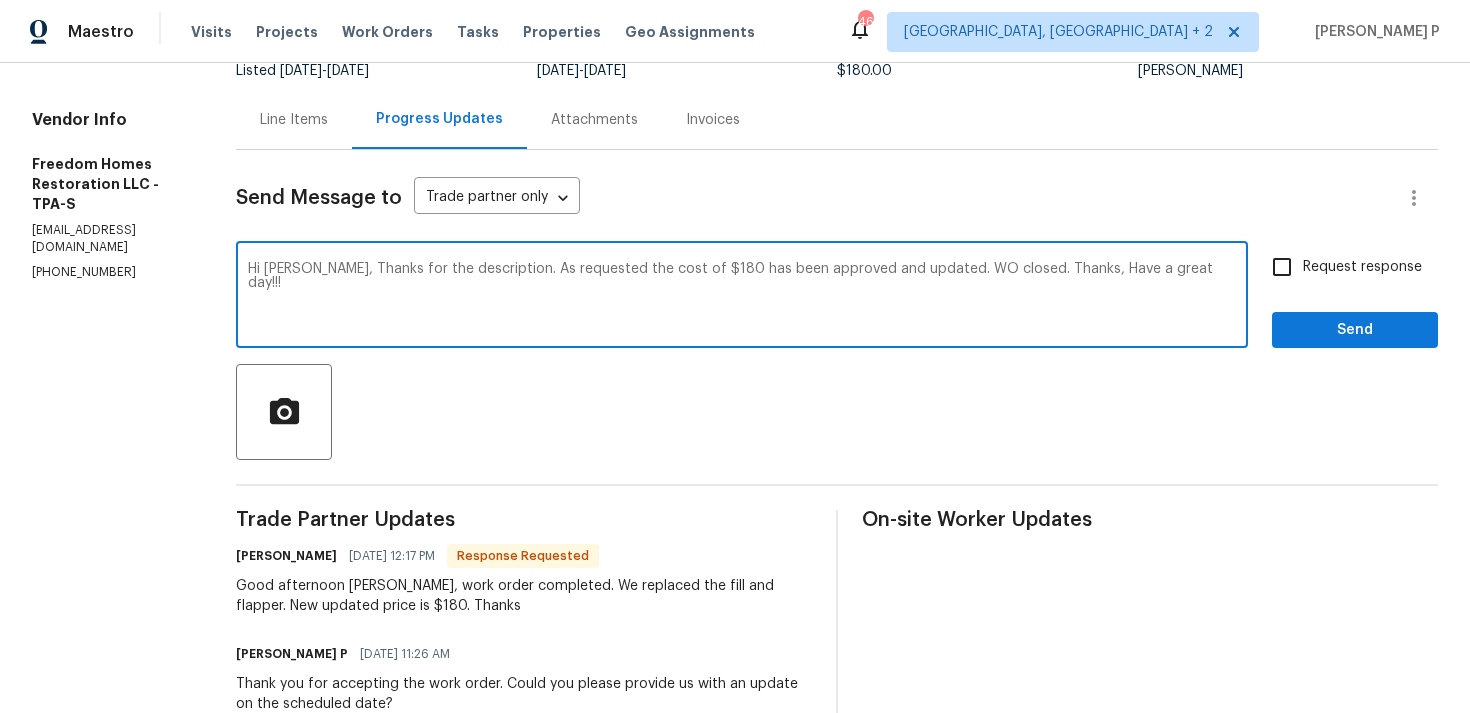 scroll, scrollTop: 34, scrollLeft: 0, axis: vertical 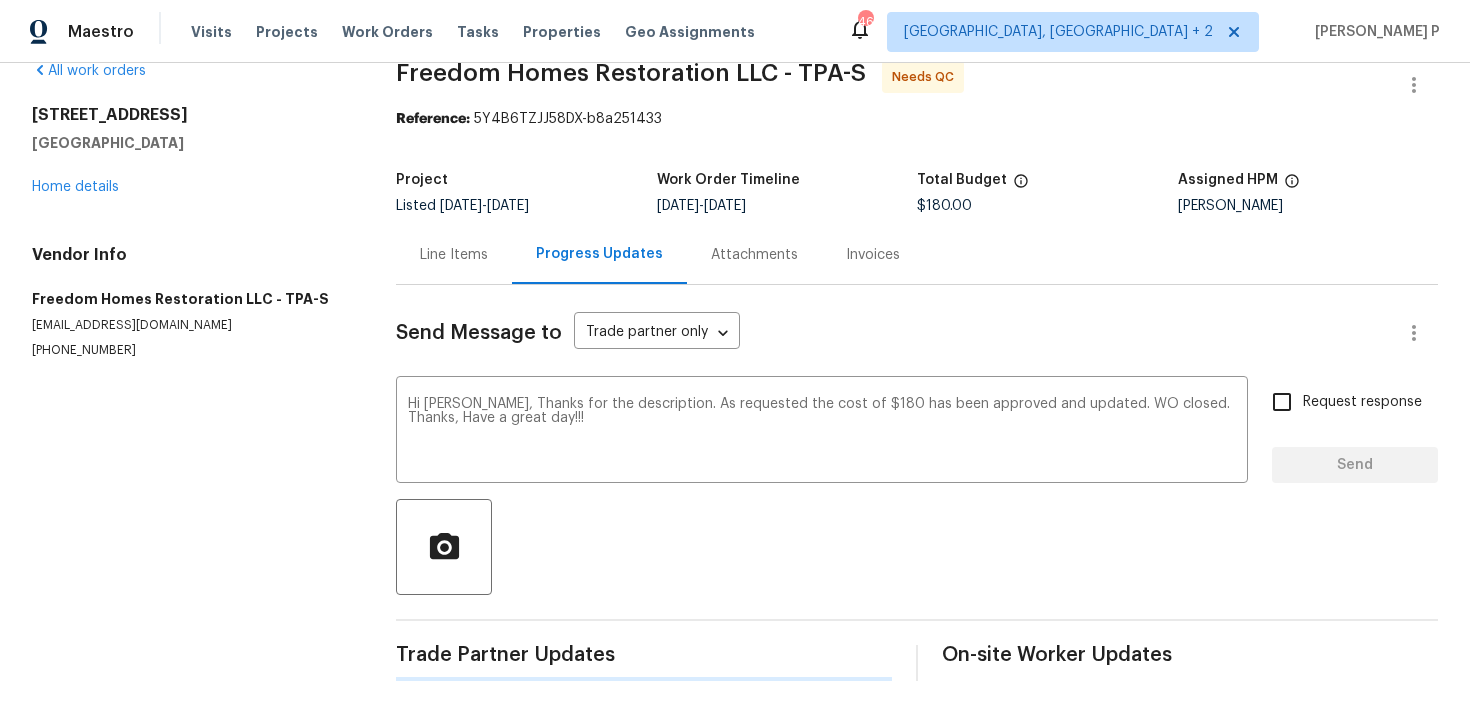 type 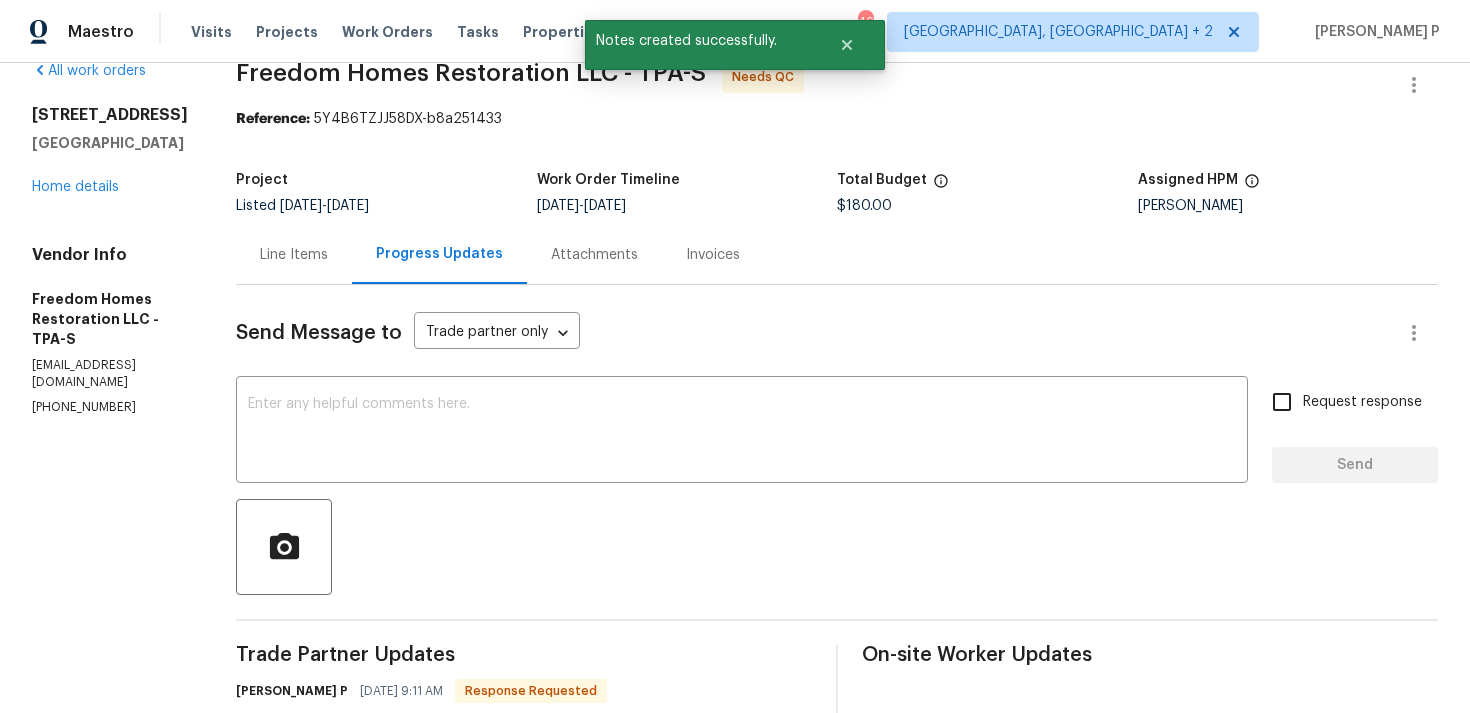 scroll, scrollTop: 169, scrollLeft: 0, axis: vertical 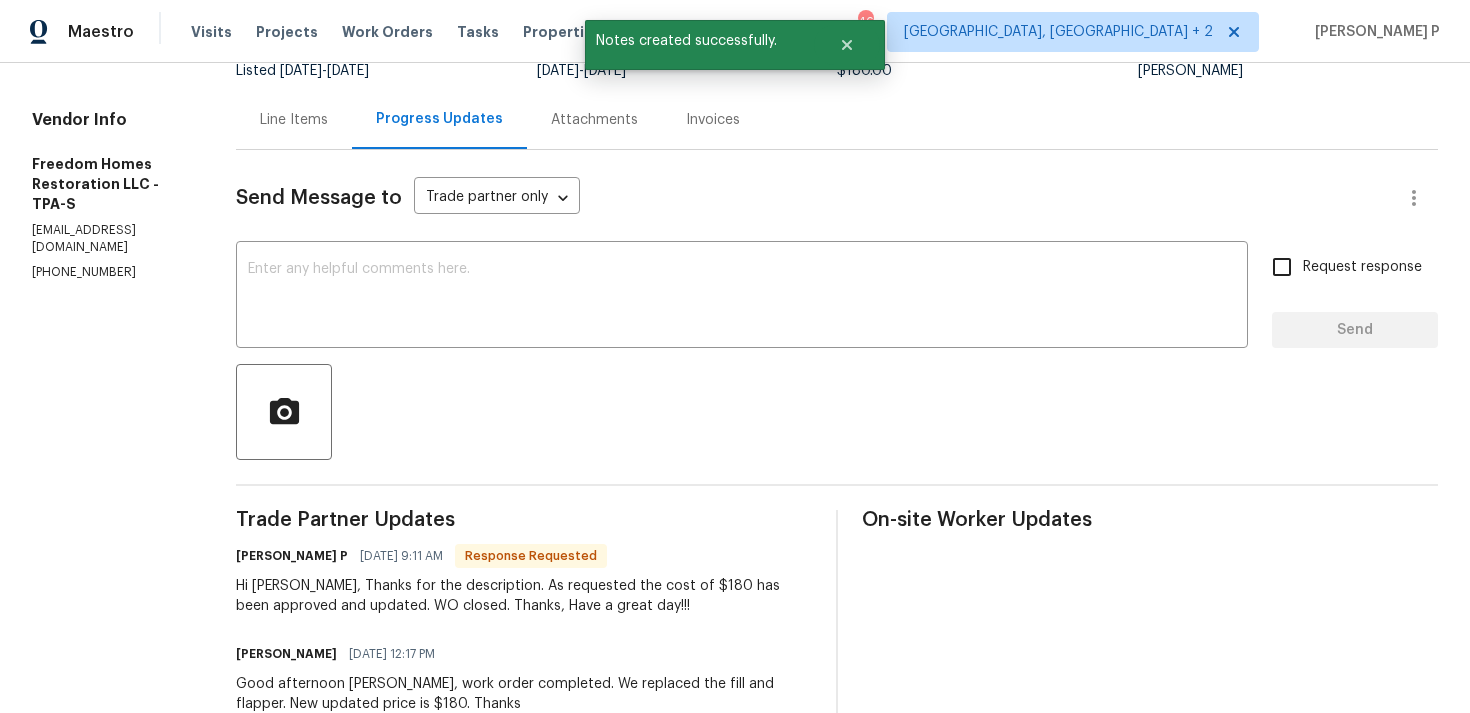 click on "Line Items" at bounding box center [294, 119] 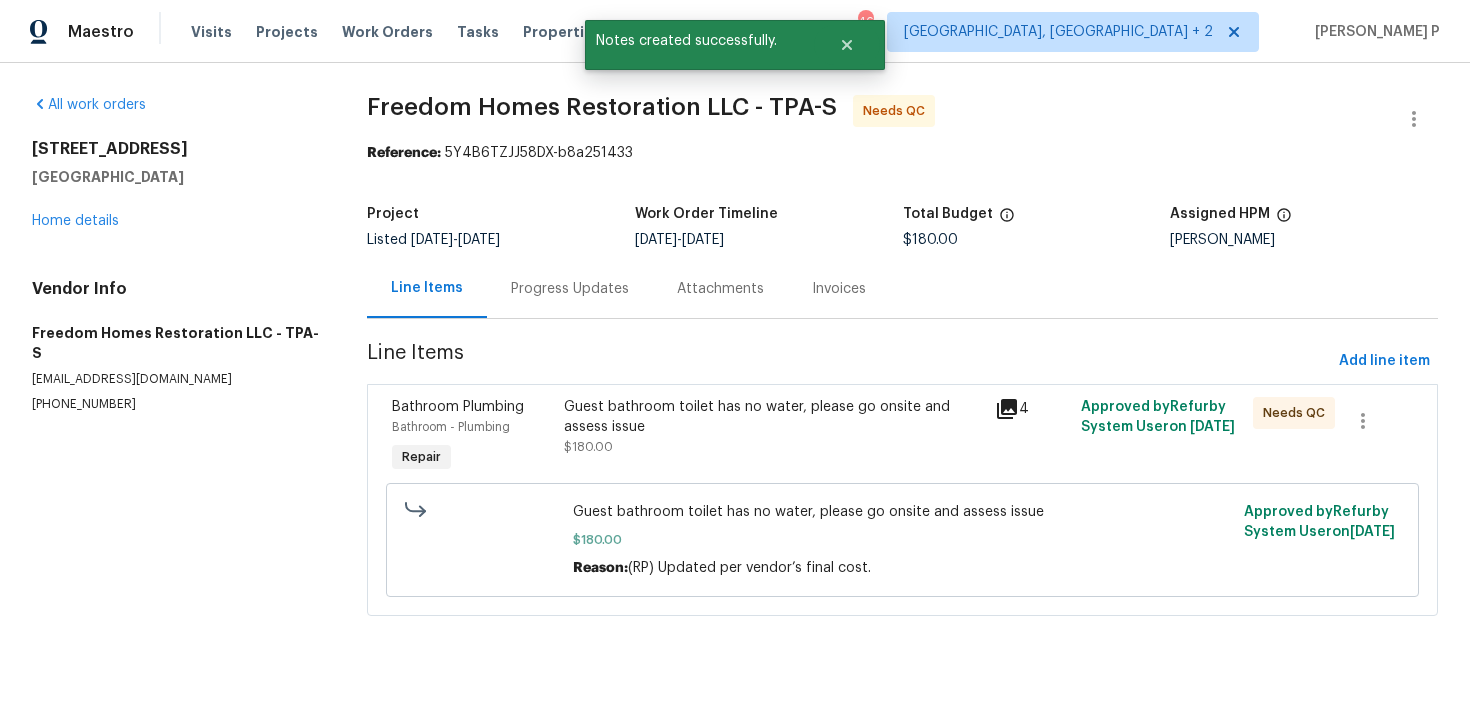 click on "Guest bathroom toilet has no water, please go onsite and assess issue" at bounding box center (773, 417) 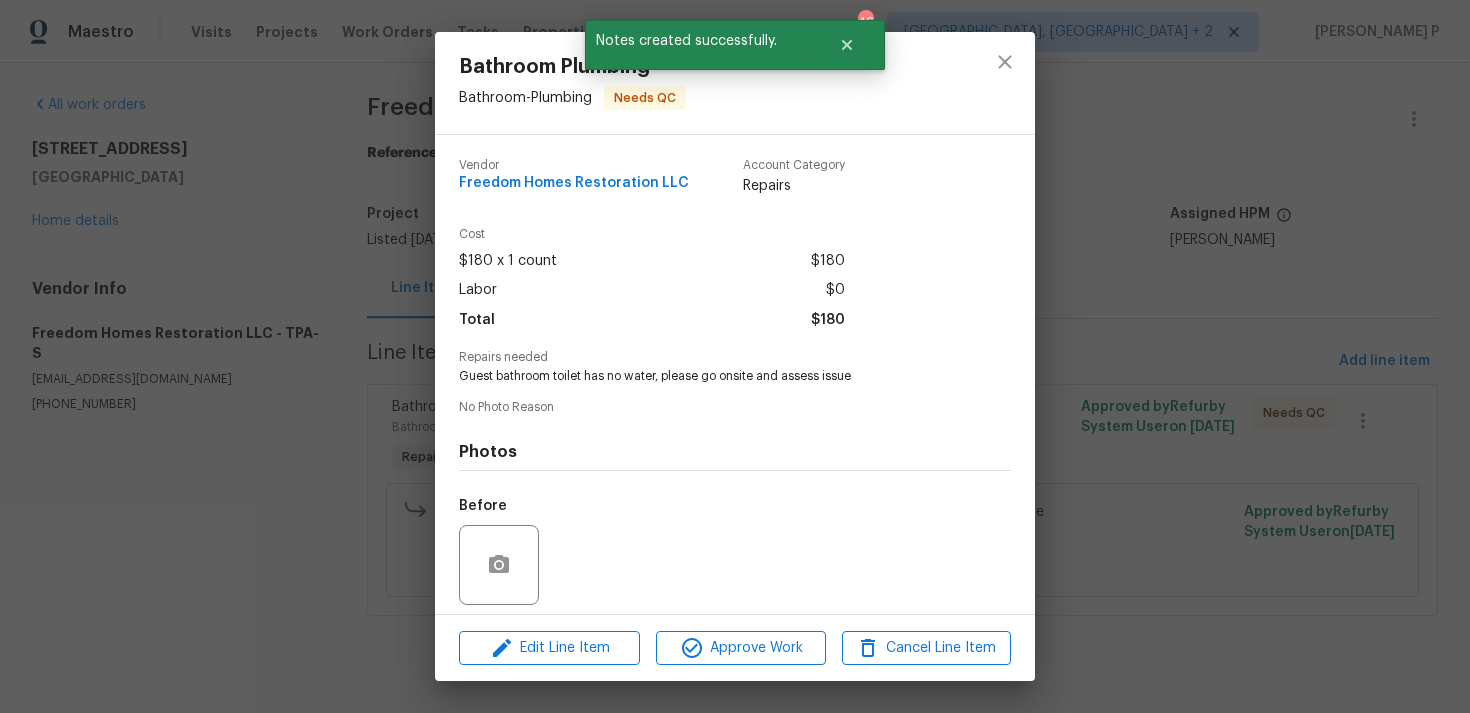 scroll, scrollTop: 141, scrollLeft: 0, axis: vertical 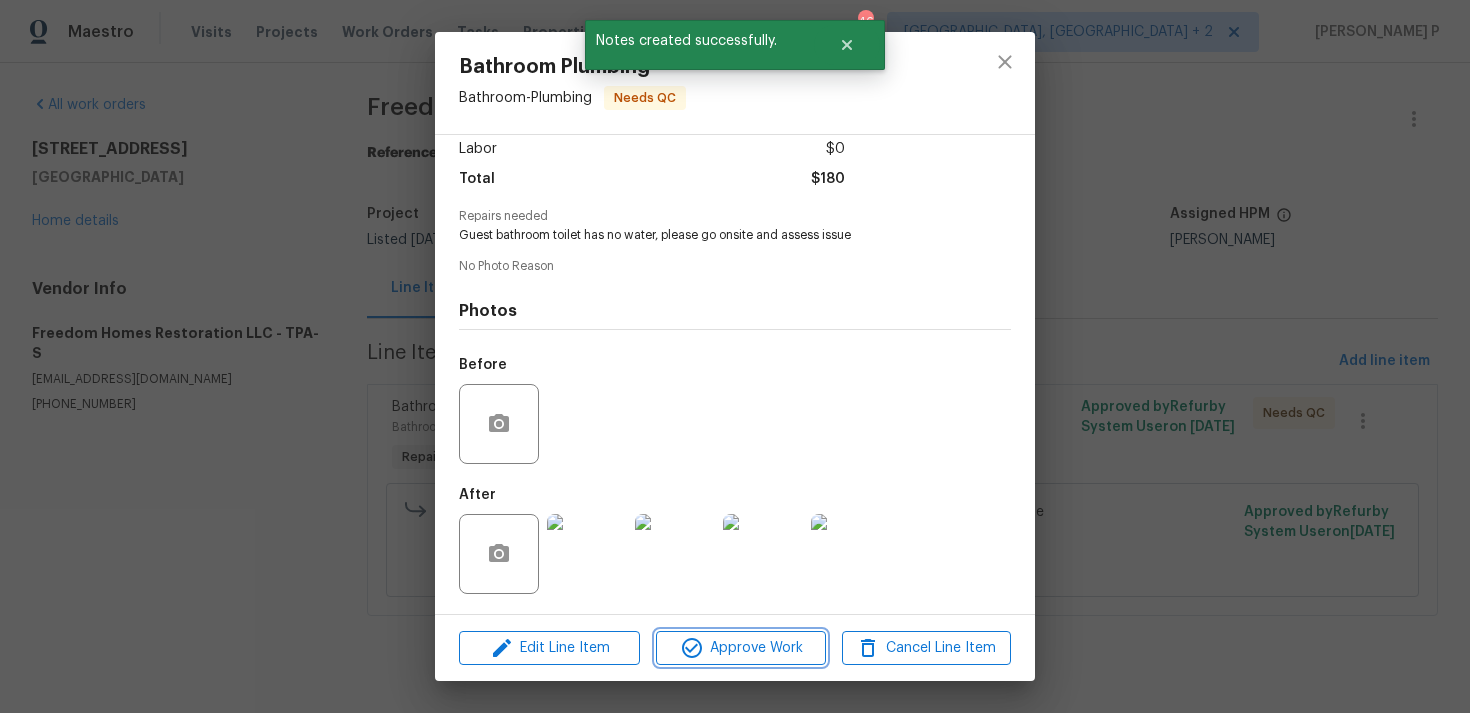 click on "Approve Work" at bounding box center (740, 648) 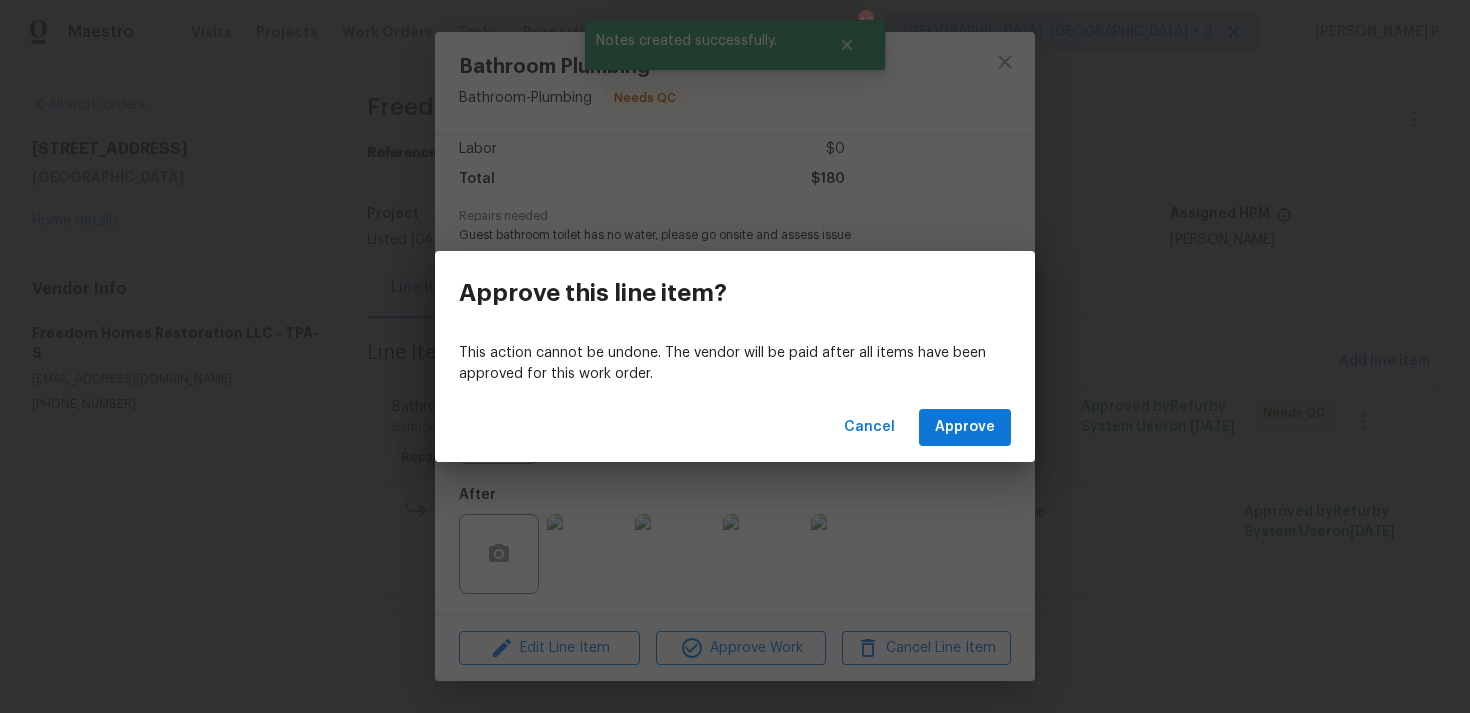 click on "Cancel Approve" at bounding box center [735, 427] 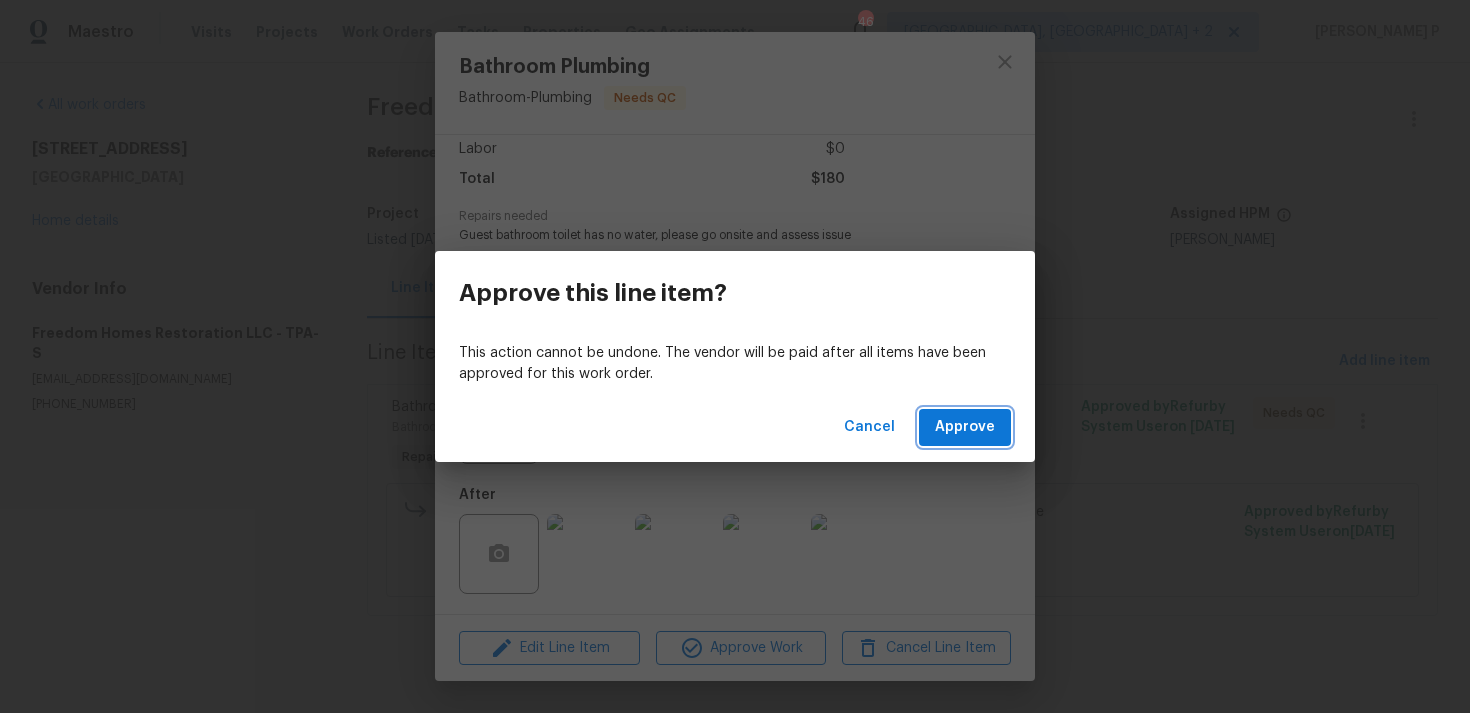 click on "Approve" at bounding box center [965, 427] 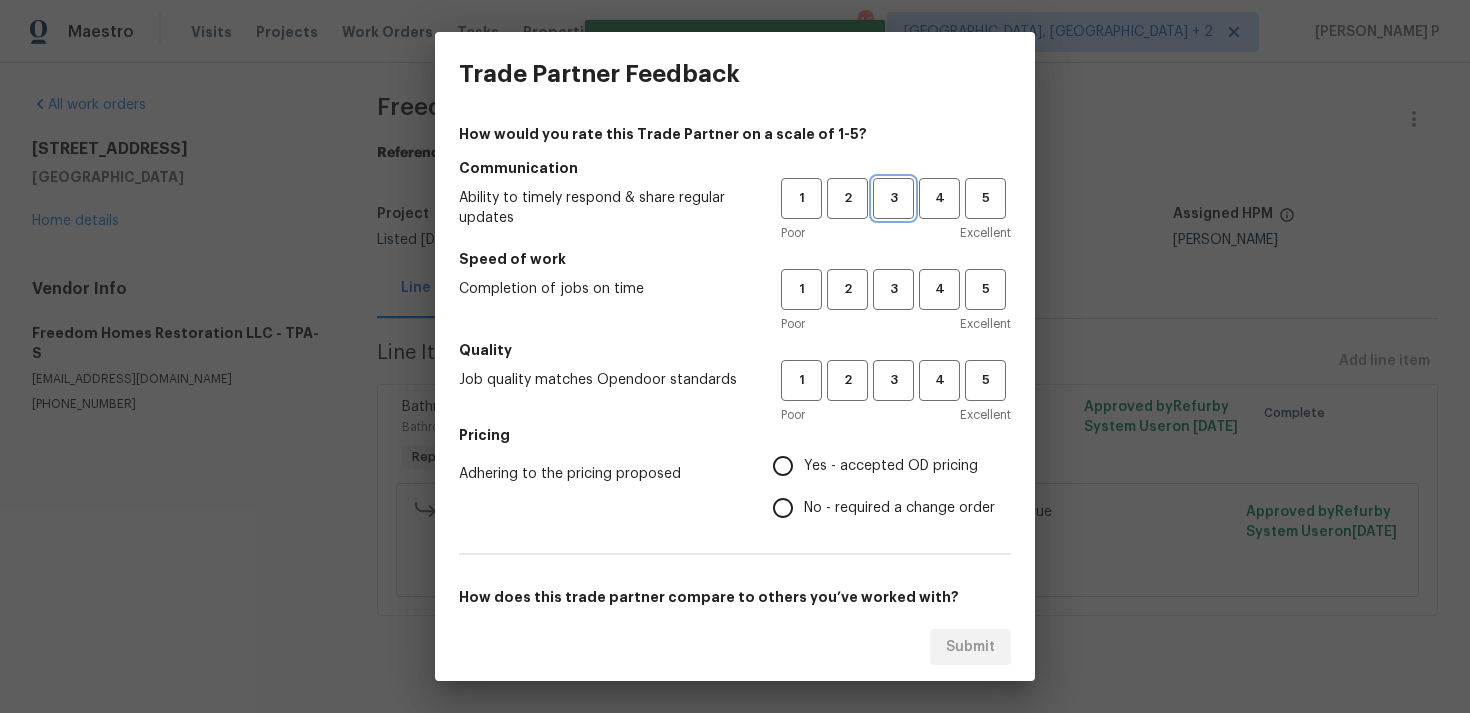 click on "3" at bounding box center (893, 198) 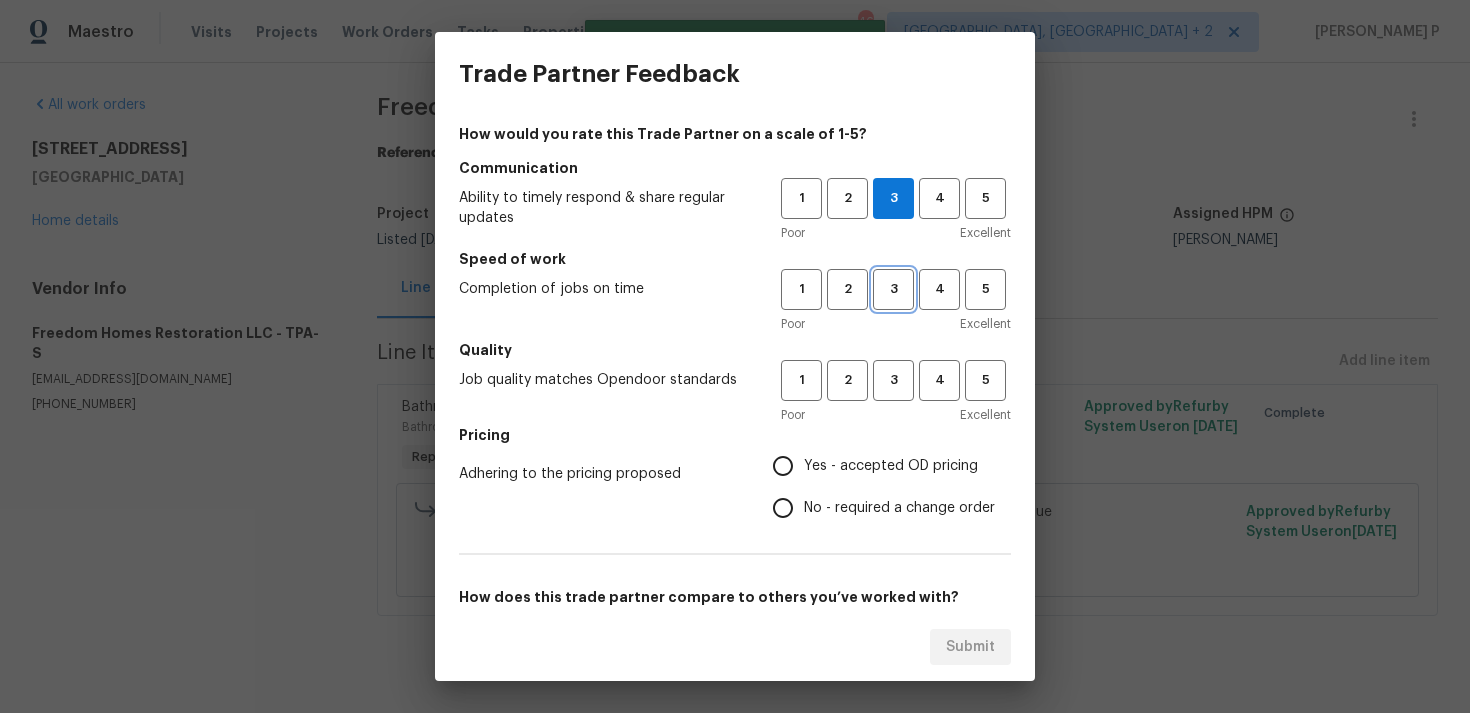 click on "3" at bounding box center (893, 289) 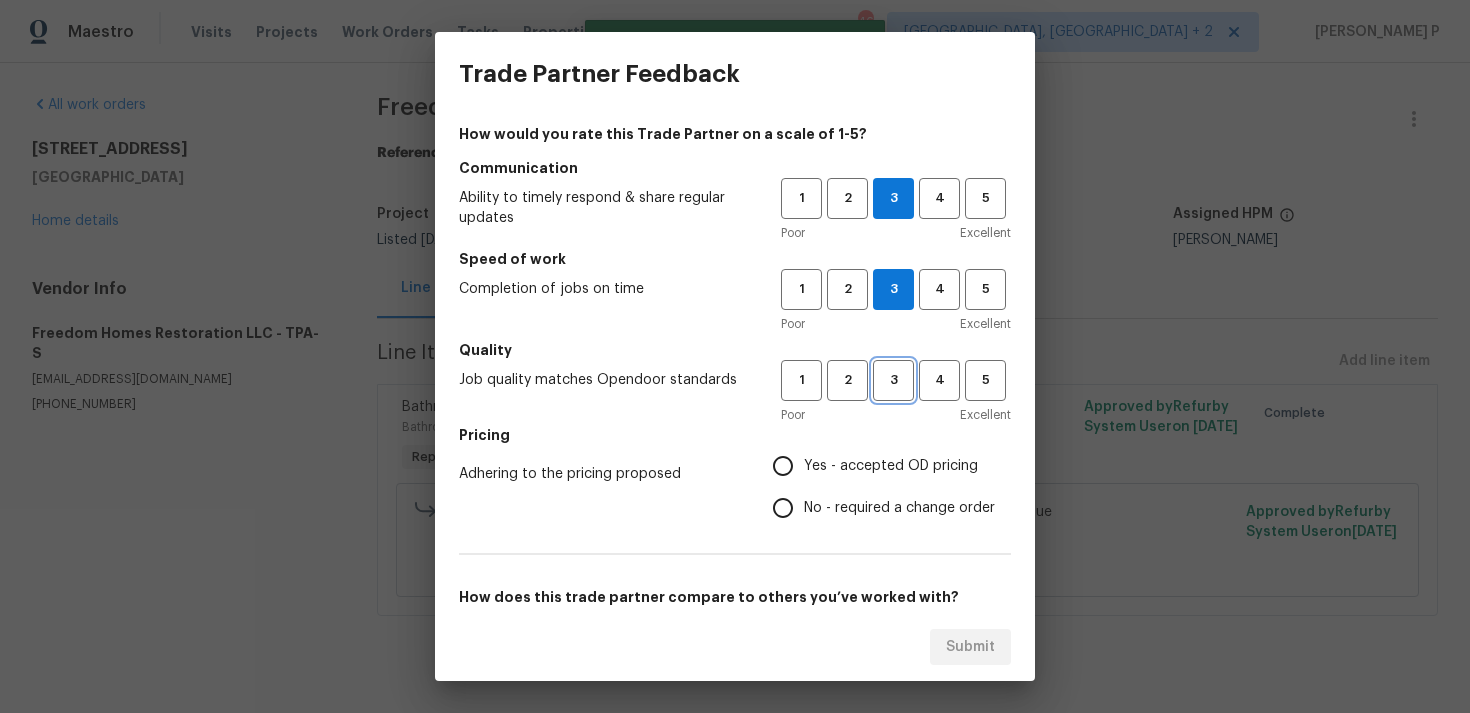 click on "3" at bounding box center (893, 380) 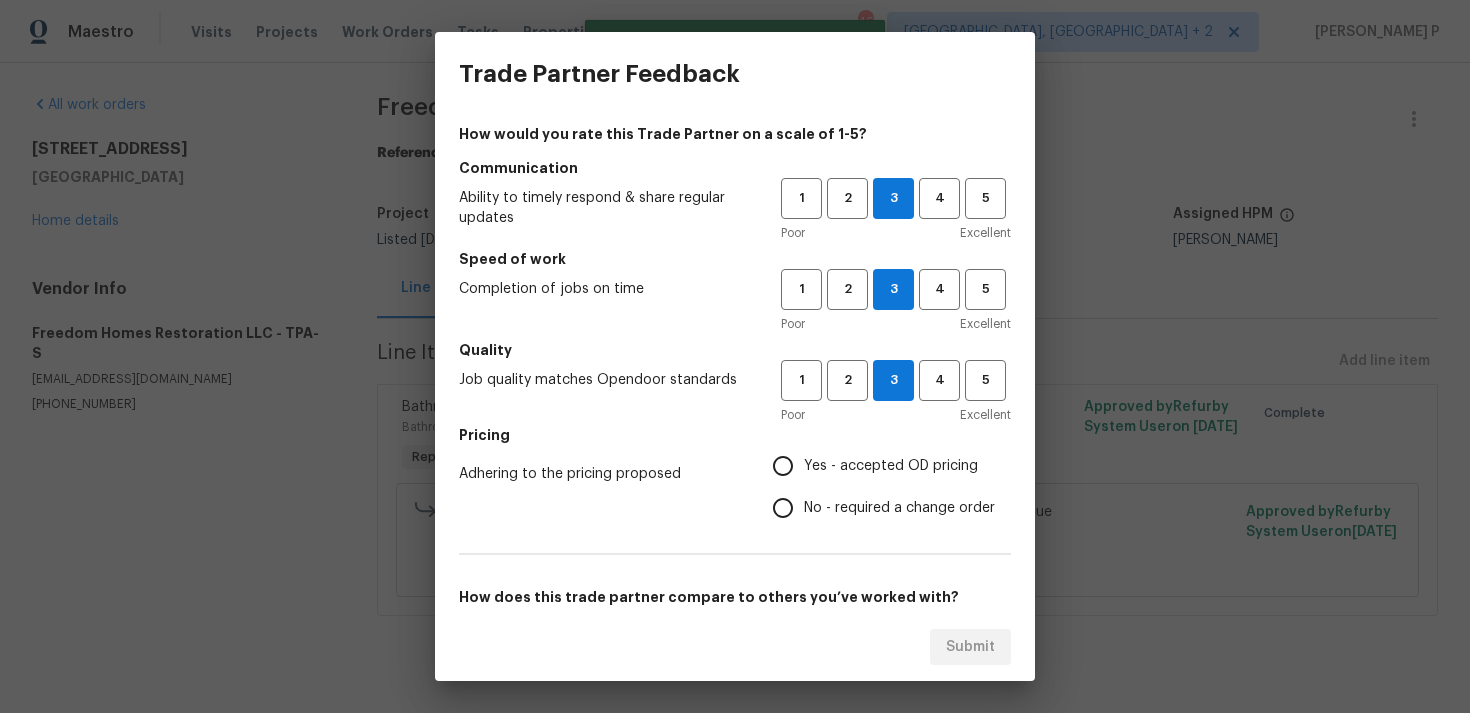click on "No - required a change order" at bounding box center (899, 508) 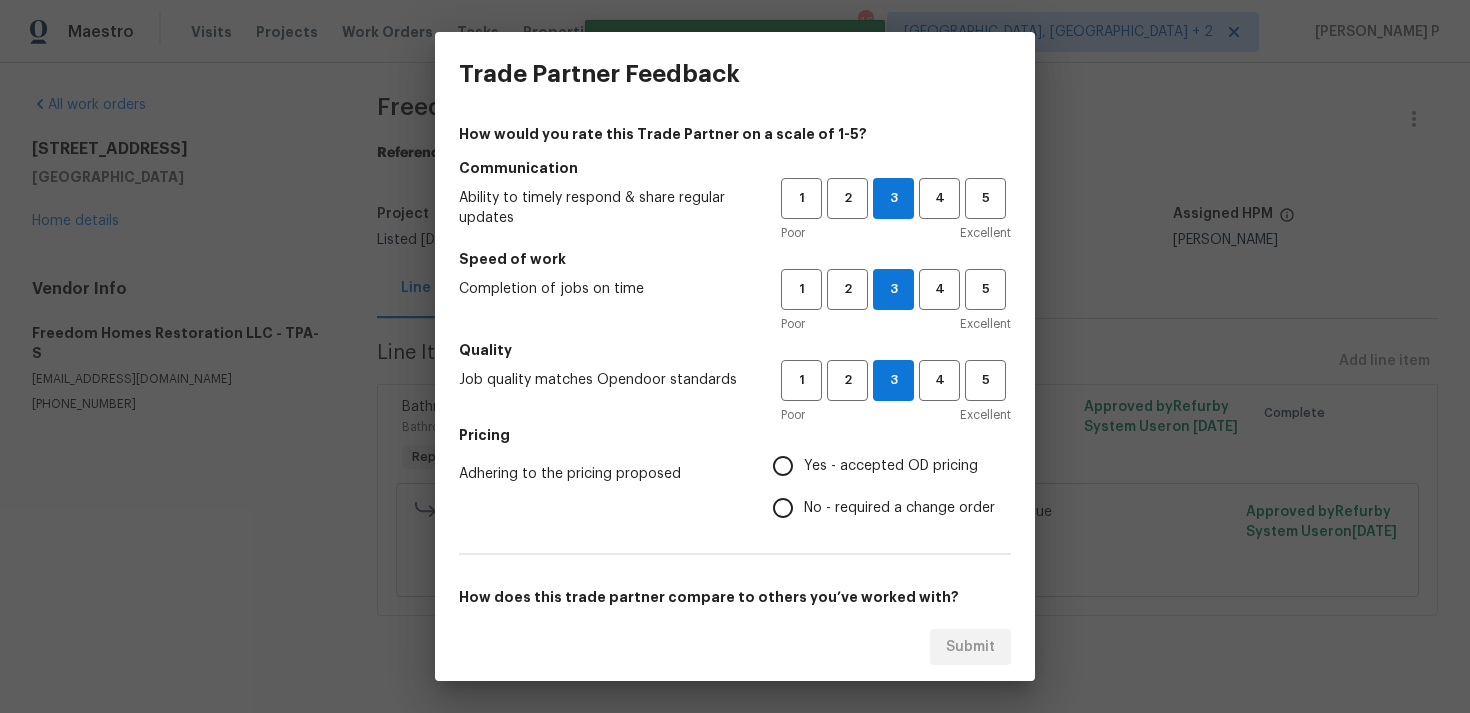 click on "No - required a change order" at bounding box center [783, 508] 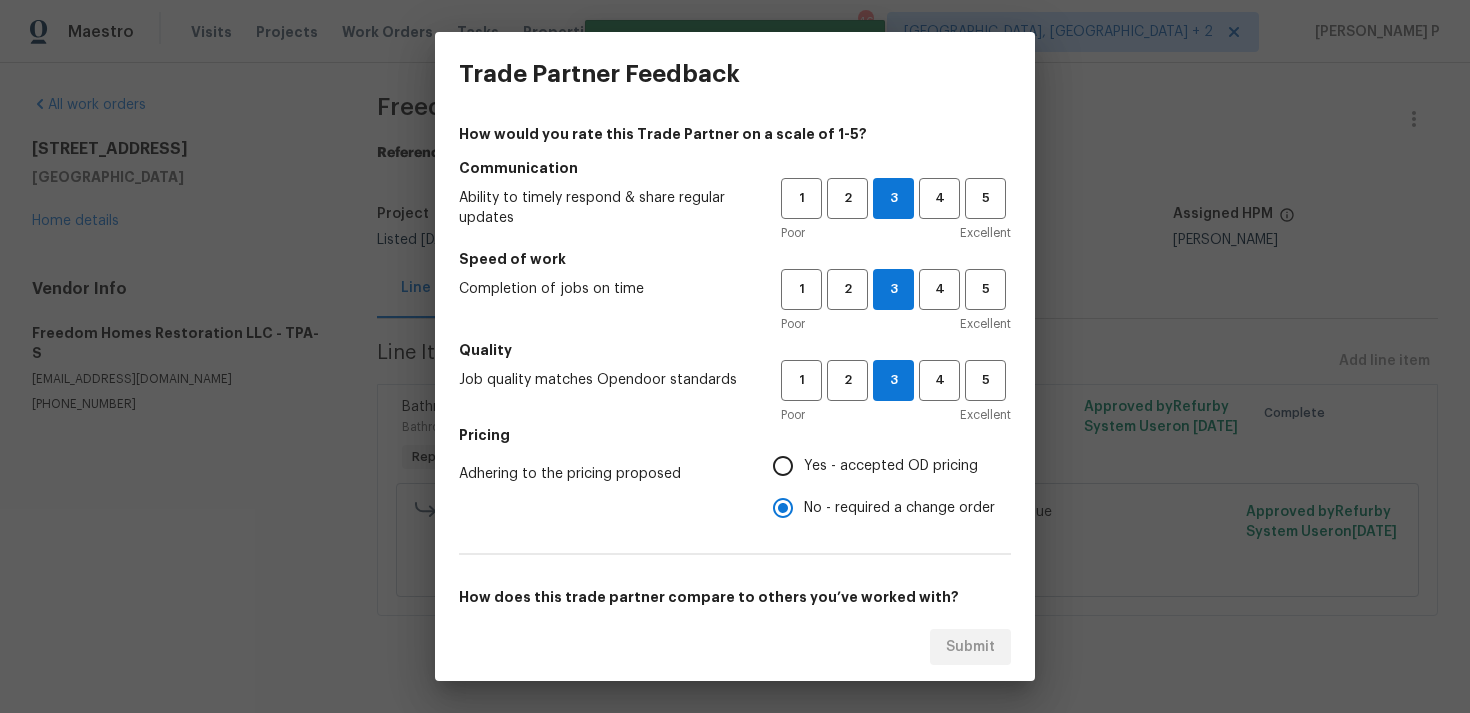 scroll, scrollTop: 302, scrollLeft: 0, axis: vertical 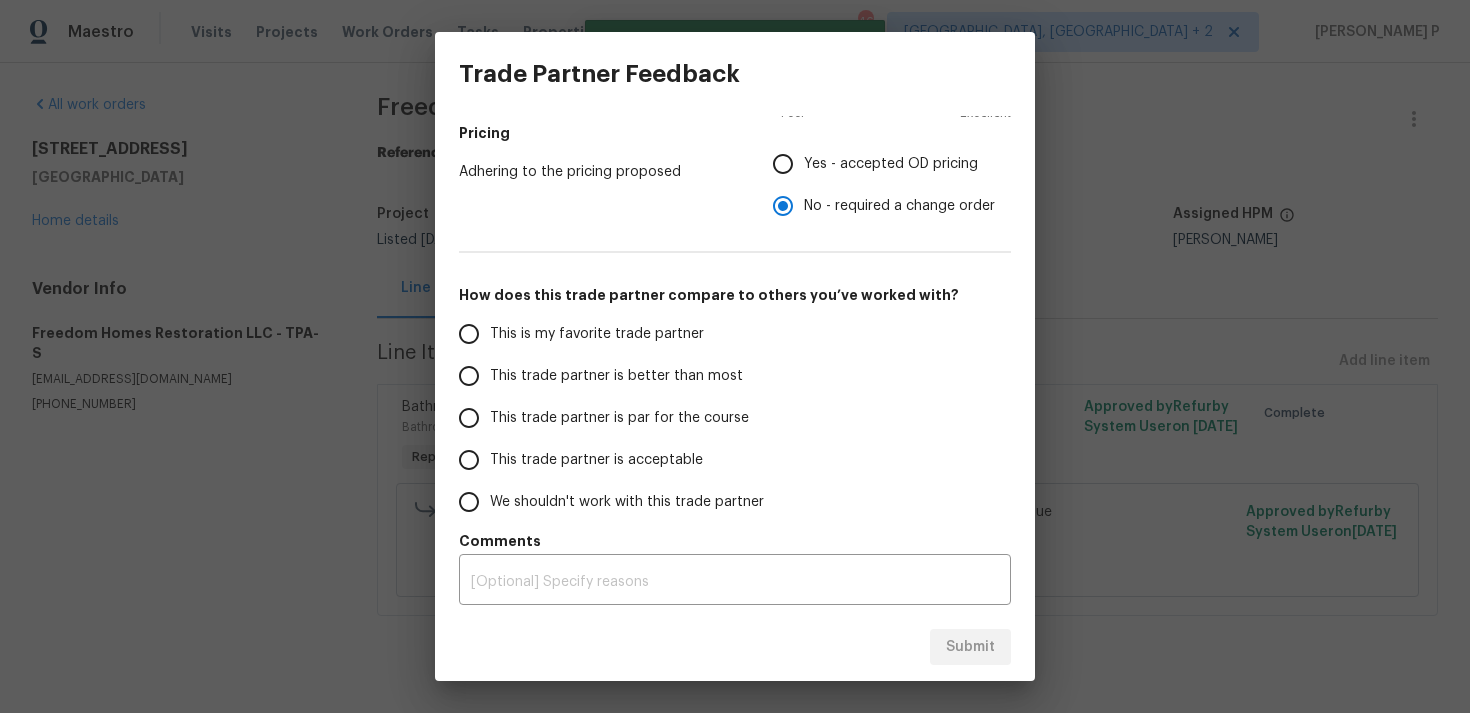 click on "This trade partner is par for the course" at bounding box center (619, 418) 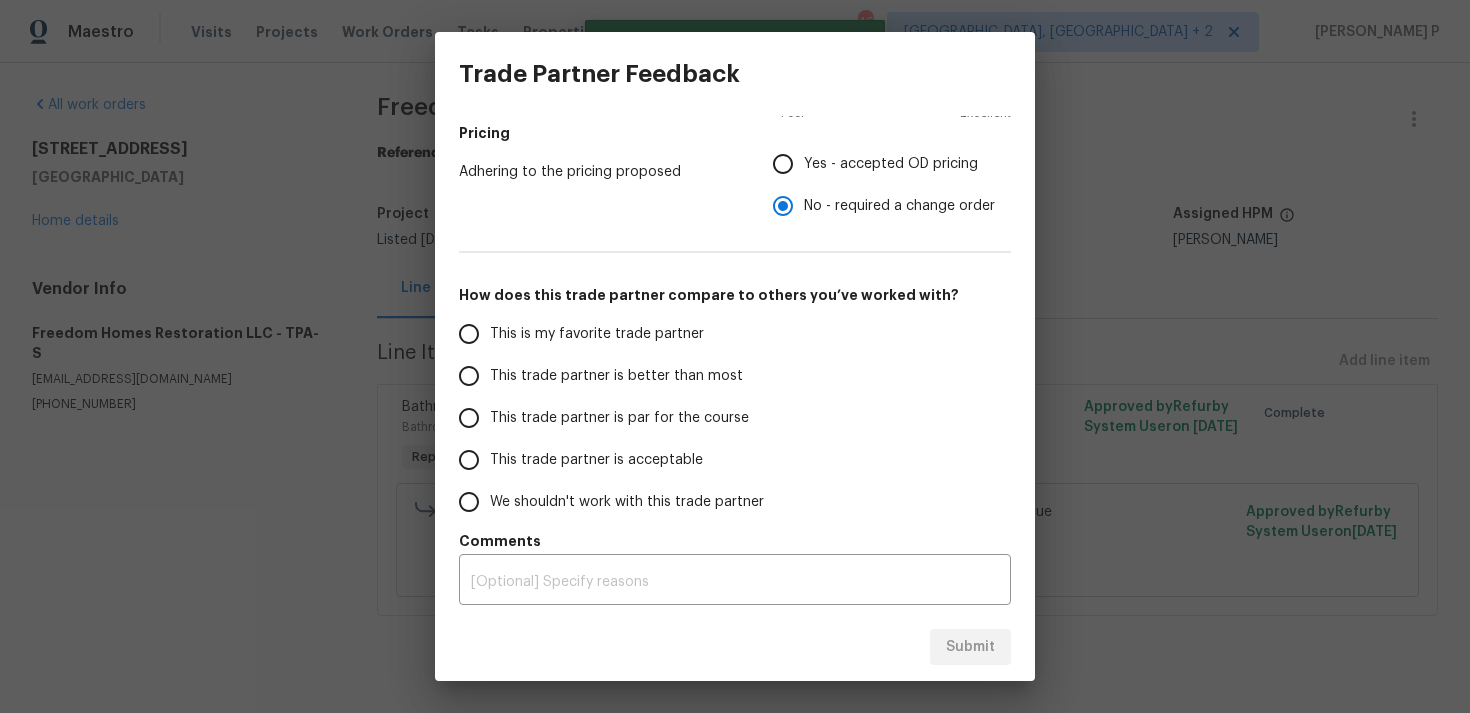 click on "This trade partner is par for the course" at bounding box center [469, 418] 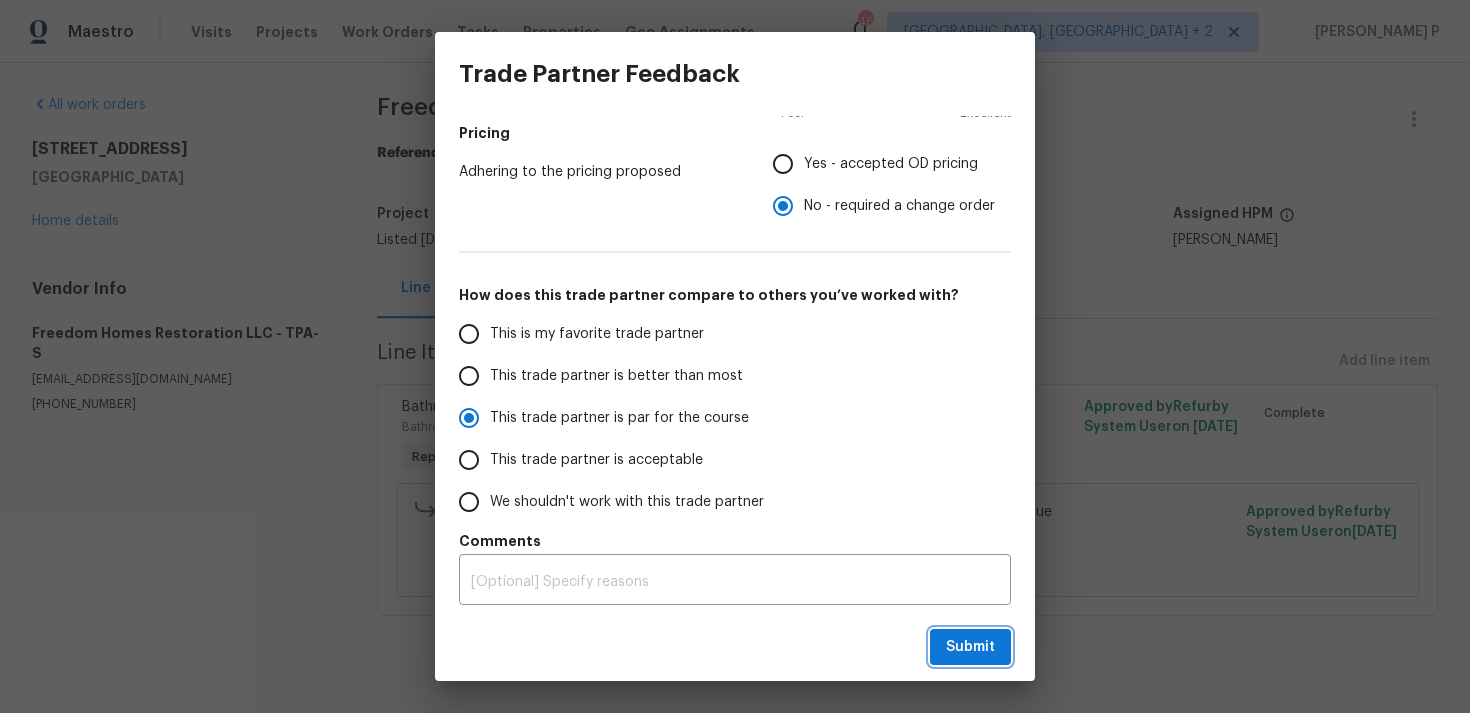 click on "Submit" at bounding box center [970, 647] 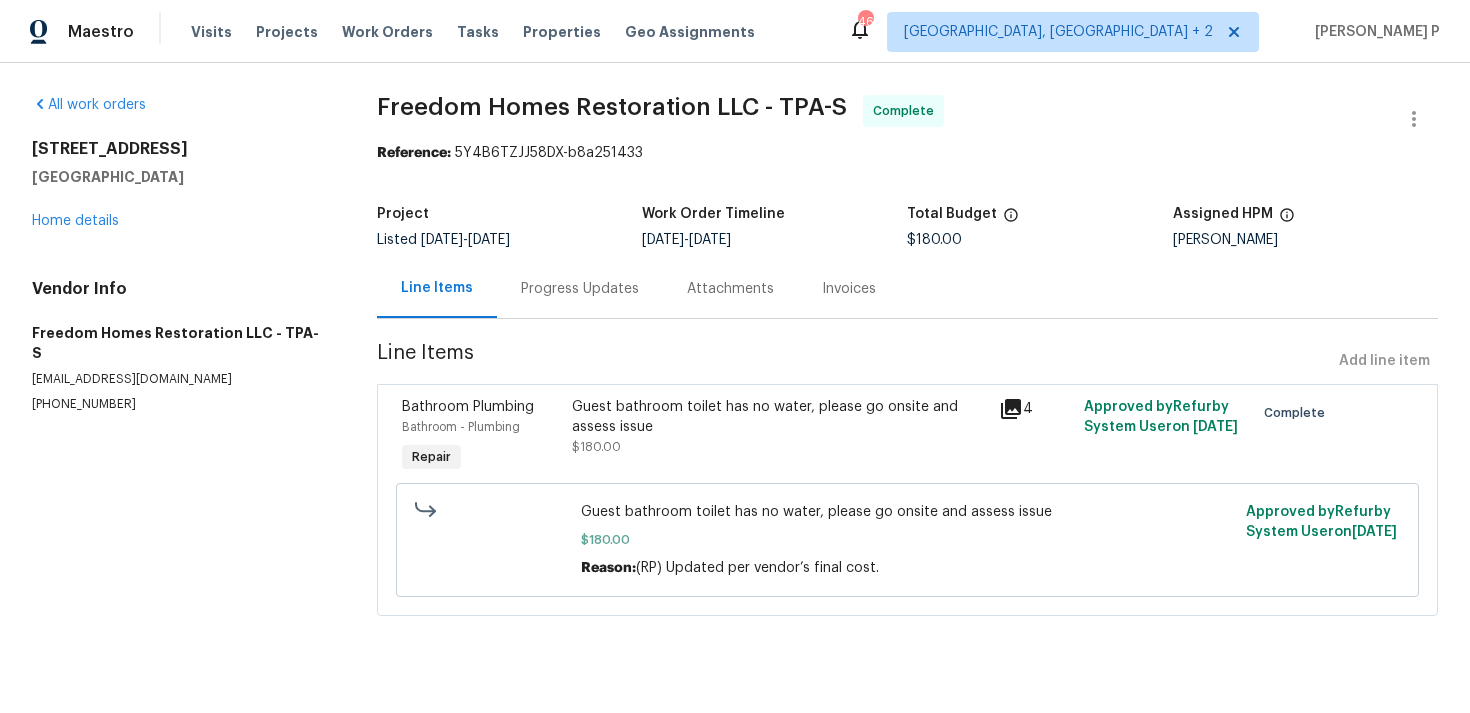 click on "Progress Updates" at bounding box center [580, 289] 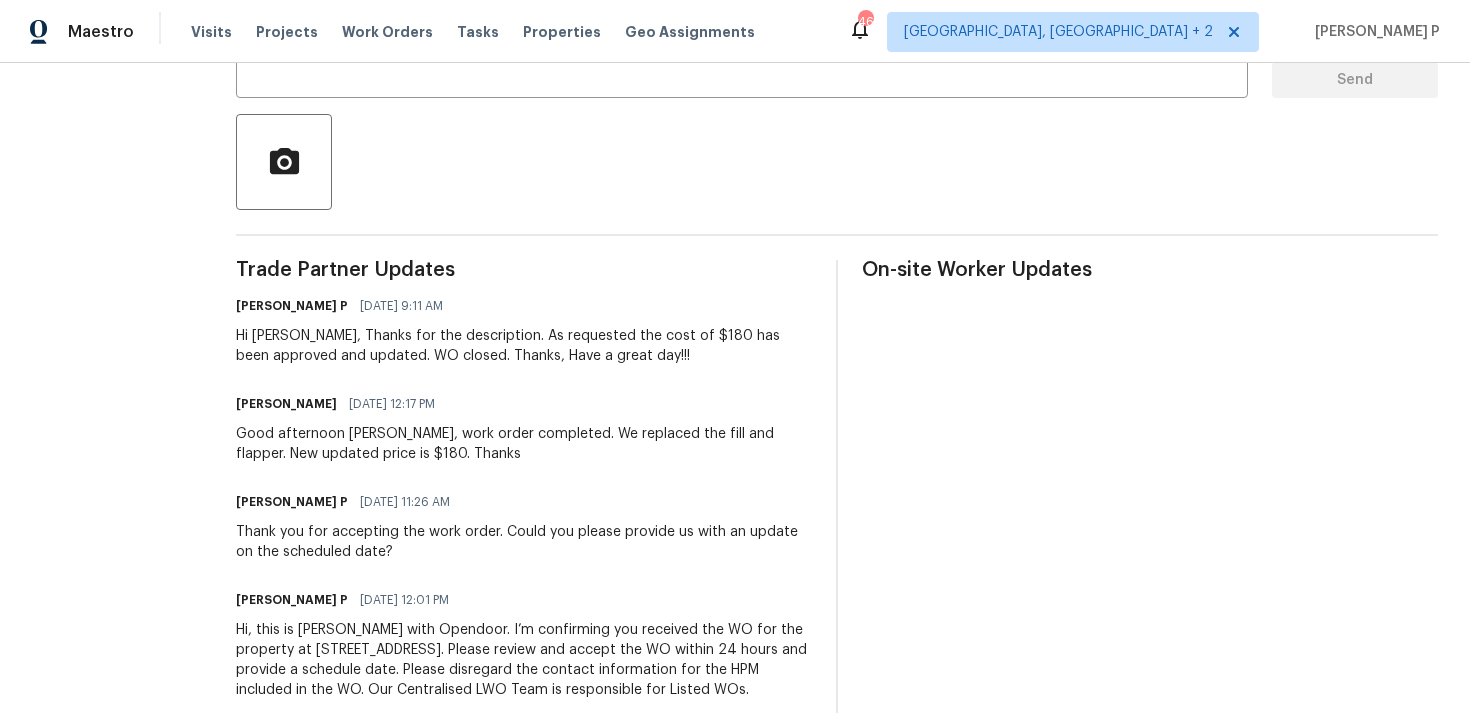 scroll, scrollTop: 415, scrollLeft: 0, axis: vertical 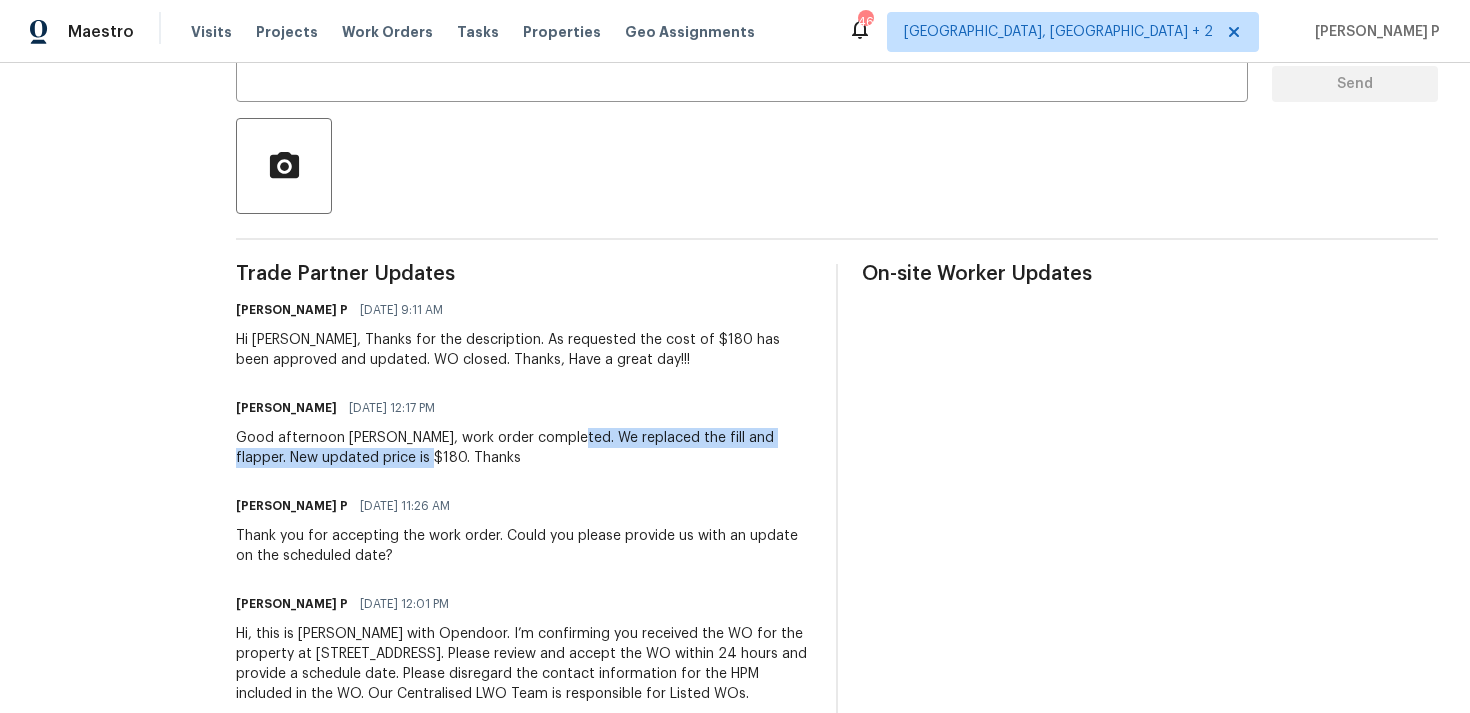drag, startPoint x: 569, startPoint y: 434, endPoint x: 384, endPoint y: 455, distance: 186.18808 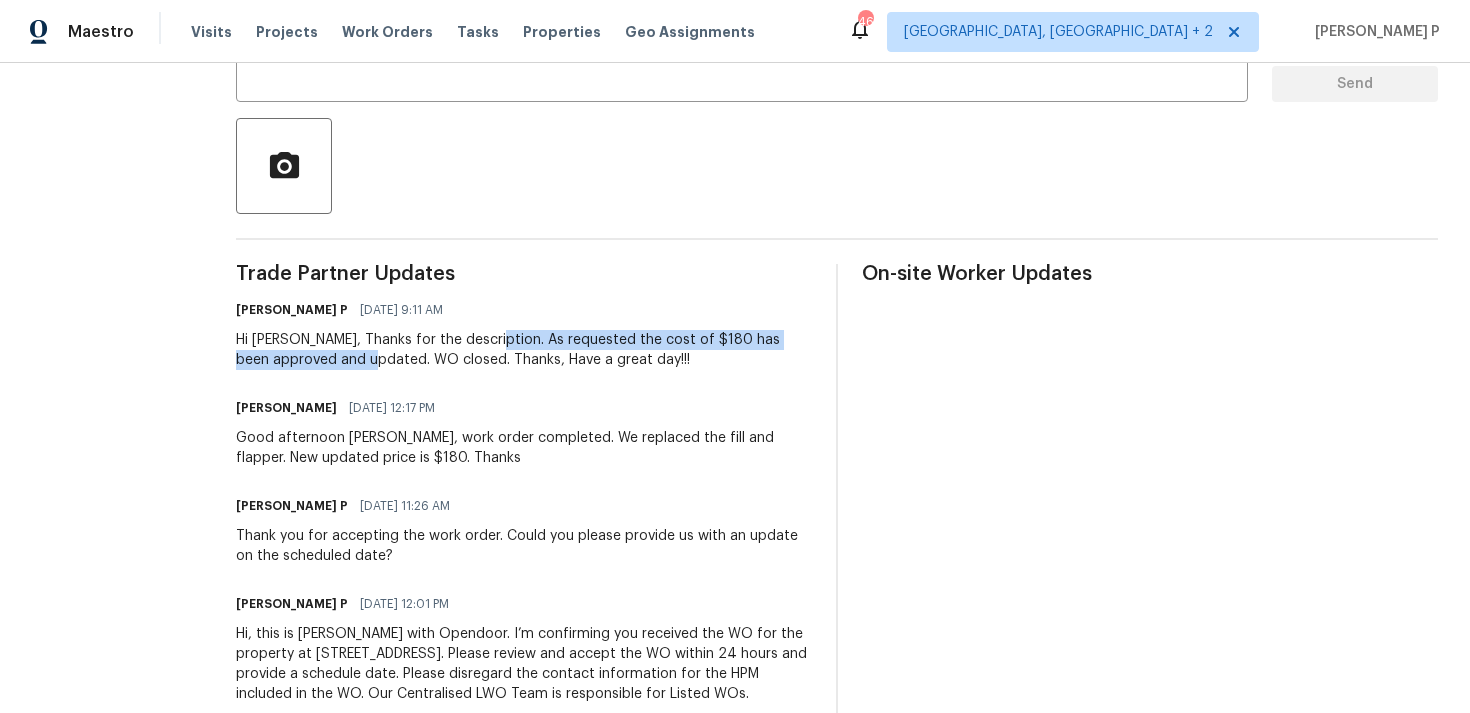 drag, startPoint x: 490, startPoint y: 337, endPoint x: 392, endPoint y: 352, distance: 99.14131 